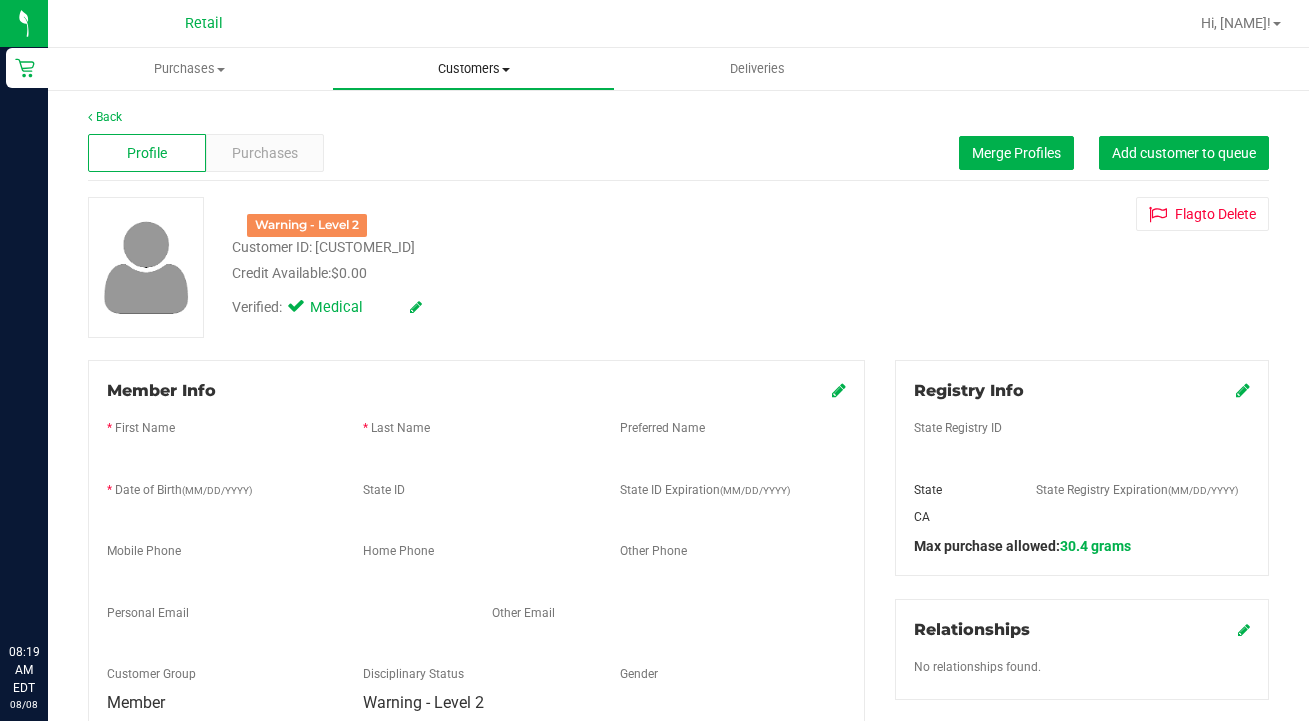 click on "Customers" at bounding box center [474, 69] 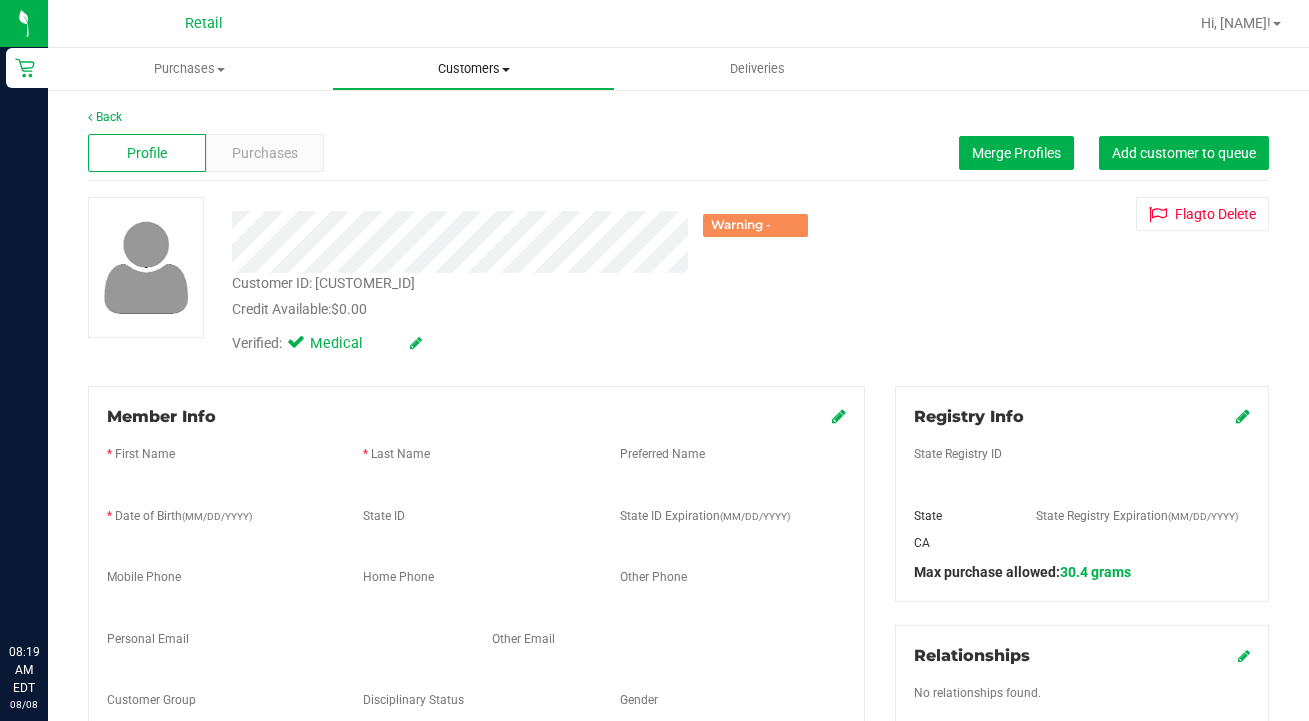 scroll, scrollTop: 0, scrollLeft: 0, axis: both 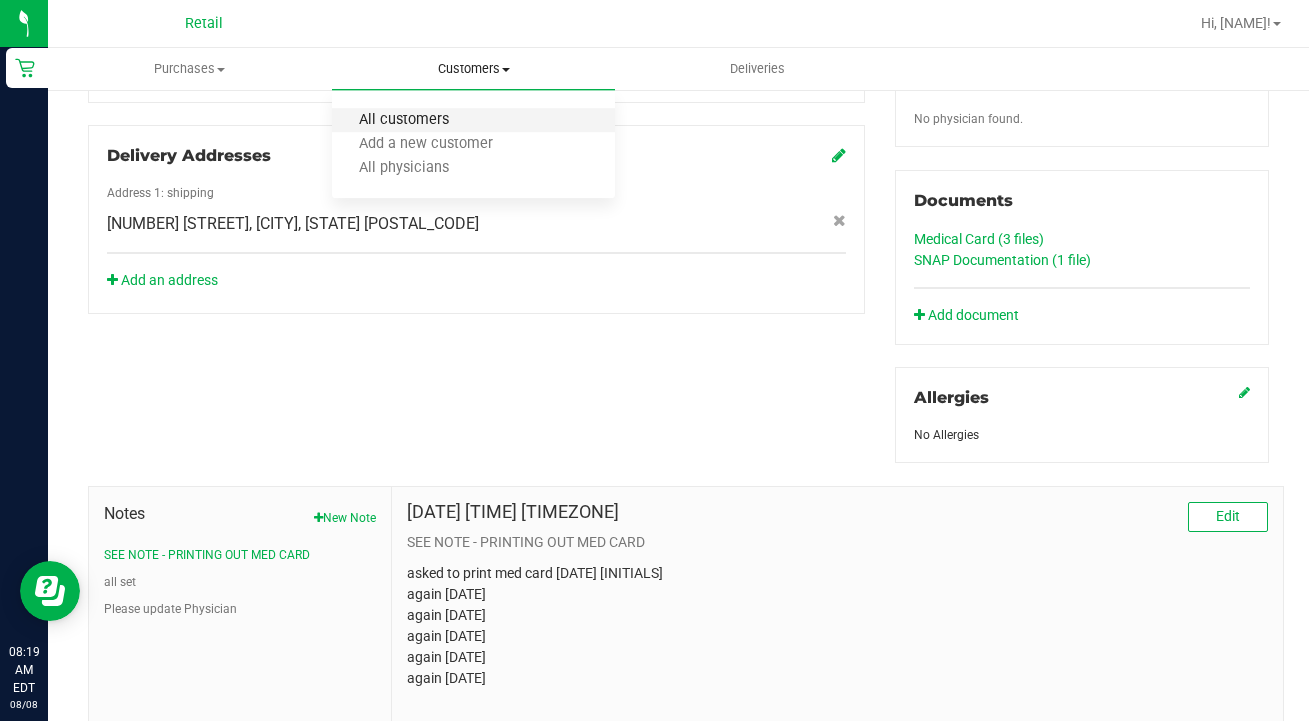click on "All customers" at bounding box center [404, 120] 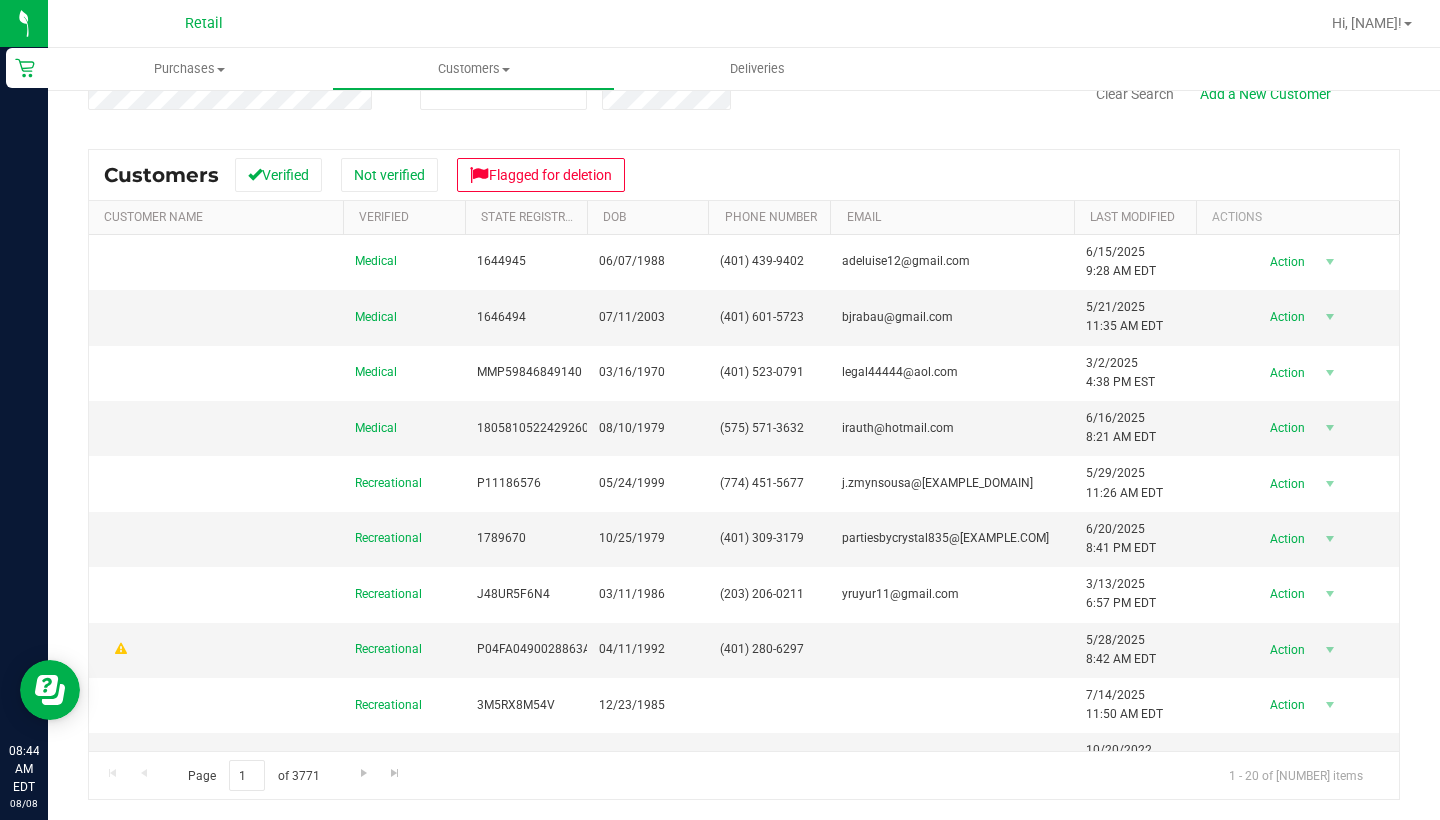 scroll, scrollTop: 0, scrollLeft: 0, axis: both 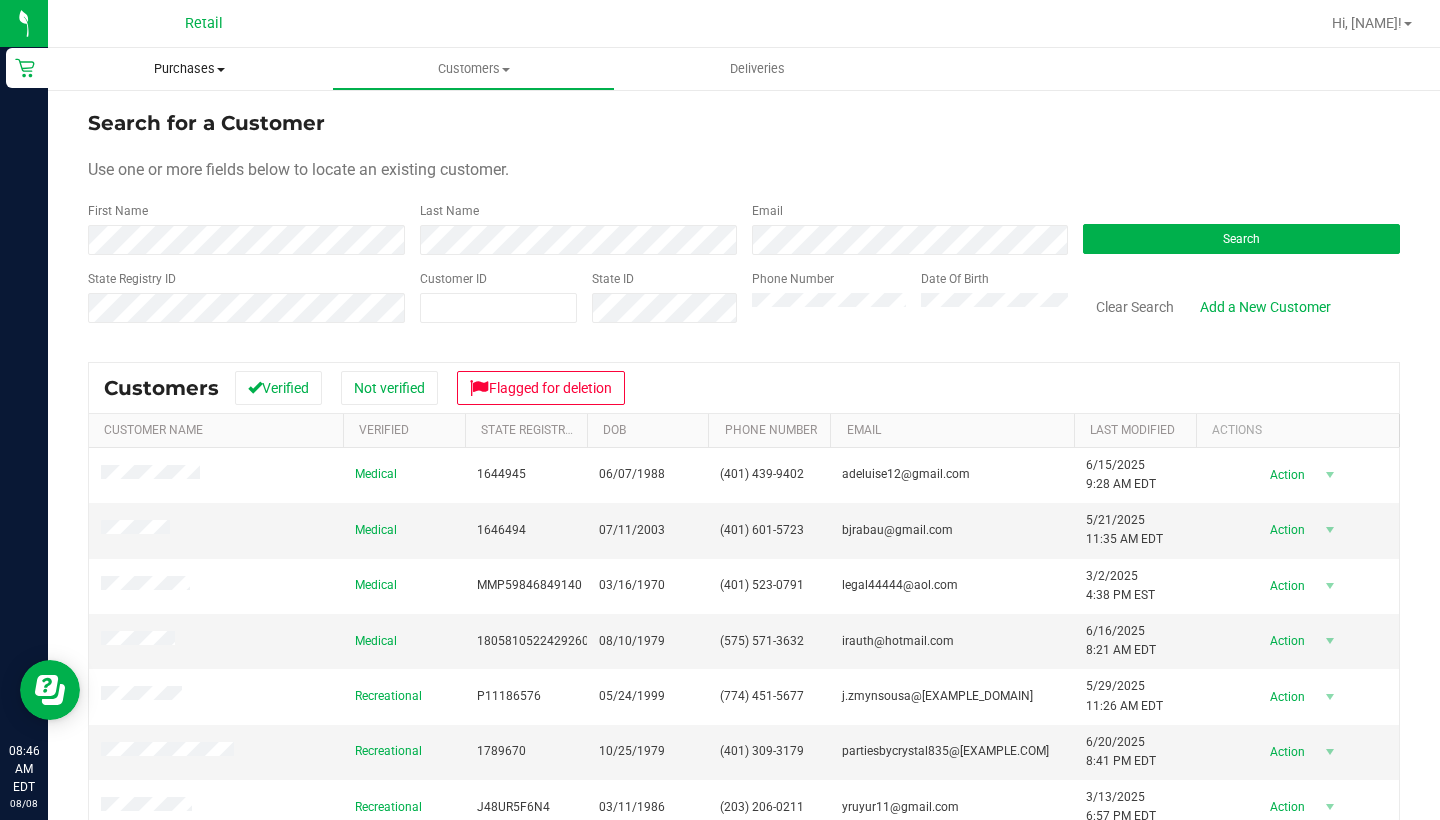 click on "Purchases" at bounding box center [190, 69] 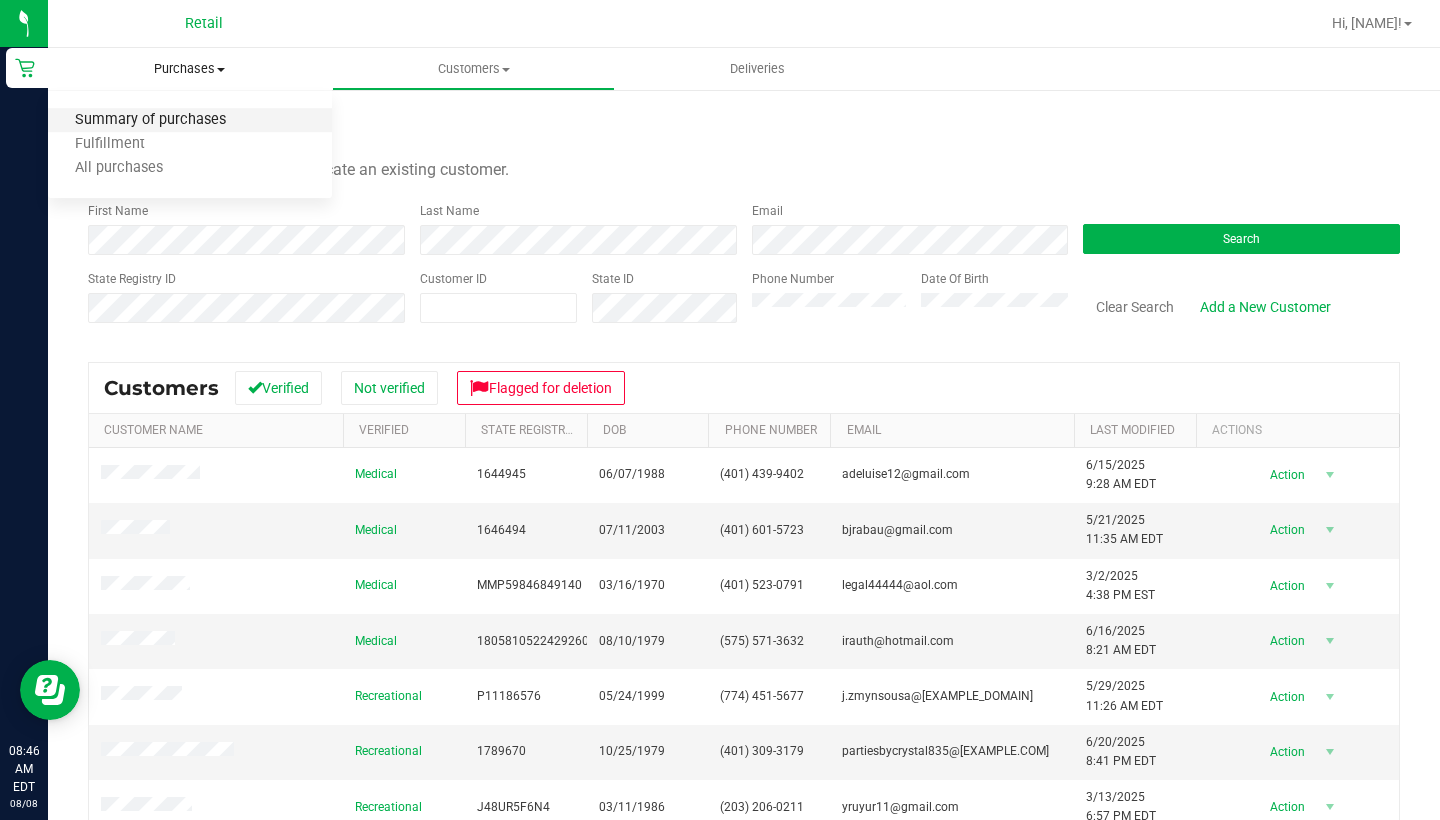 click on "Summary of purchases" at bounding box center (150, 120) 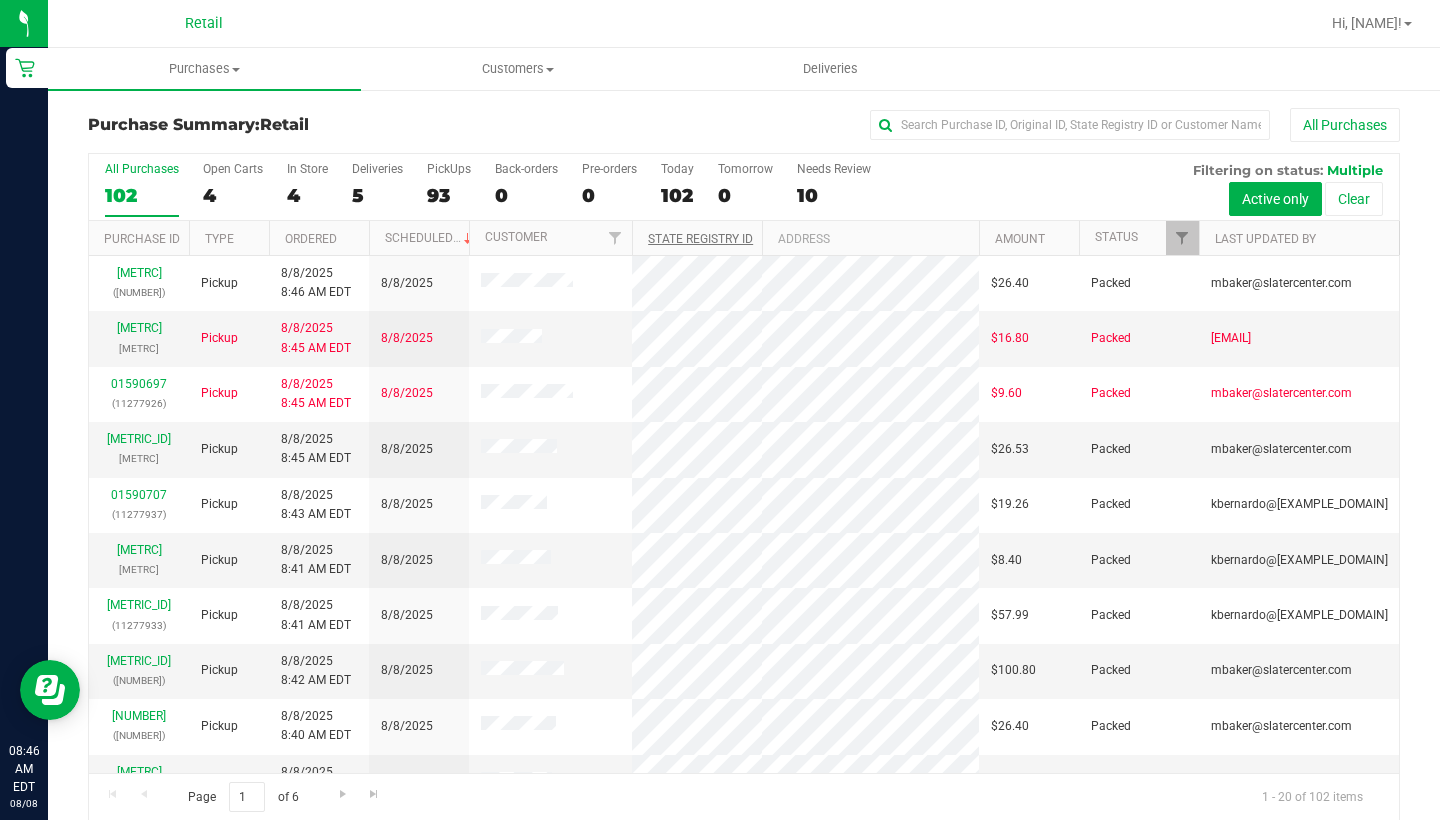 scroll, scrollTop: 0, scrollLeft: 0, axis: both 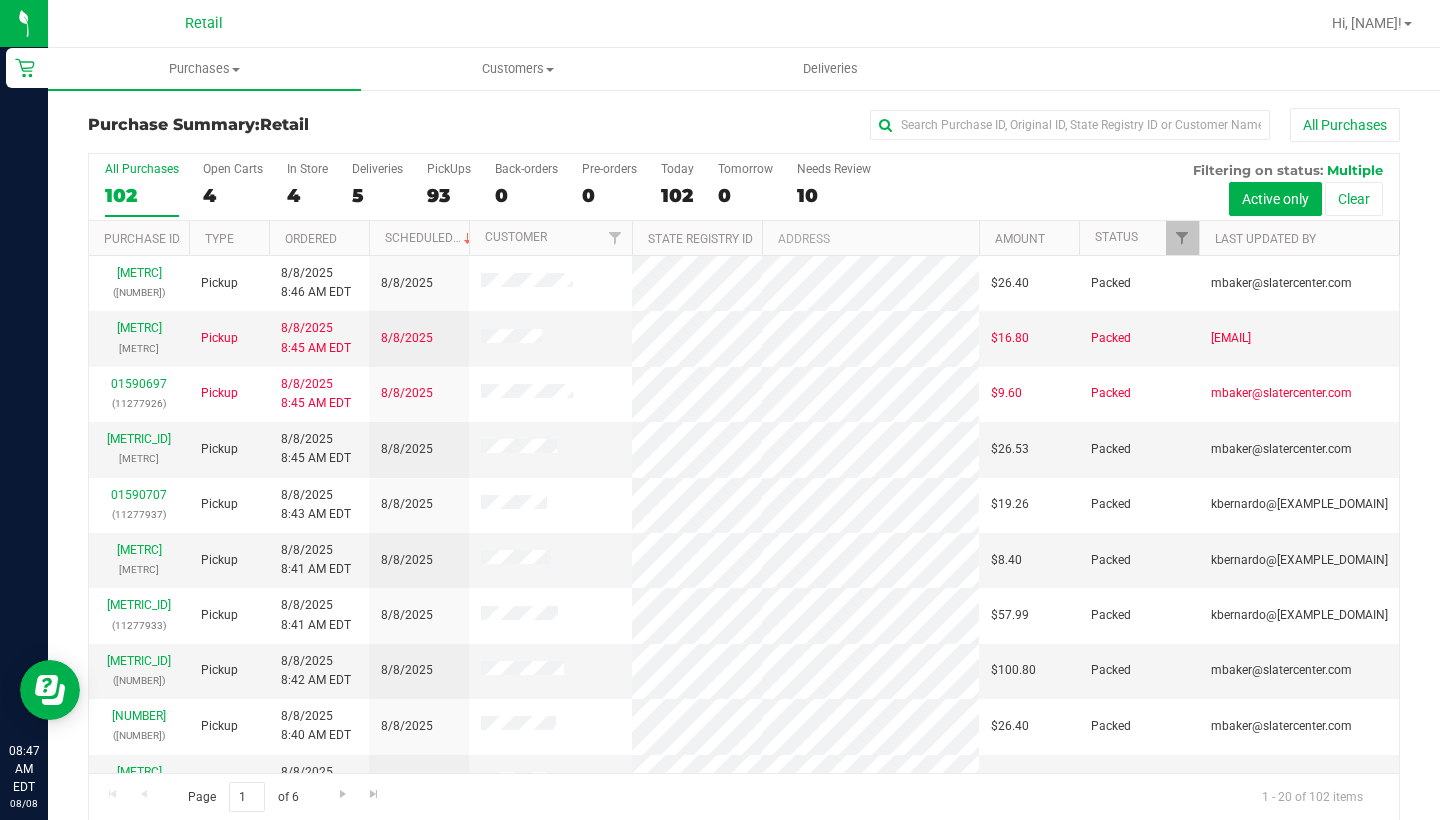 click on "Status" at bounding box center (1139, 238) 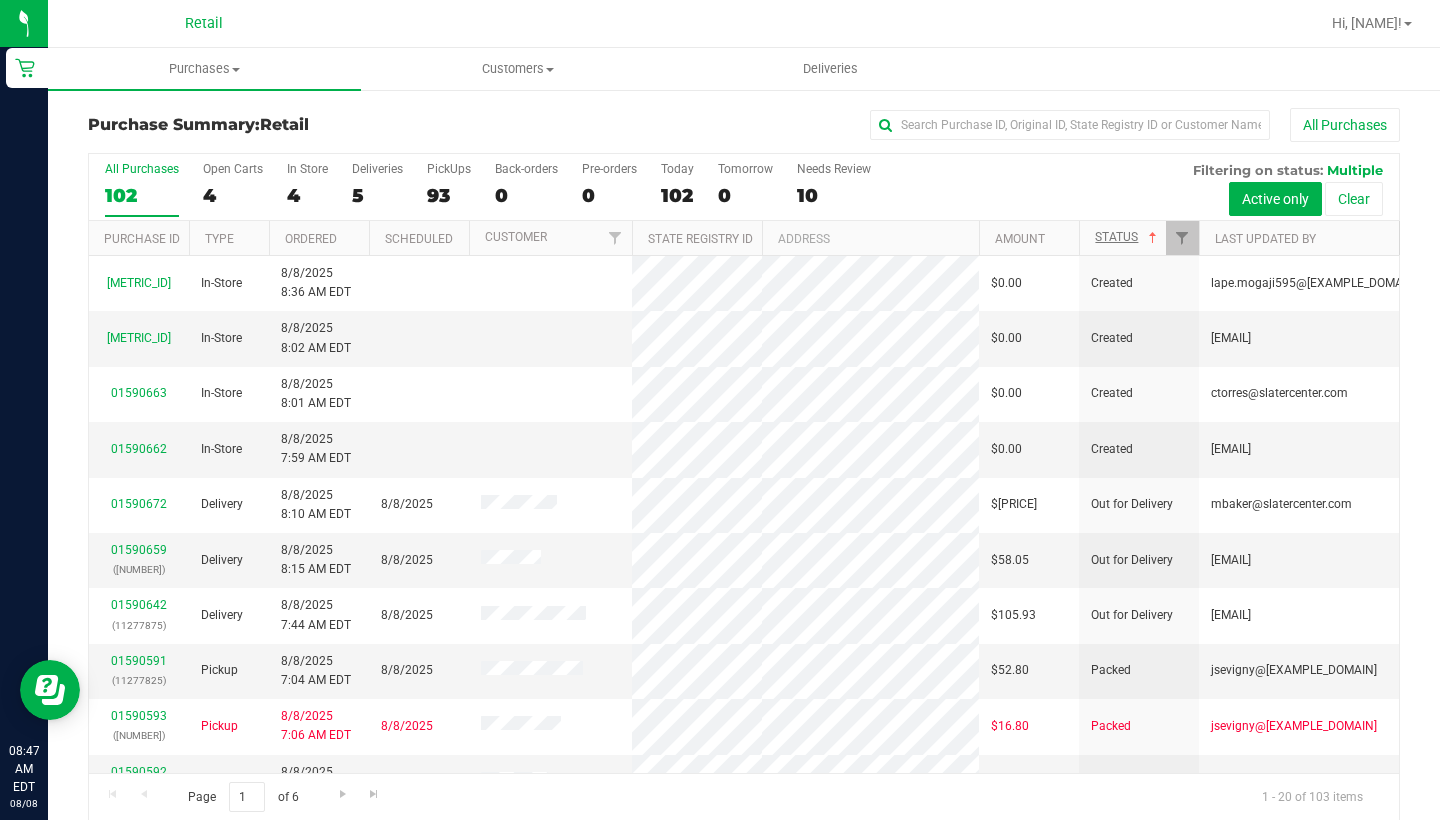 click on "Status" at bounding box center [1128, 237] 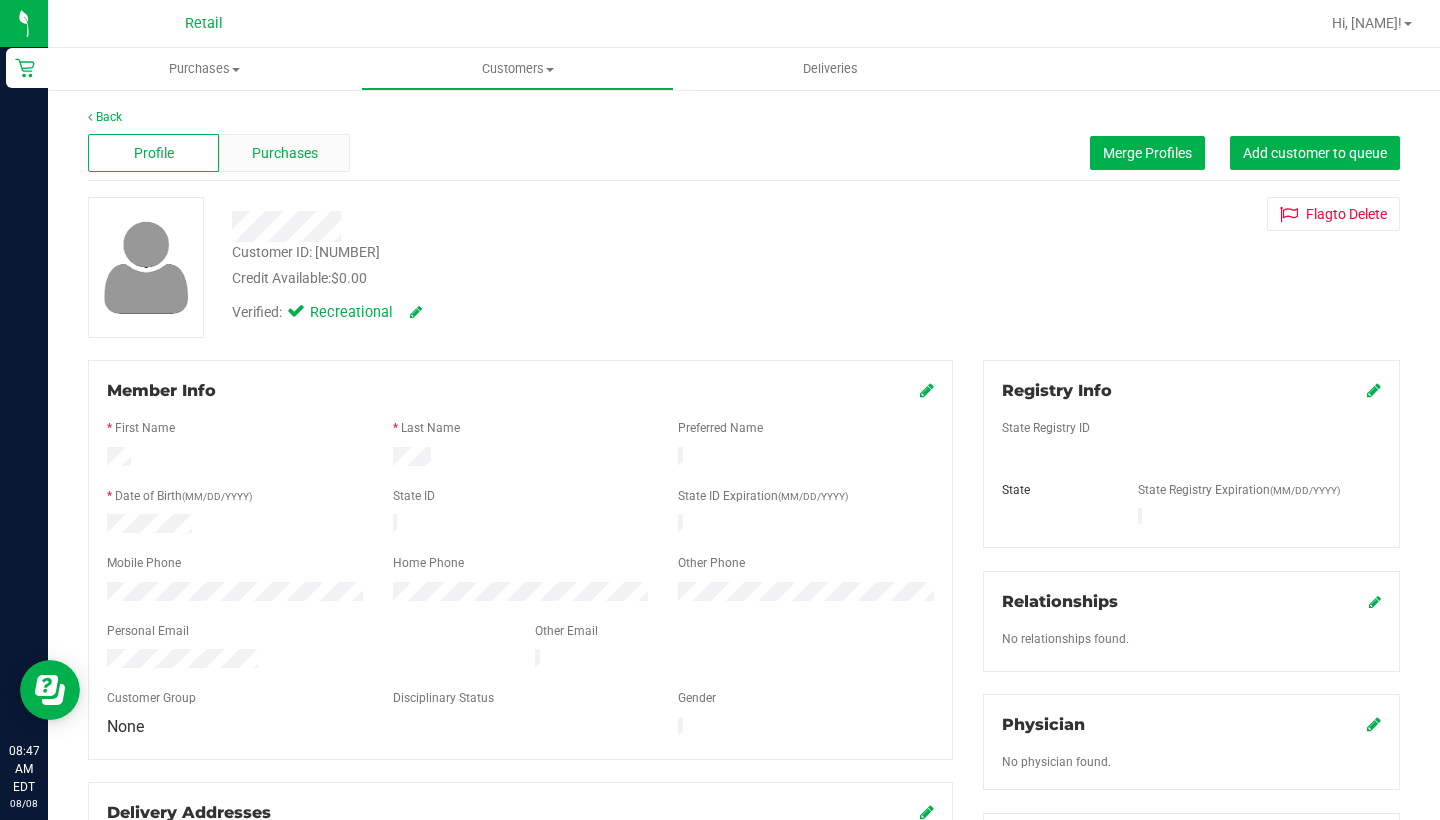 click on "Purchases" at bounding box center [285, 153] 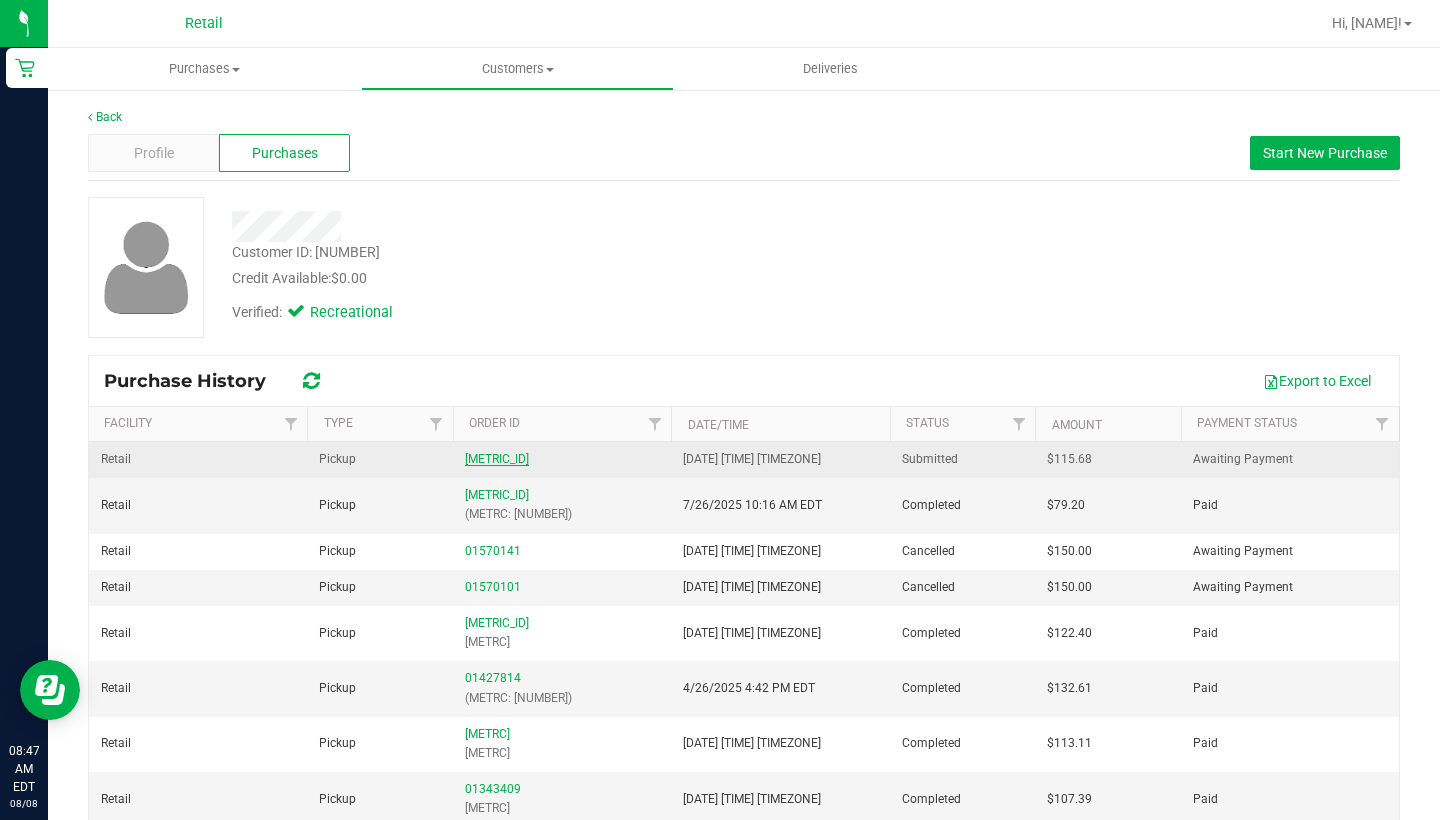 click on "[METRIC_ID]" at bounding box center [497, 459] 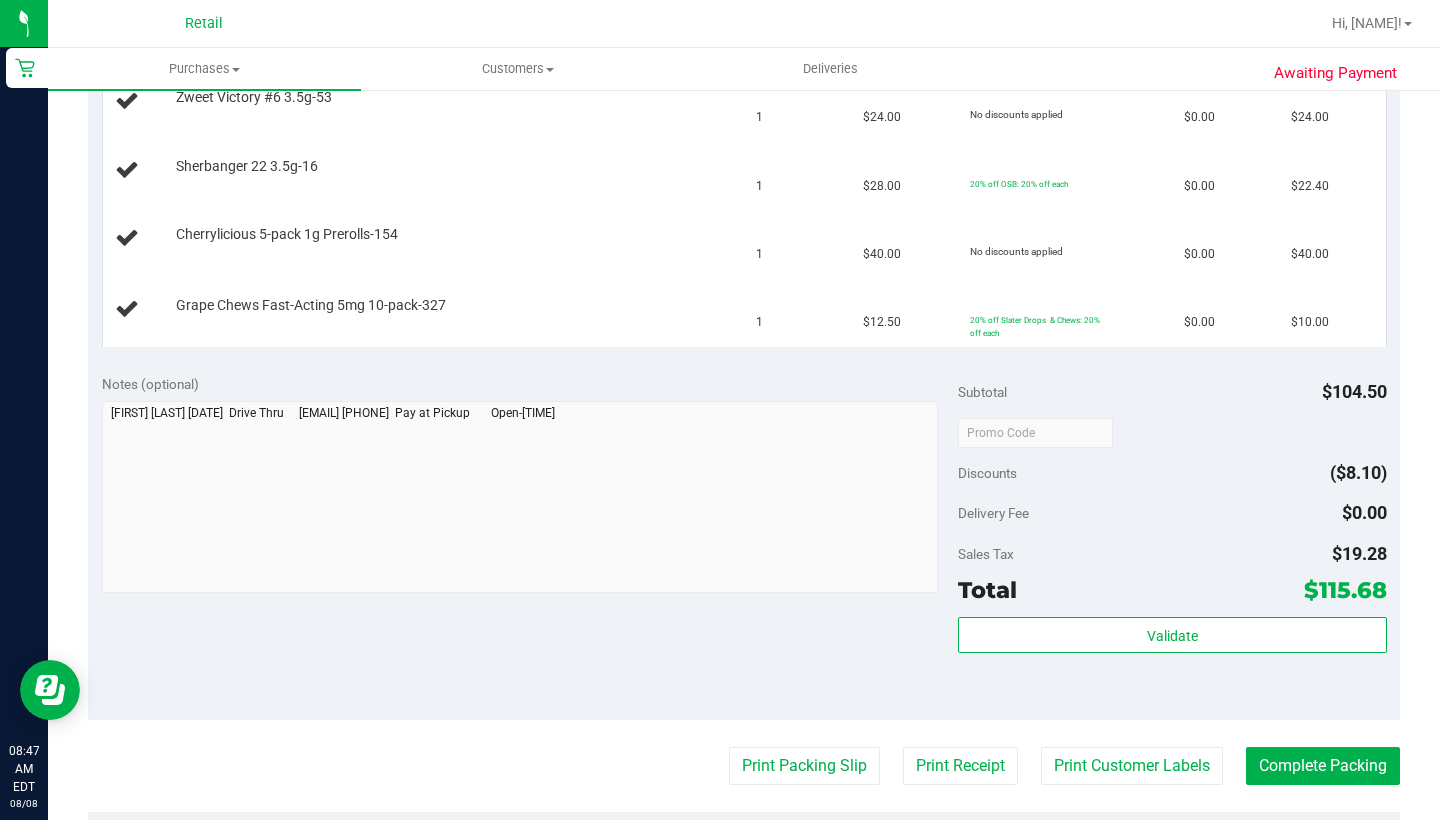 scroll, scrollTop: 575, scrollLeft: 0, axis: vertical 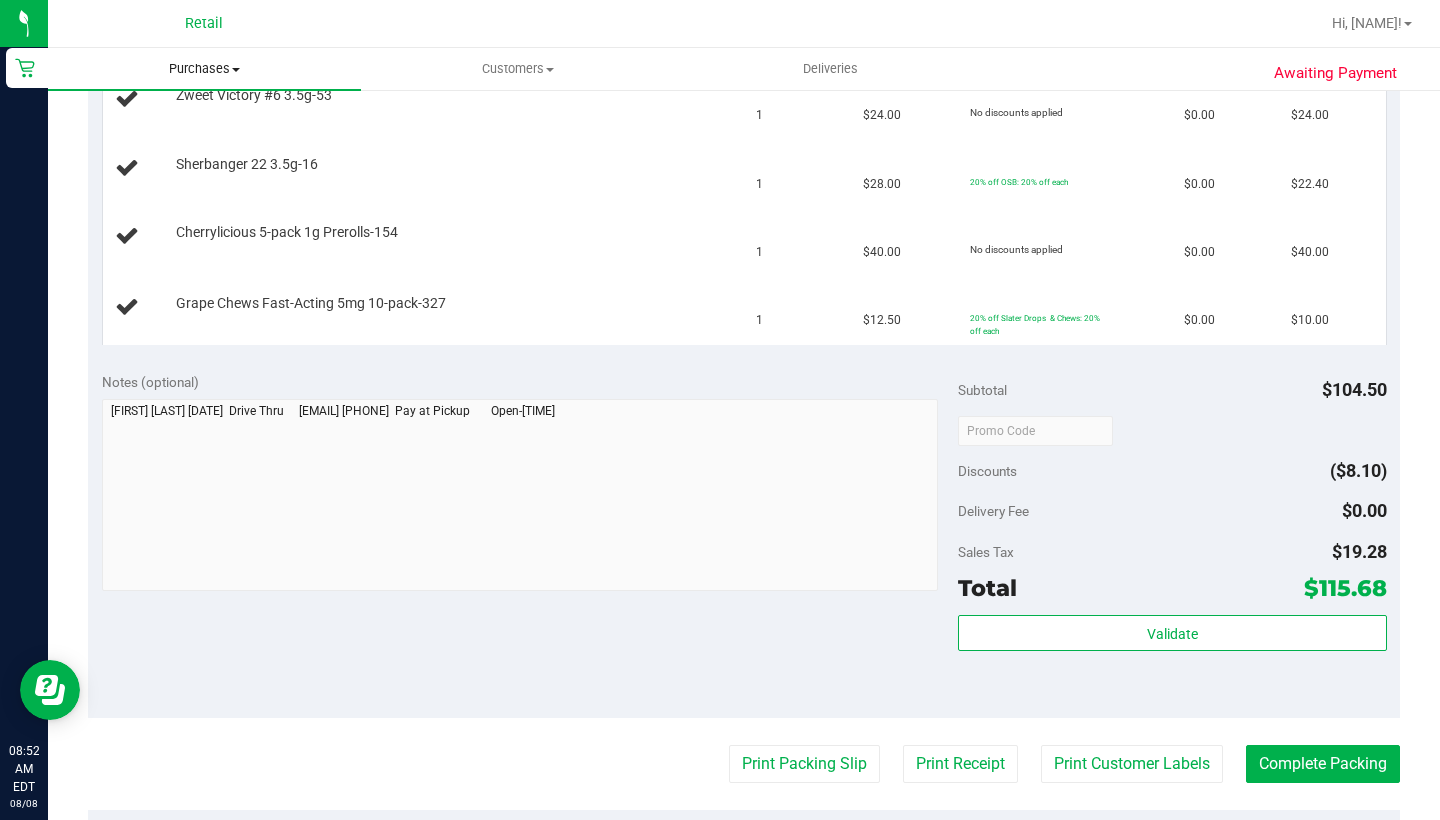 click on "Purchases" at bounding box center [204, 69] 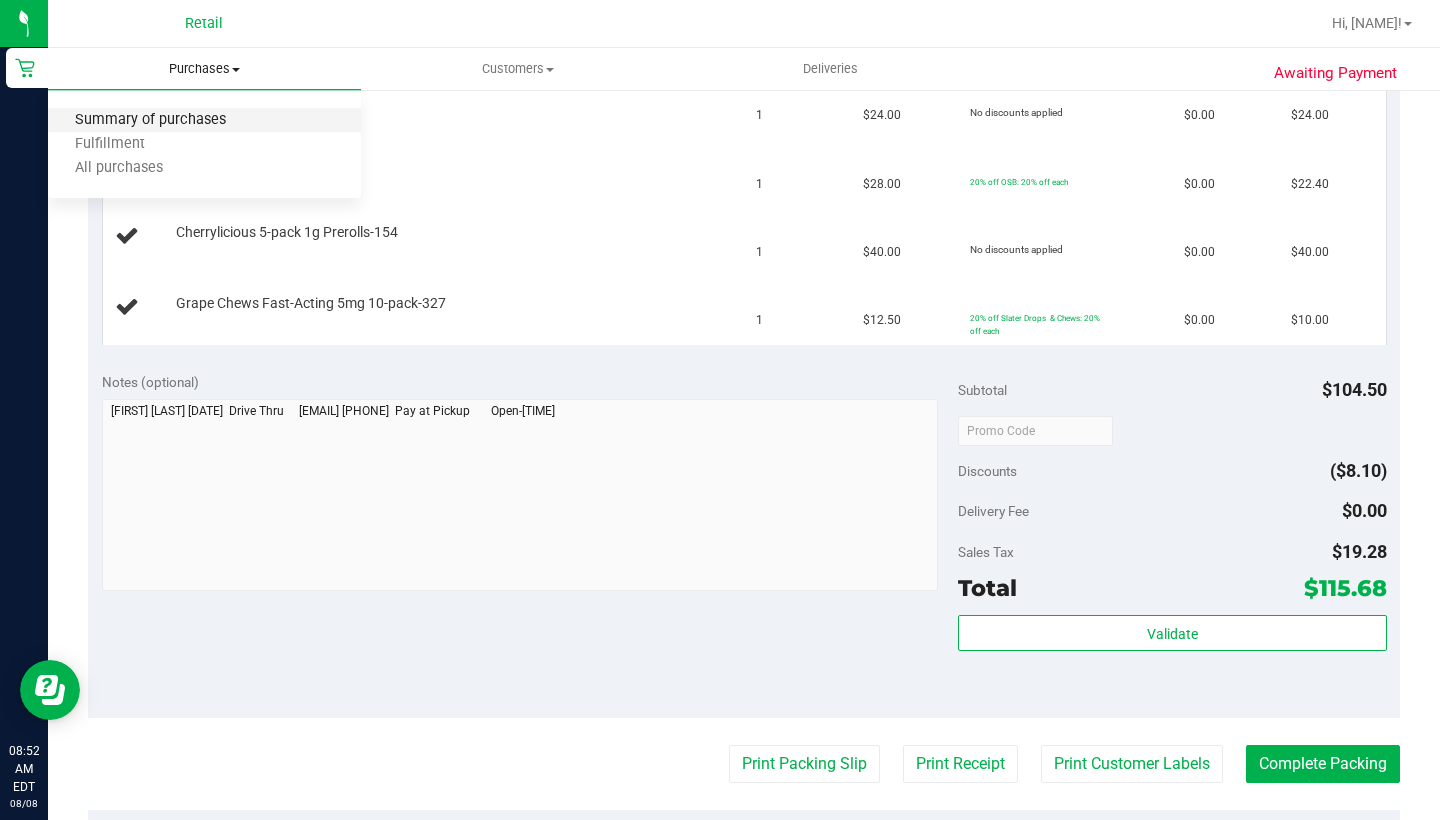 click on "Summary of purchases" at bounding box center [150, 120] 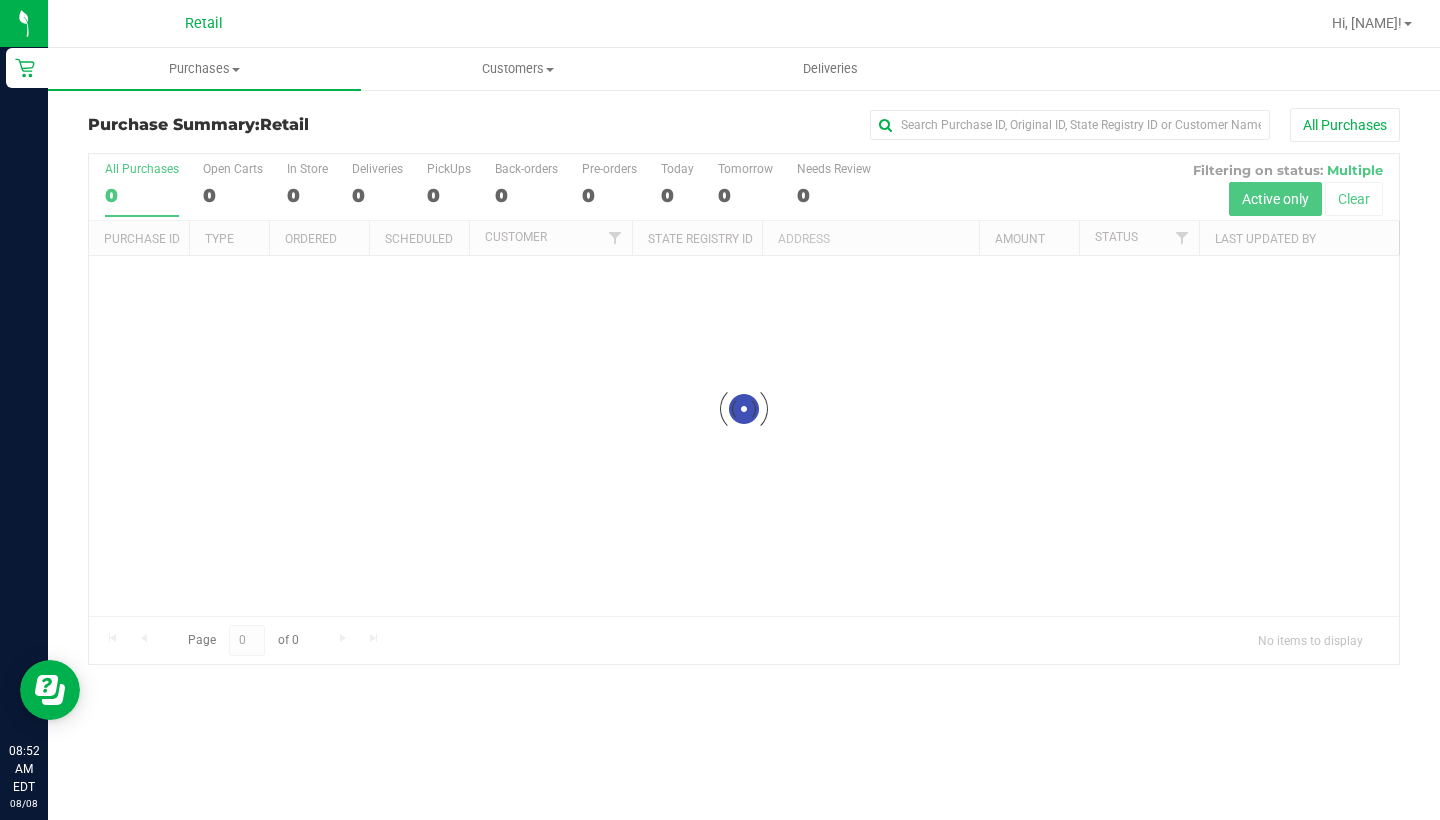 scroll, scrollTop: 0, scrollLeft: 0, axis: both 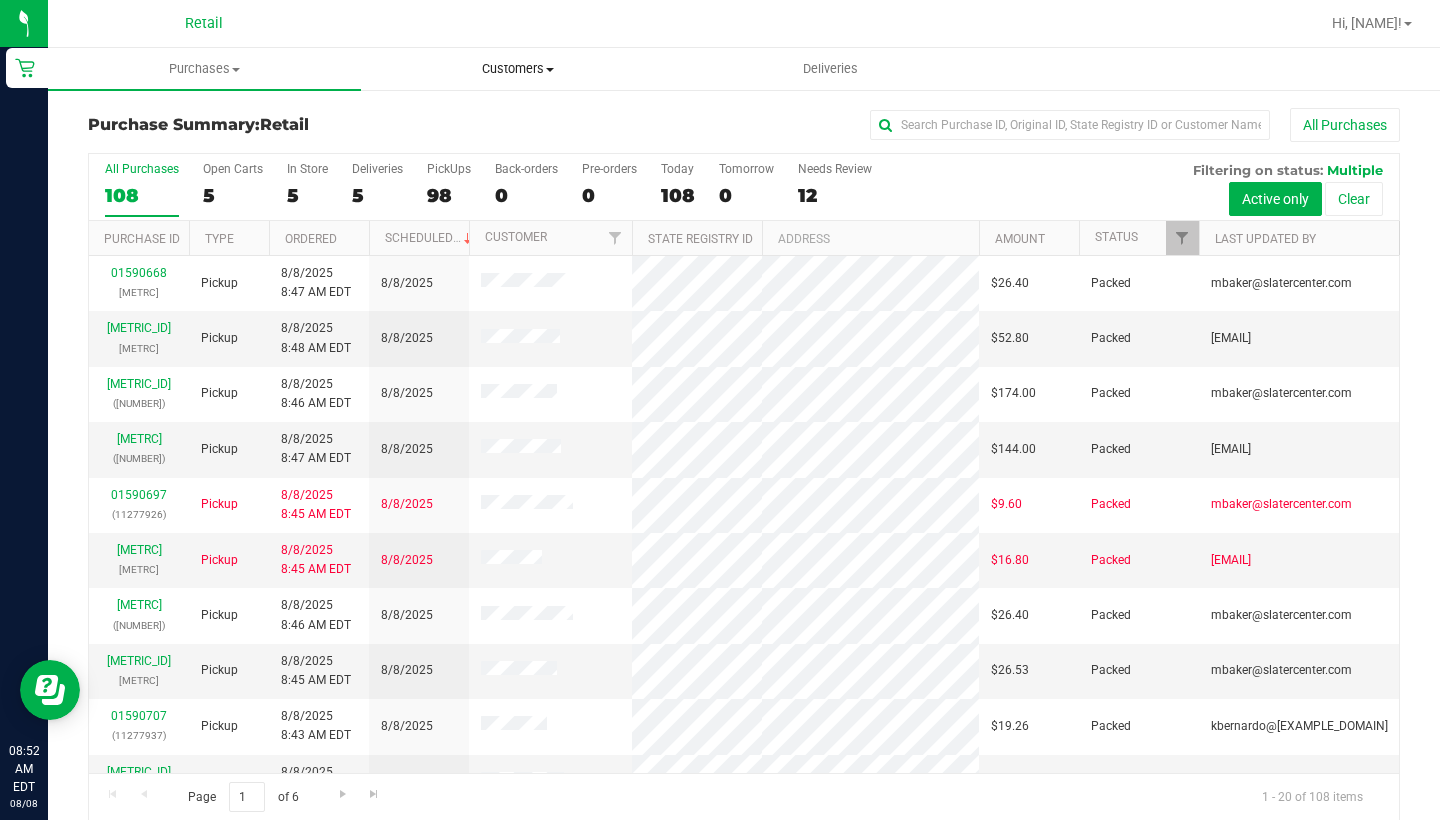 click on "Customers
All customers
Add a new customer
All physicians" at bounding box center (517, 69) 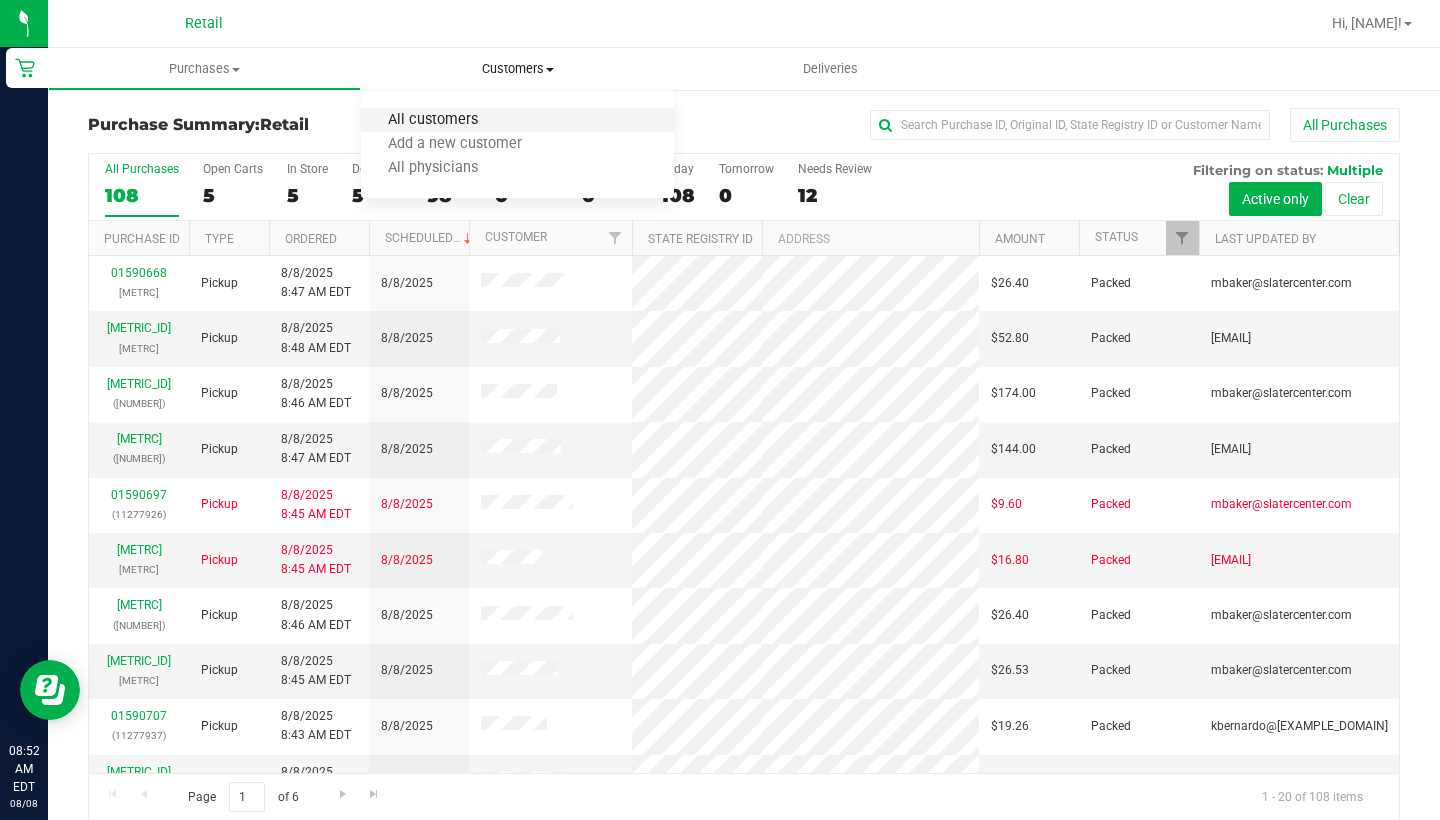 click on "All customers" at bounding box center (433, 120) 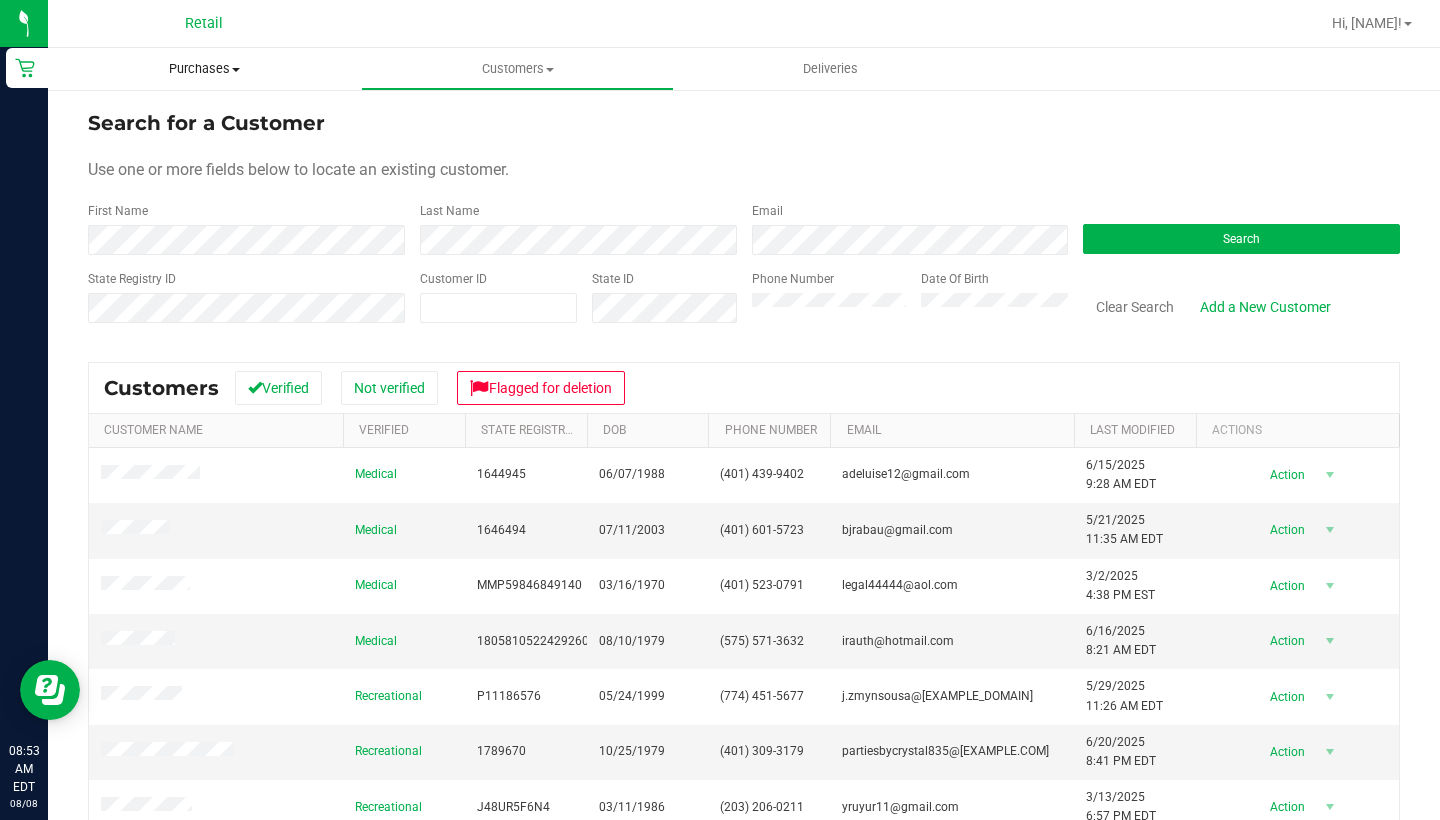 click on "Purchases" at bounding box center [204, 69] 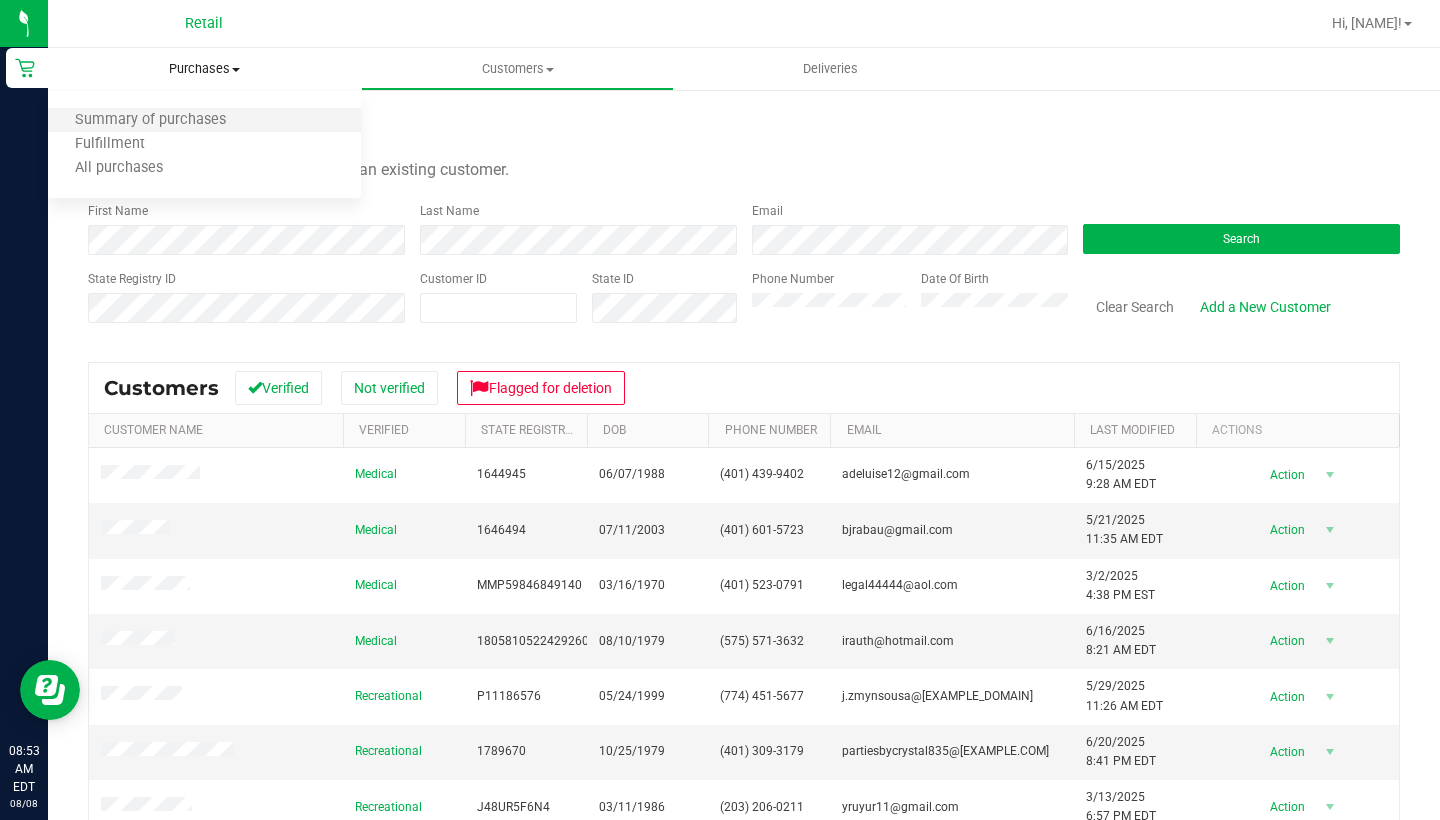 click on "Summary of purchases" at bounding box center (204, 121) 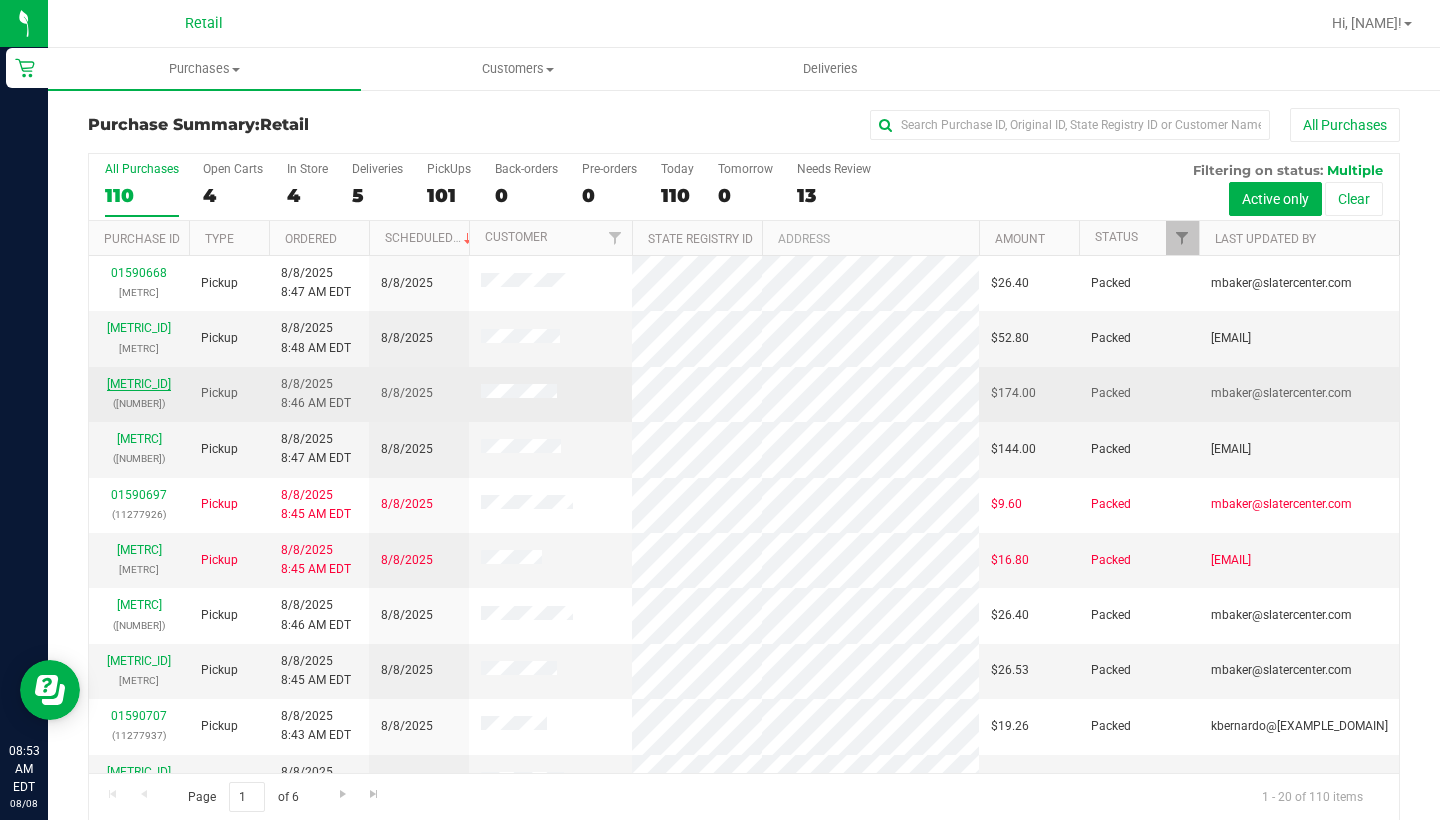 click on "[METRIC_ID]" at bounding box center (139, 384) 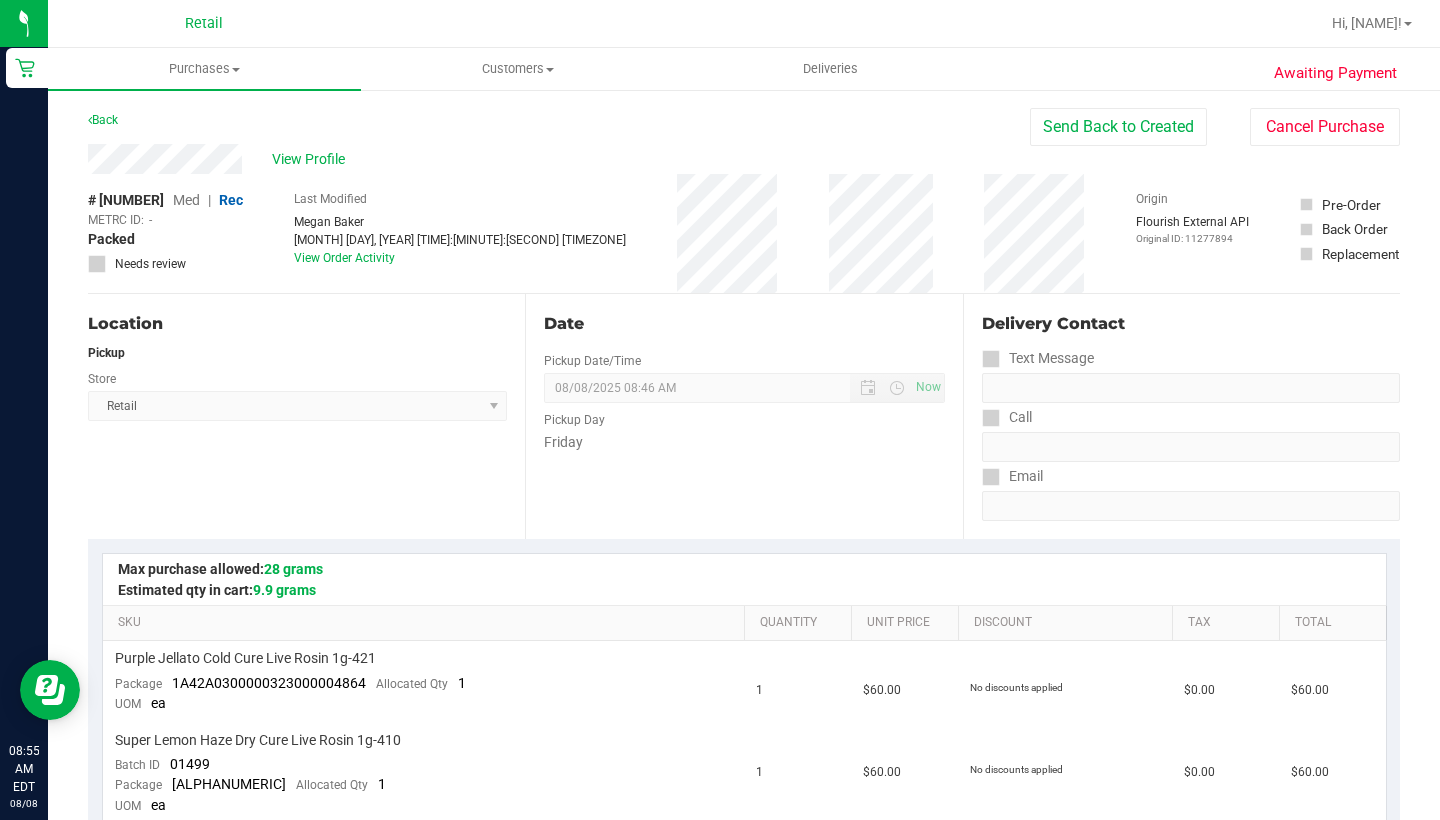 scroll, scrollTop: 0, scrollLeft: 0, axis: both 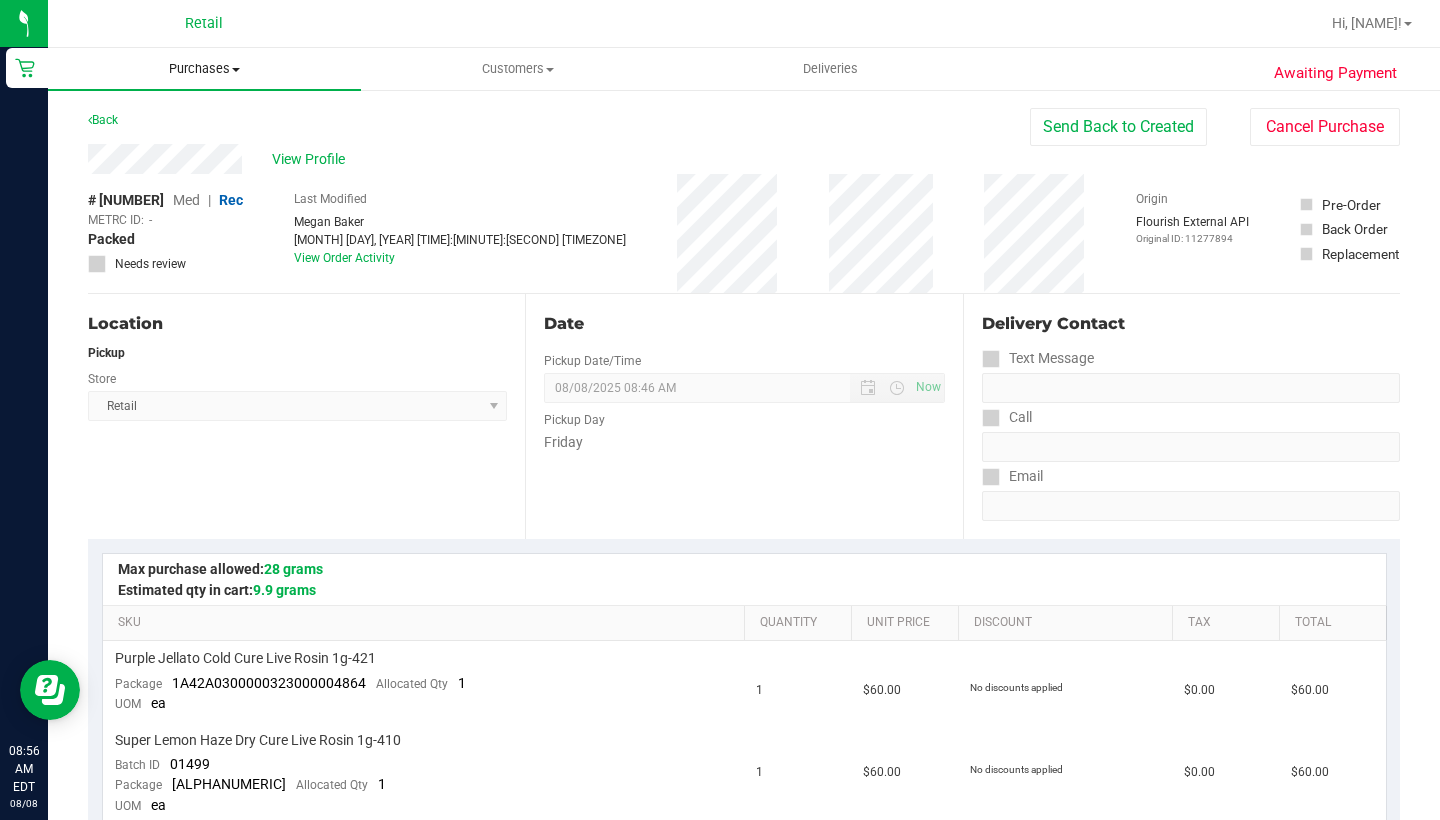 click on "Purchases
Summary of purchases
Fulfillment
All purchases" at bounding box center [204, 69] 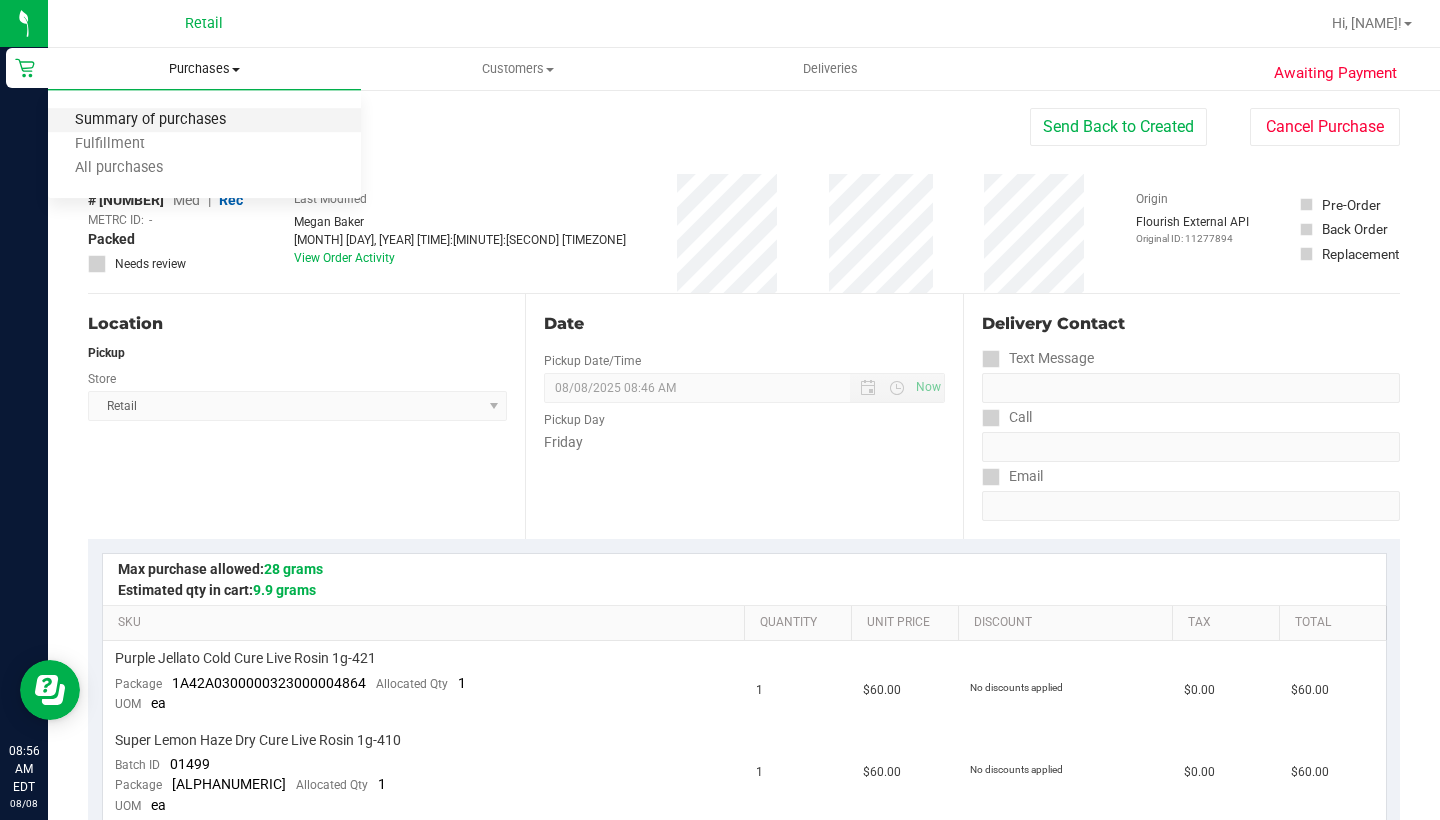 click on "Summary of purchases" at bounding box center (150, 120) 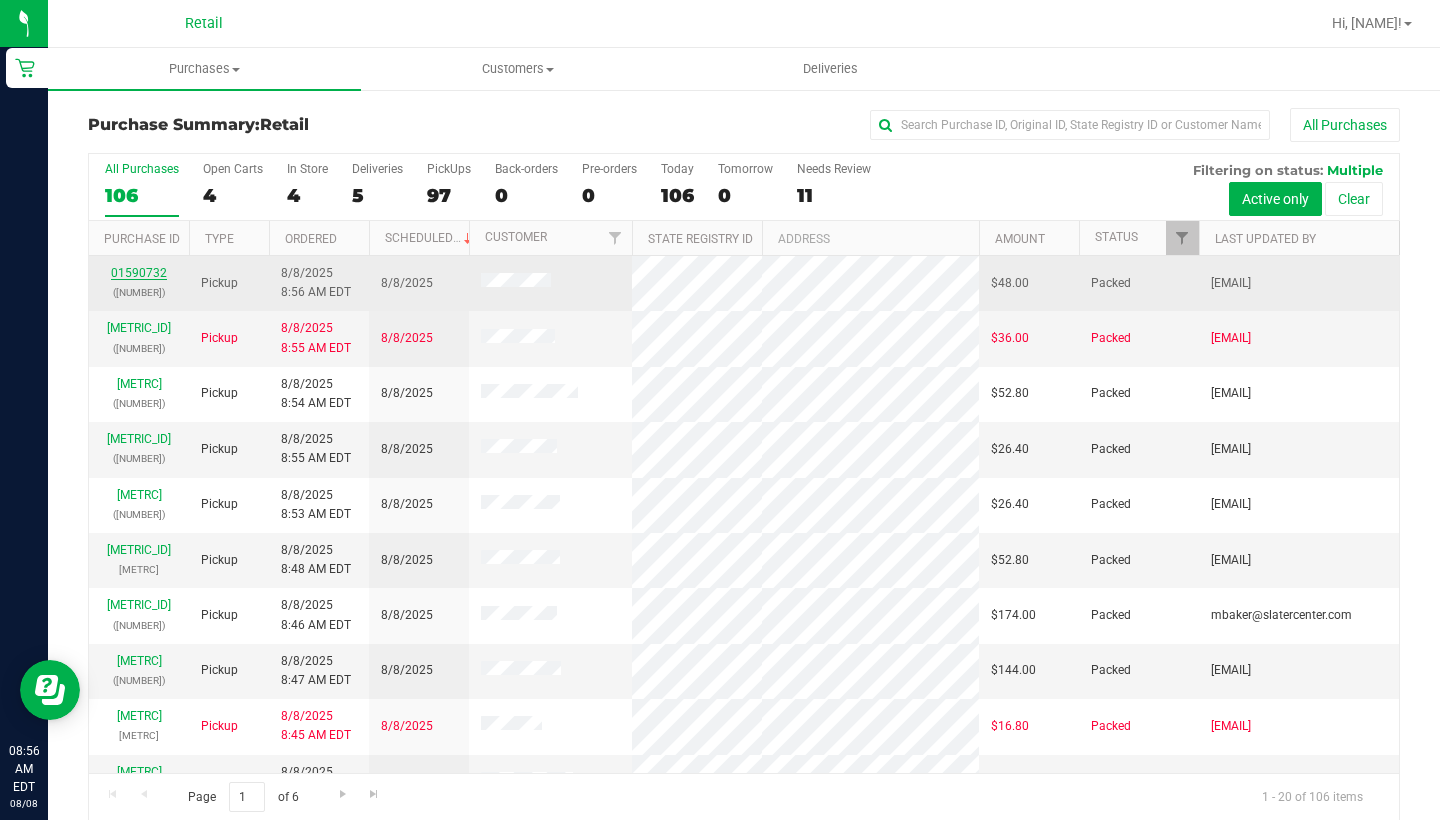 click on "01590732" at bounding box center (139, 273) 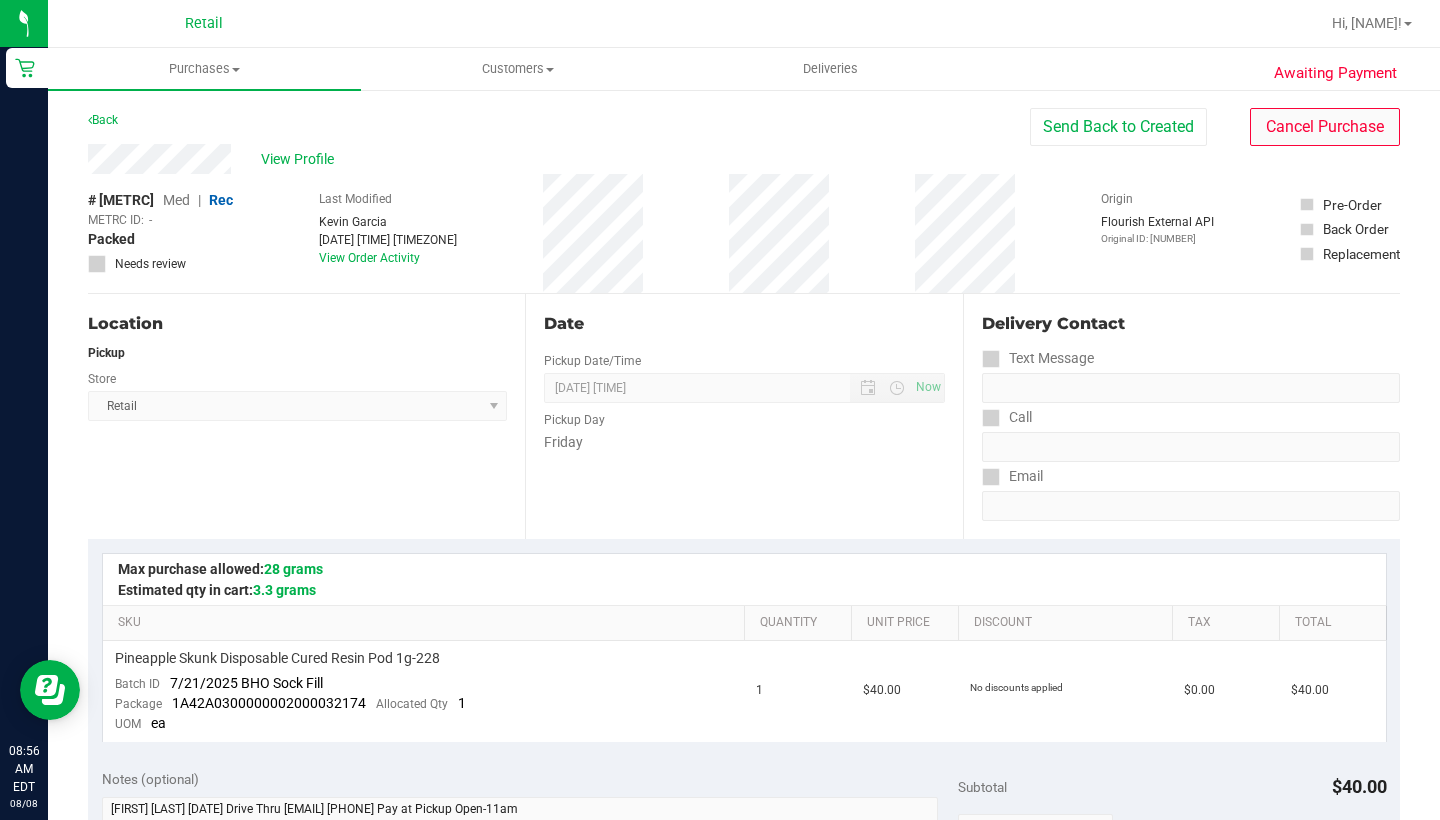 click on "Cancel Purchase" at bounding box center [1325, 127] 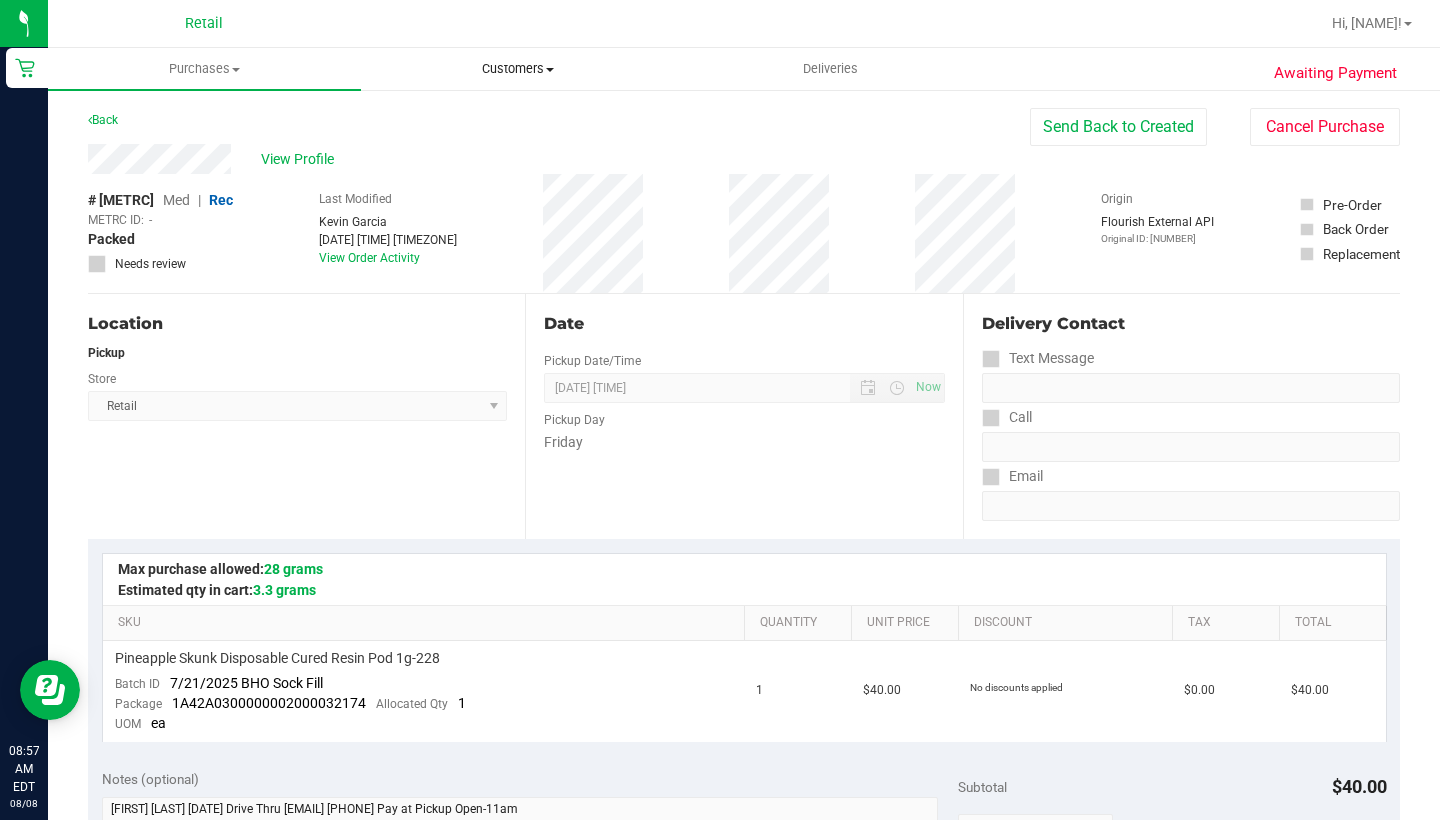 click on "Customers" at bounding box center (517, 69) 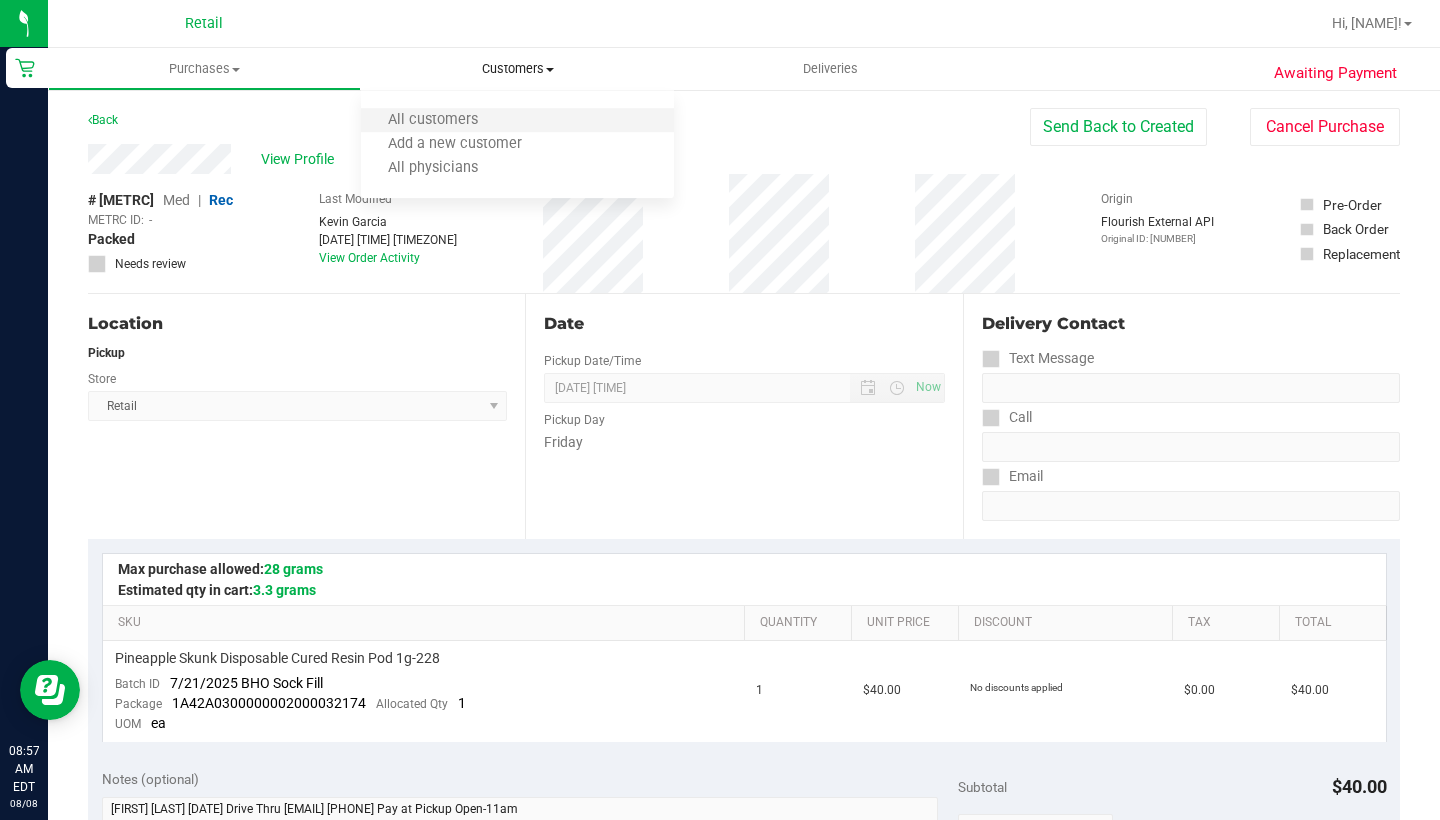 click on "All customers" at bounding box center (517, 121) 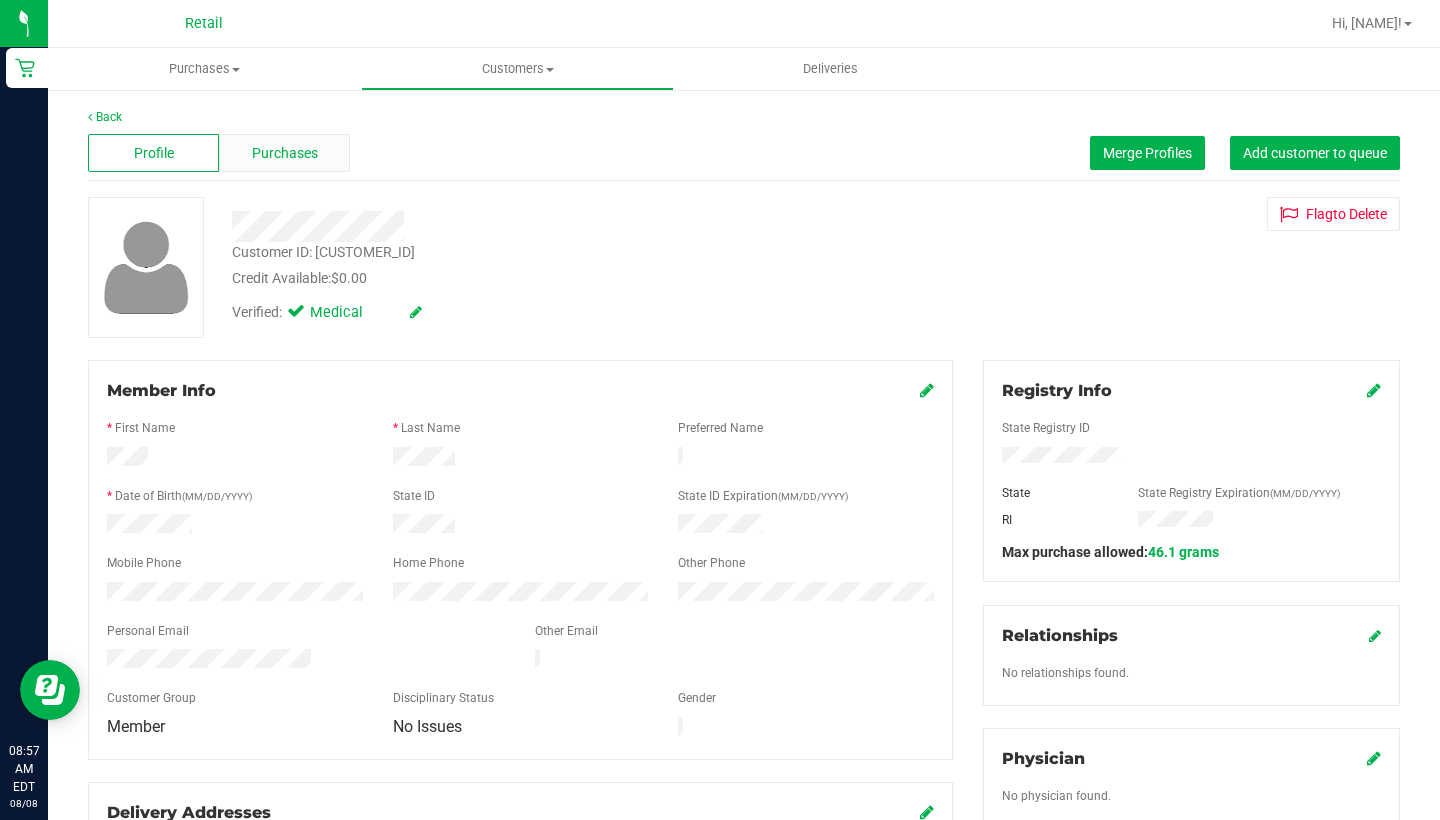 click on "Purchases" at bounding box center (284, 153) 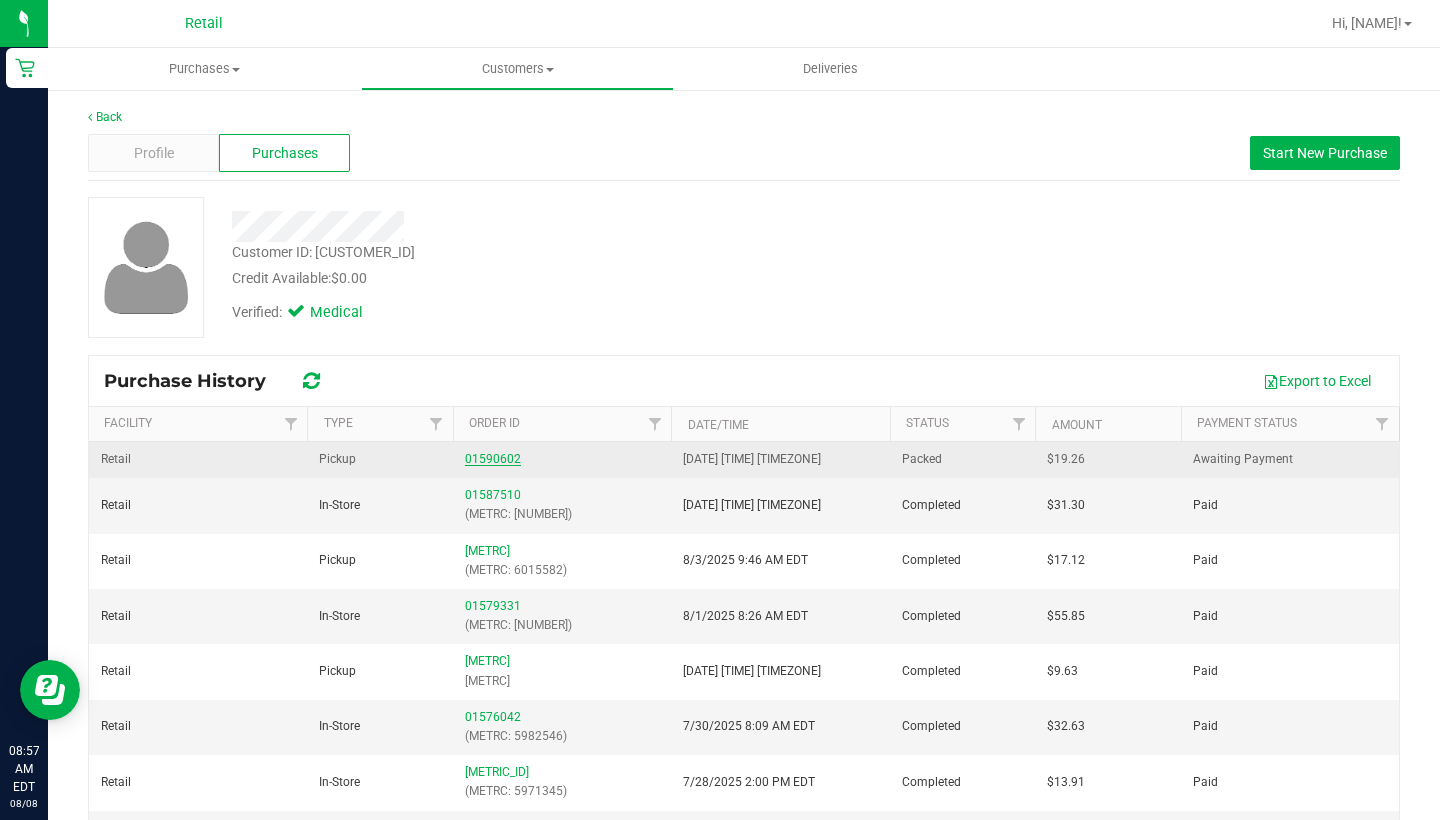 click on "01590602" at bounding box center (493, 459) 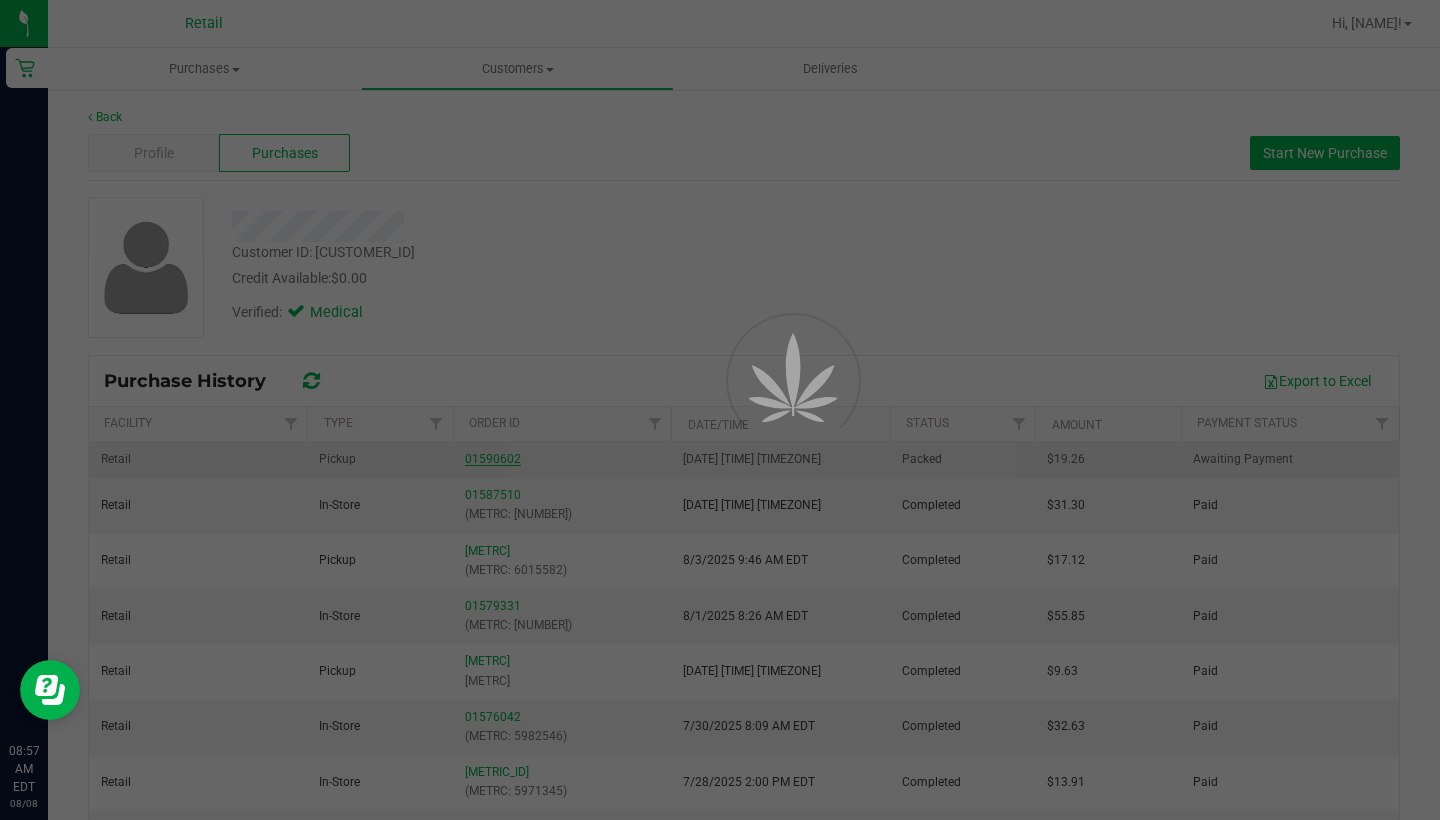 scroll, scrollTop: 1, scrollLeft: 0, axis: vertical 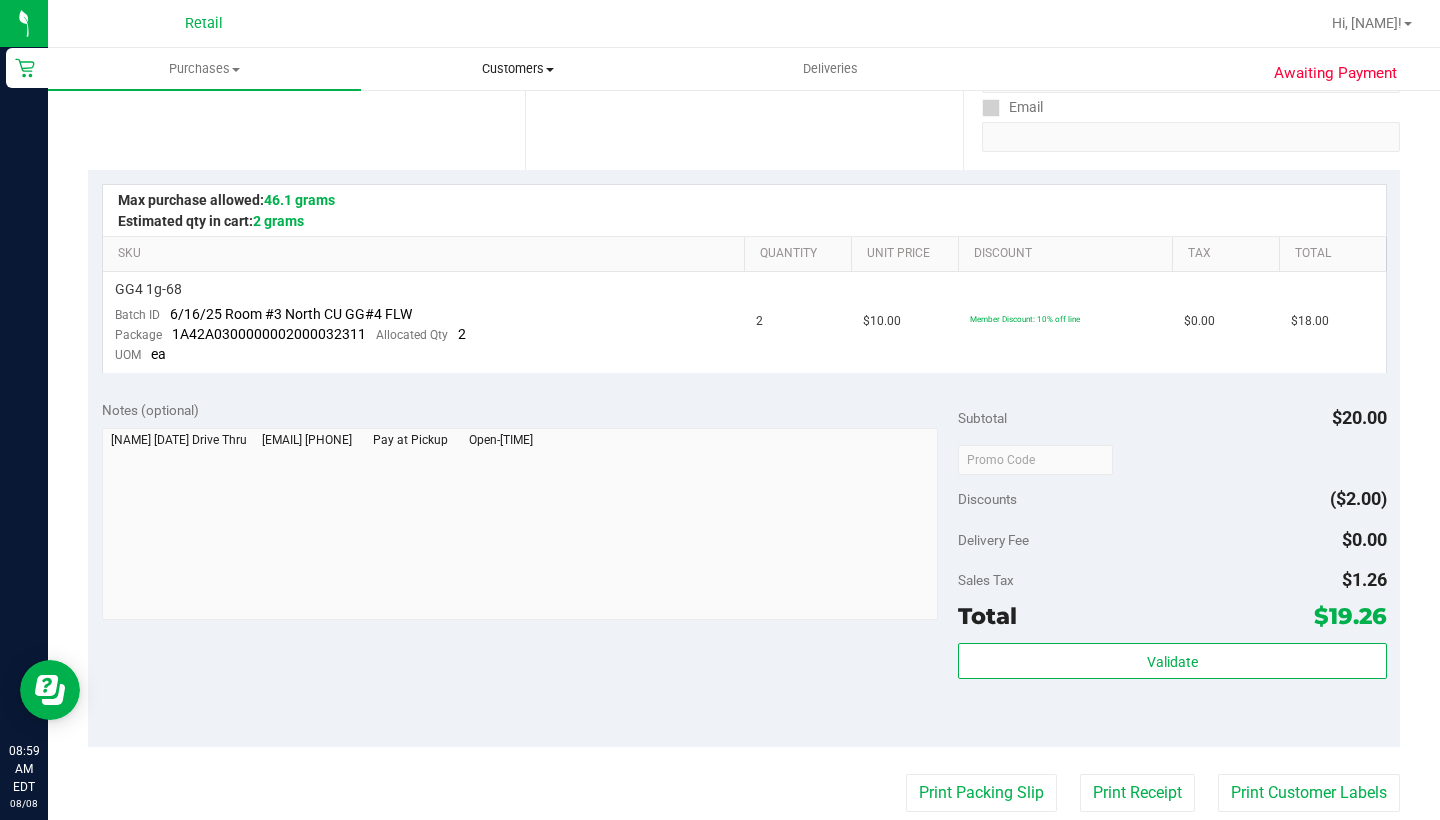 click on "Customers" at bounding box center [517, 69] 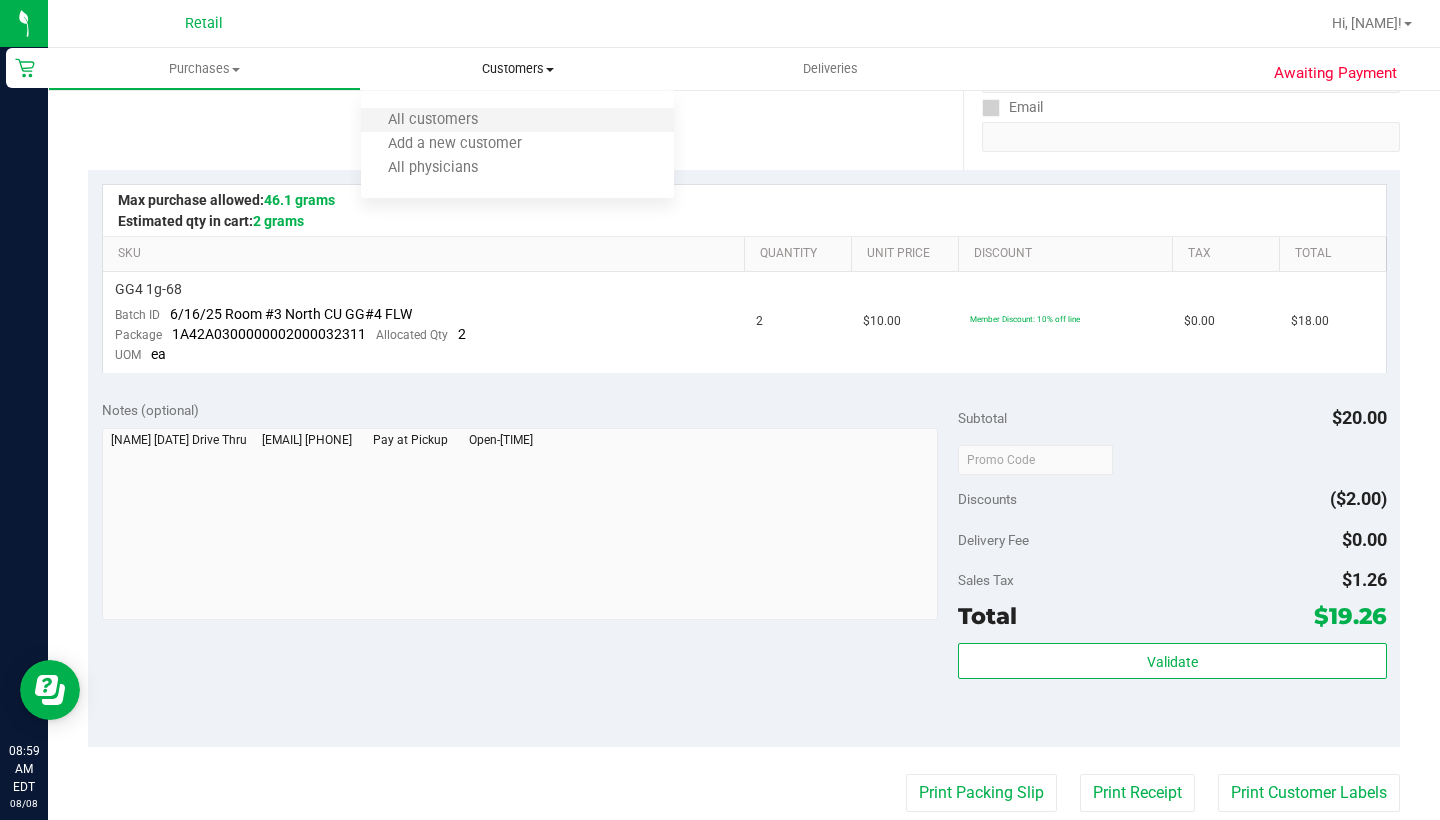 click on "All customers" at bounding box center (517, 121) 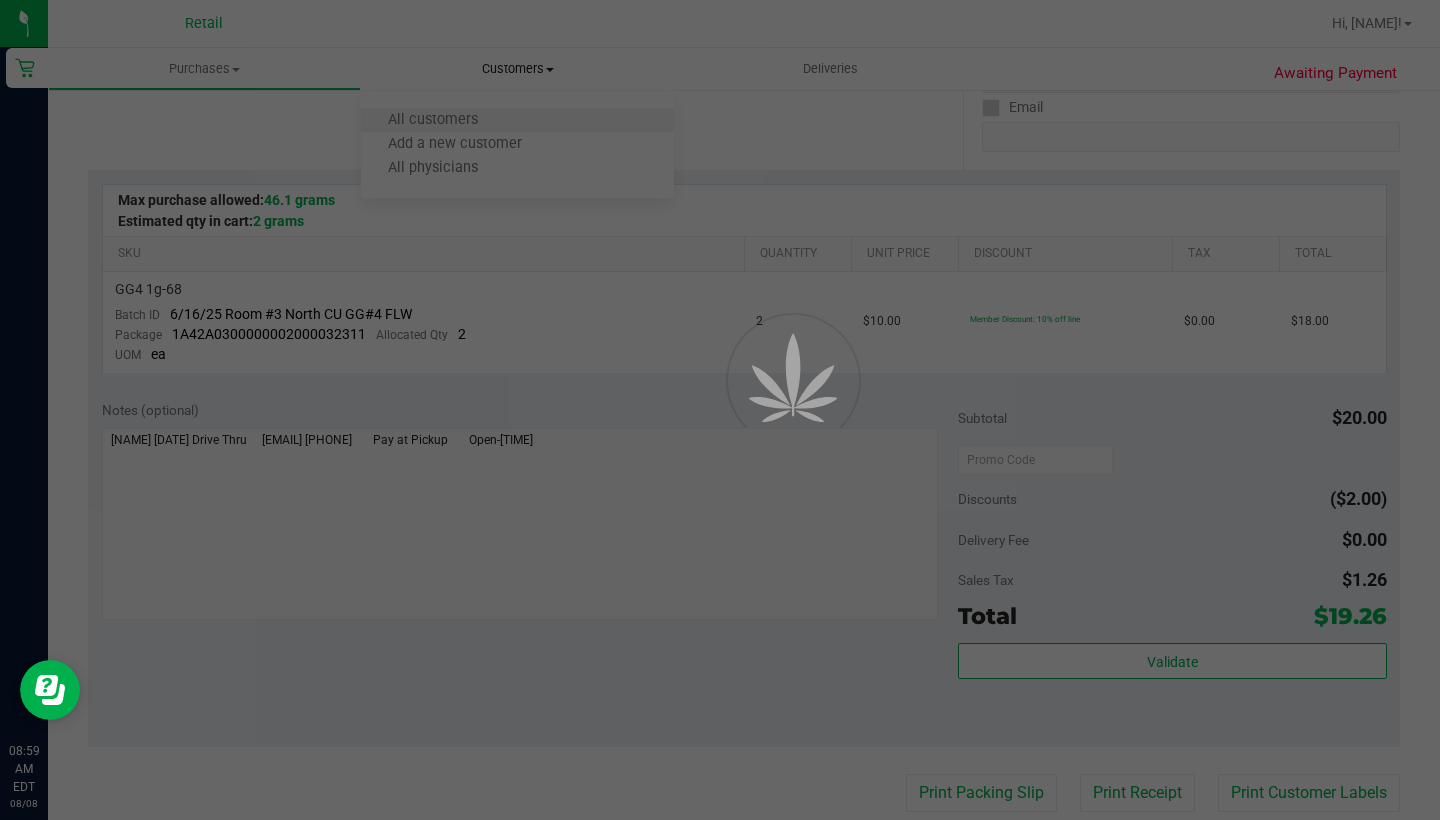 scroll, scrollTop: 0, scrollLeft: 0, axis: both 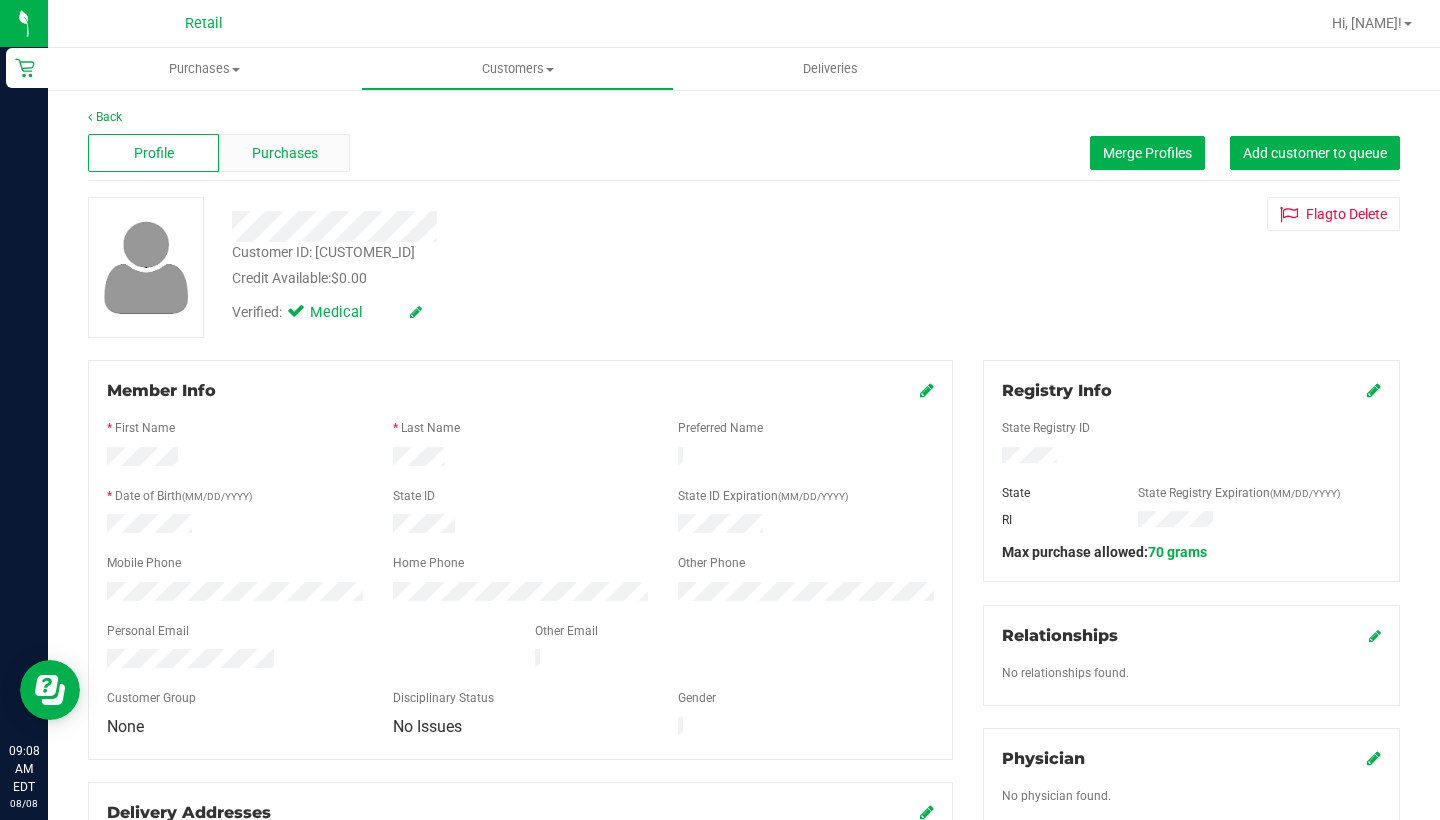 click on "Purchases" at bounding box center [284, 153] 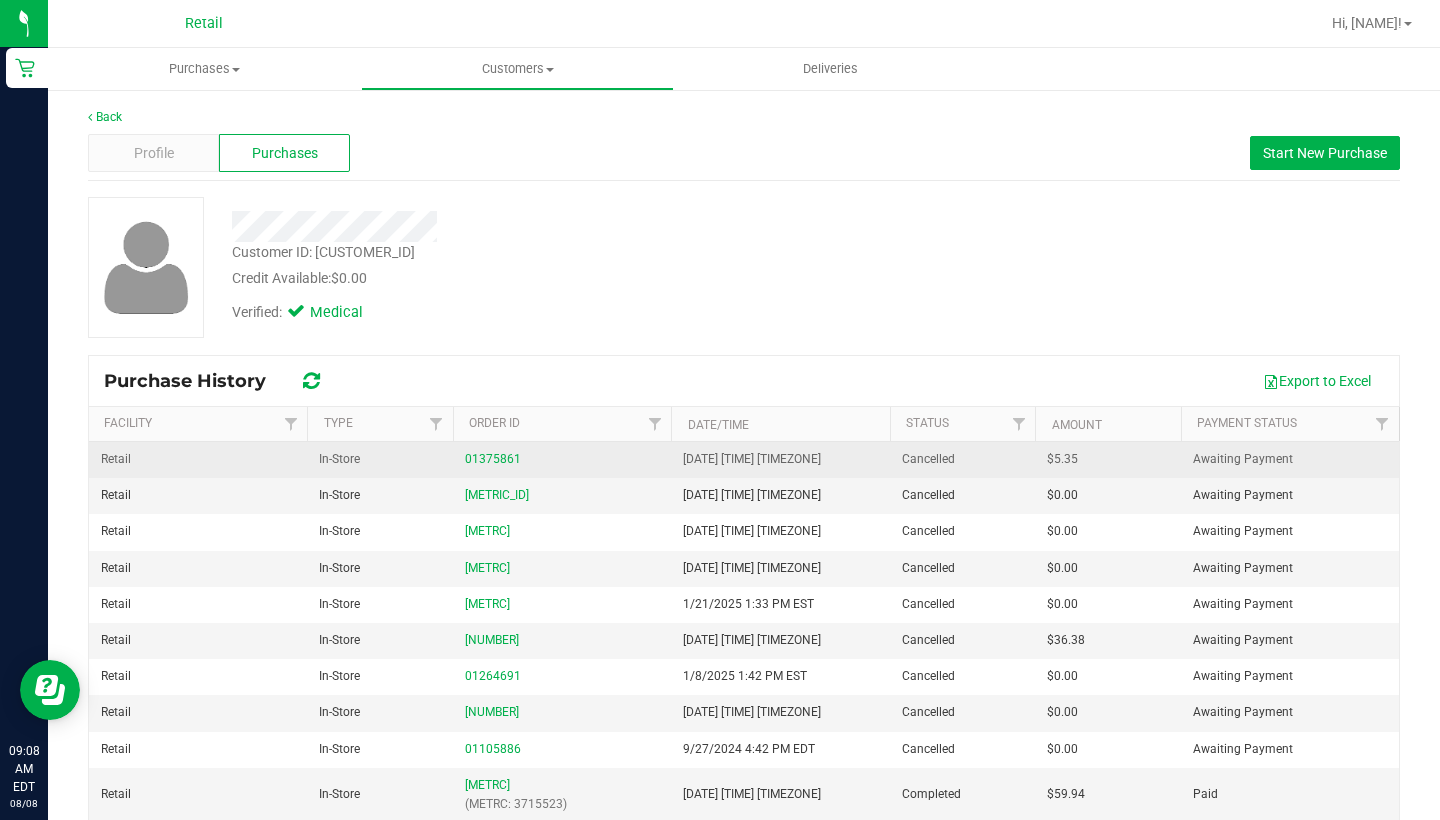 click on "01375861" at bounding box center (562, 459) 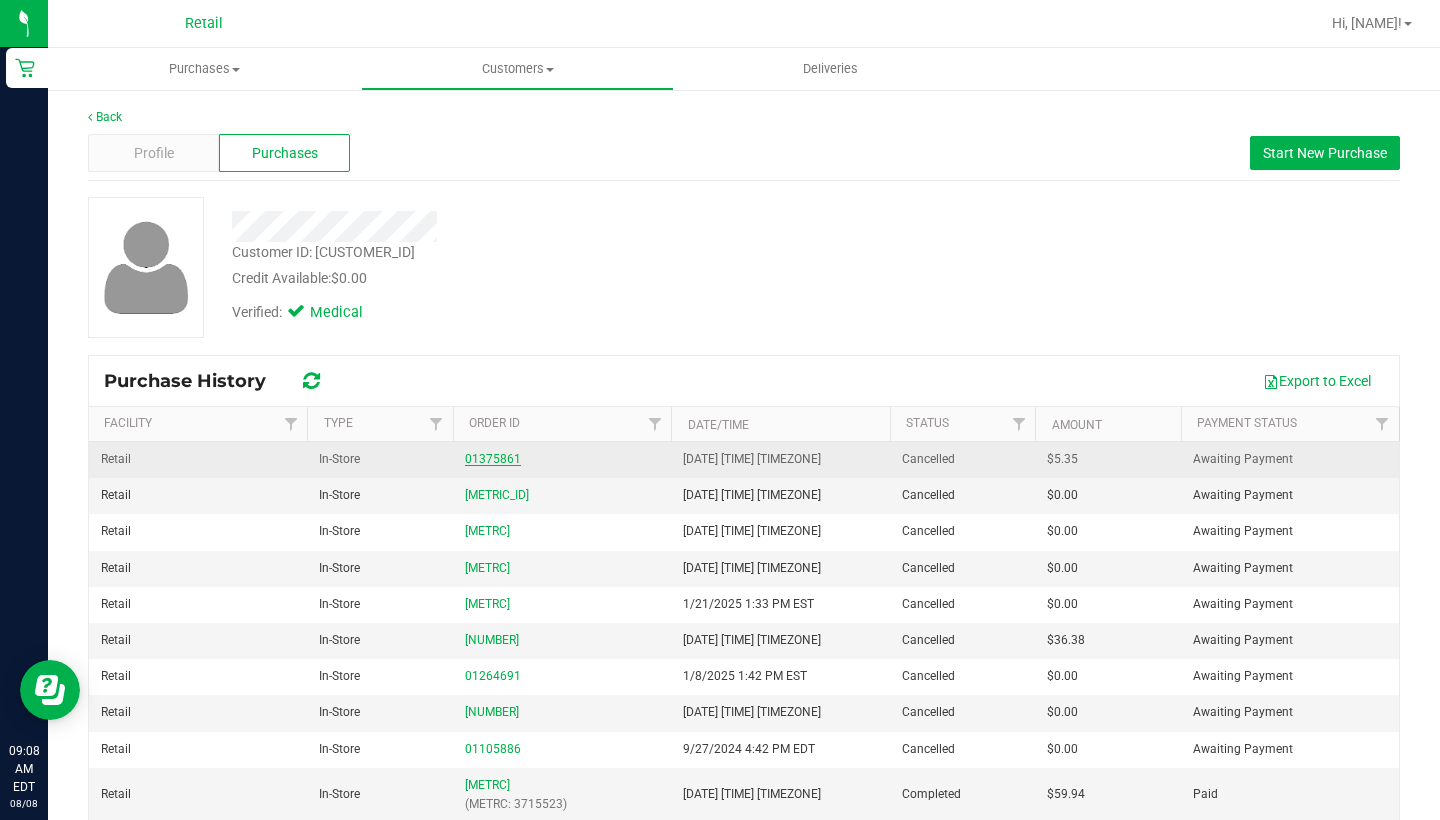 click on "01375861" at bounding box center (493, 459) 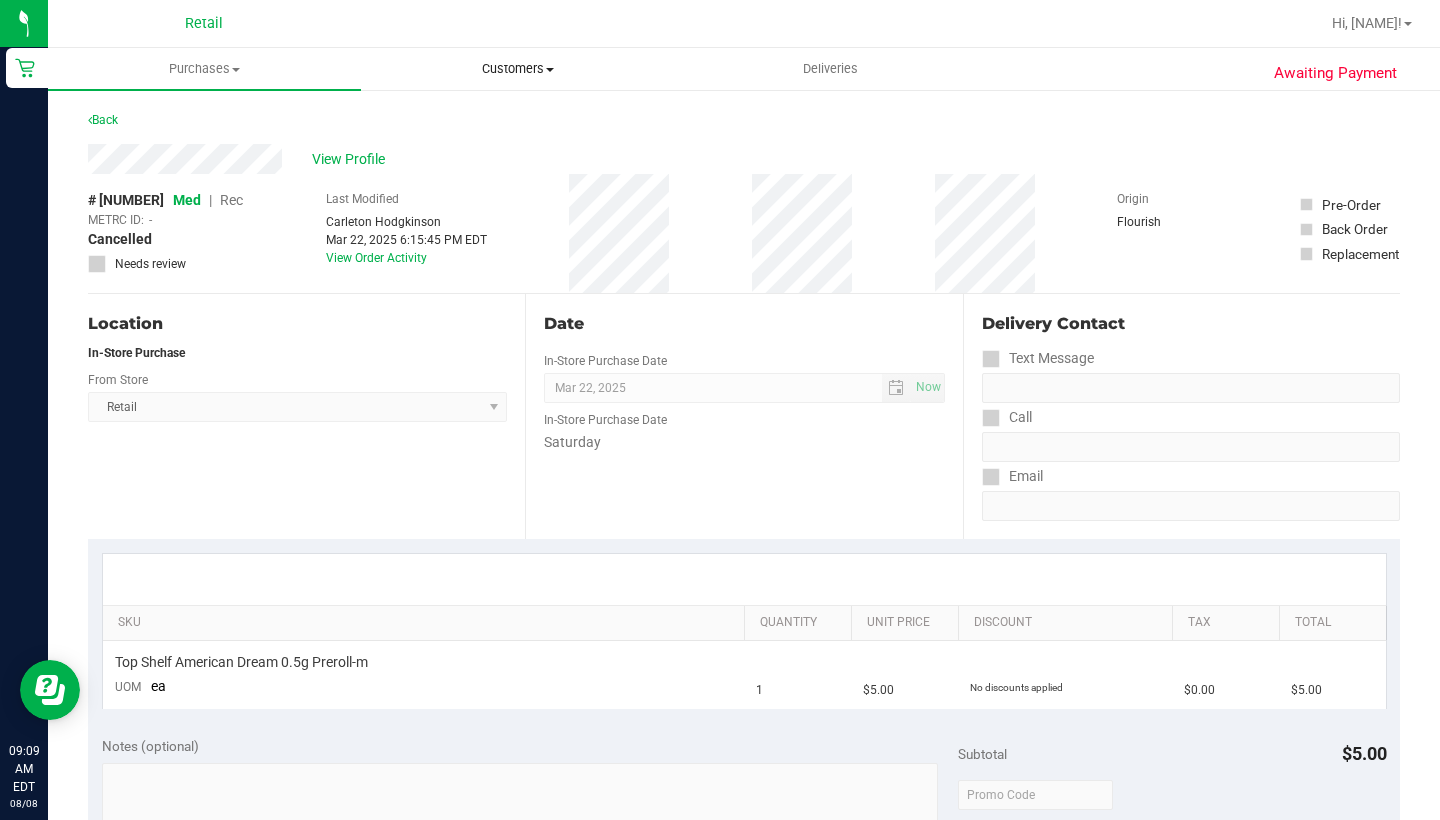 click on "Customers" at bounding box center (517, 69) 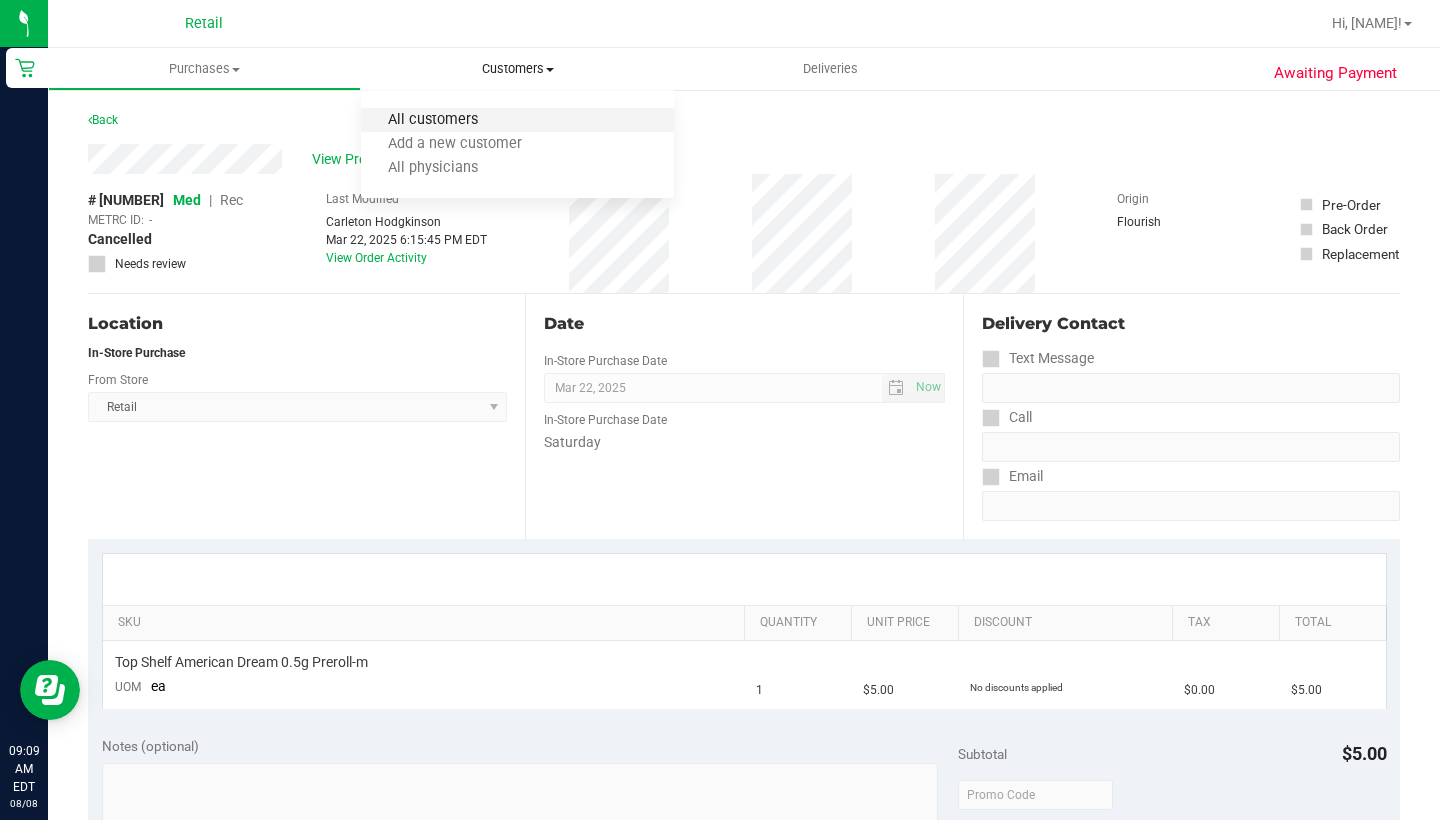 click on "All customers" at bounding box center [433, 120] 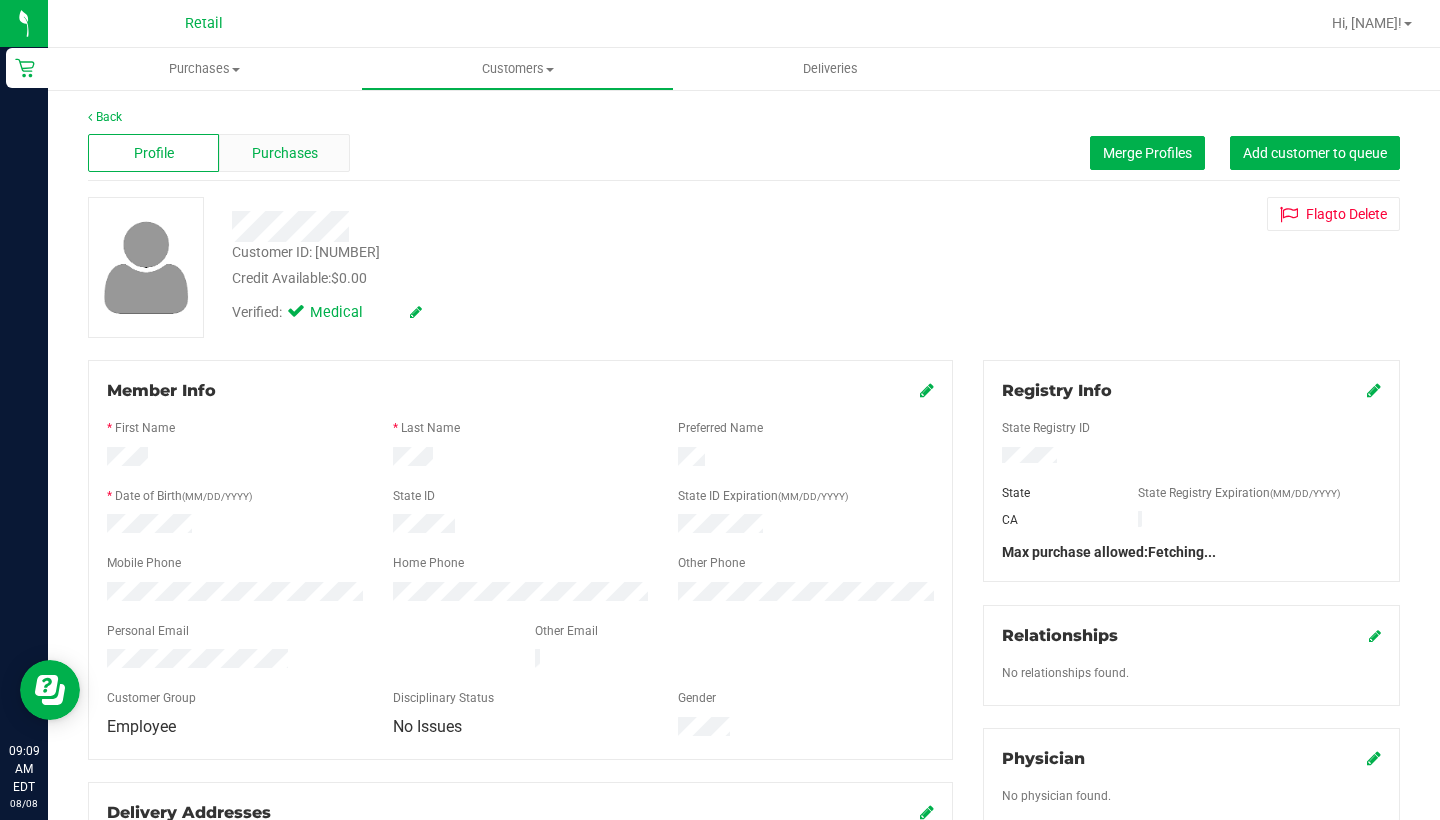 click on "Purchases" at bounding box center [284, 153] 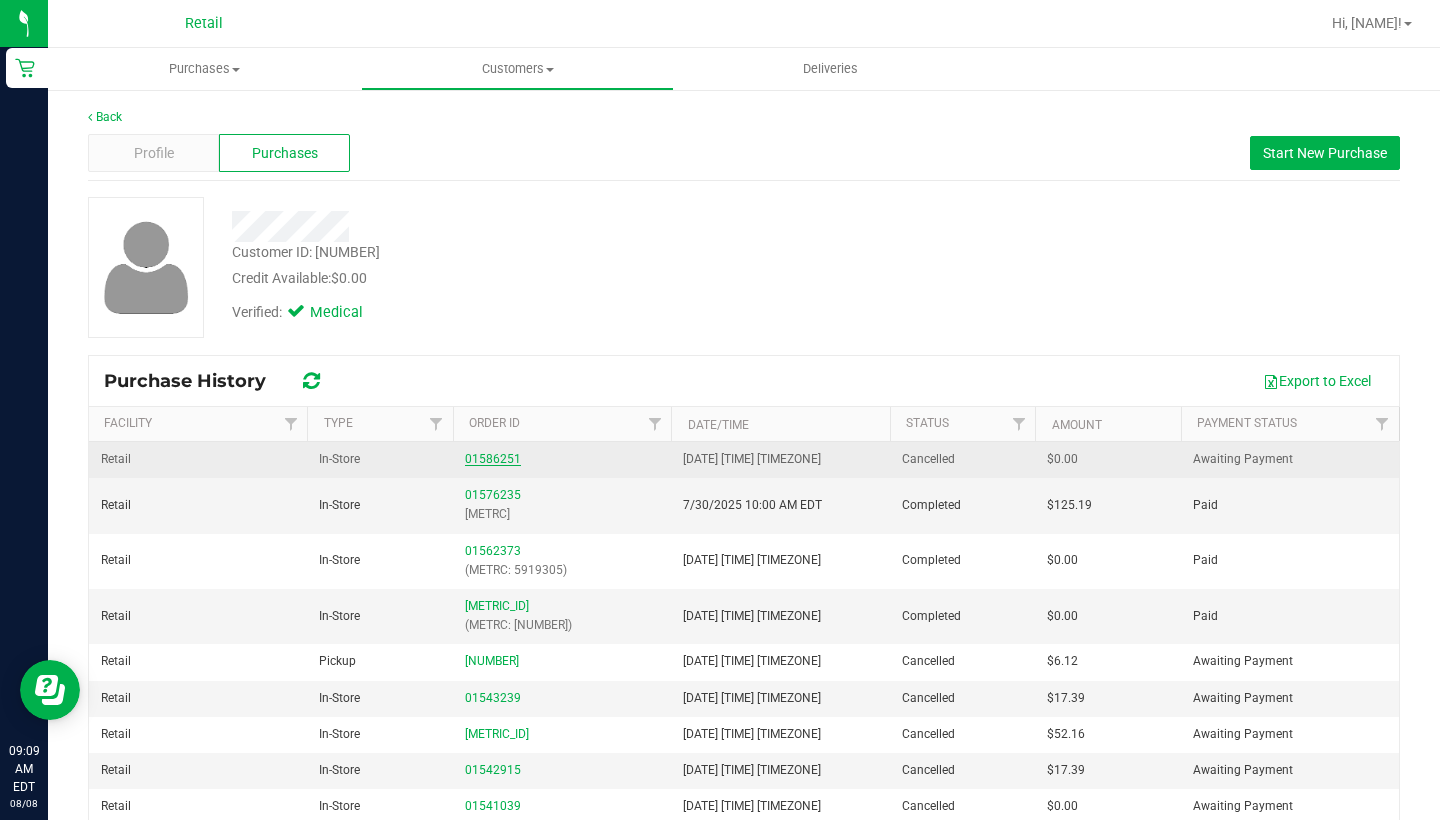 click on "01586251" at bounding box center (493, 459) 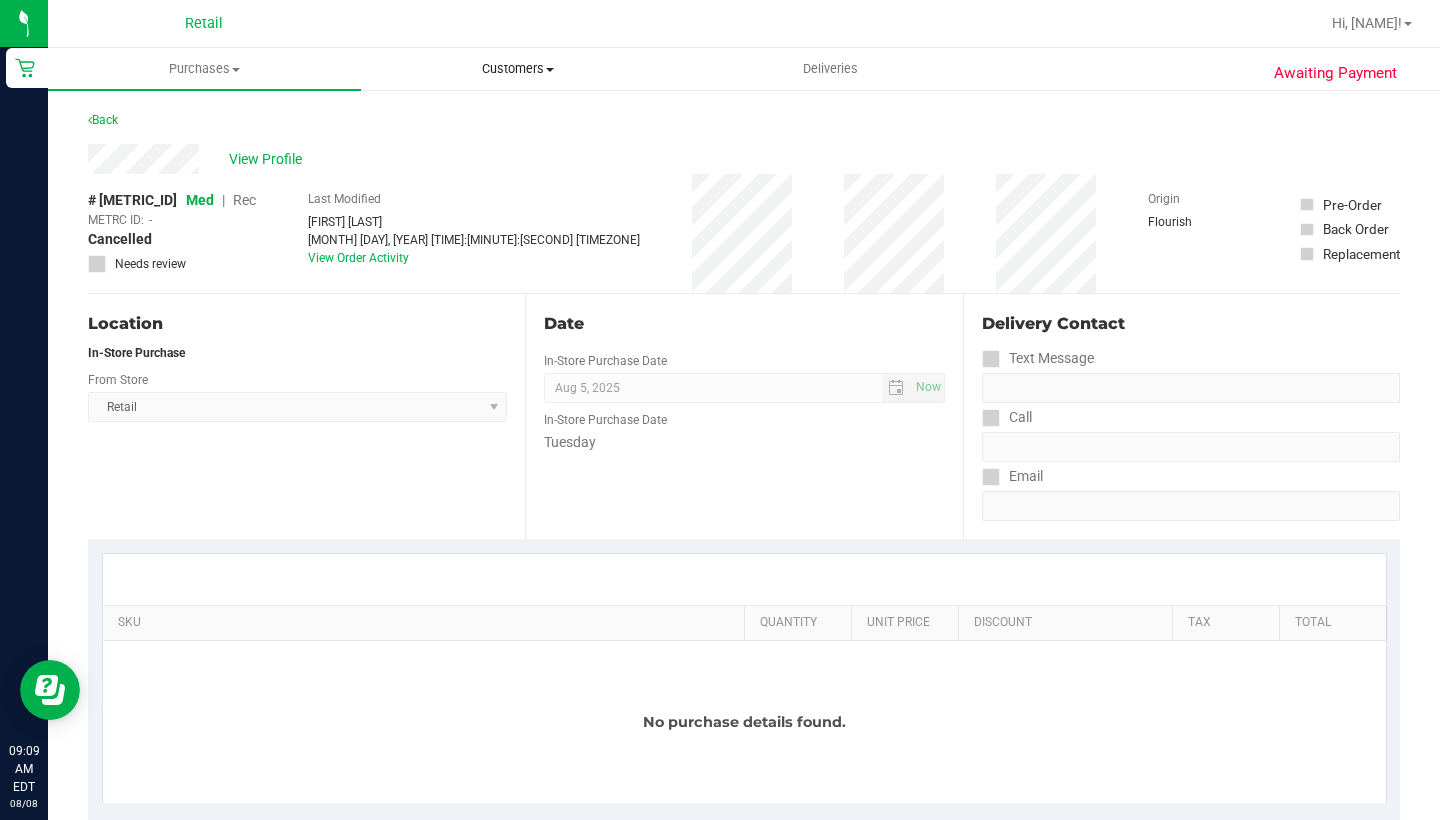 click on "Customers" at bounding box center [517, 69] 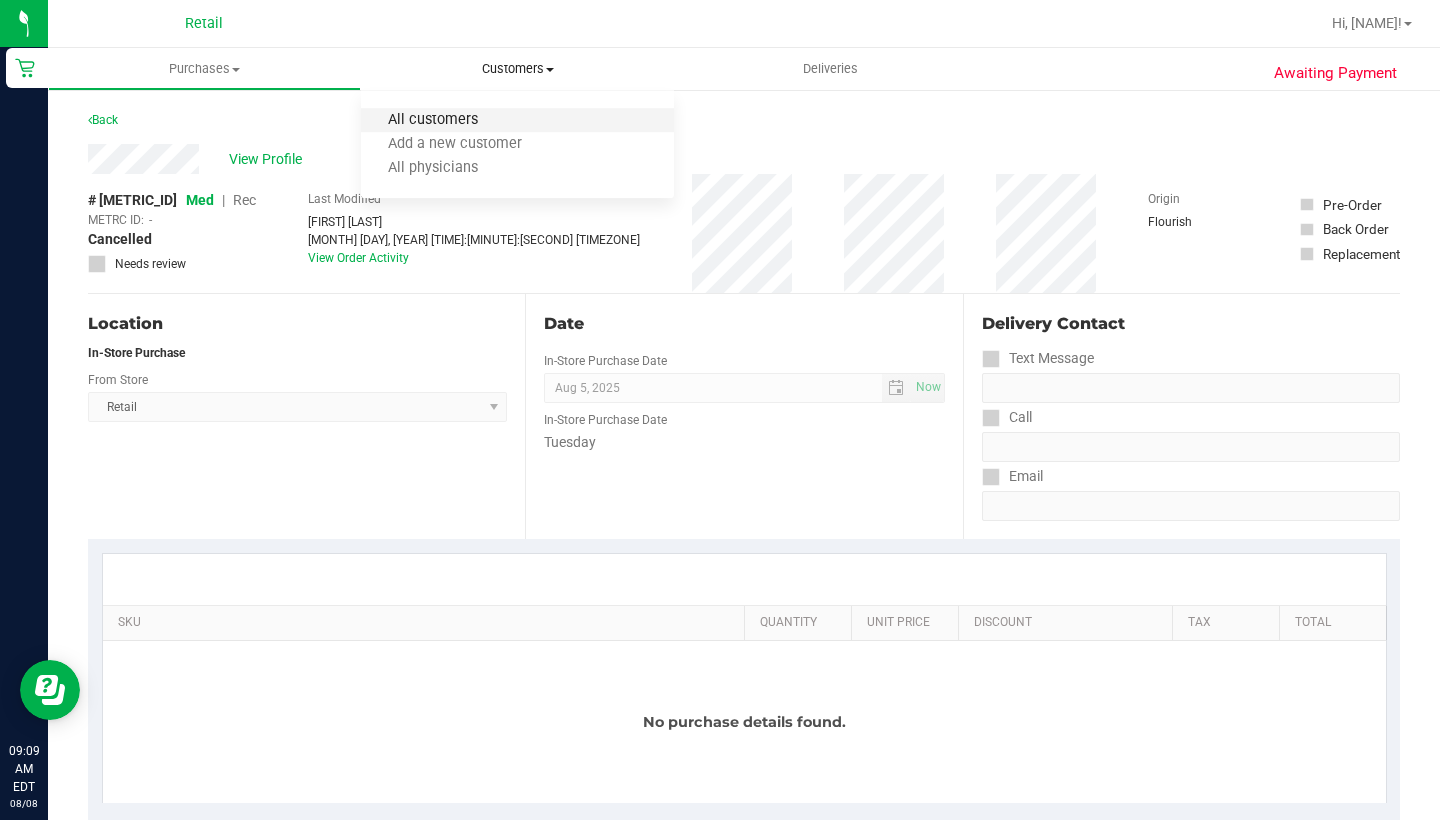 click on "All customers" at bounding box center [433, 120] 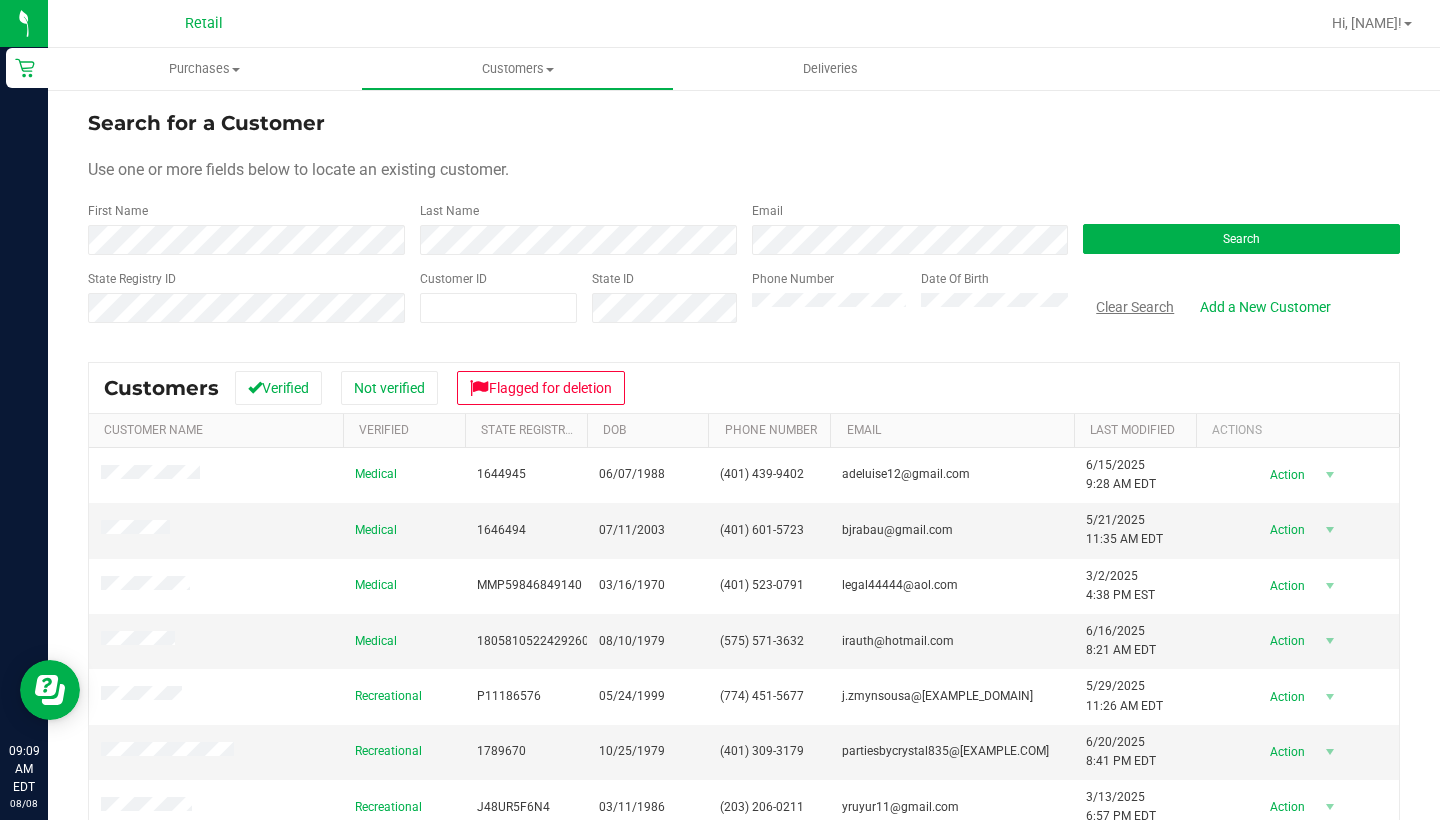 click on "Clear Search" at bounding box center (1135, 307) 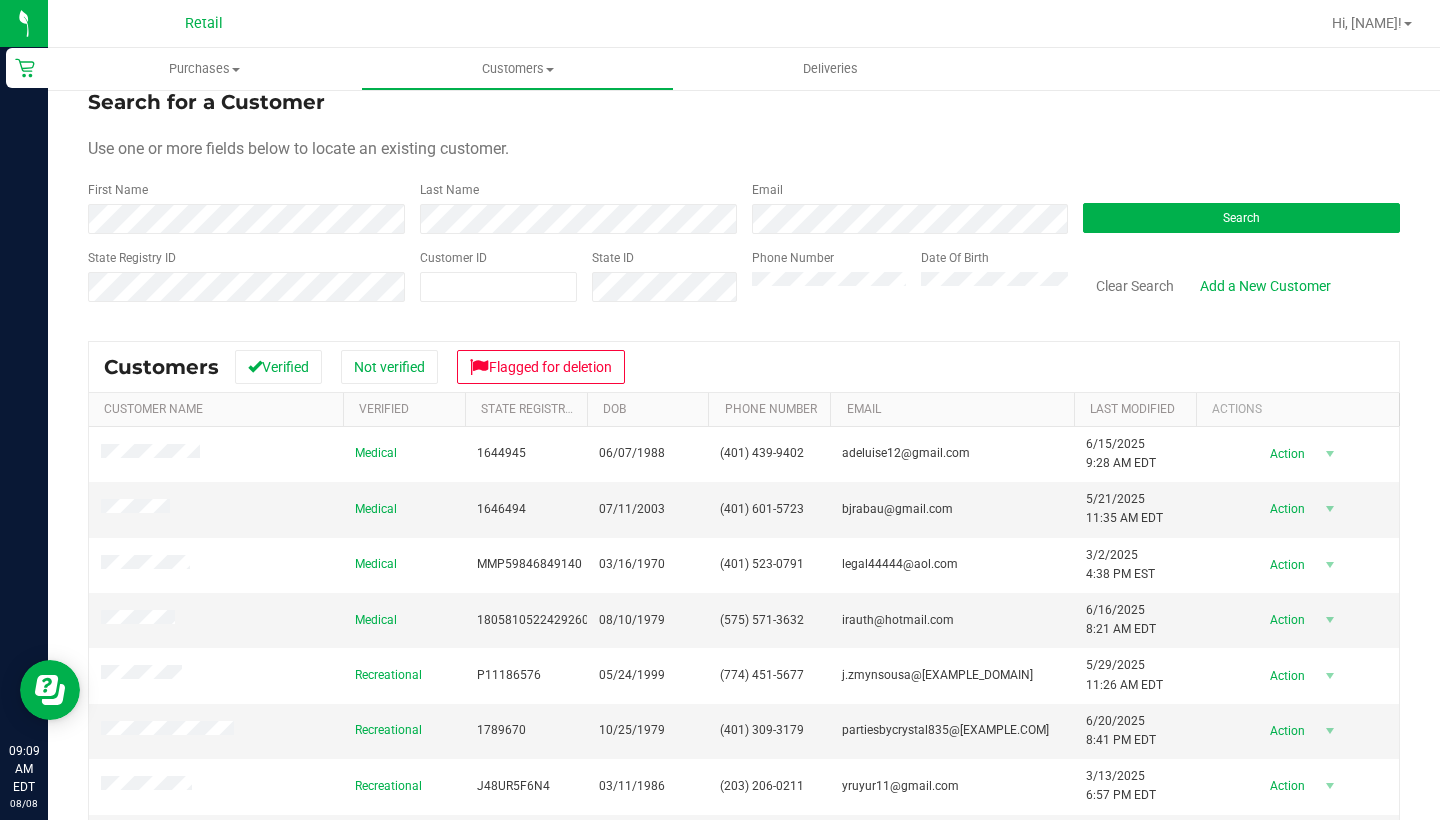 scroll, scrollTop: 22, scrollLeft: 0, axis: vertical 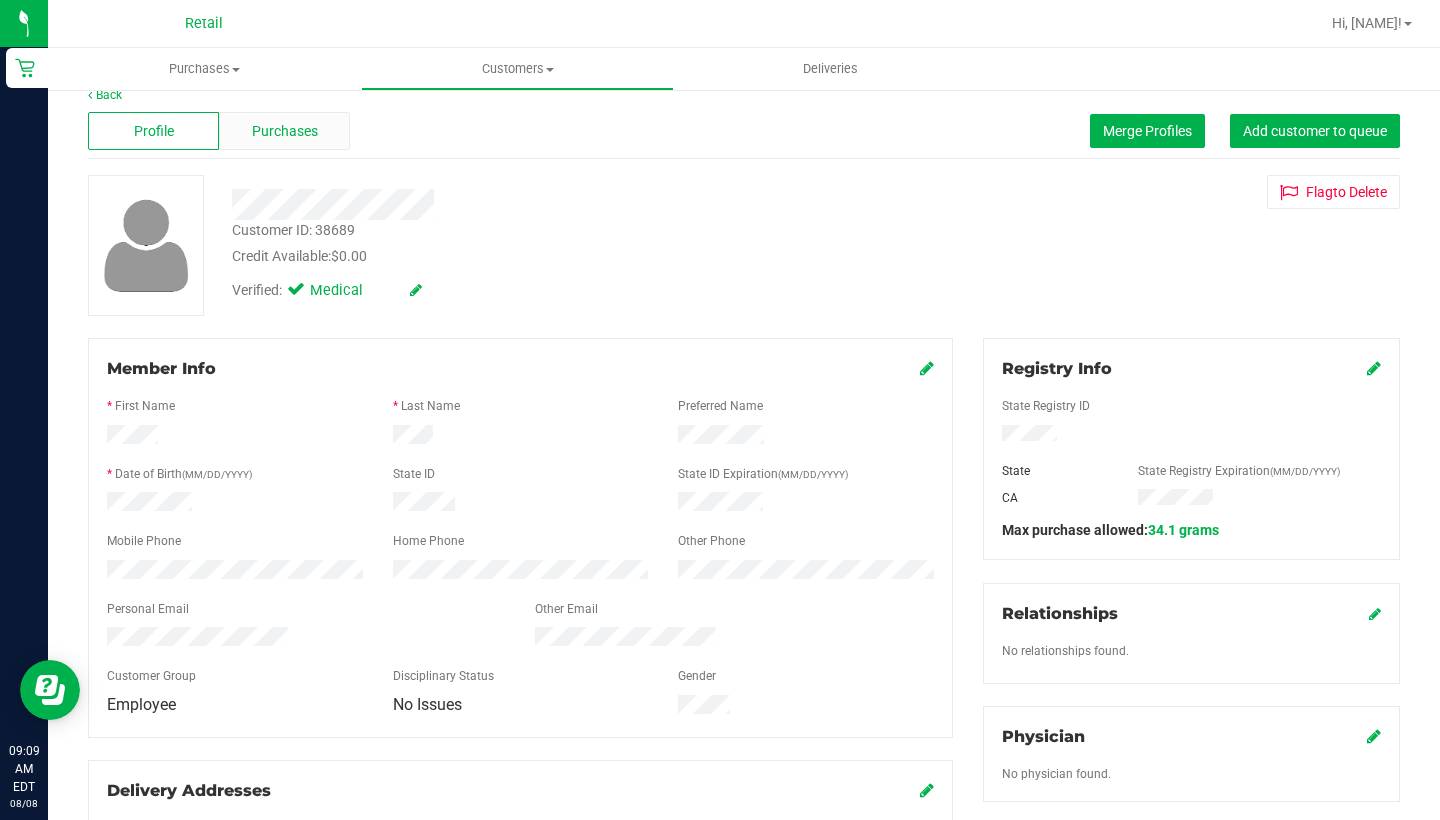 click on "Purchases" at bounding box center (285, 131) 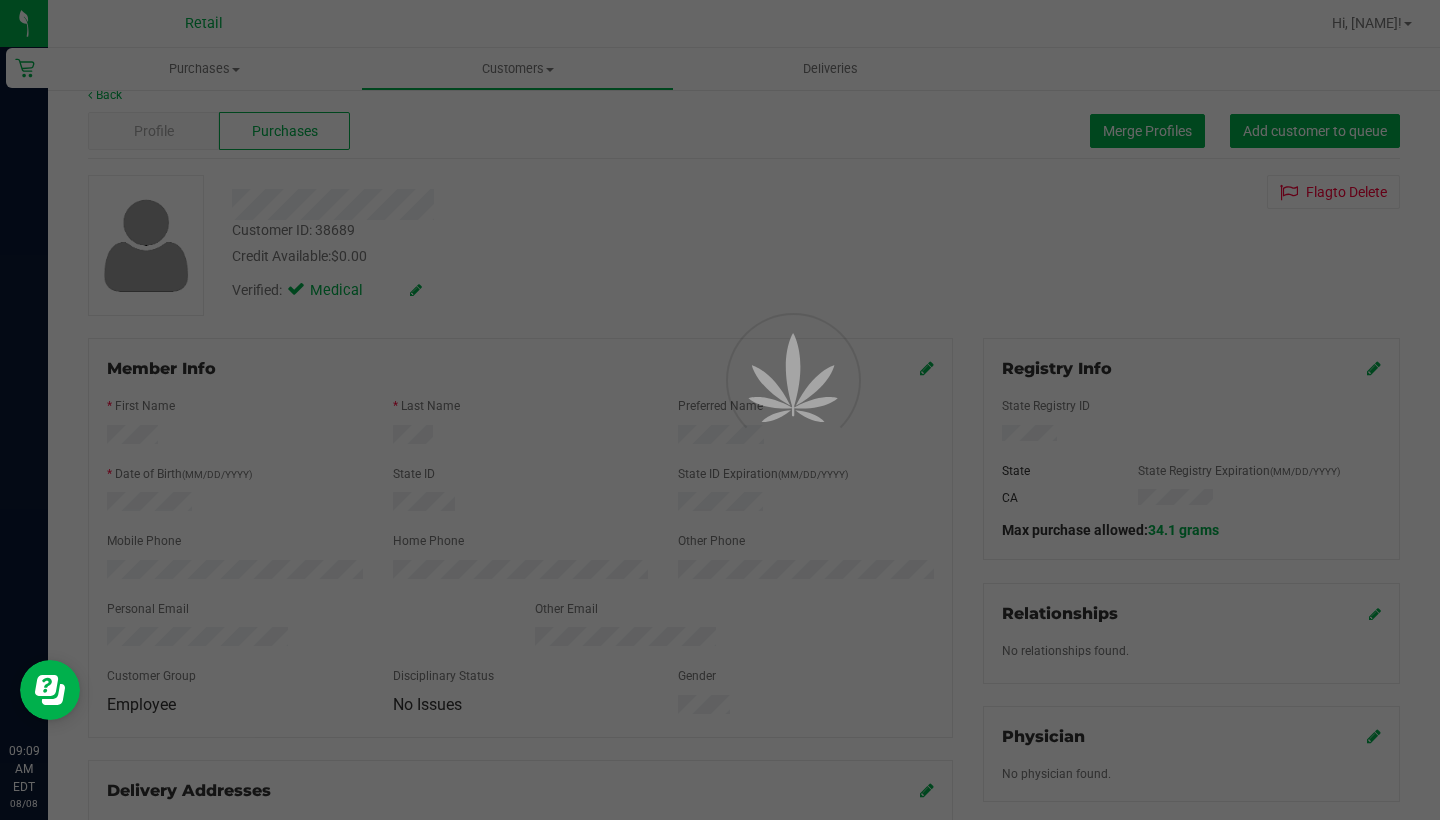 scroll, scrollTop: 0, scrollLeft: 0, axis: both 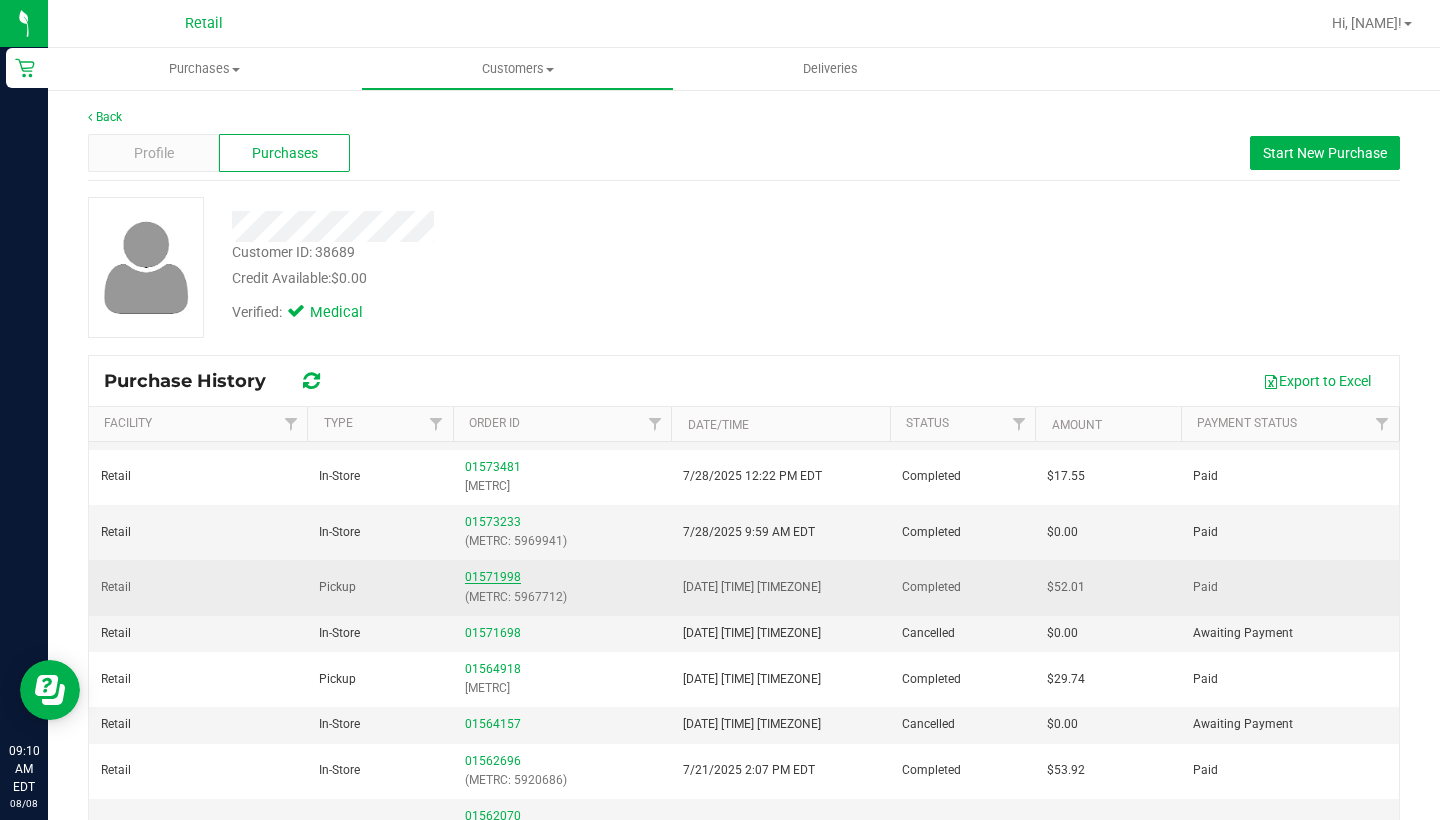 click on "01571998" at bounding box center (493, 577) 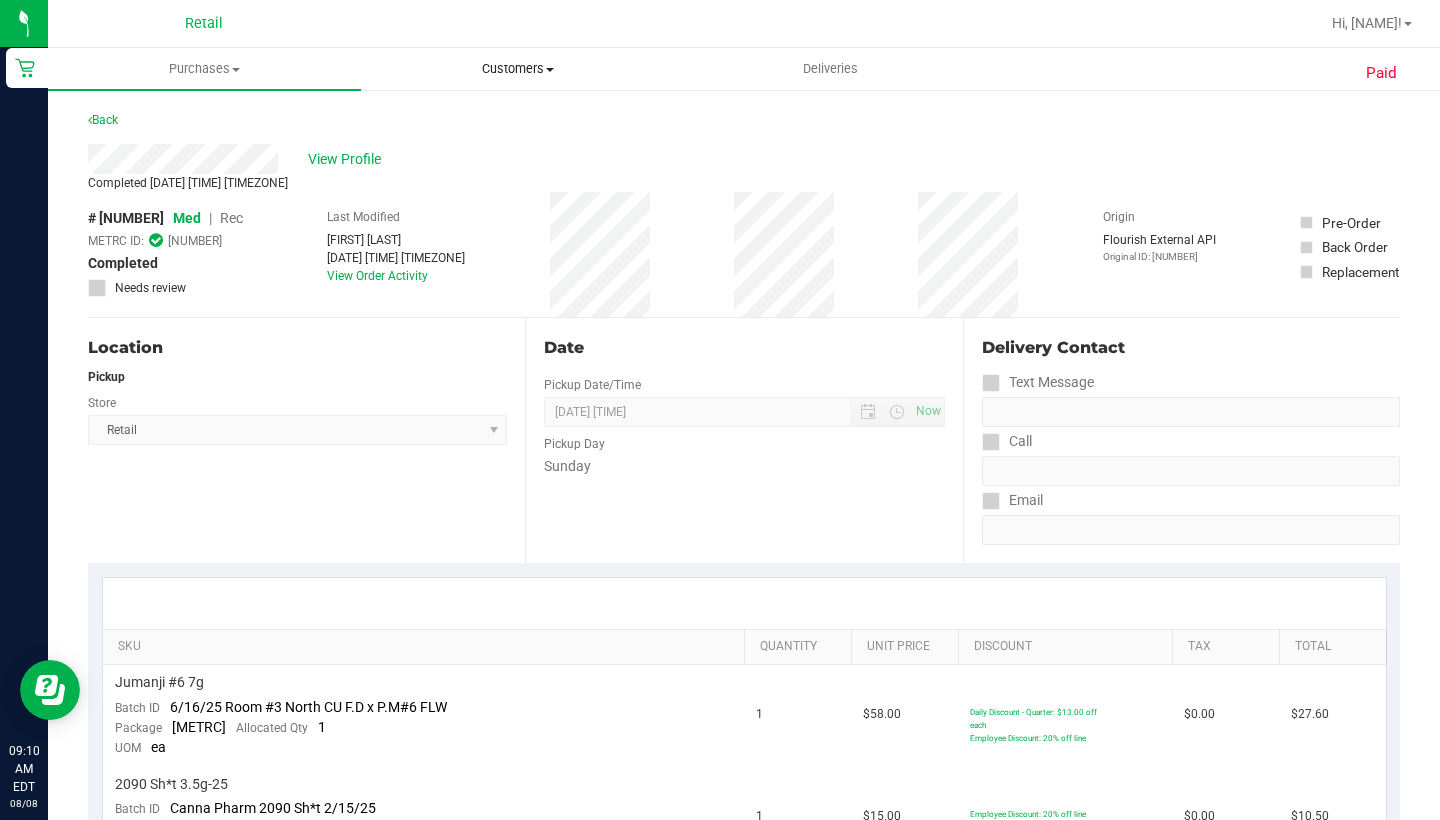 click on "Customers" at bounding box center (517, 69) 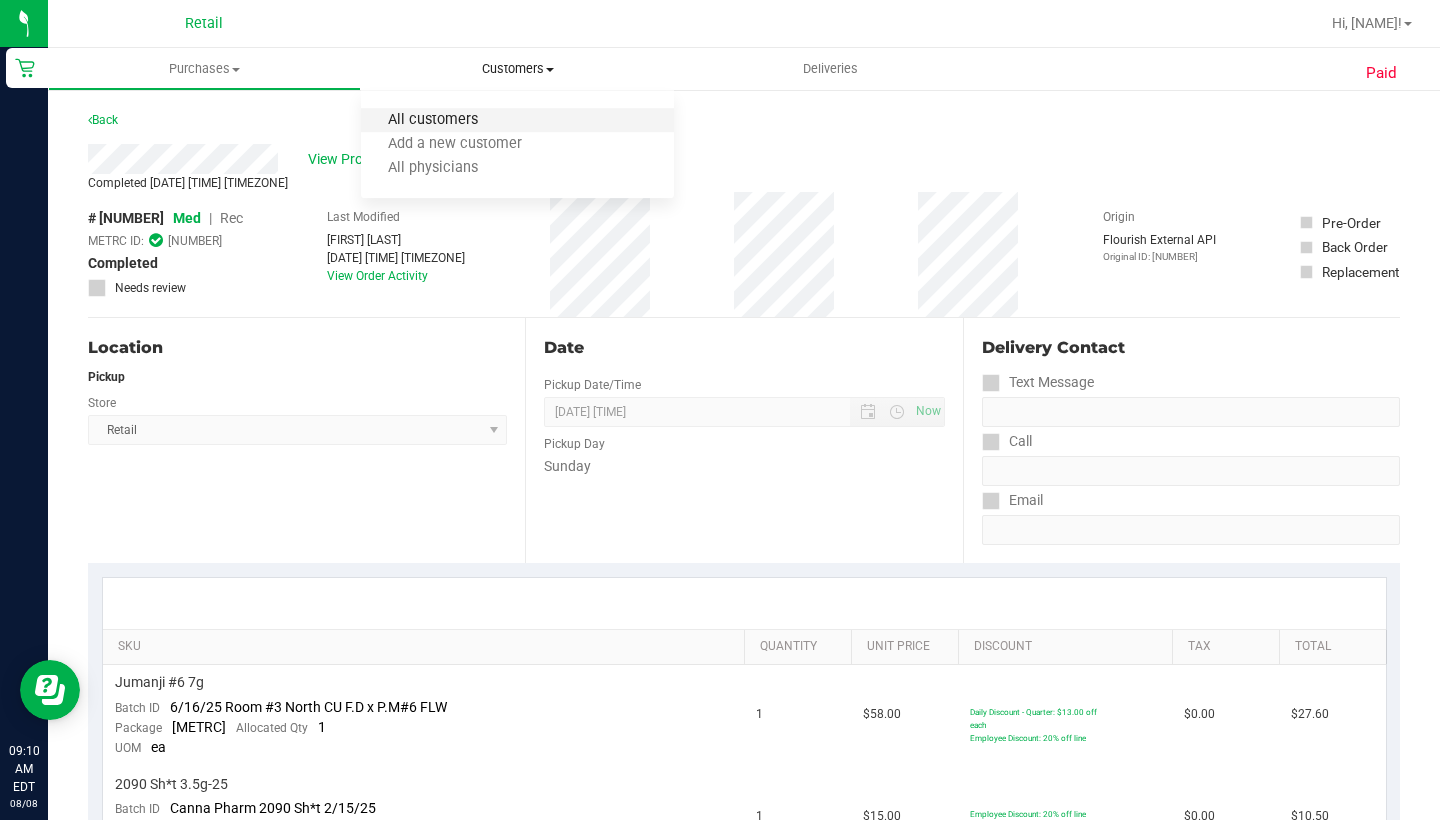 click on "All customers" at bounding box center (433, 120) 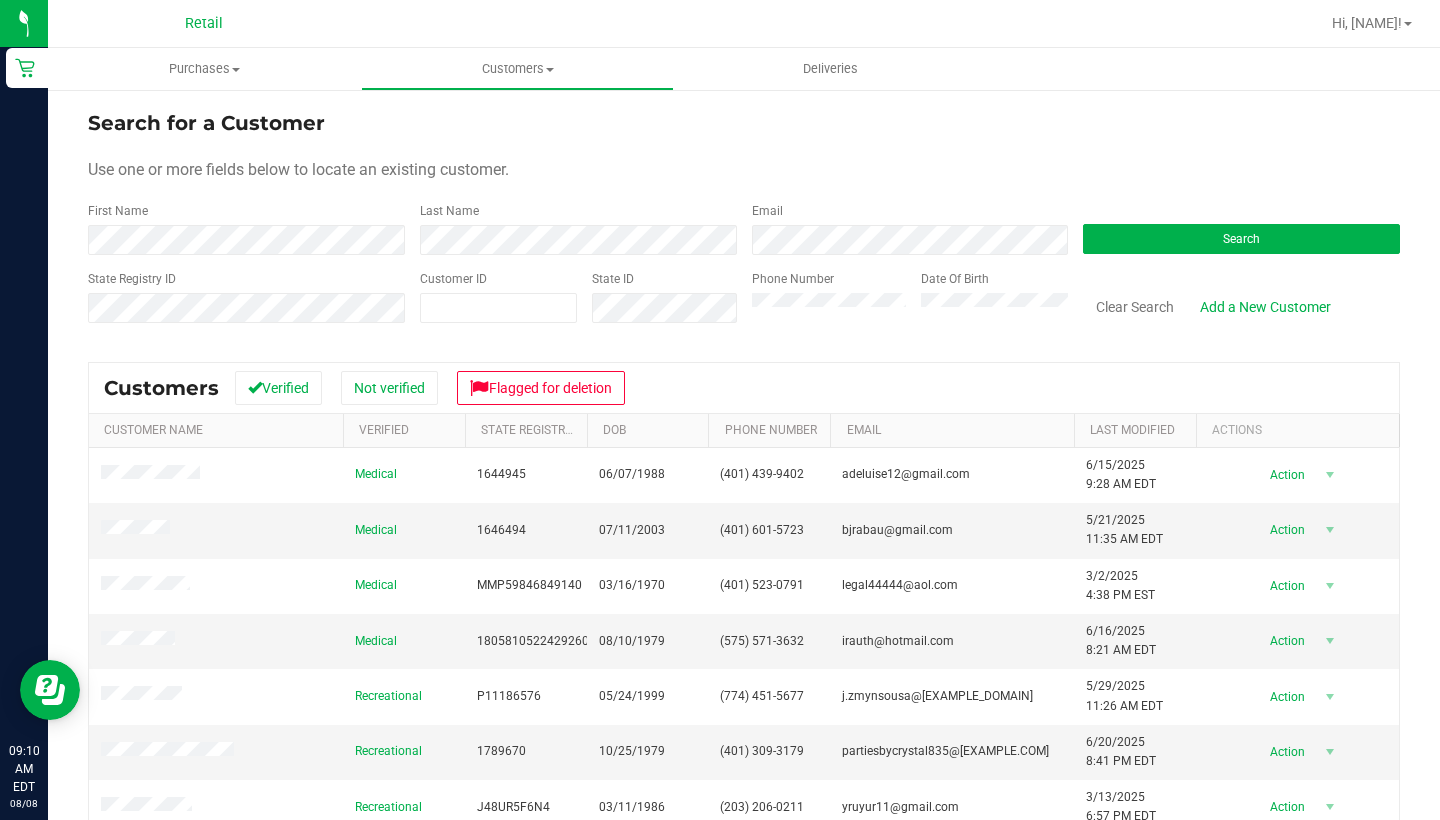 click on "Search for a Customer
Use one or more fields below to locate an existing customer.
First Name
Last Name
Email
Search
State Registry ID
Customer ID
State ID
Phone Number
Date Of Birth" at bounding box center [744, 224] 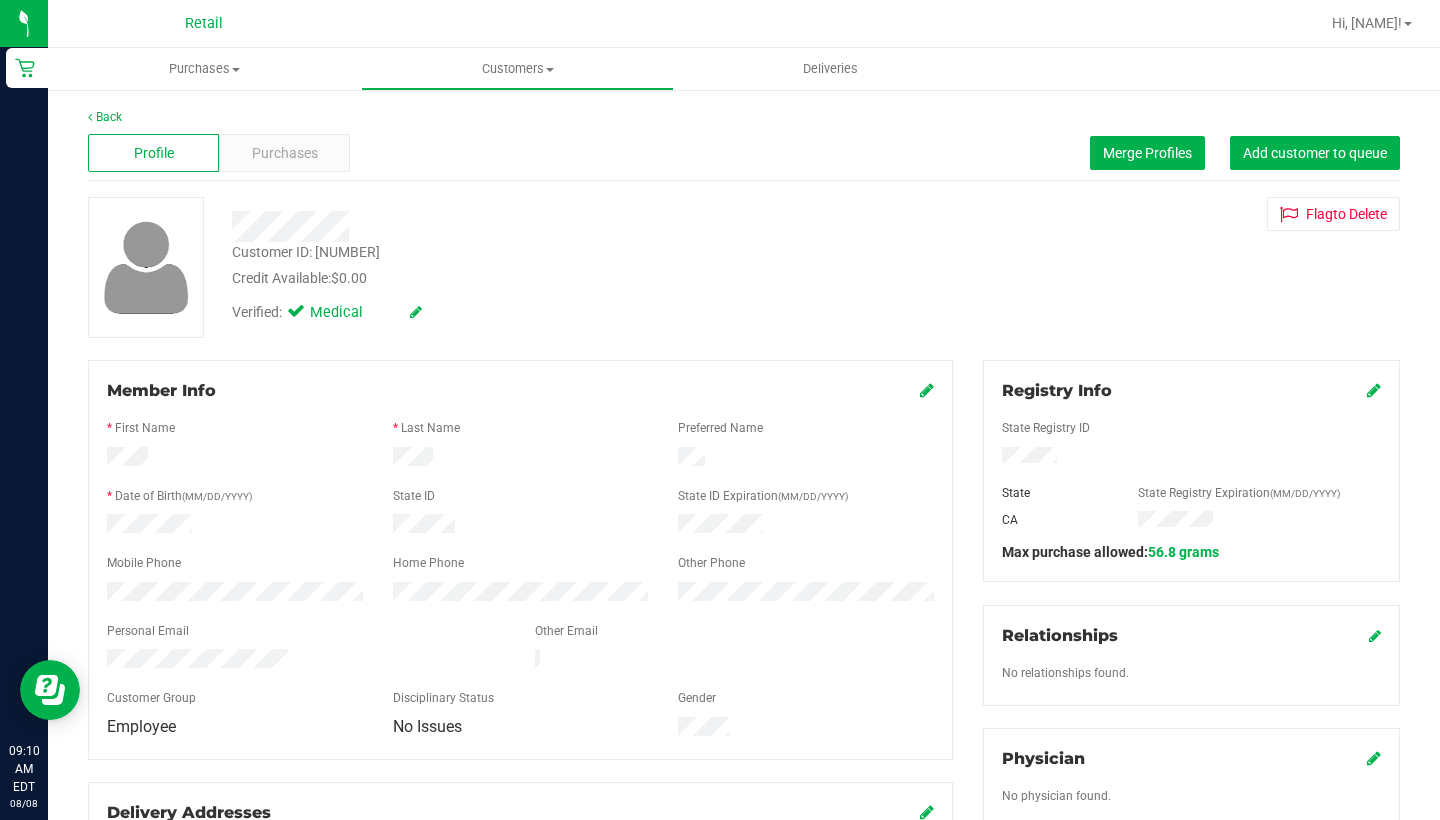 click on "Profile
Purchases
Merge Profiles
Add customer to queue" at bounding box center [744, 153] 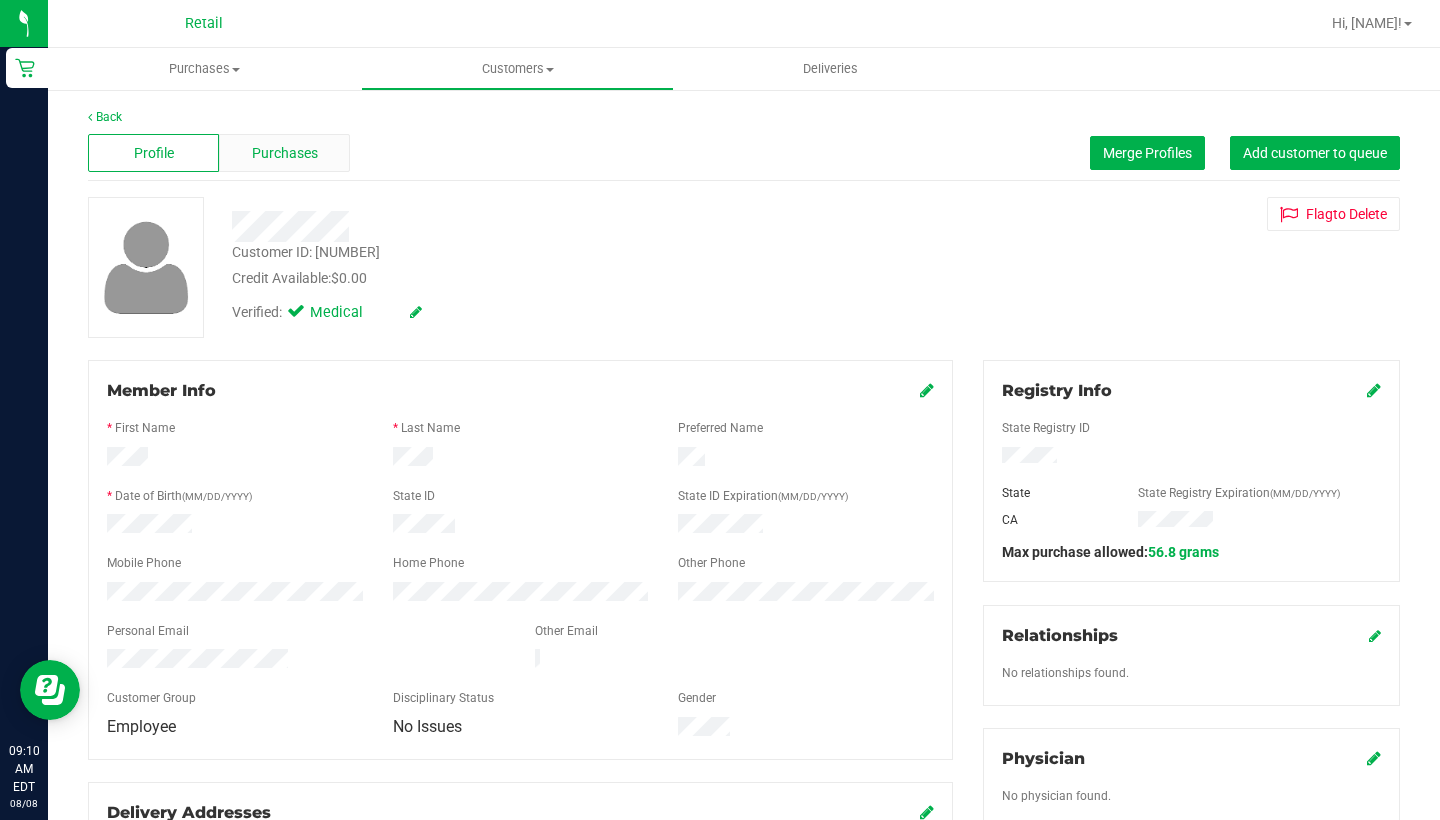 click on "Purchases" at bounding box center (285, 153) 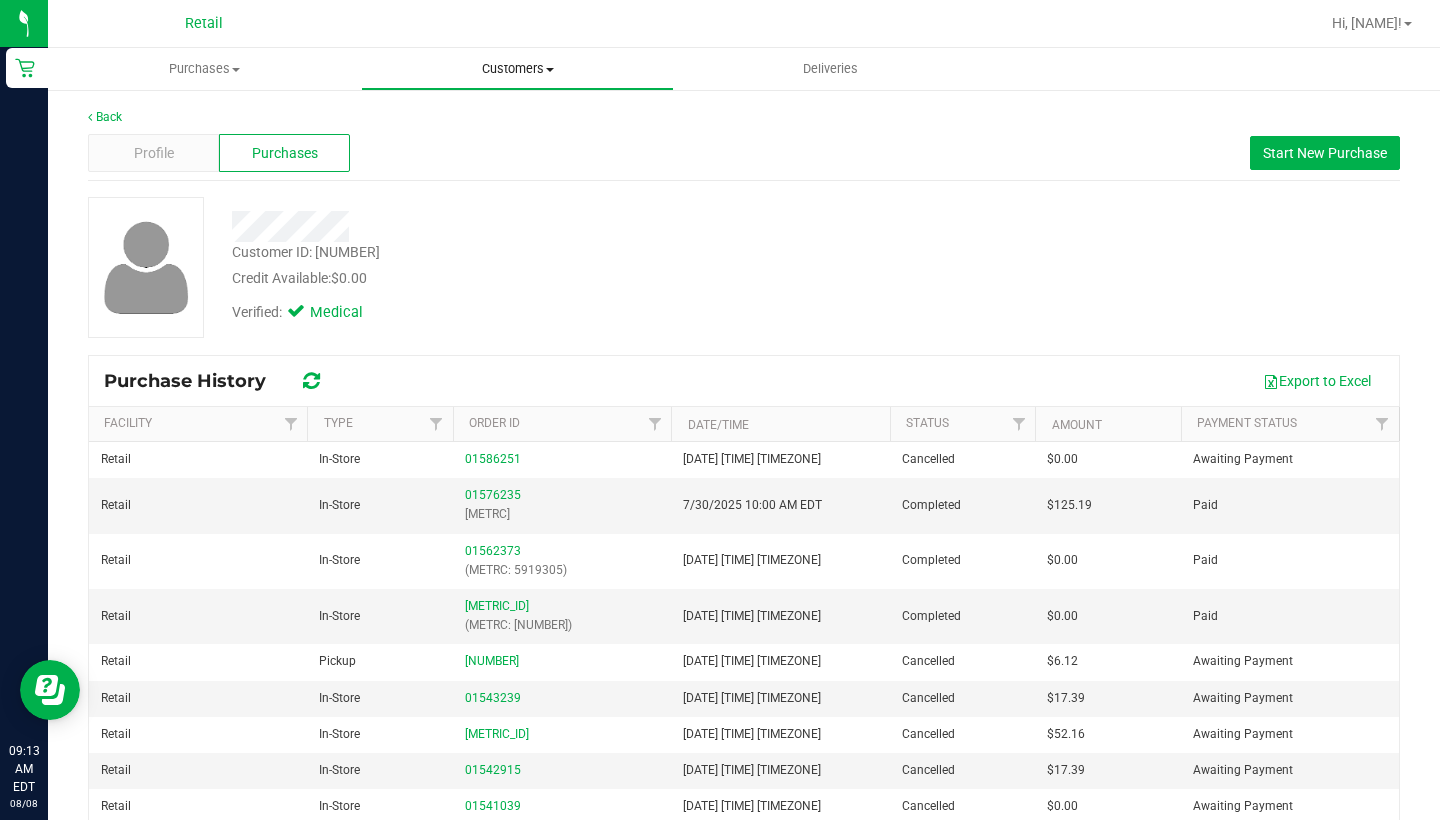 click on "Customers" at bounding box center (517, 69) 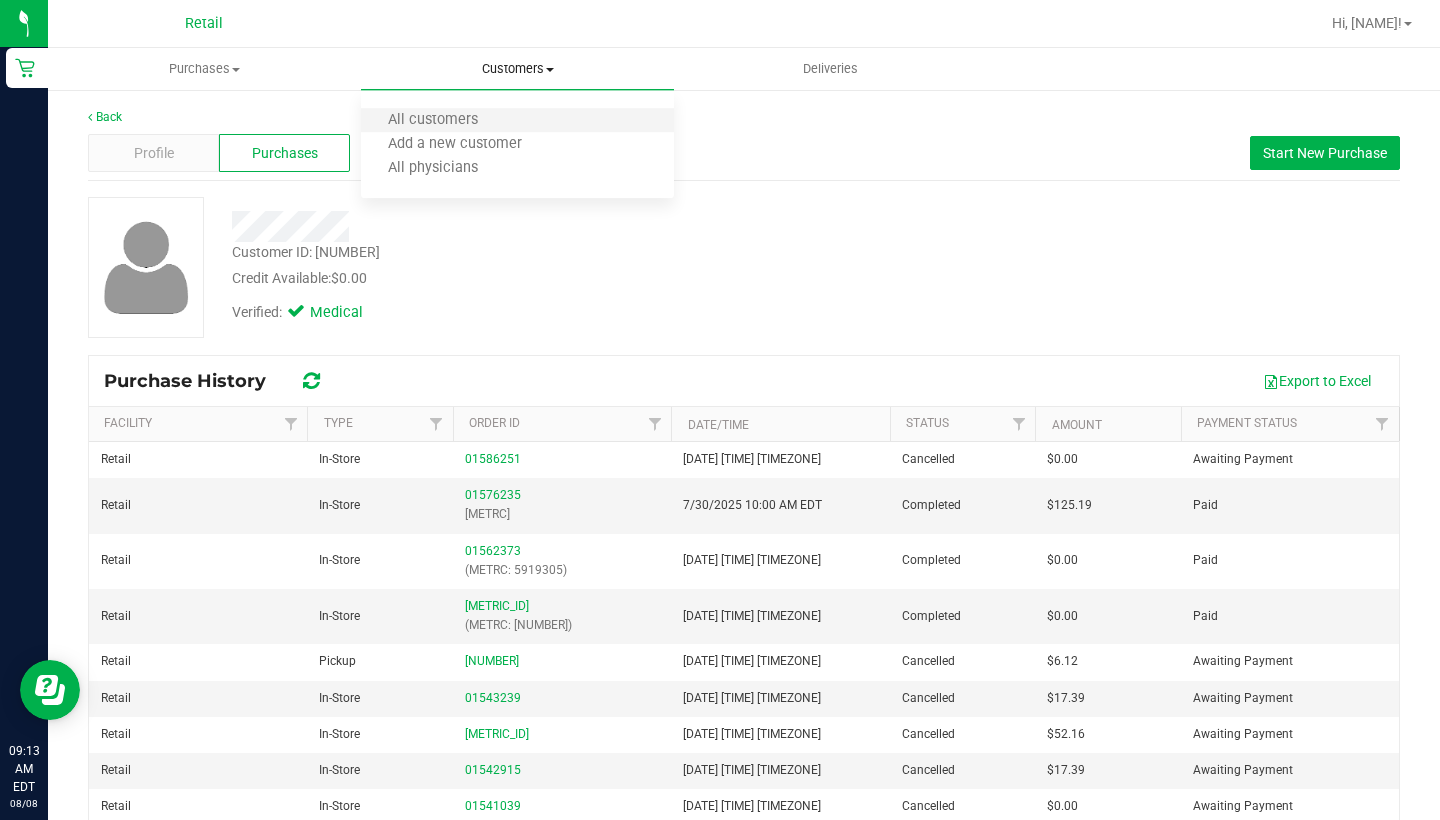 click on "All customers" at bounding box center (517, 121) 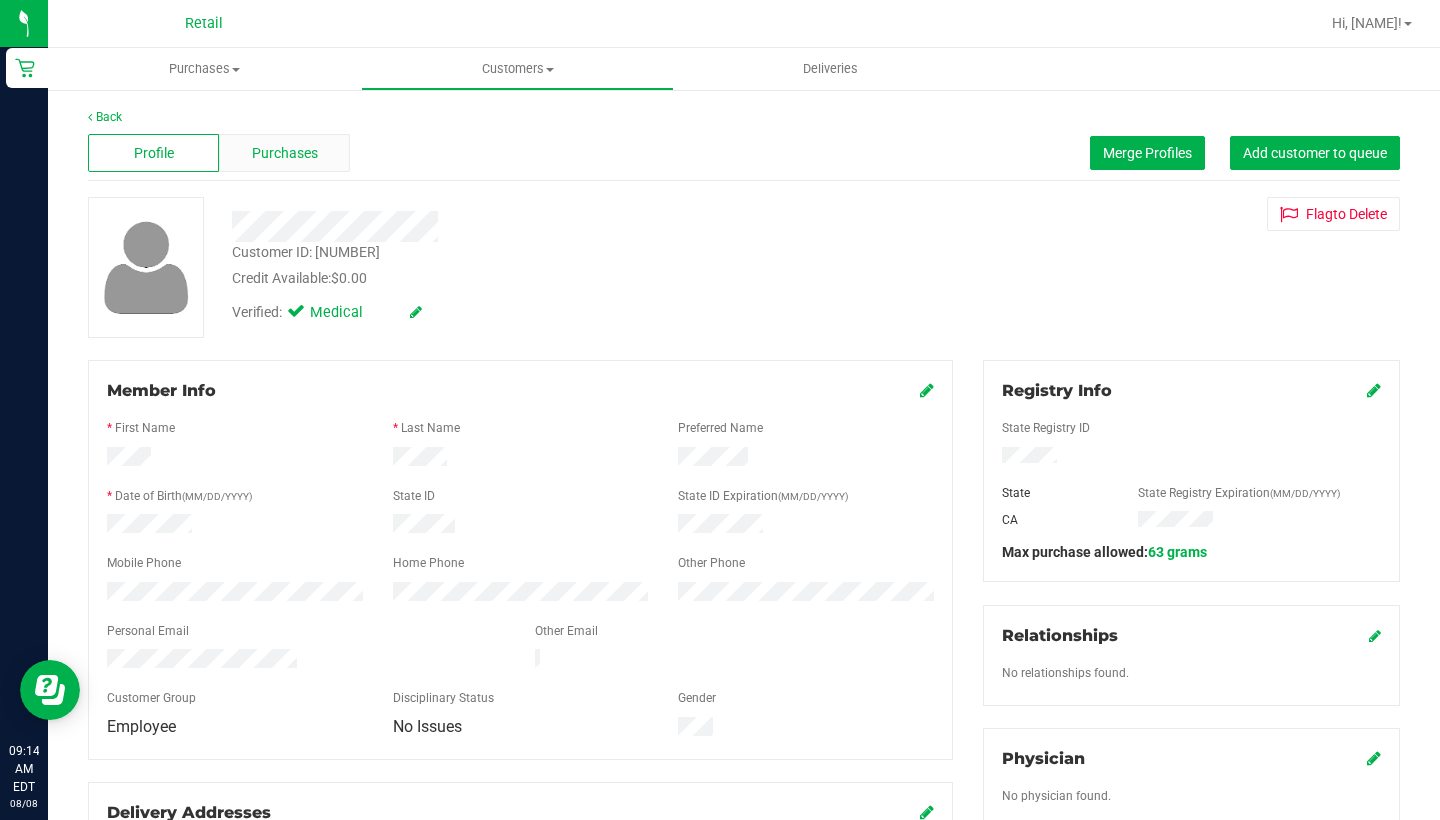 click on "Purchases" at bounding box center (284, 153) 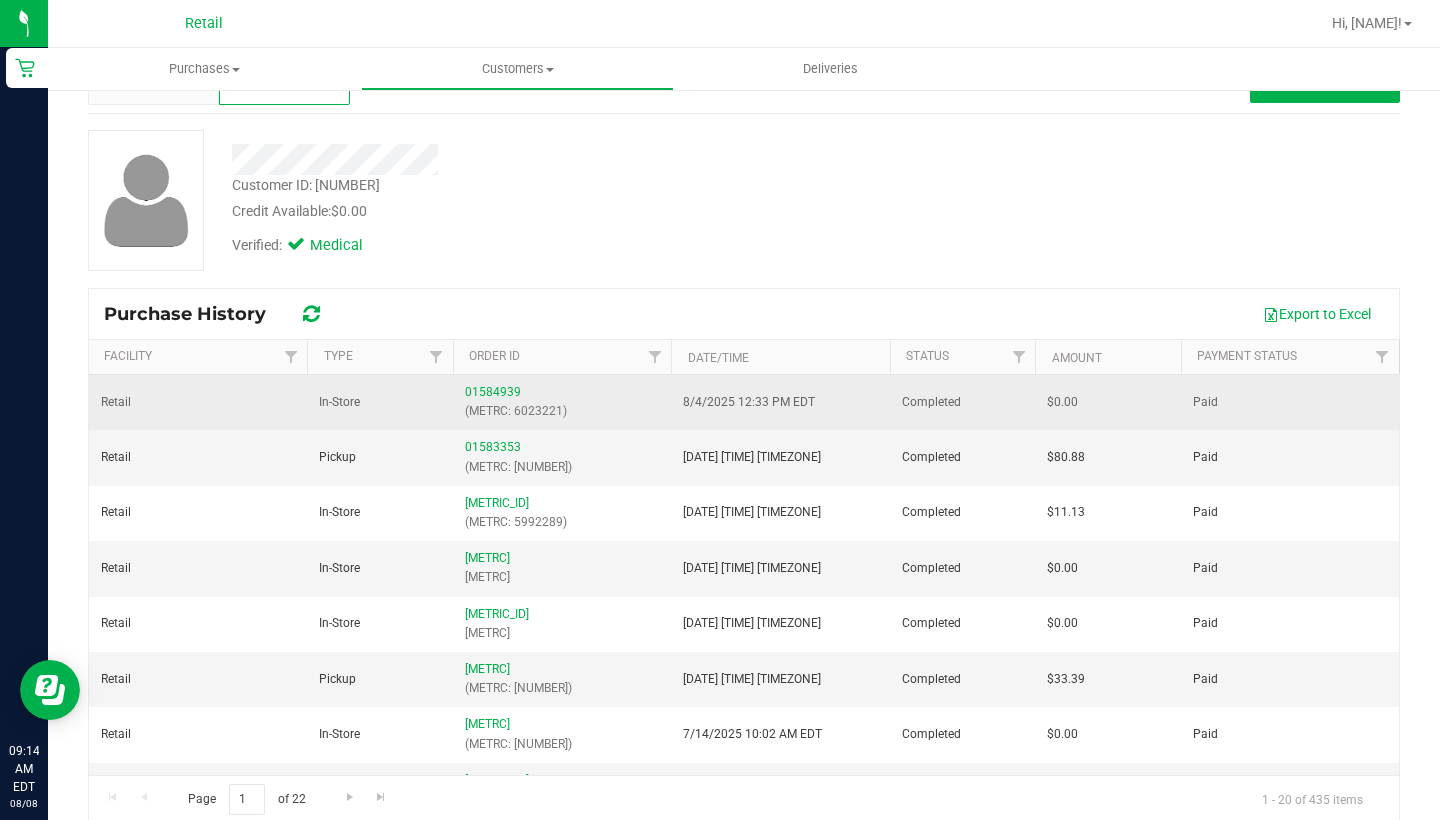scroll, scrollTop: 69, scrollLeft: 0, axis: vertical 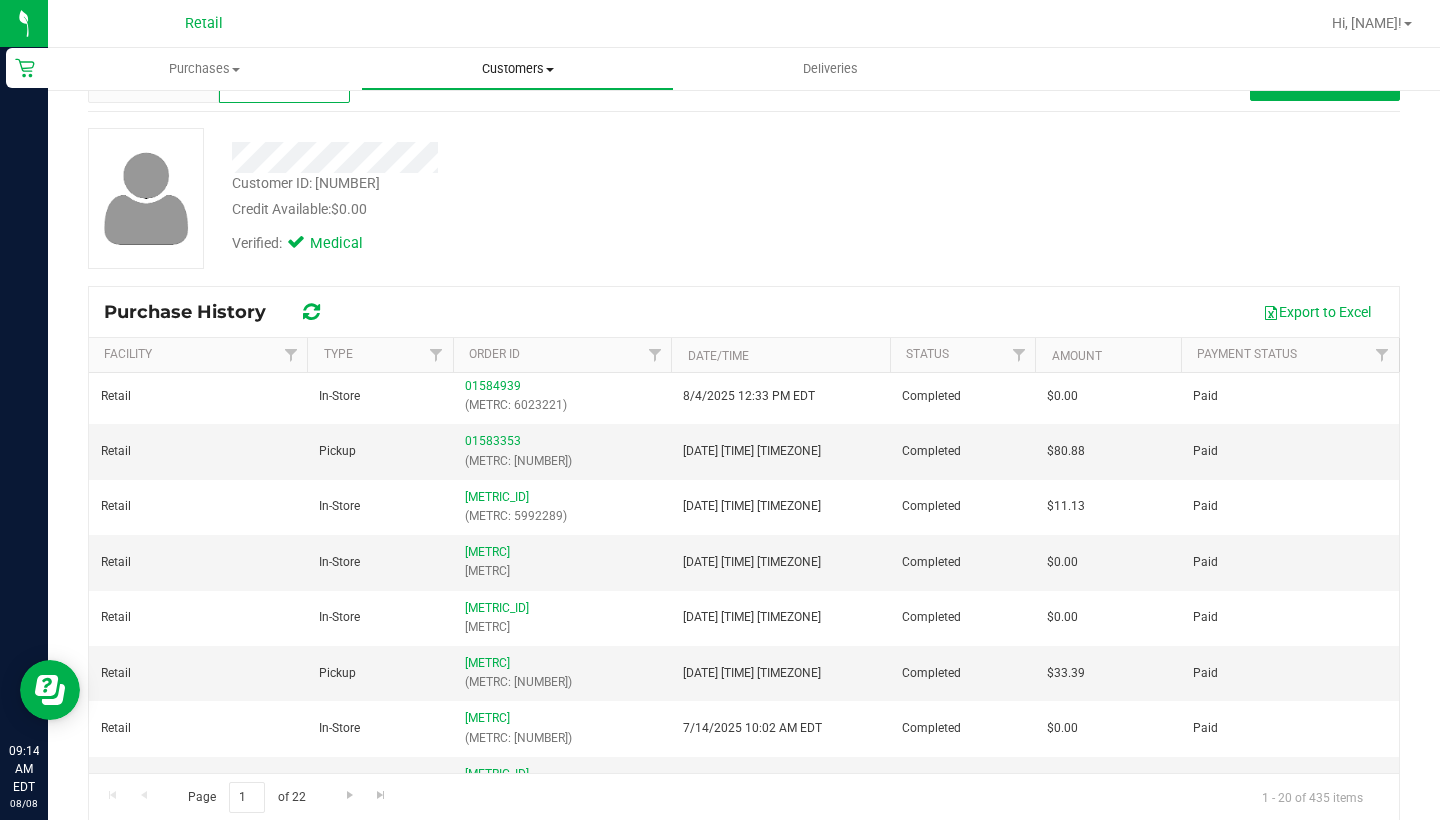 click on "Customers
All customers
Add a new customer
All physicians" at bounding box center (517, 69) 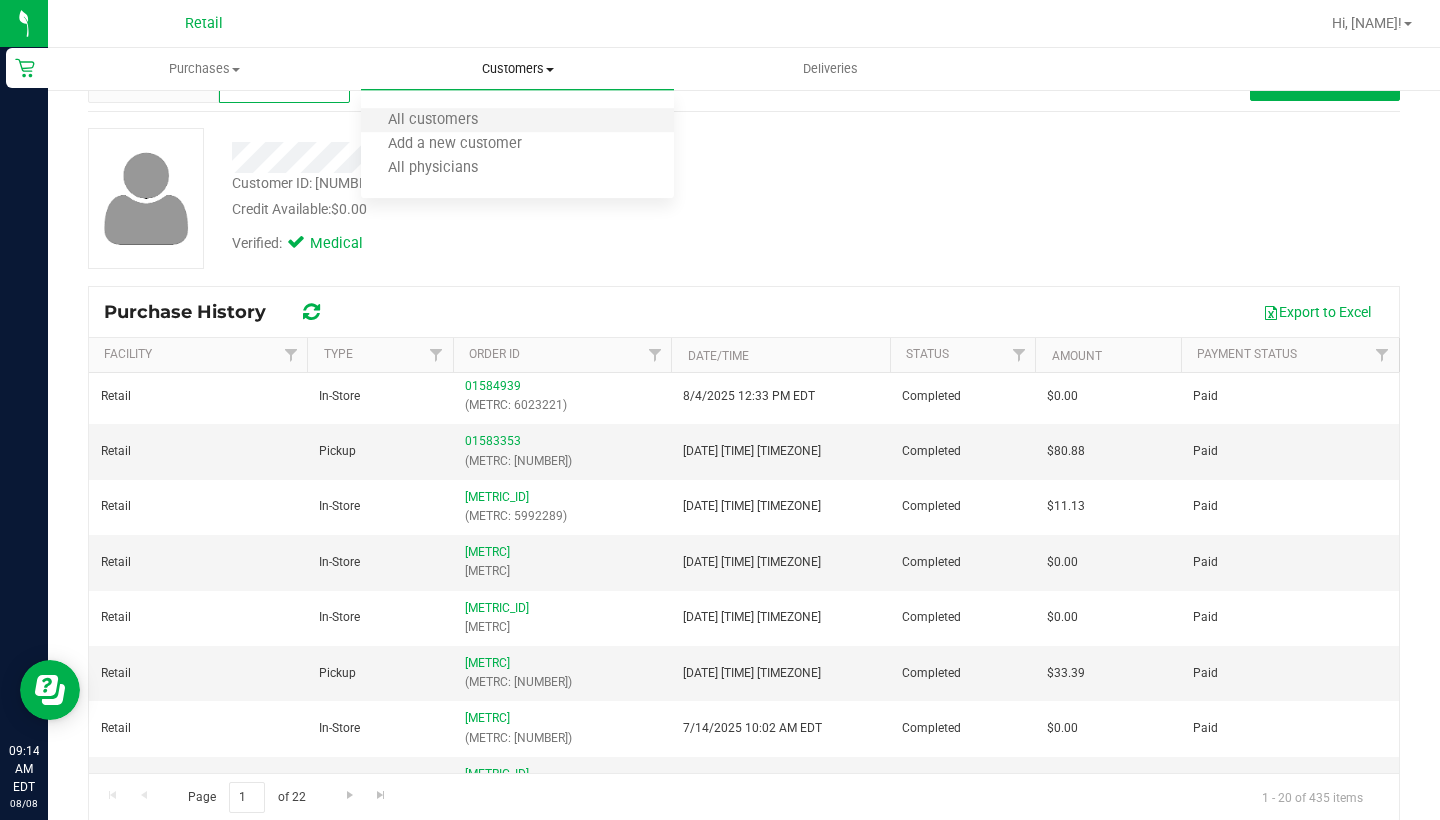 click on "All customers" at bounding box center [517, 121] 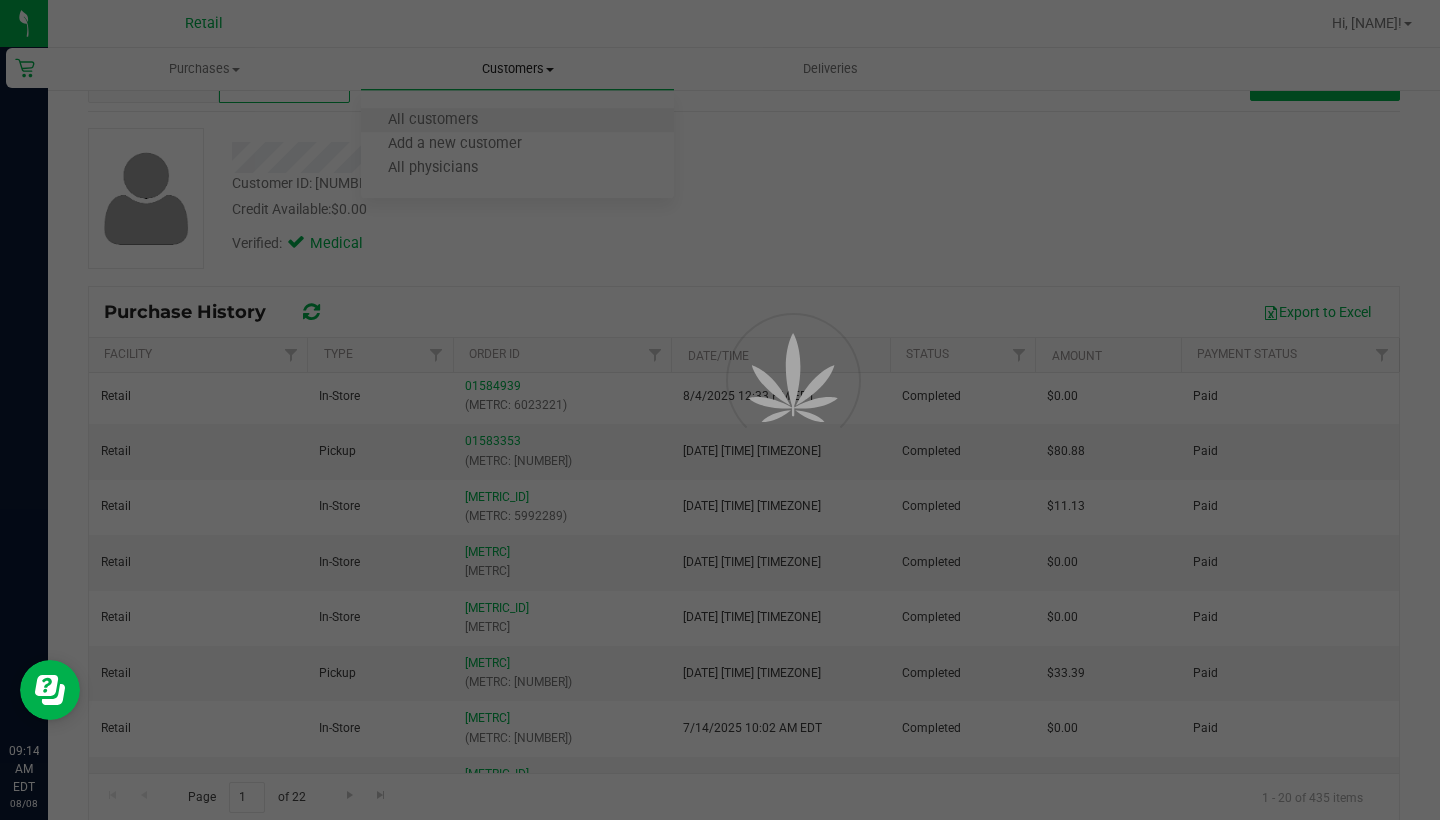 scroll, scrollTop: 0, scrollLeft: 0, axis: both 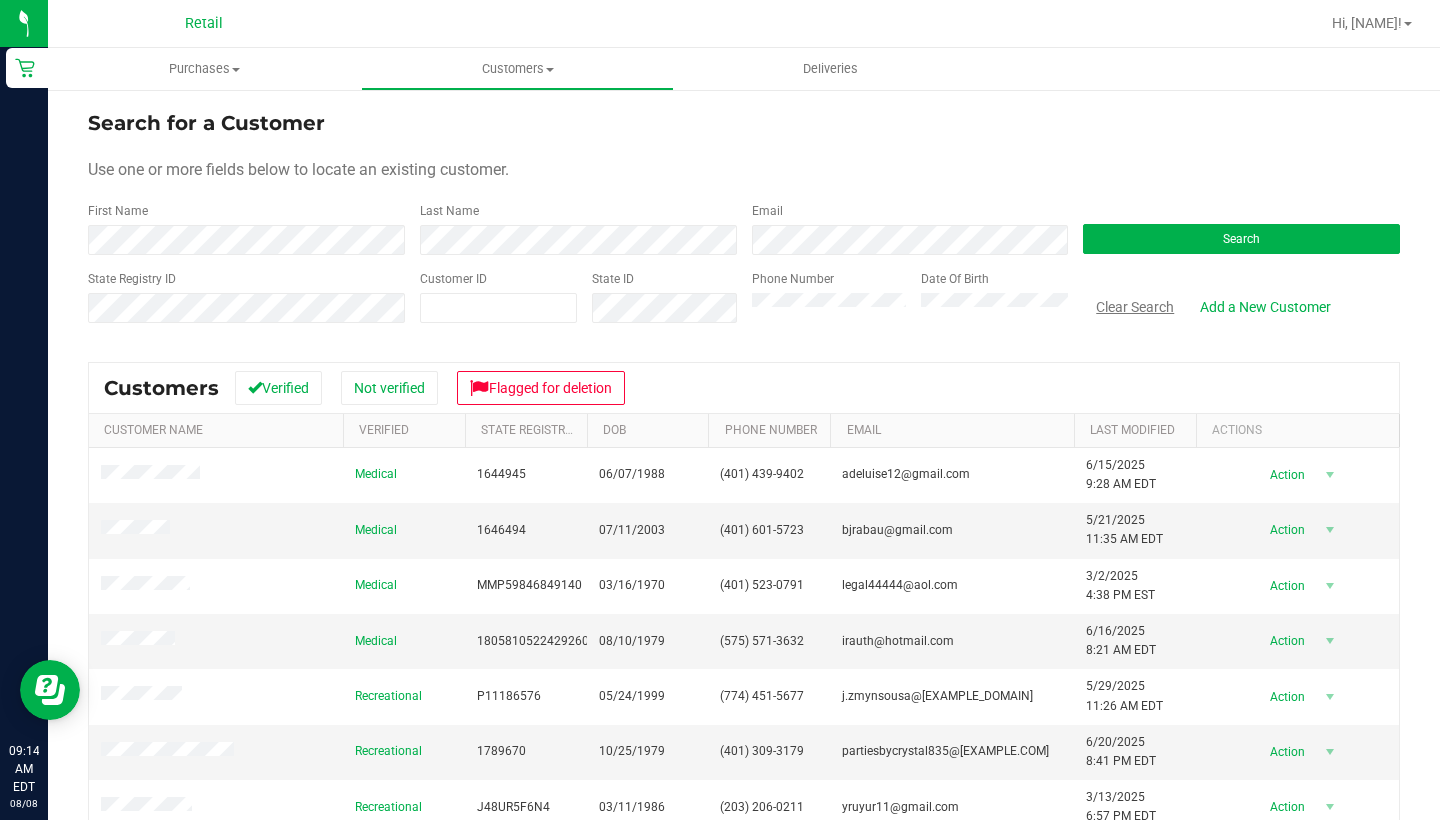 click on "Clear Search" at bounding box center (1135, 307) 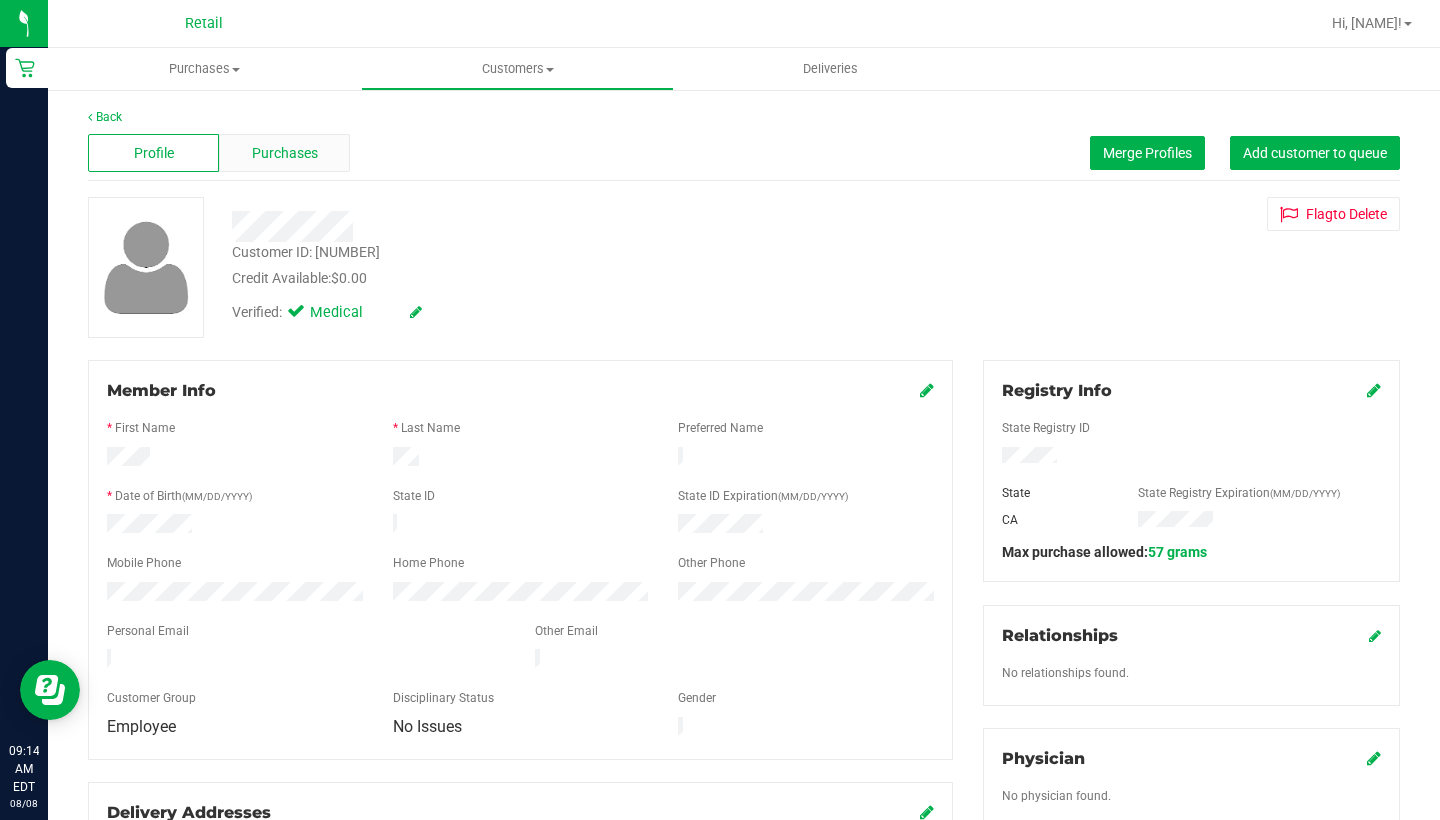 click on "Purchases" at bounding box center [284, 153] 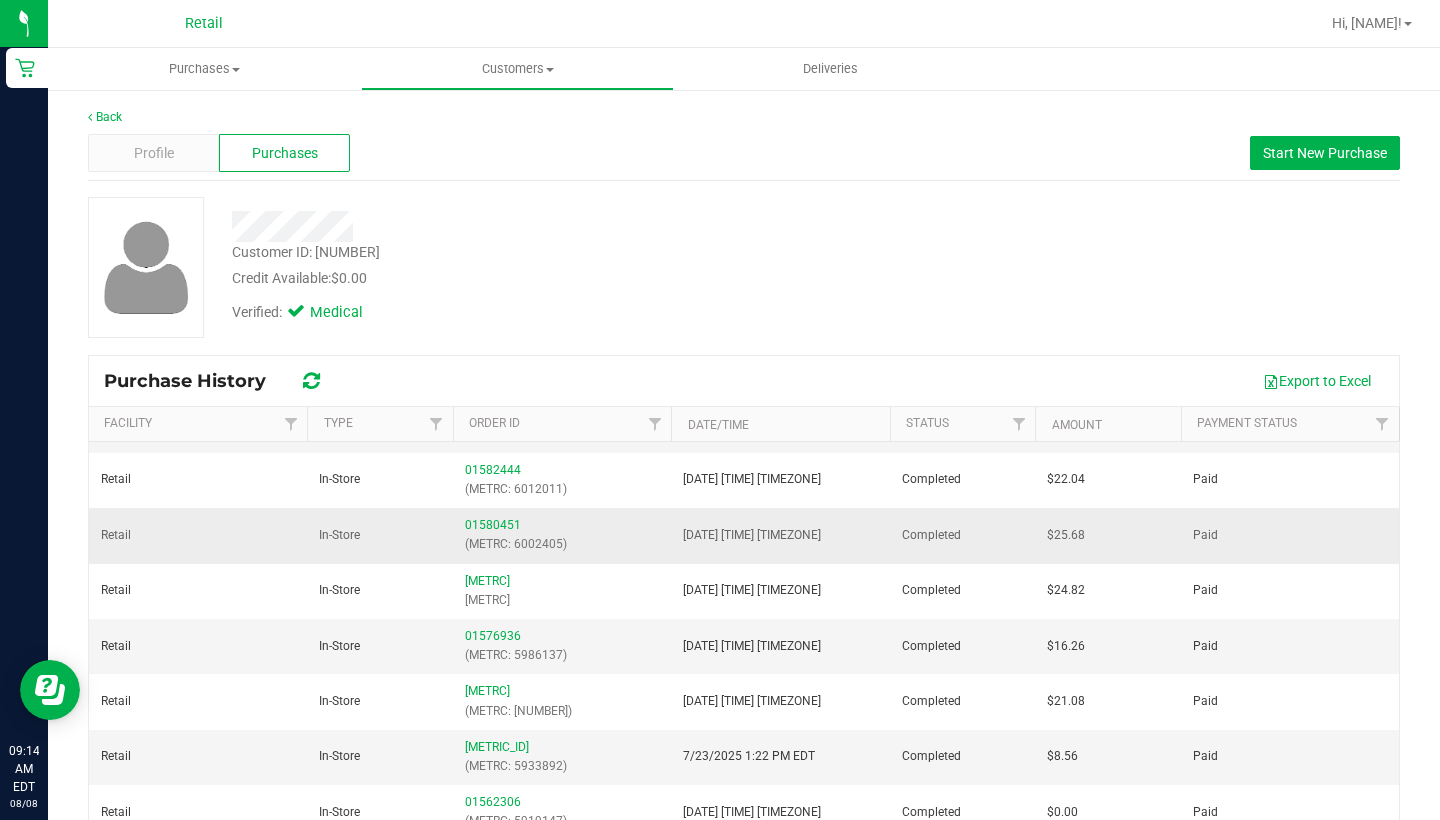 scroll, scrollTop: 98, scrollLeft: 0, axis: vertical 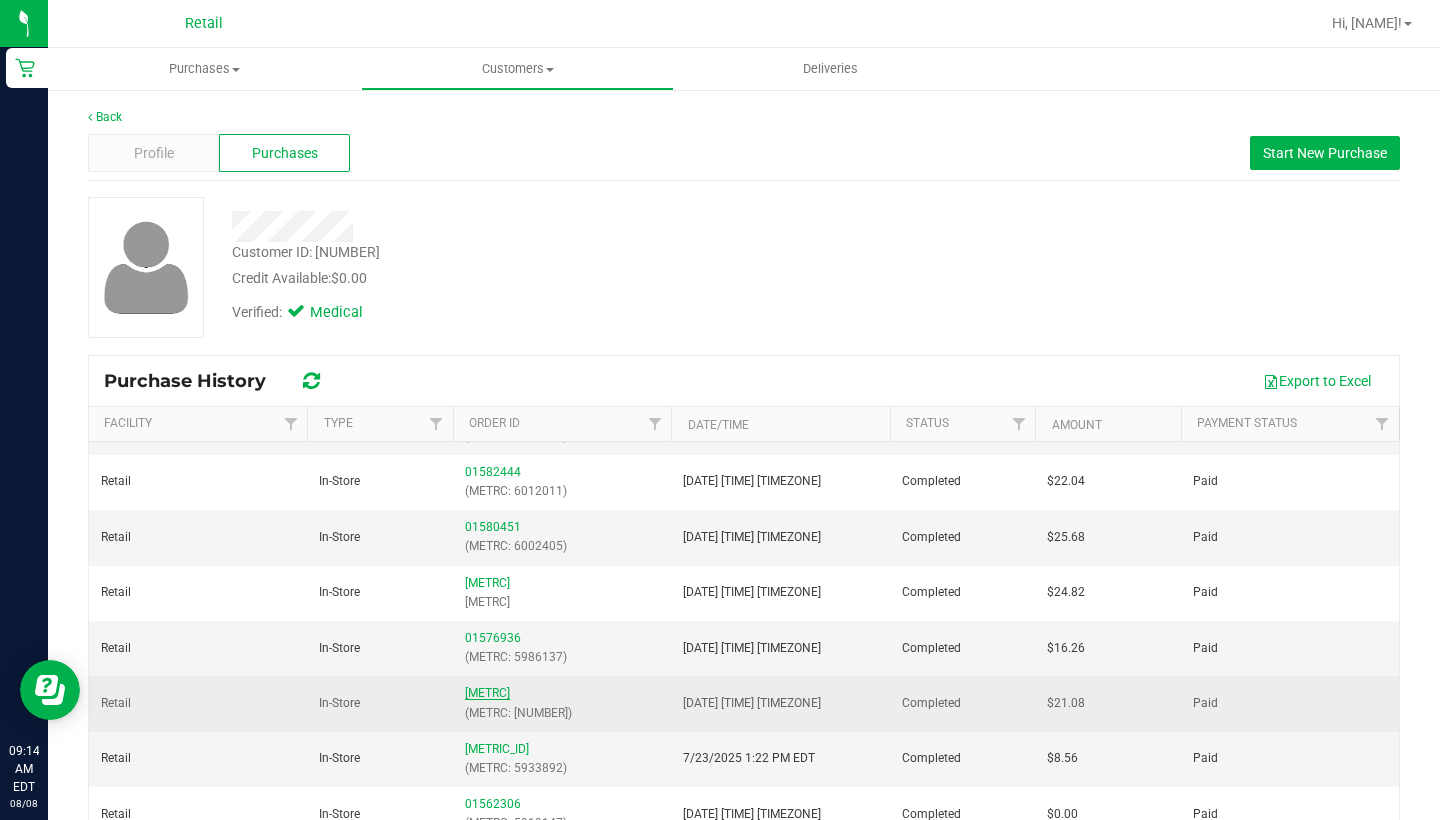 click on "[METRC]" at bounding box center [487, 693] 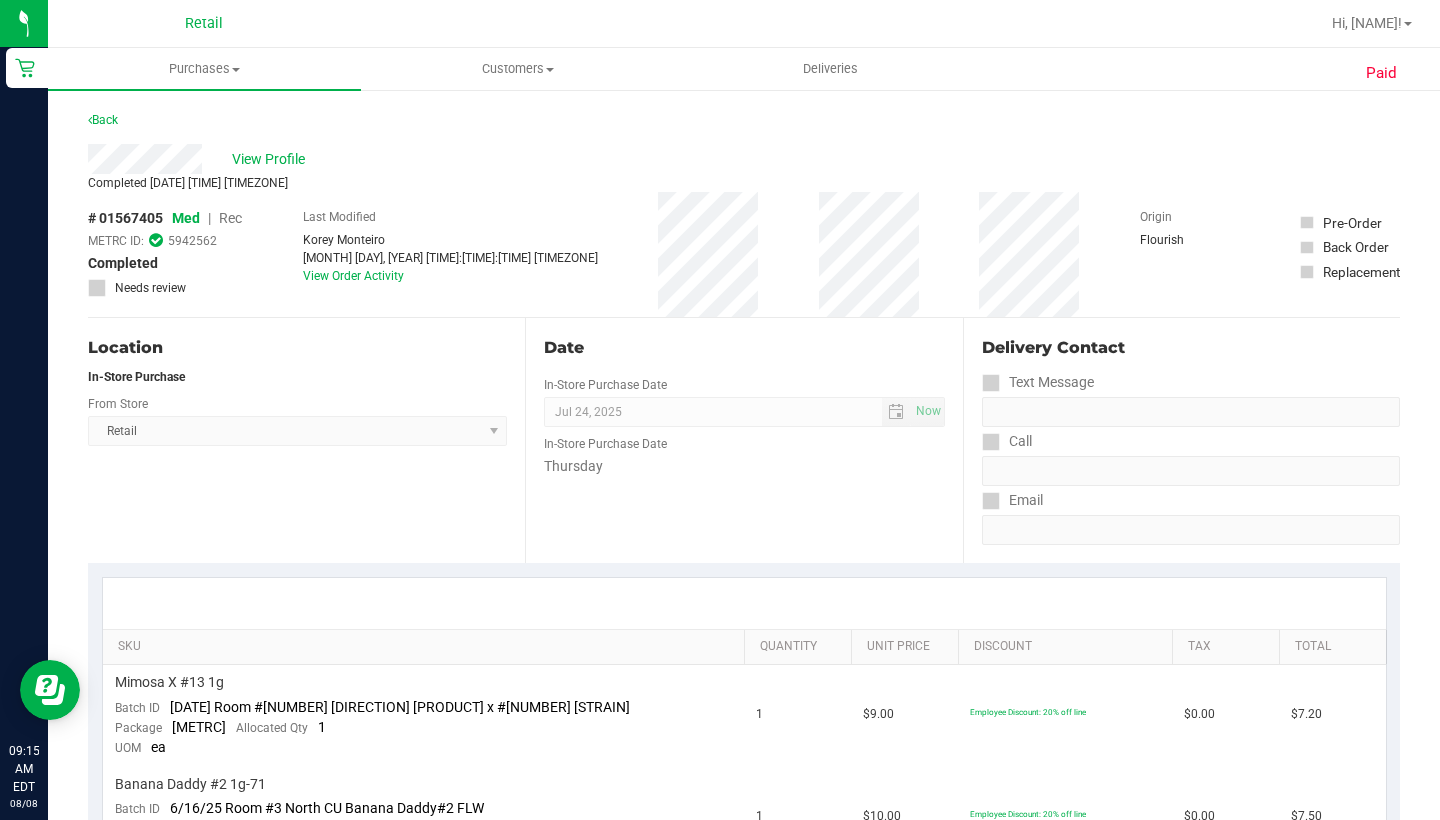 click on "Completed [DATE] [TIME] [TIMEZONE]
# [NUMBER]
Med
|
Rec
METRC ID:
[NUMBER]
Completed" at bounding box center (744, 976) 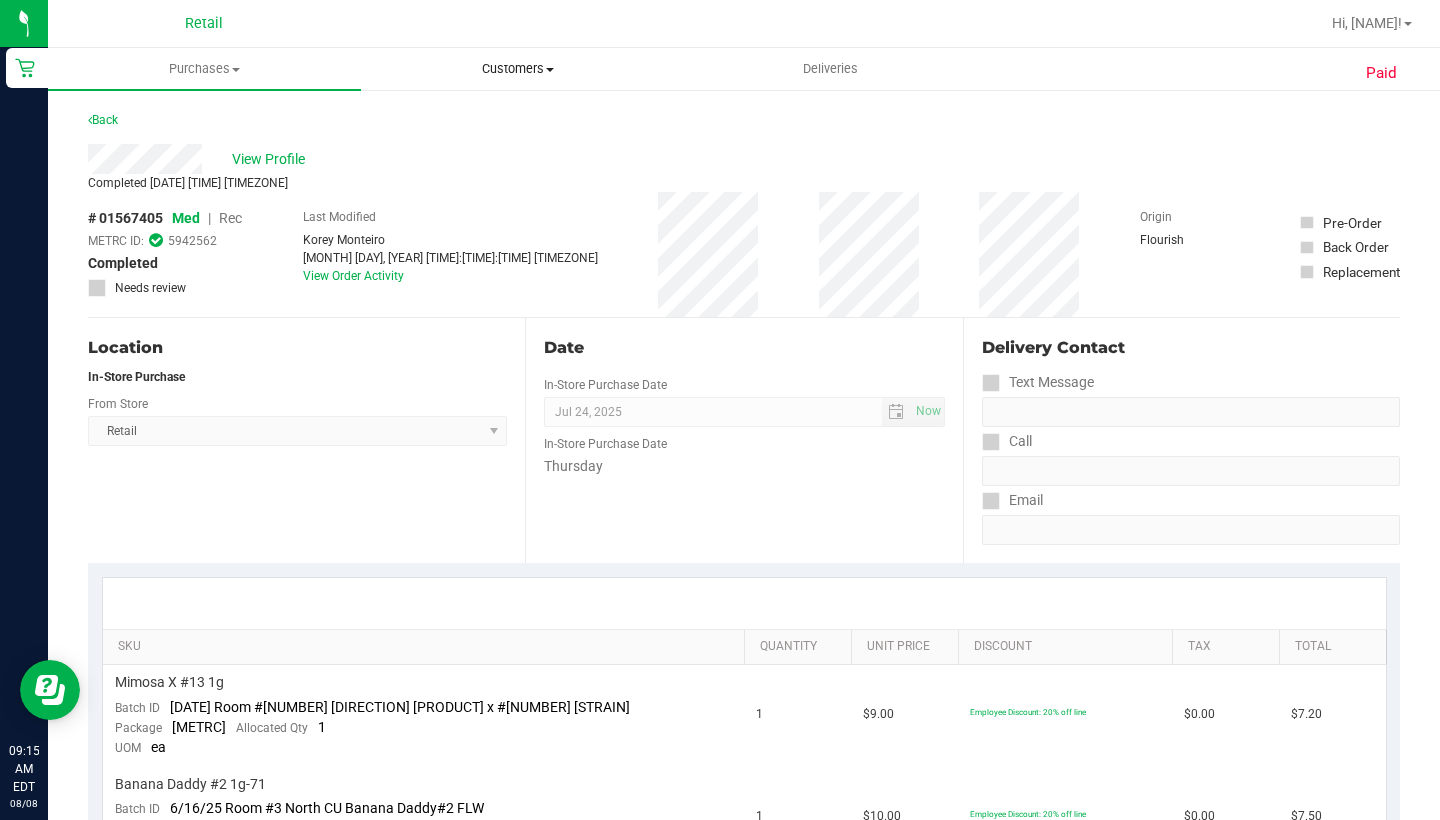click on "Customers" at bounding box center [517, 69] 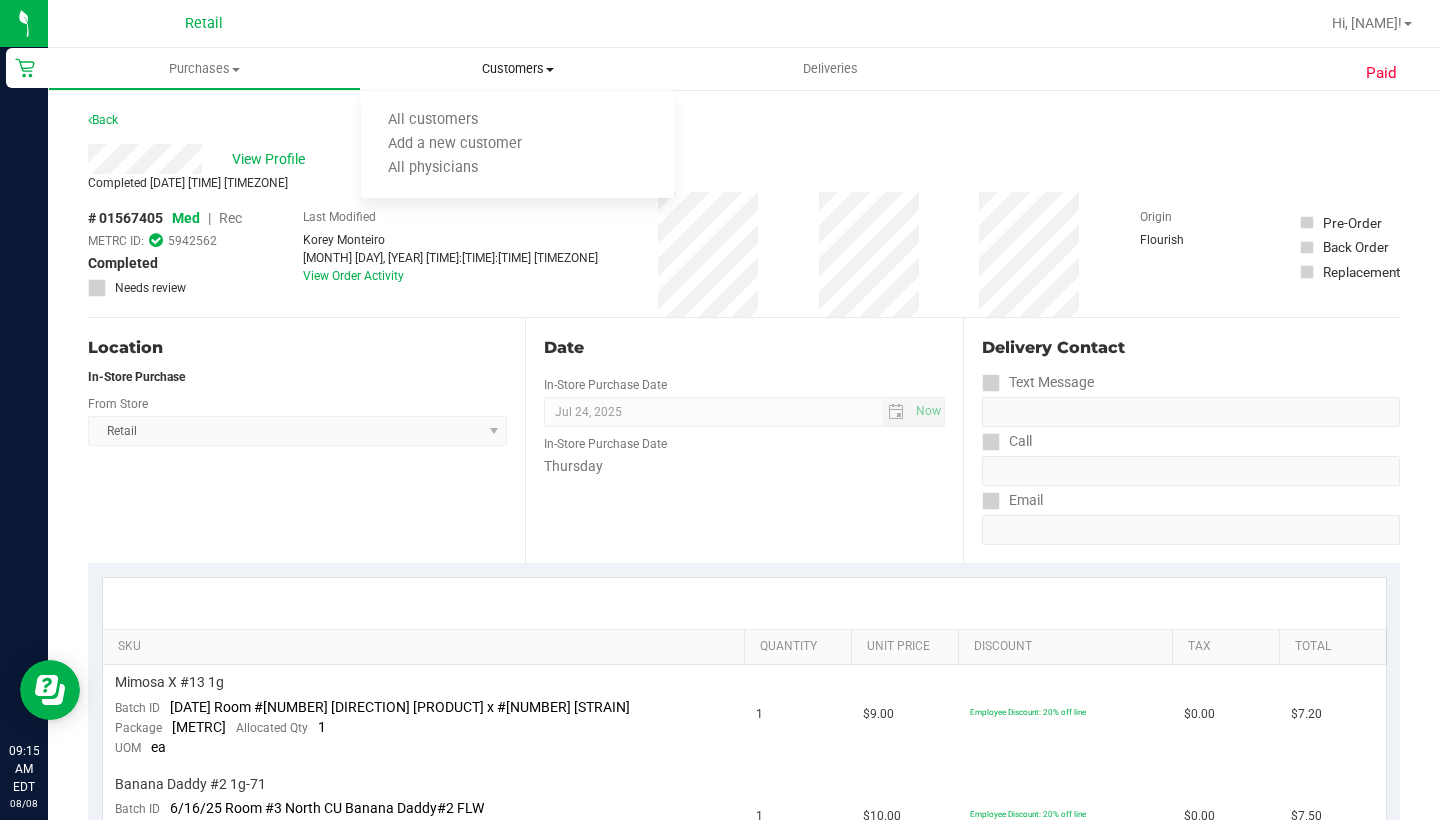 click on "All customers
Add a new customer
All physicians" at bounding box center (517, 145) 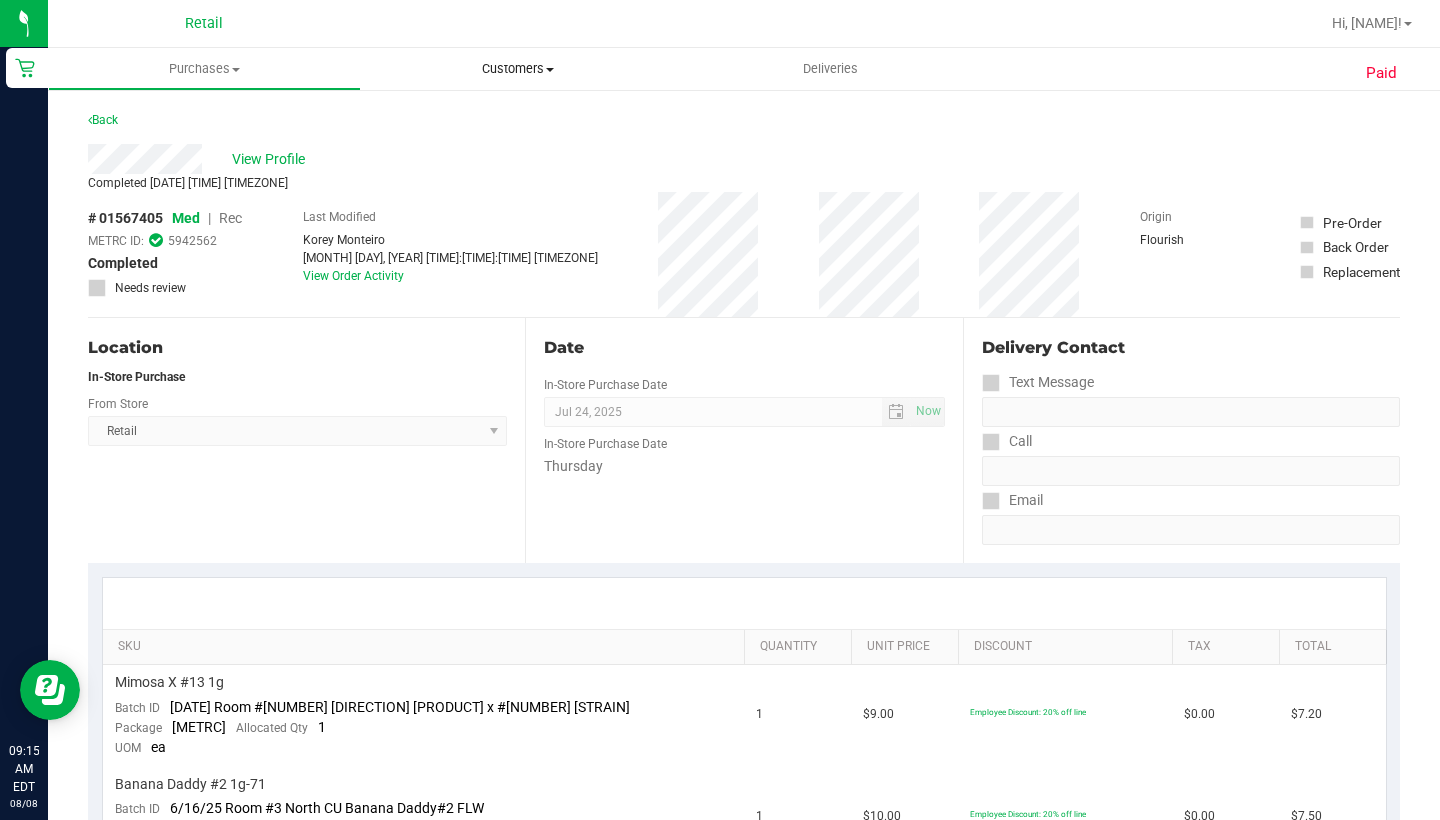 click on "Customers" at bounding box center [517, 69] 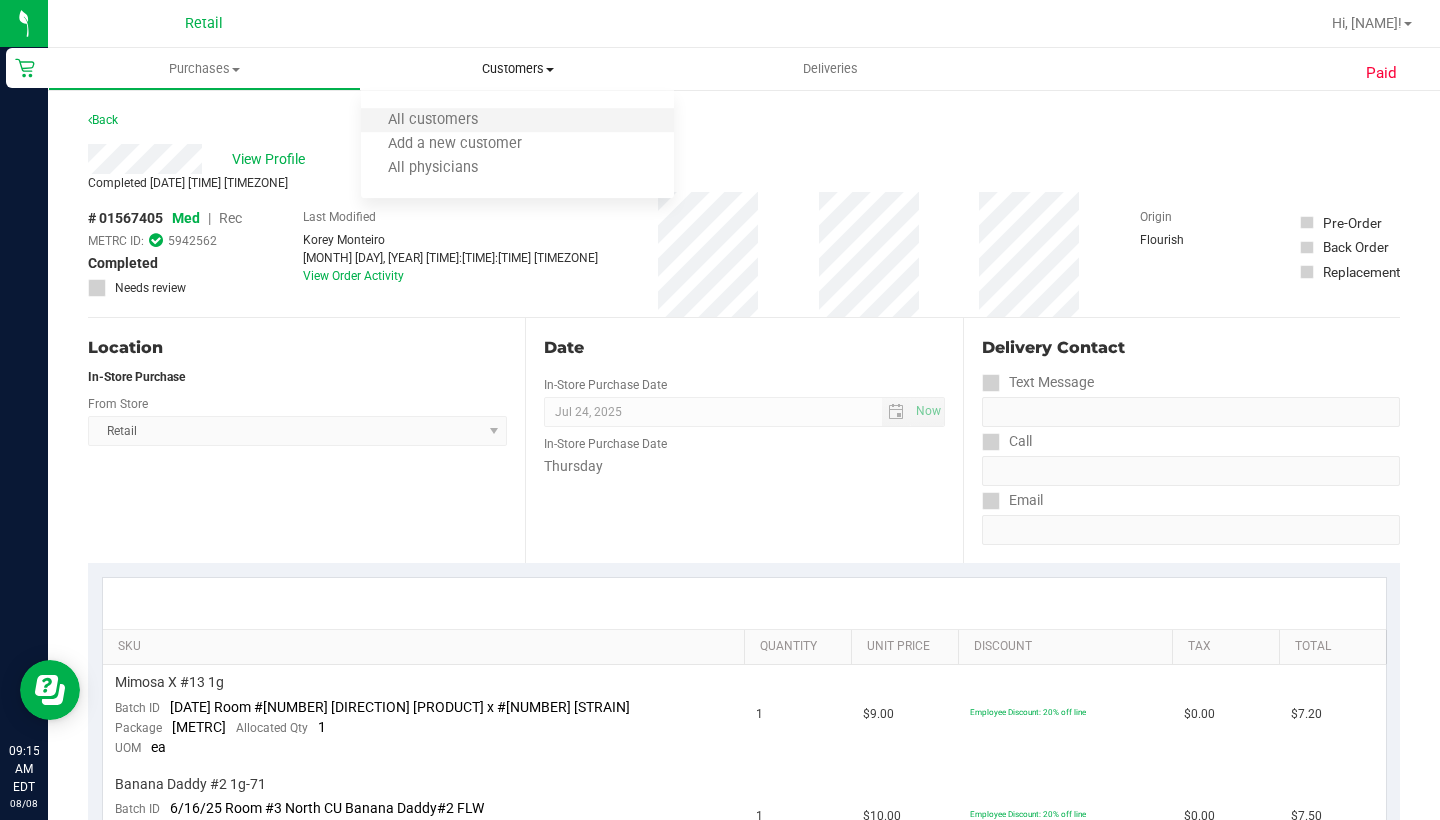 click on "All customers" at bounding box center [517, 121] 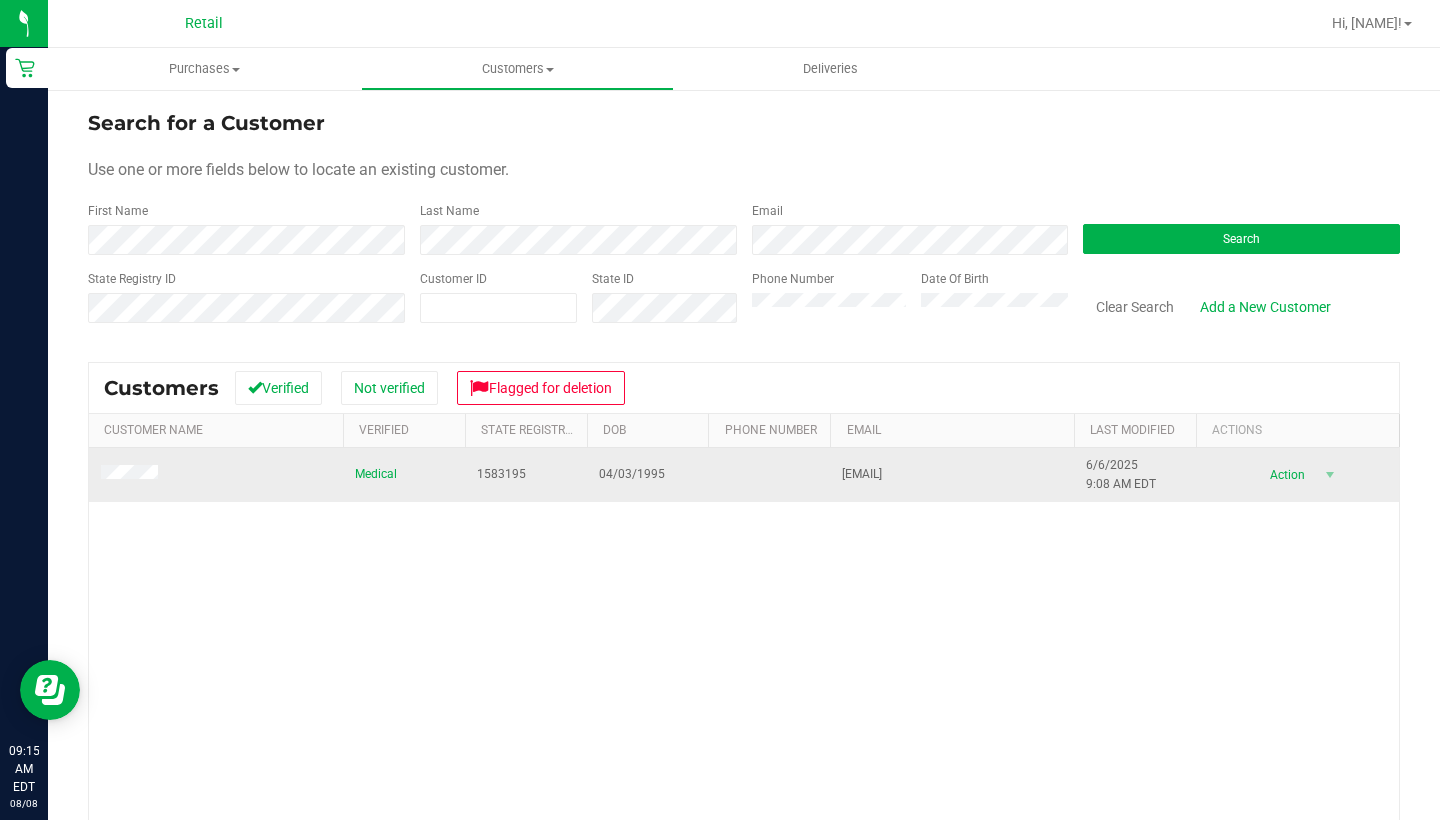 click at bounding box center (132, 475) 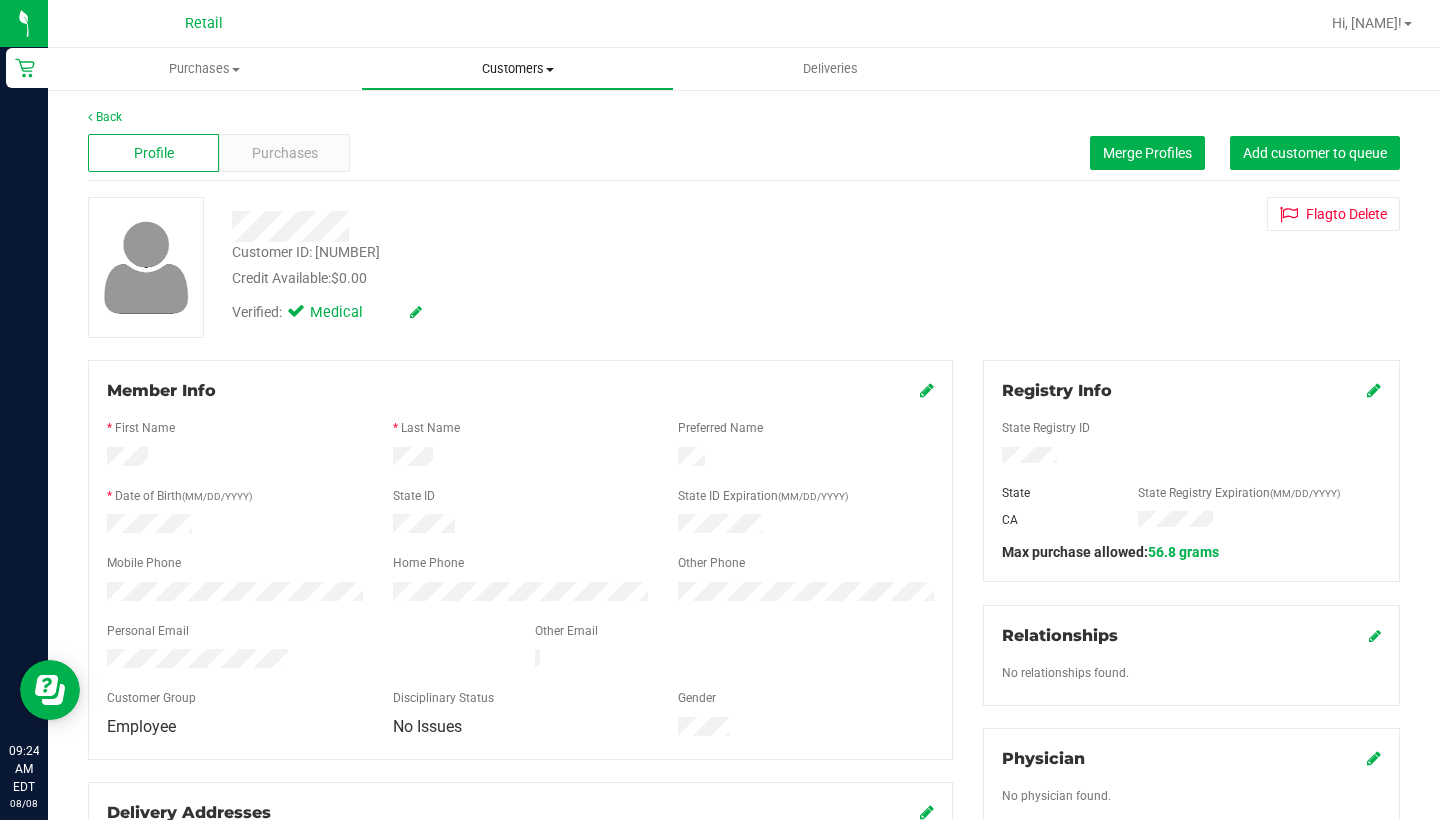 click on "Customers" at bounding box center [517, 69] 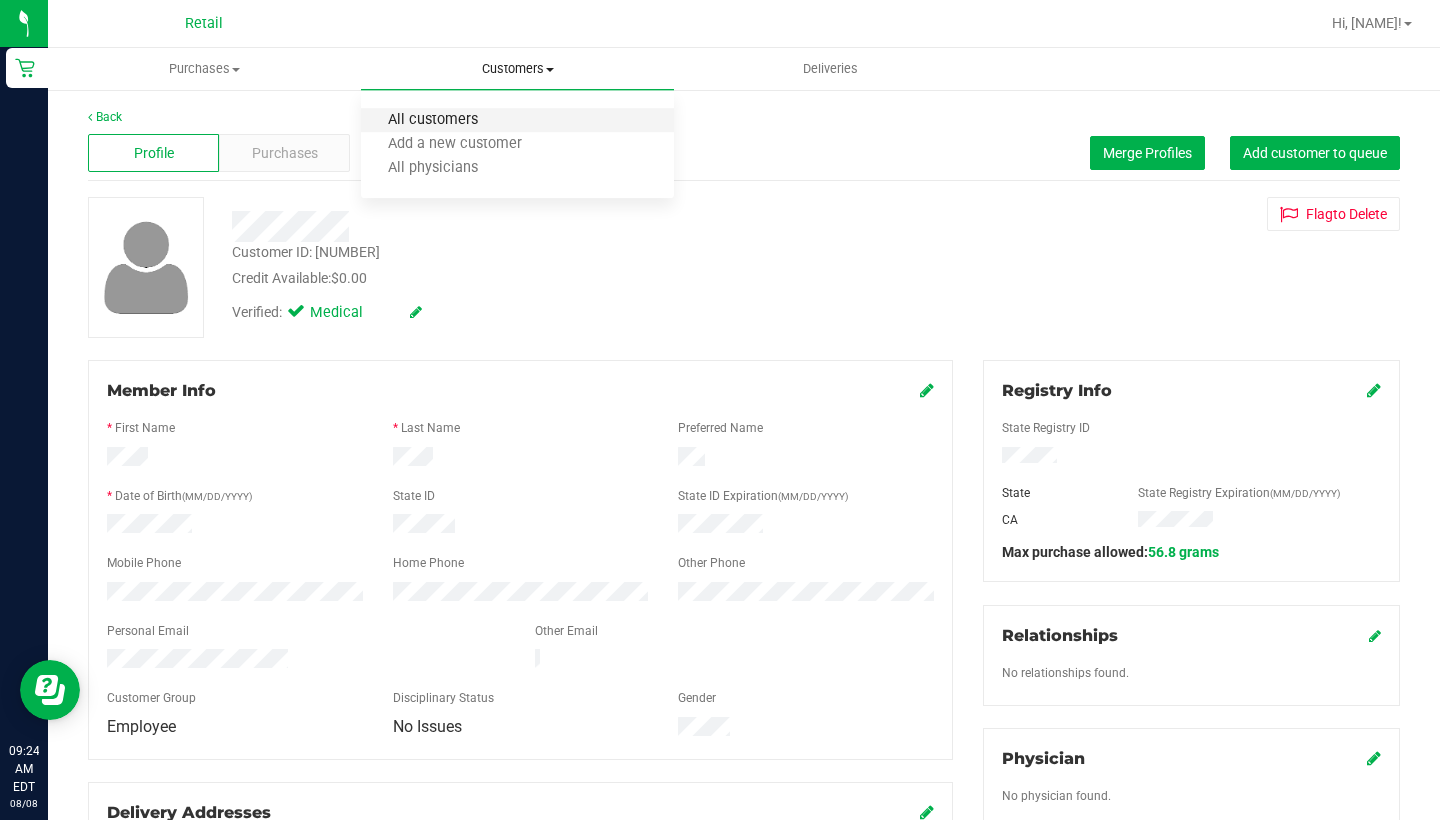 click on "All customers" at bounding box center [433, 120] 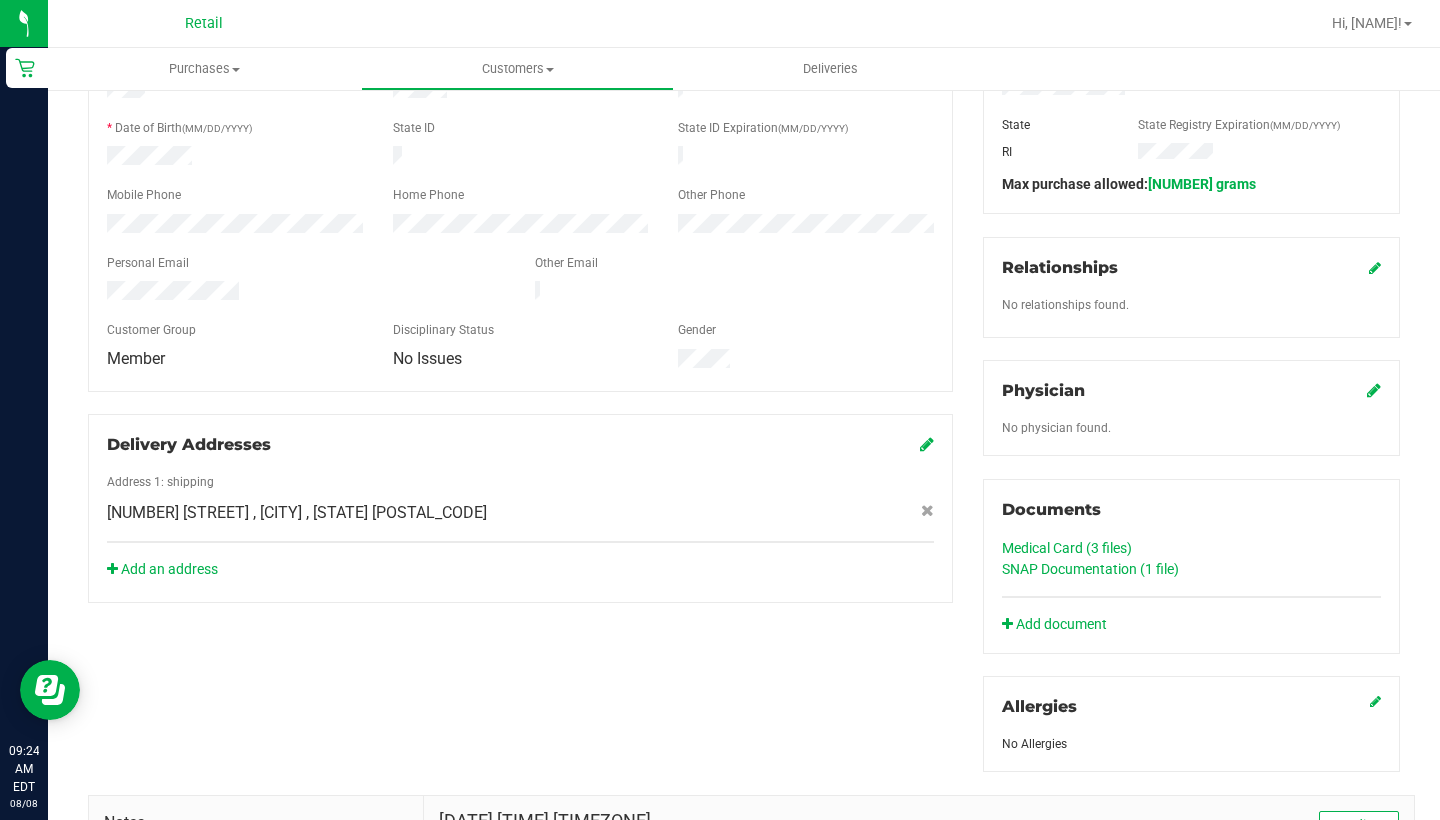 scroll, scrollTop: 488, scrollLeft: 0, axis: vertical 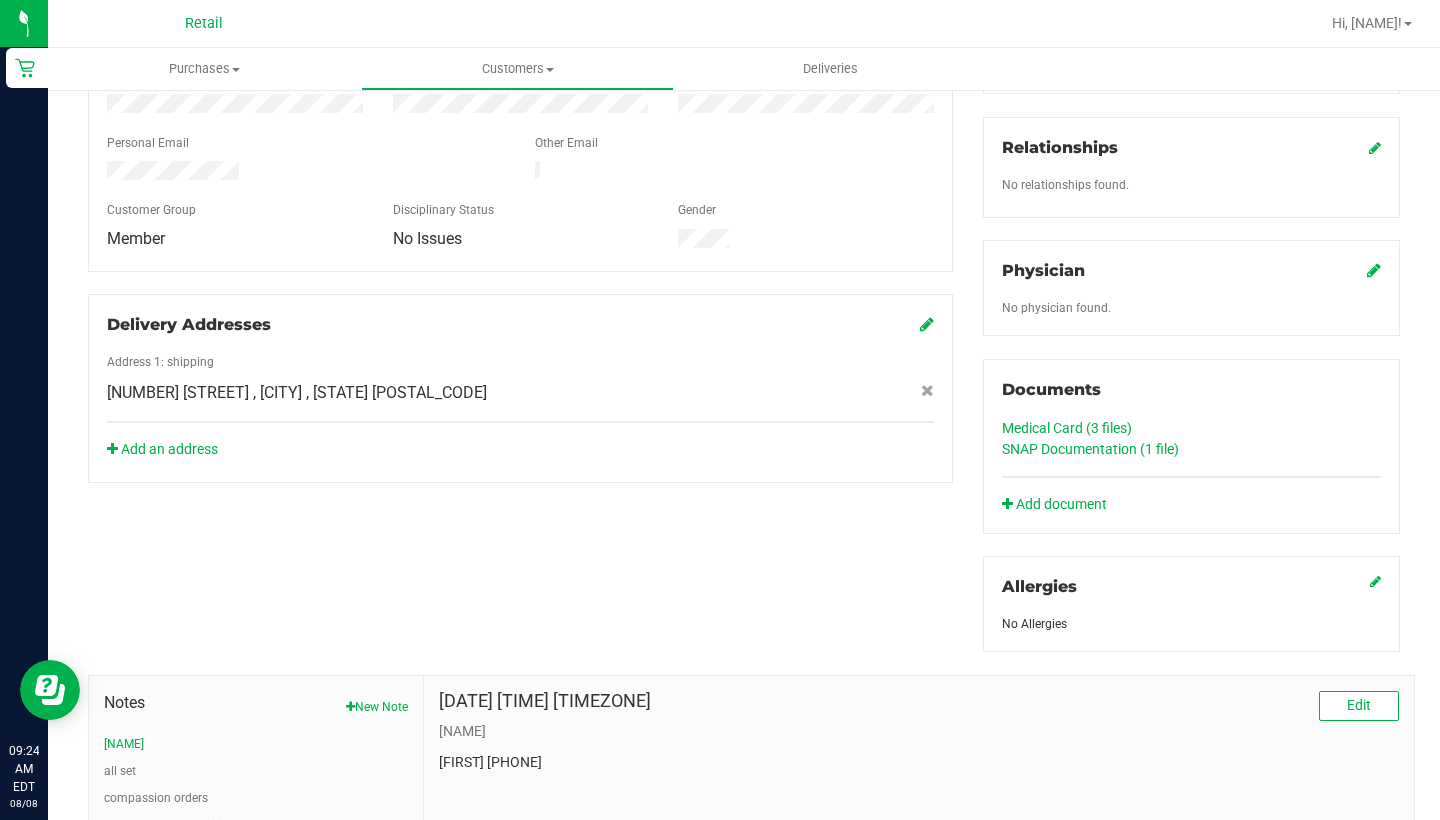 click on "Medical Card (3
files)" 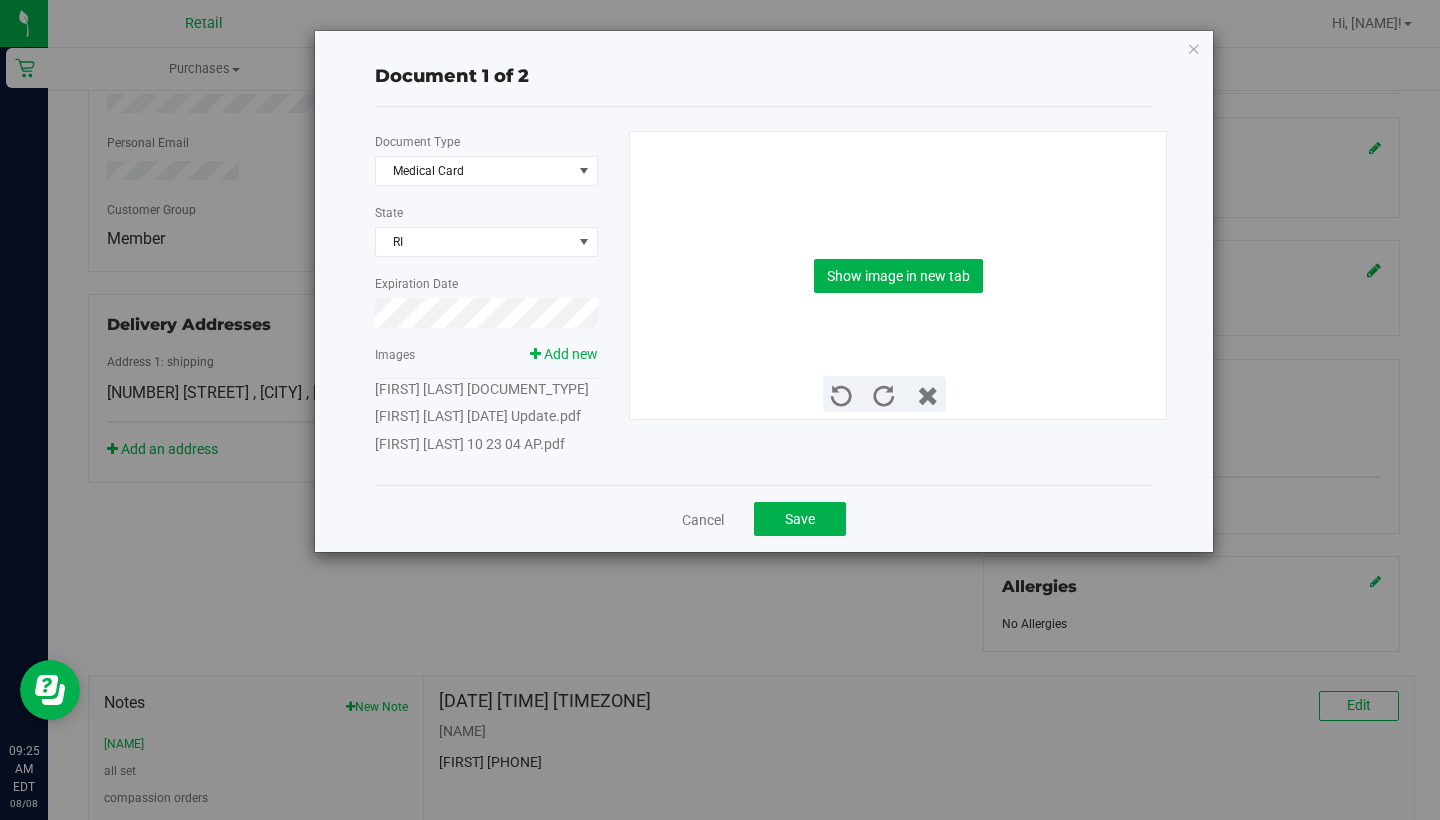 click on "[FIRST] [LAST] [DOCUMENT_TYPE]" at bounding box center (482, 389) 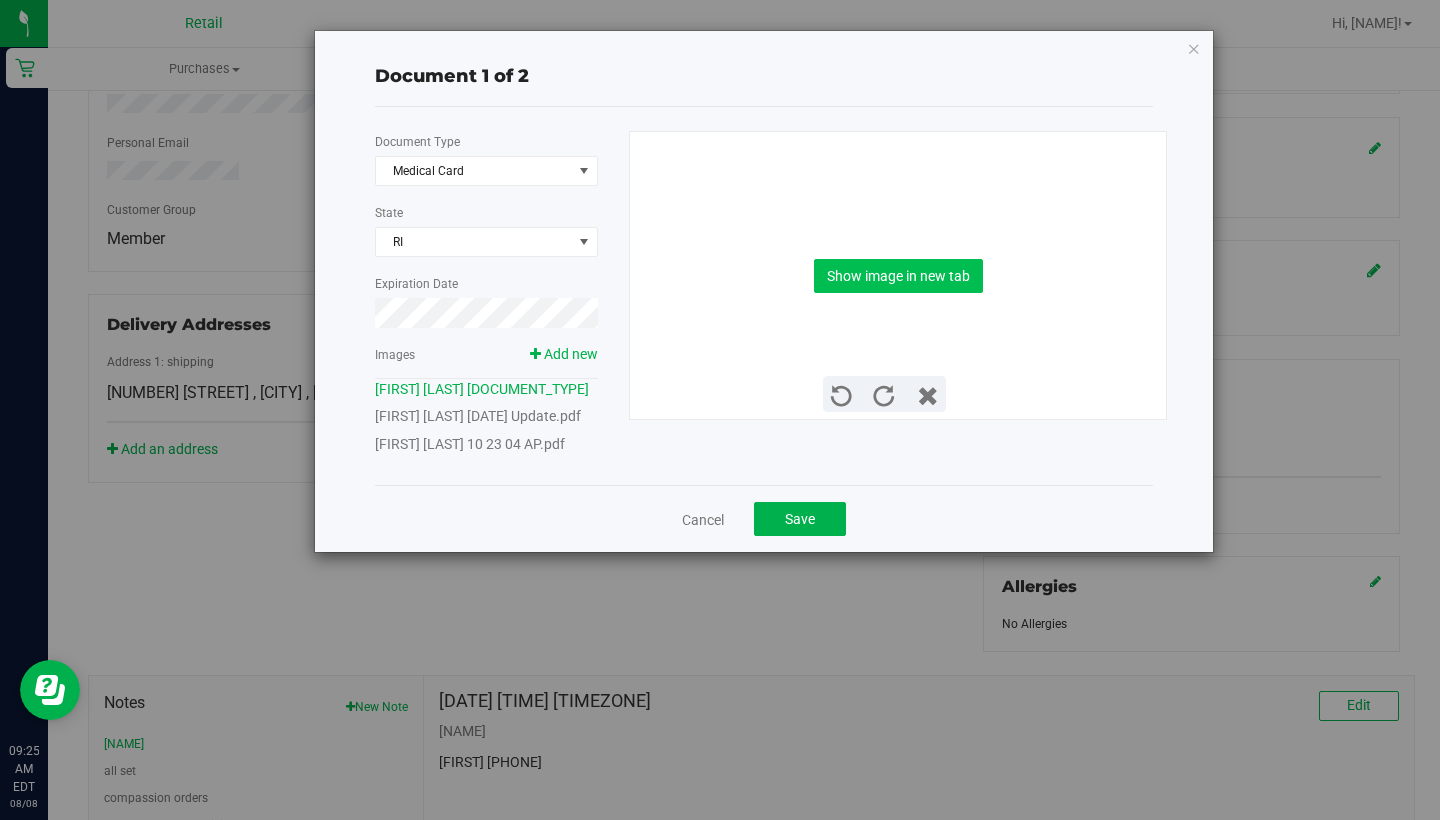 click on "Show image in new tab" at bounding box center (898, 276) 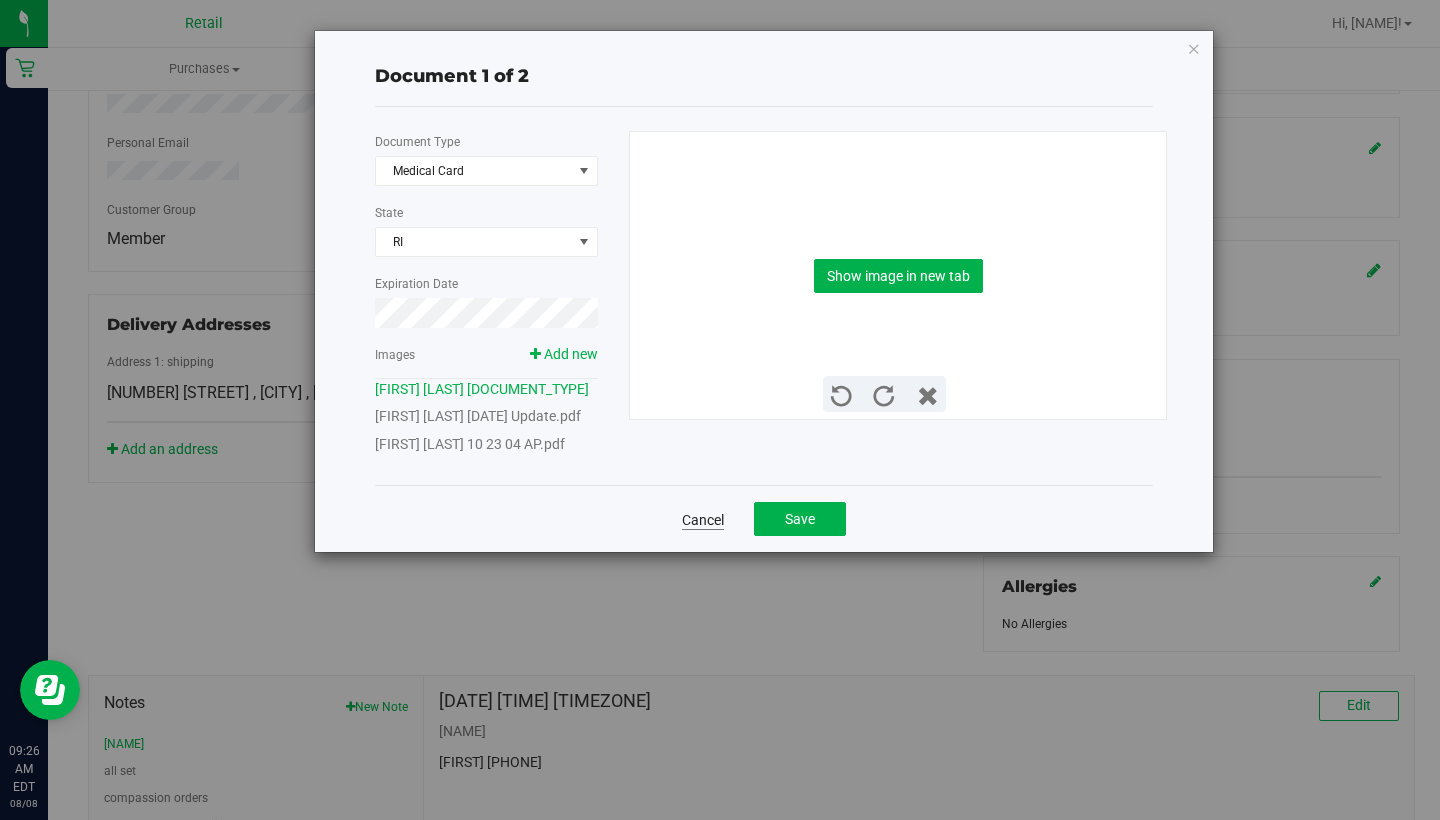 click on "Cancel" at bounding box center [703, 520] 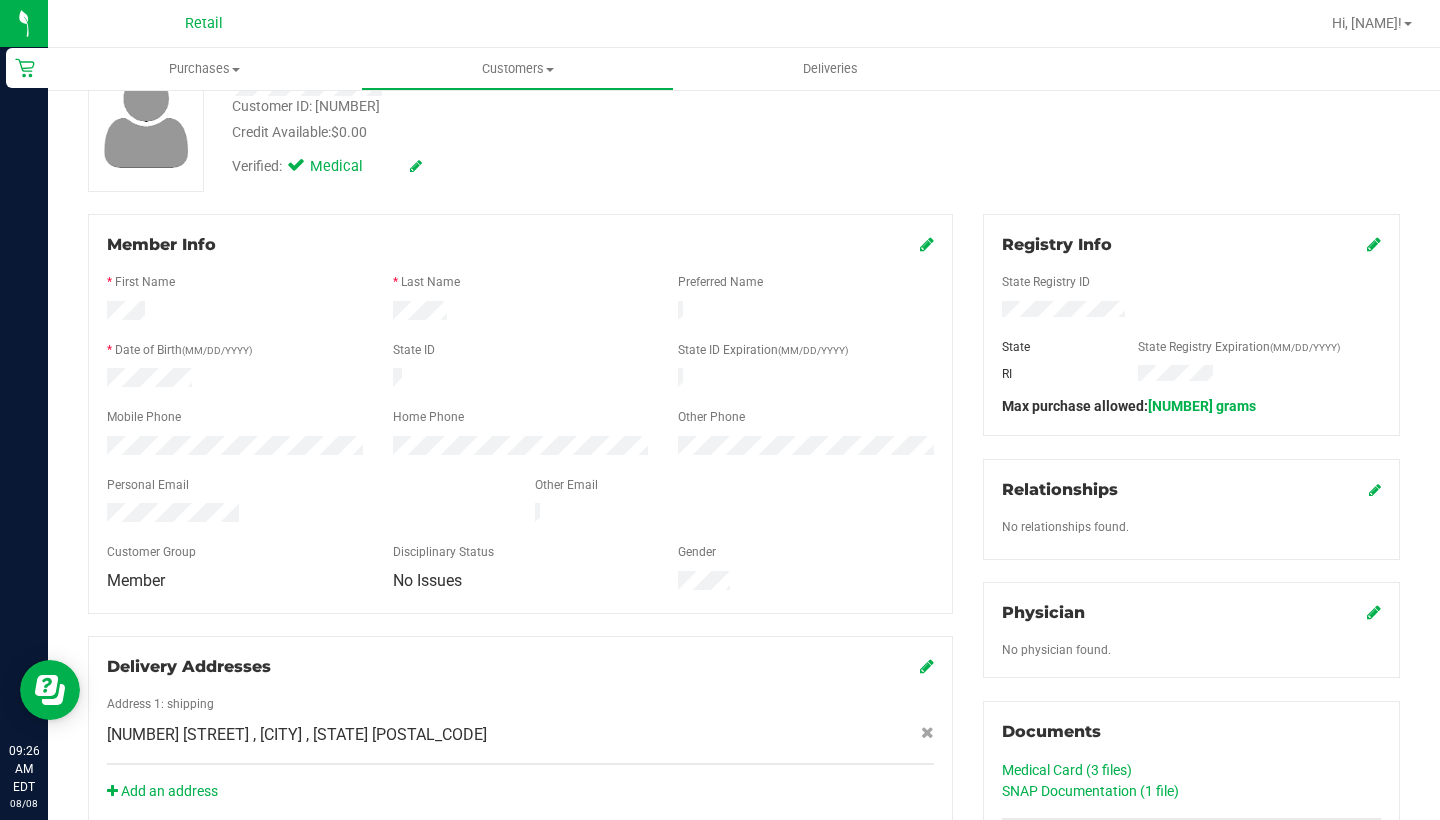 scroll, scrollTop: 275, scrollLeft: 0, axis: vertical 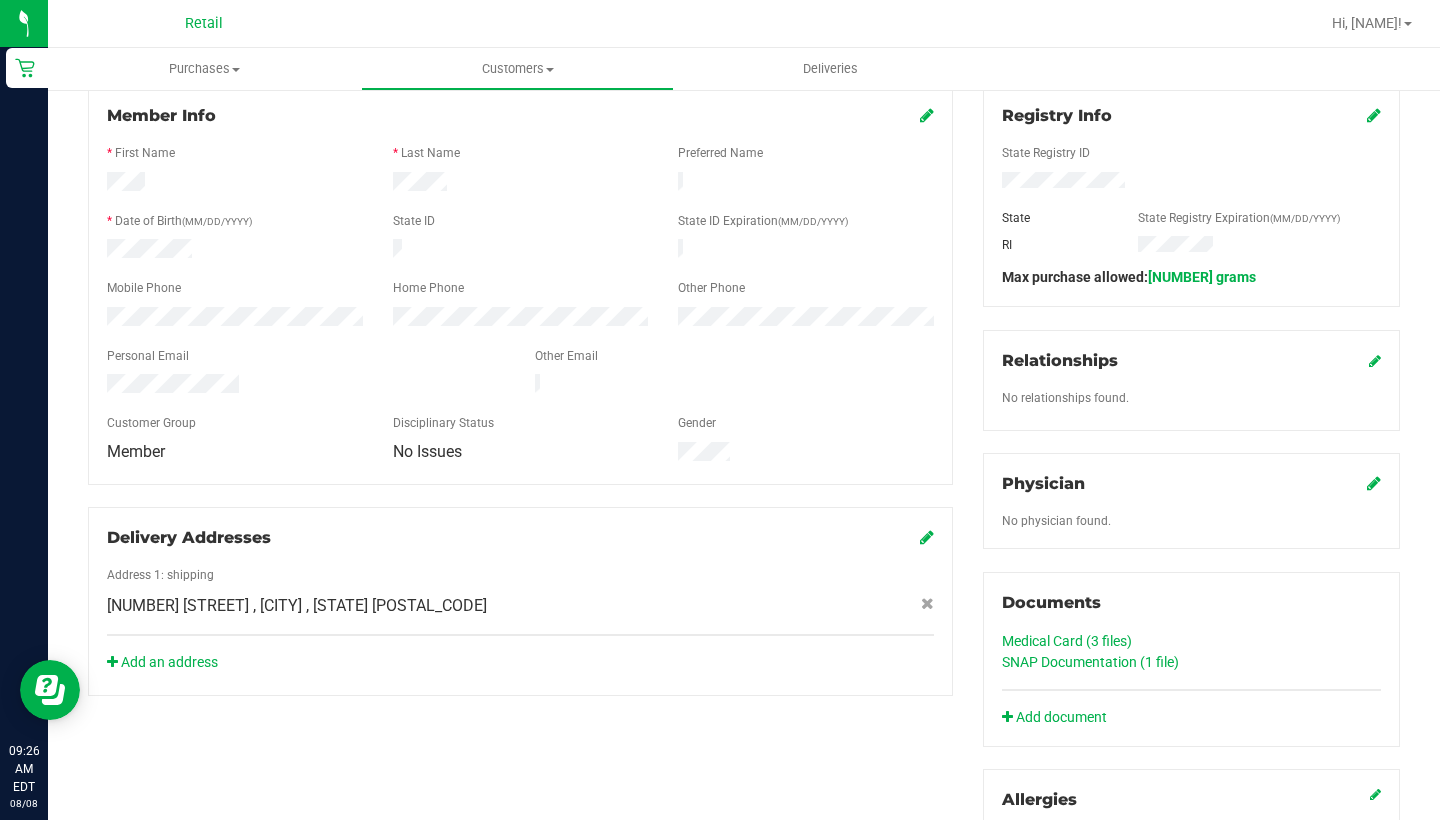 click on "Medical Card (3
files)" 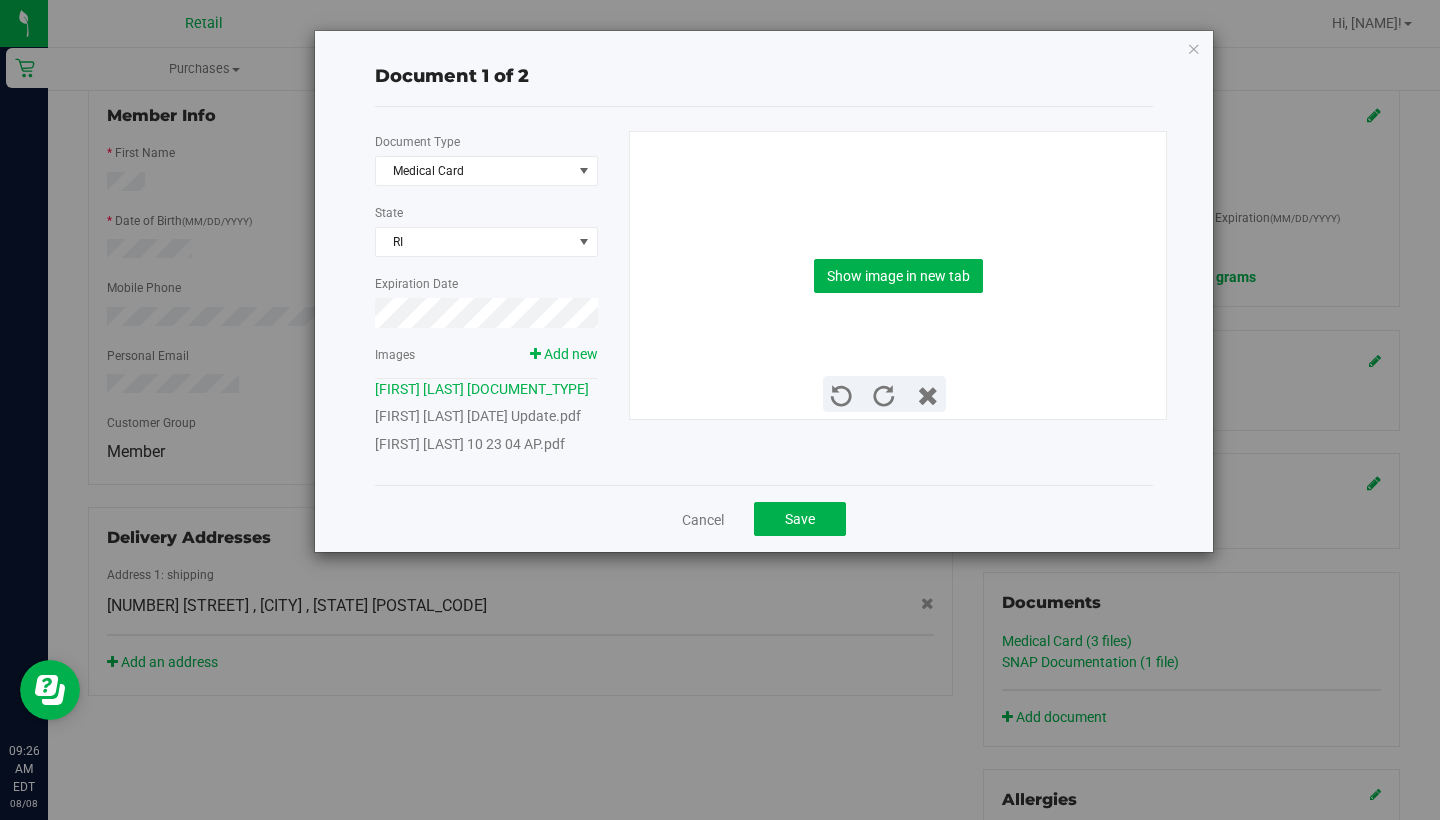click on "[FIRST] [LAST] 10 23 04 AP.pdf" at bounding box center [470, 444] 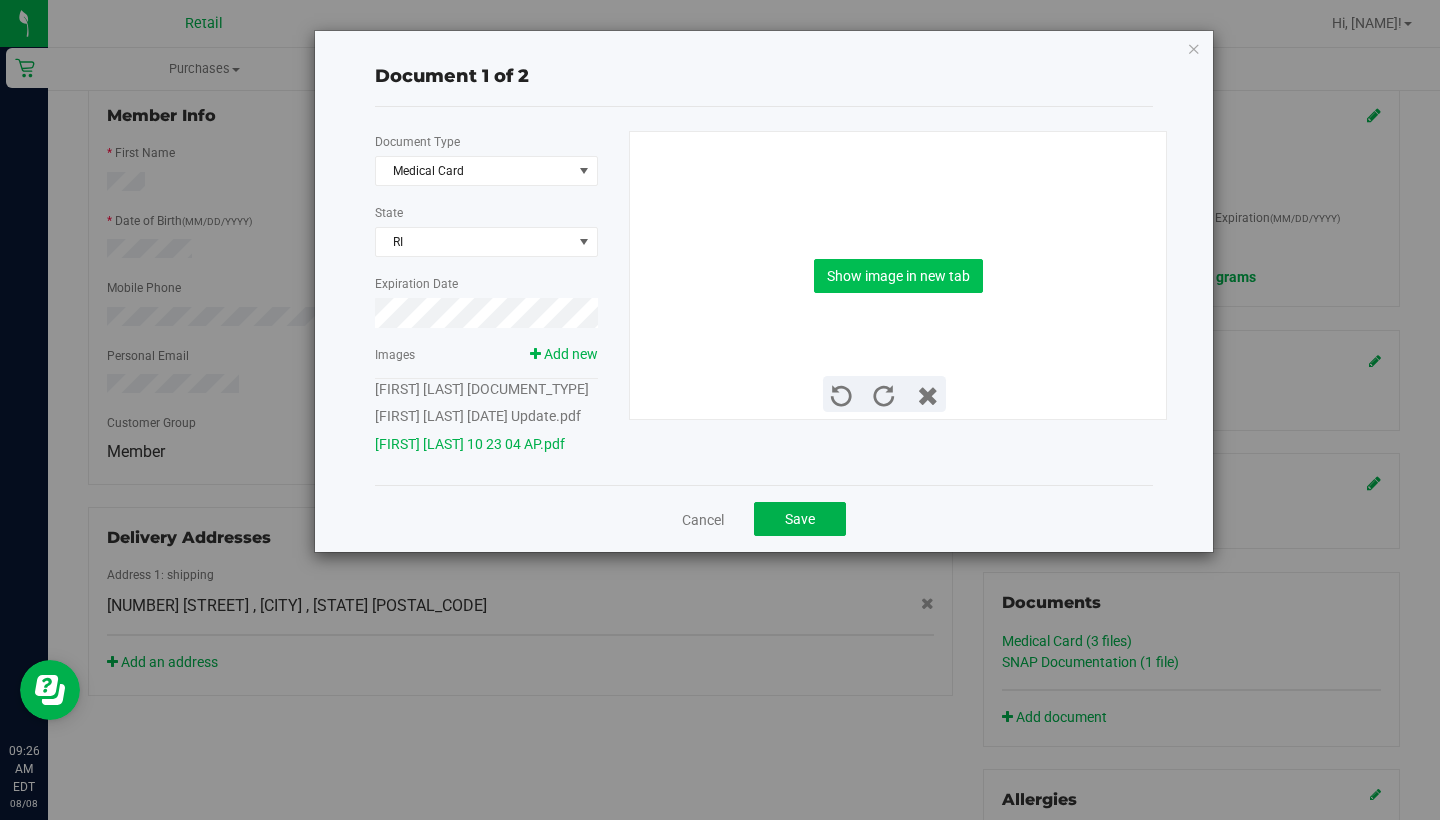 click on "Show image in new tab" at bounding box center [898, 276] 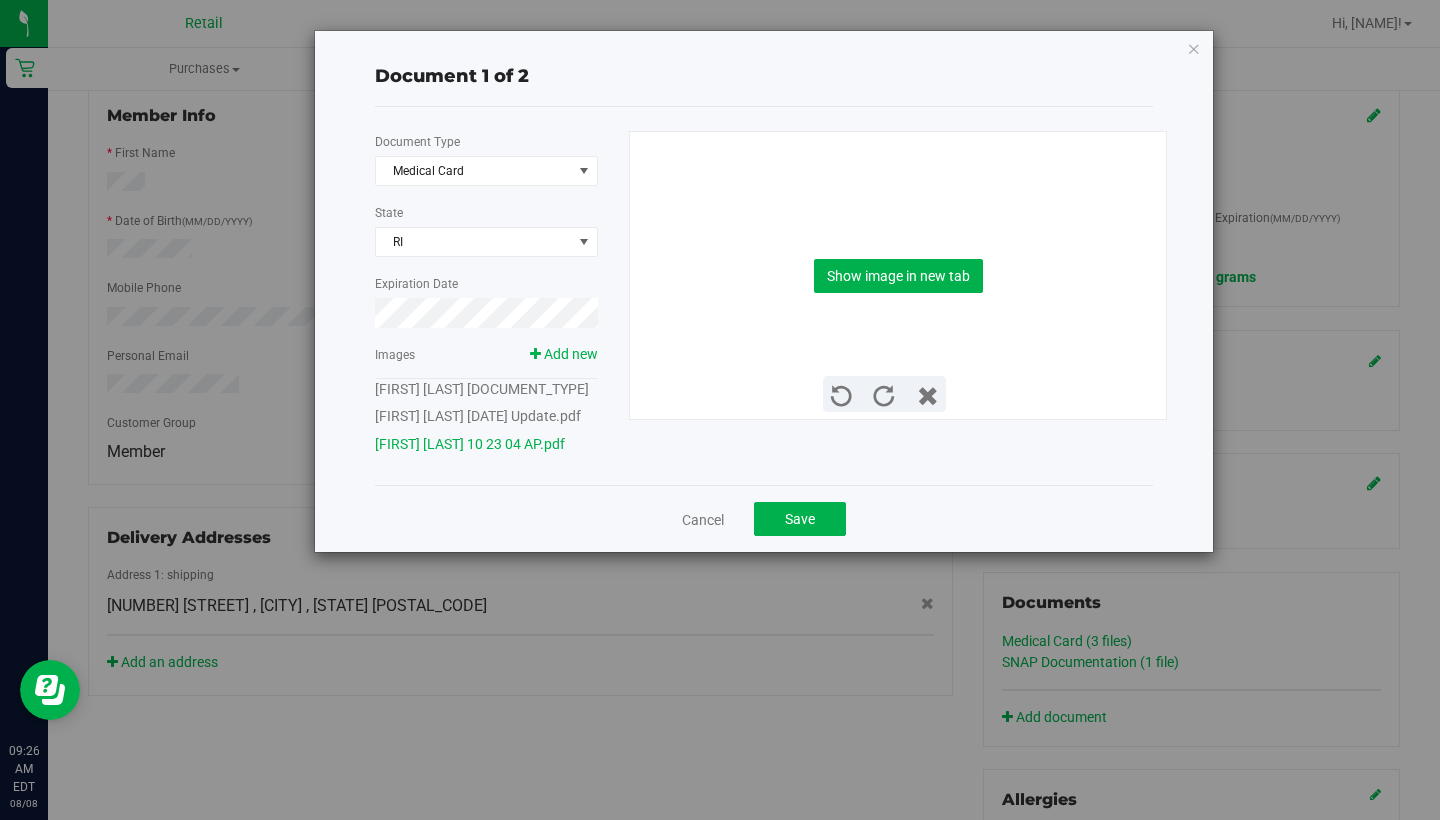 click on "[FIRST] [LAST] [DATE] Update.pdf" at bounding box center [478, 416] 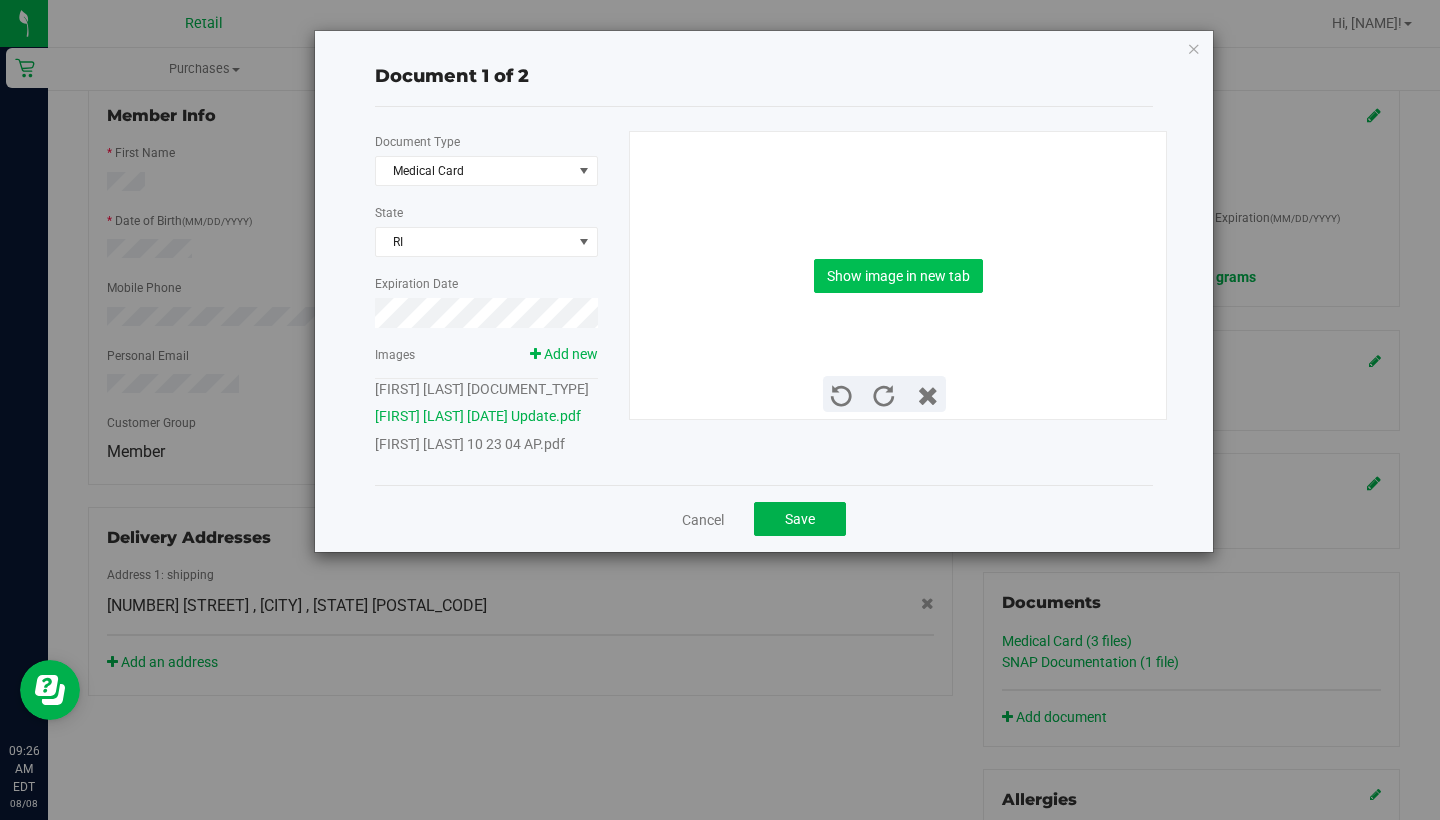 click on "Show image in new tab" at bounding box center (898, 276) 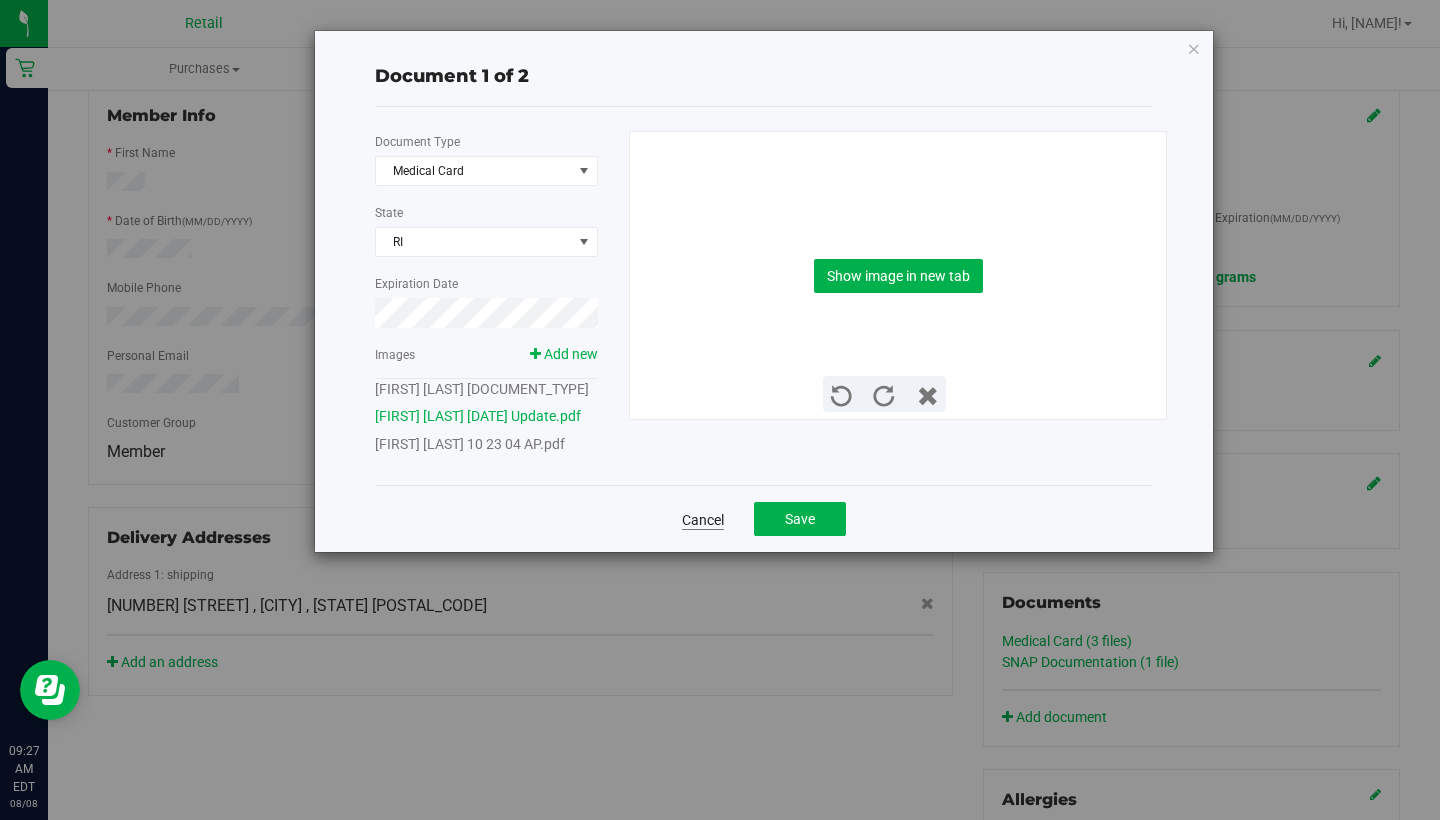 click on "Cancel" at bounding box center [703, 520] 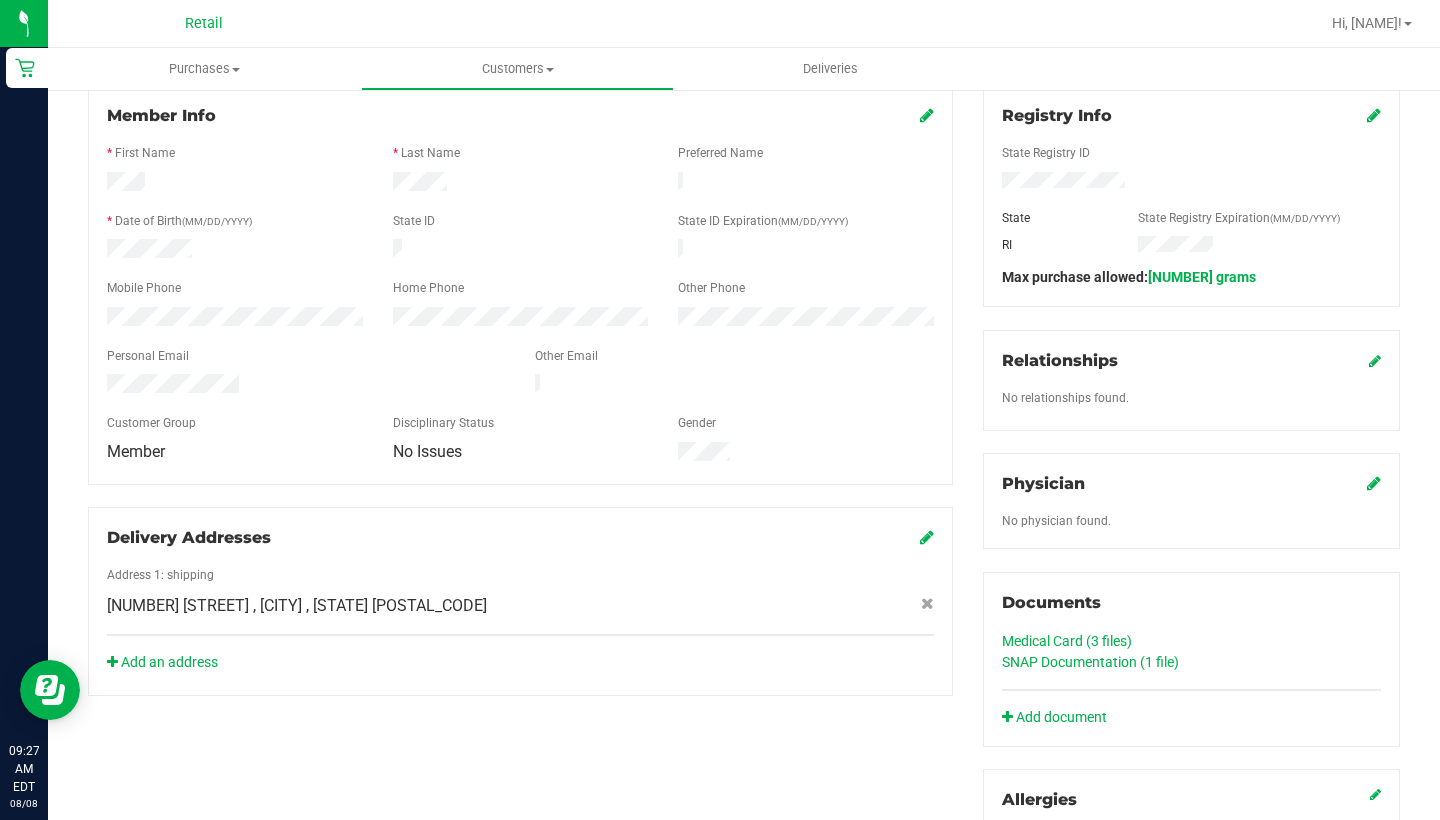 click on "Member Info
*
First Name
*
Last Name
Preferred Name
*
Date of Birth
(MM/DD/YYYY)
State ID
State ID Expiration
(MM/DD/YYYY)" at bounding box center (520, 285) 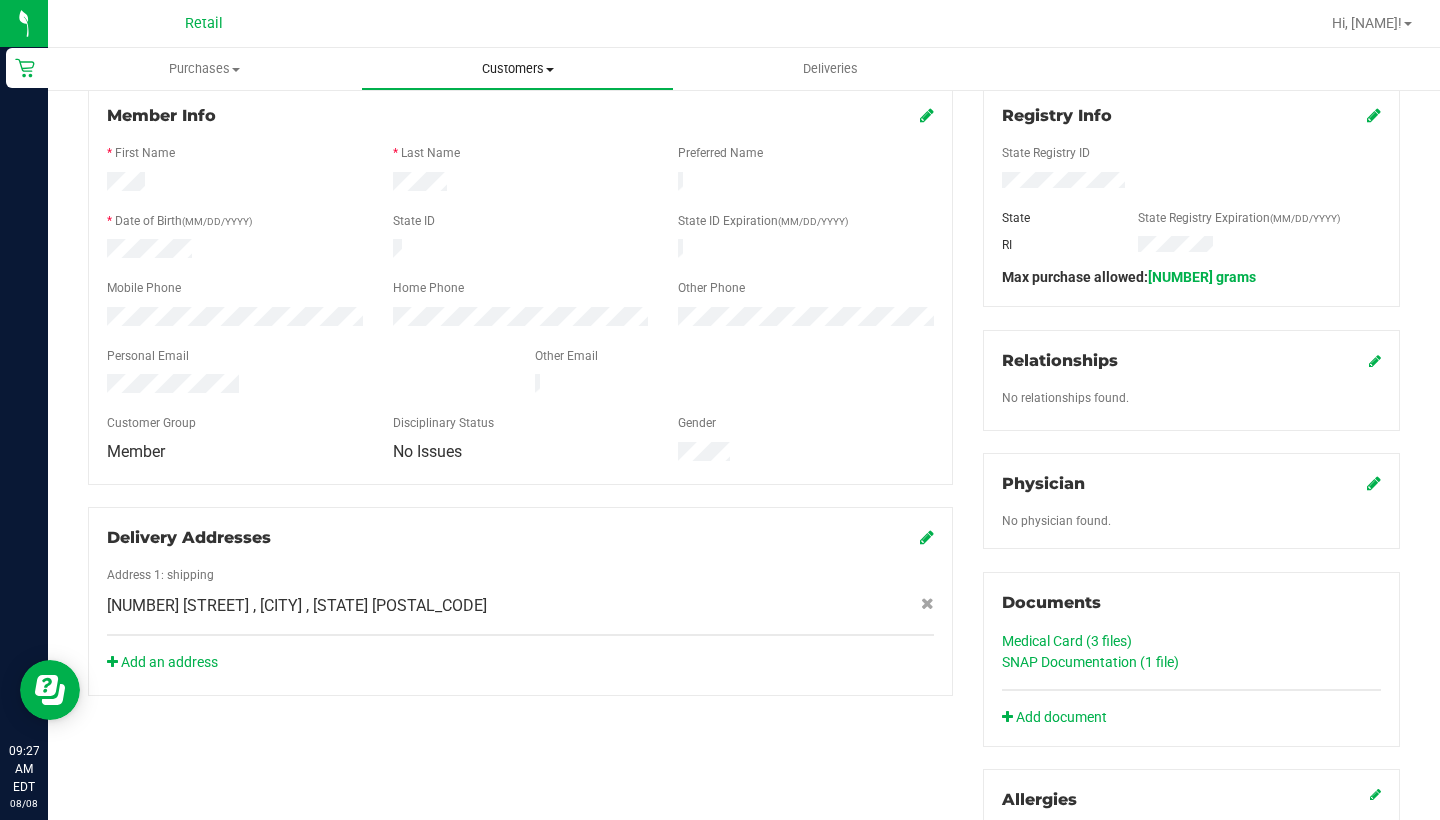 click on "Customers" at bounding box center [517, 69] 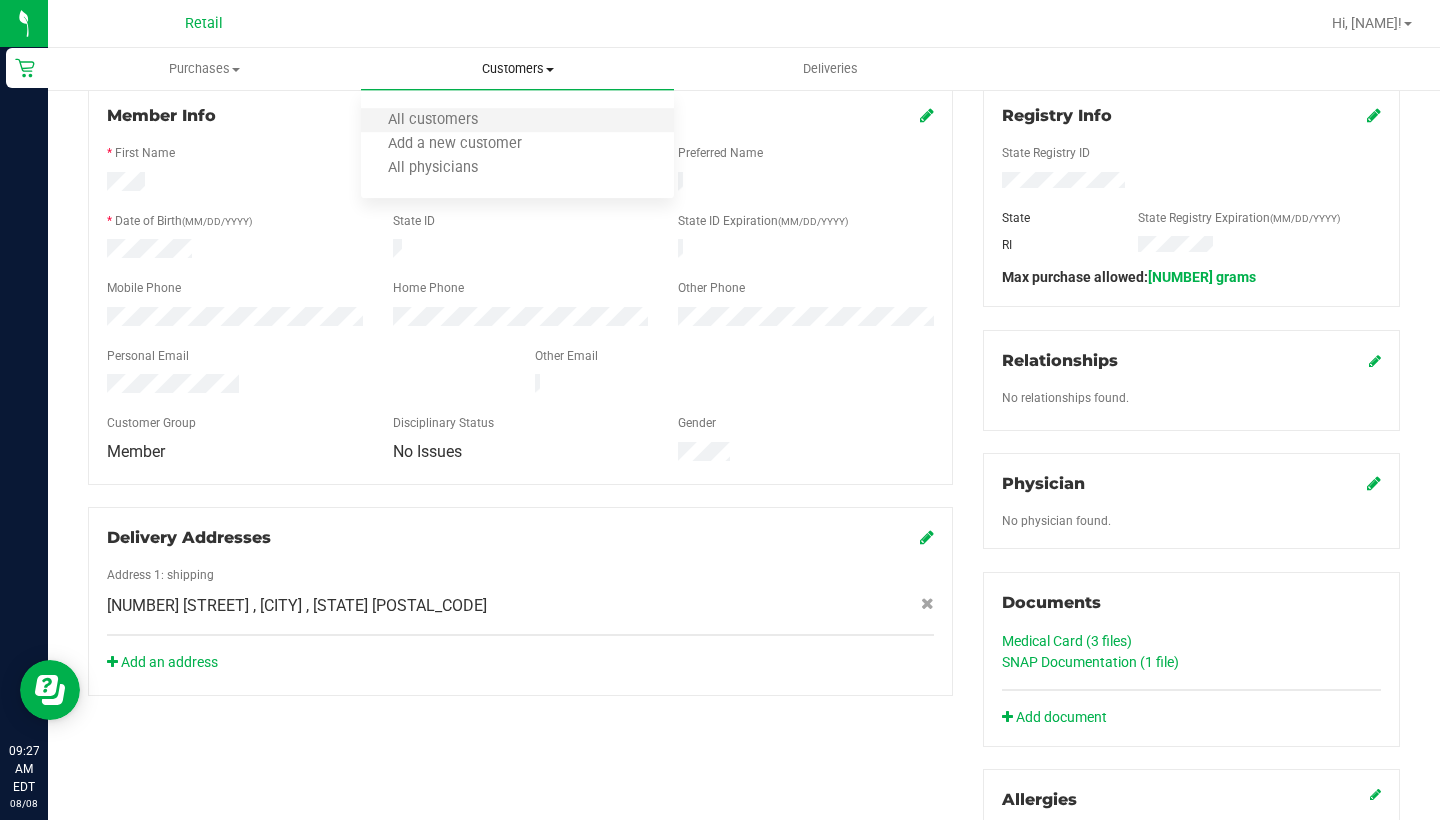 click on "All customers" at bounding box center (517, 121) 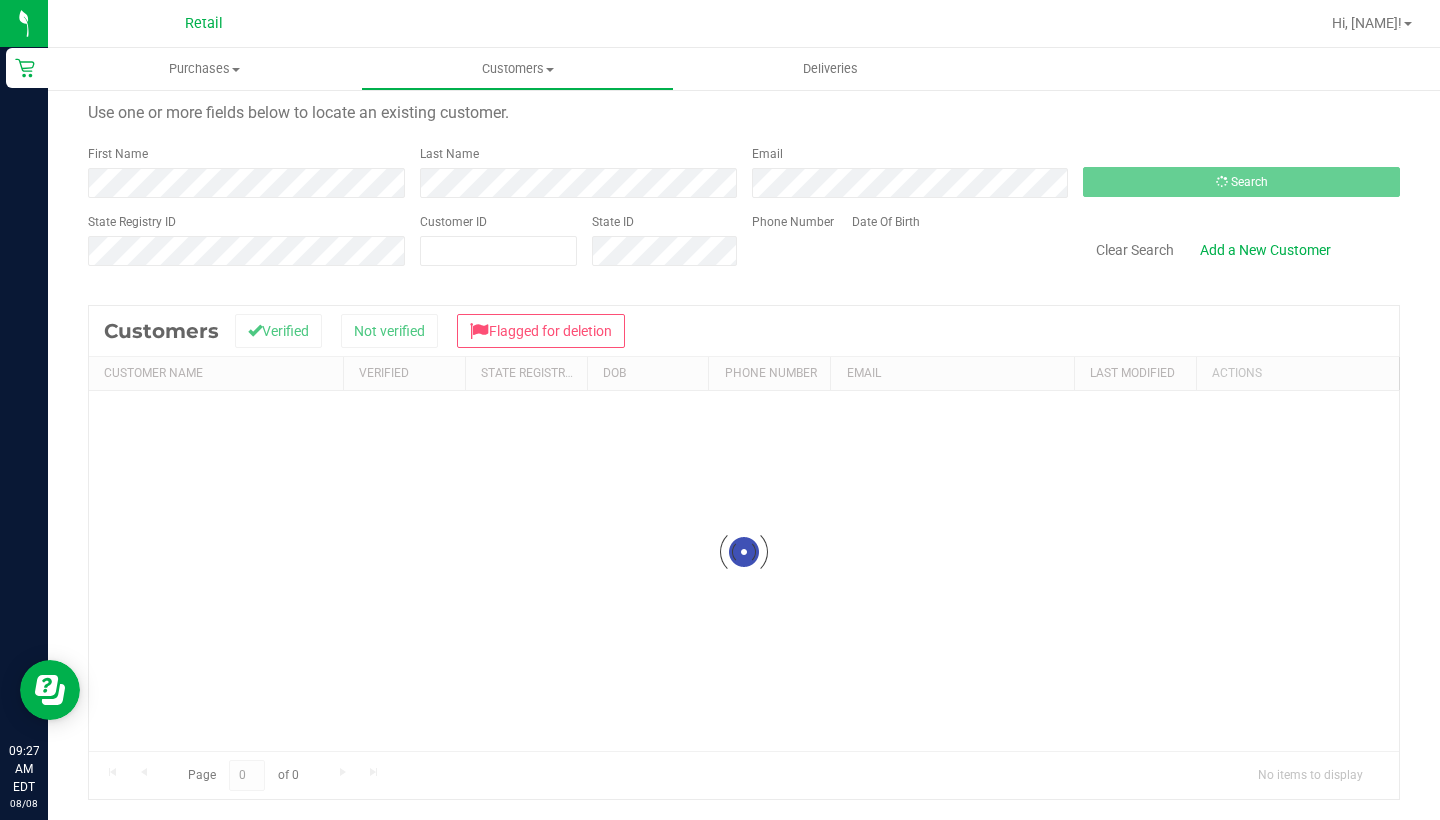 scroll, scrollTop: 0, scrollLeft: 0, axis: both 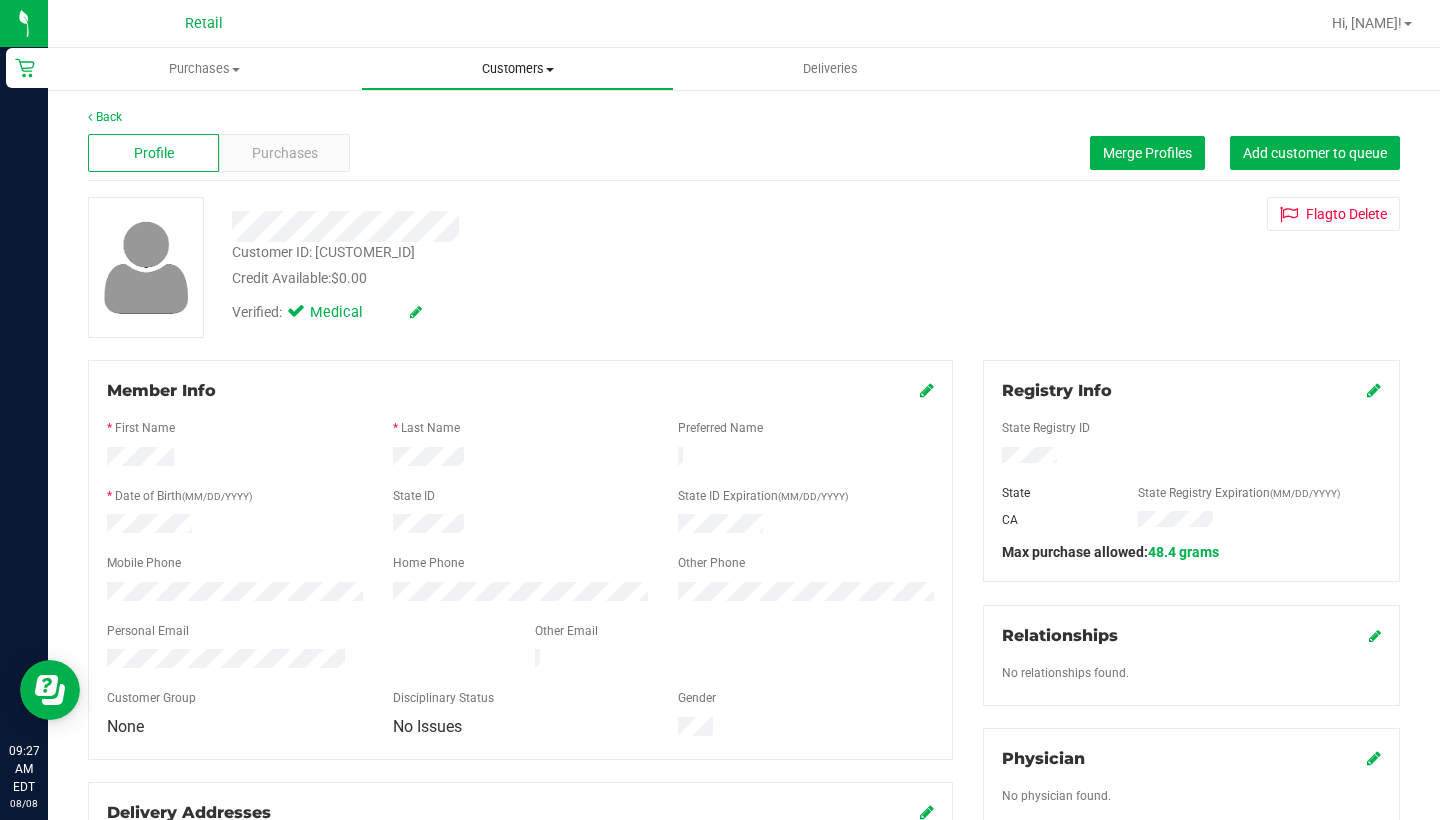 click on "Customers" at bounding box center [517, 69] 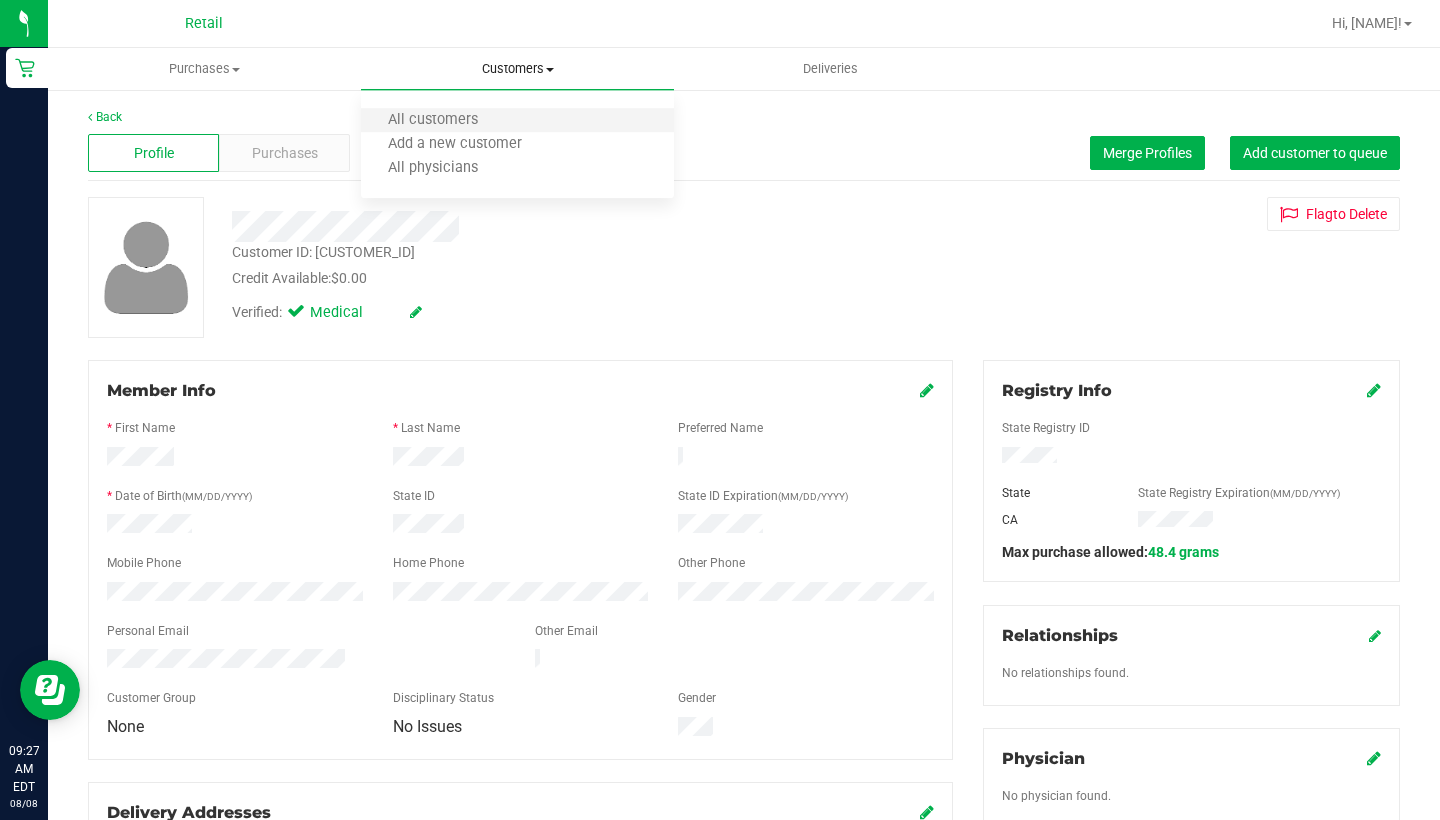 click on "All customers" at bounding box center (517, 121) 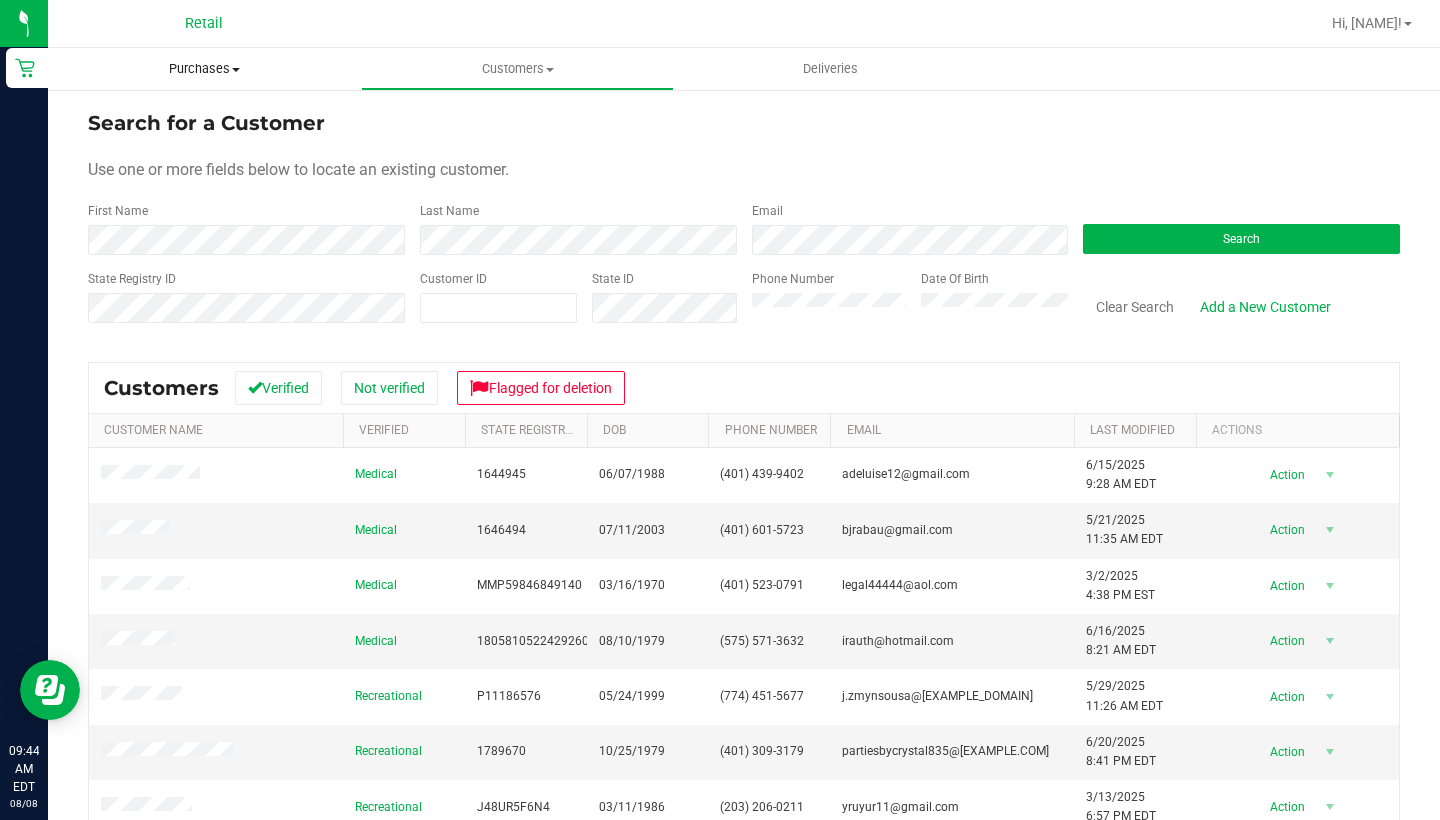 click on "Purchases" at bounding box center [204, 69] 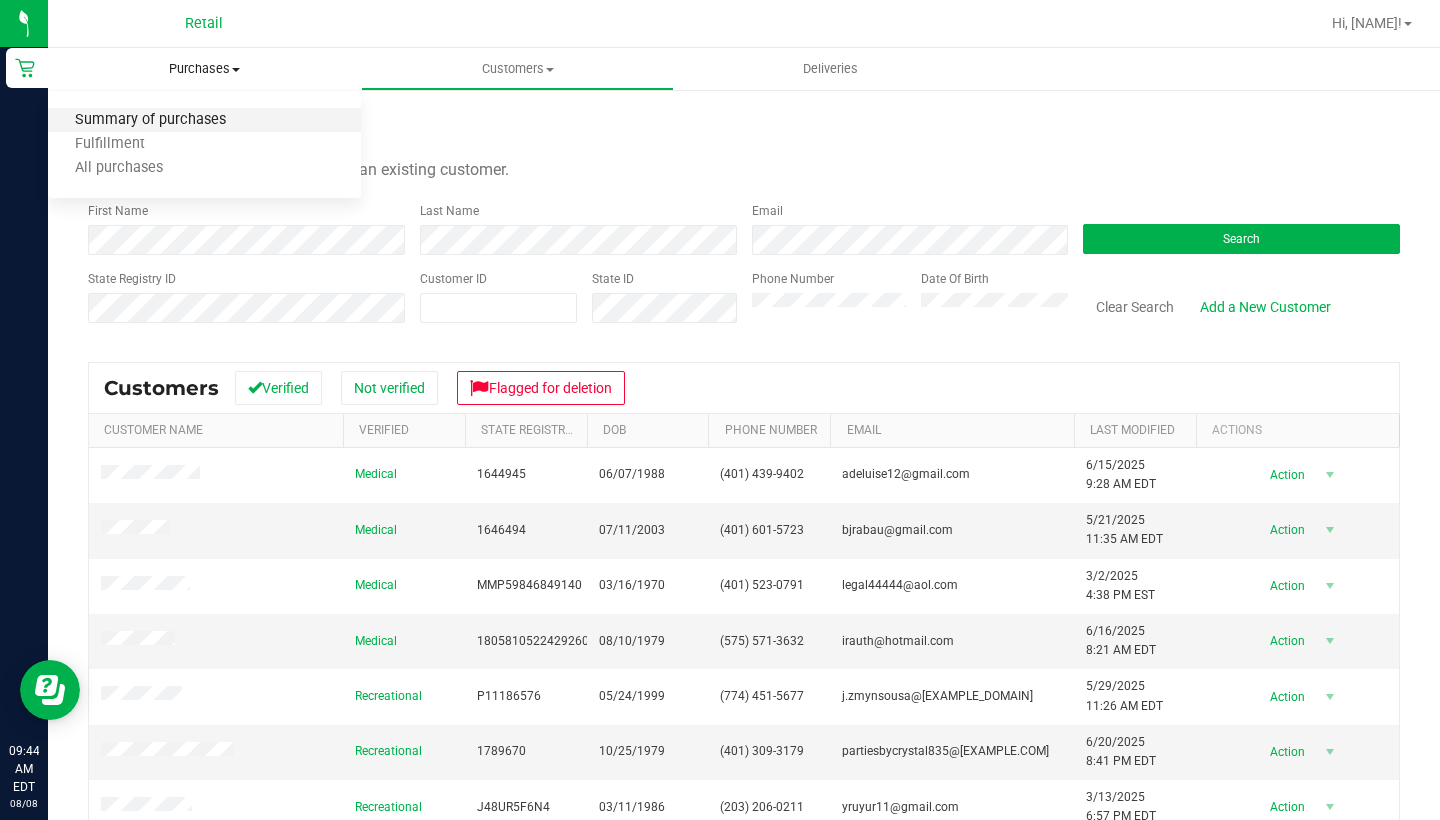 click on "Summary of purchases" at bounding box center (150, 120) 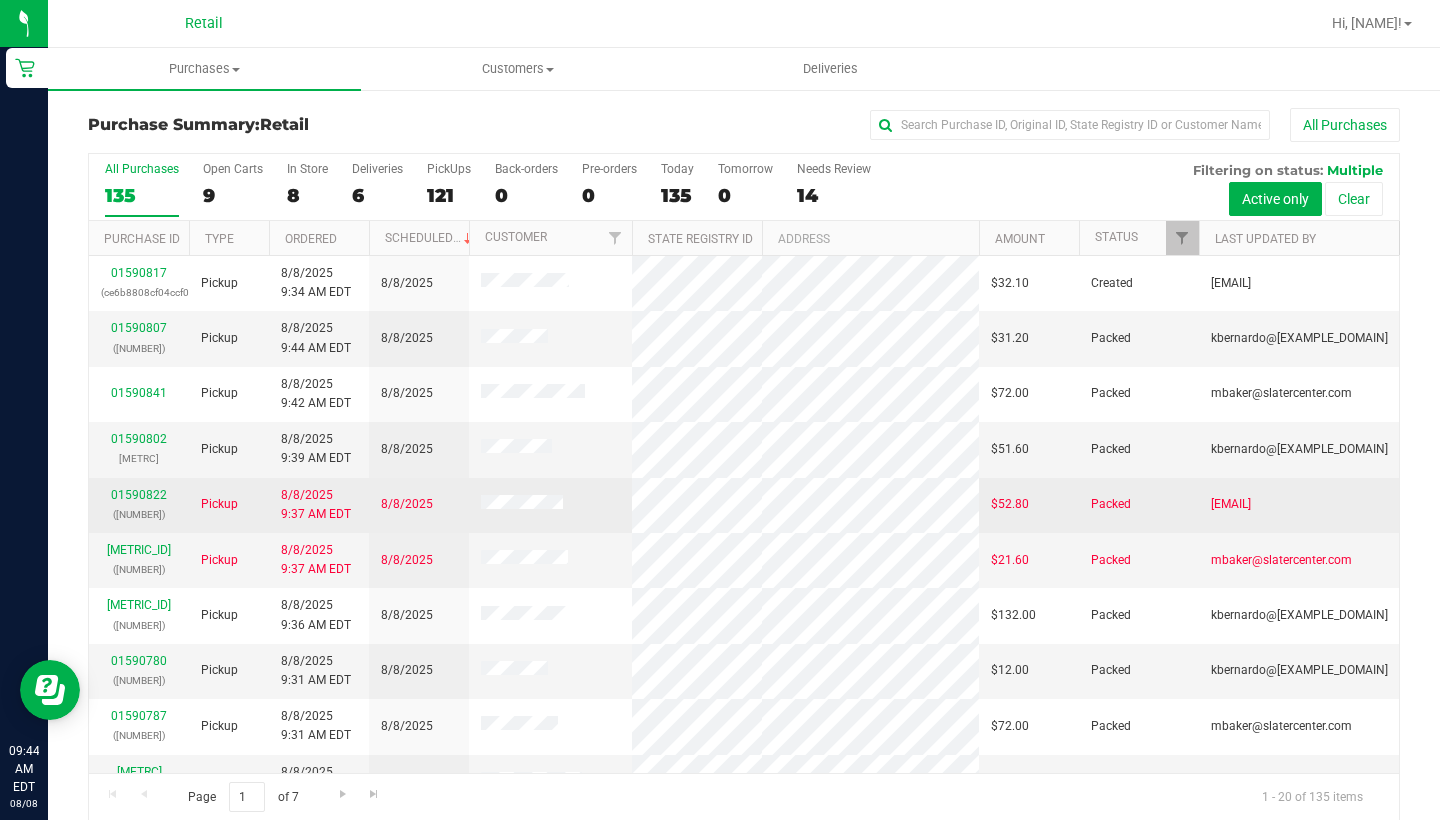 click on "[METRC]
[METRC]" at bounding box center [139, 505] 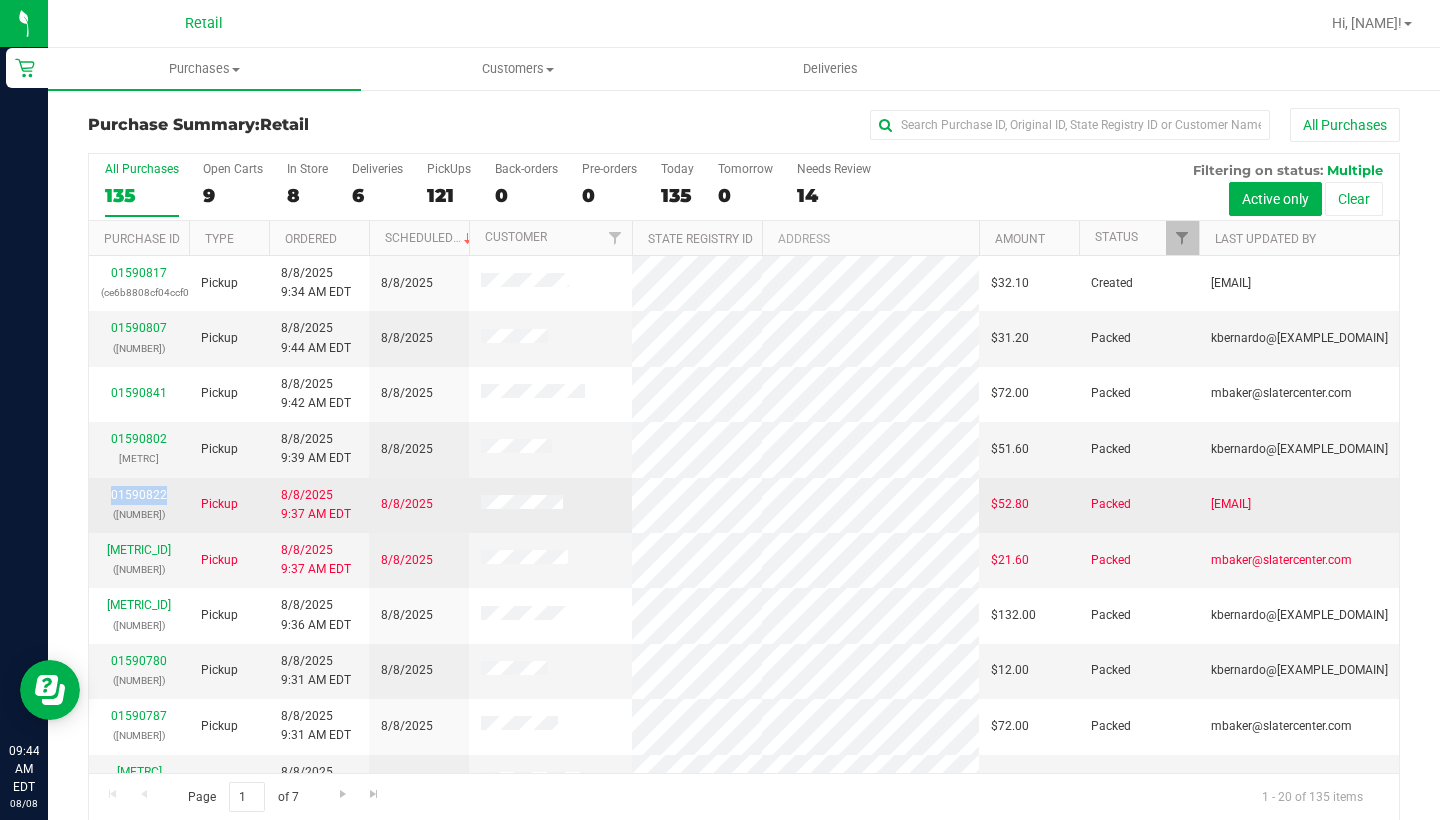 click on "[METRC]
[METRC]" at bounding box center (139, 505) 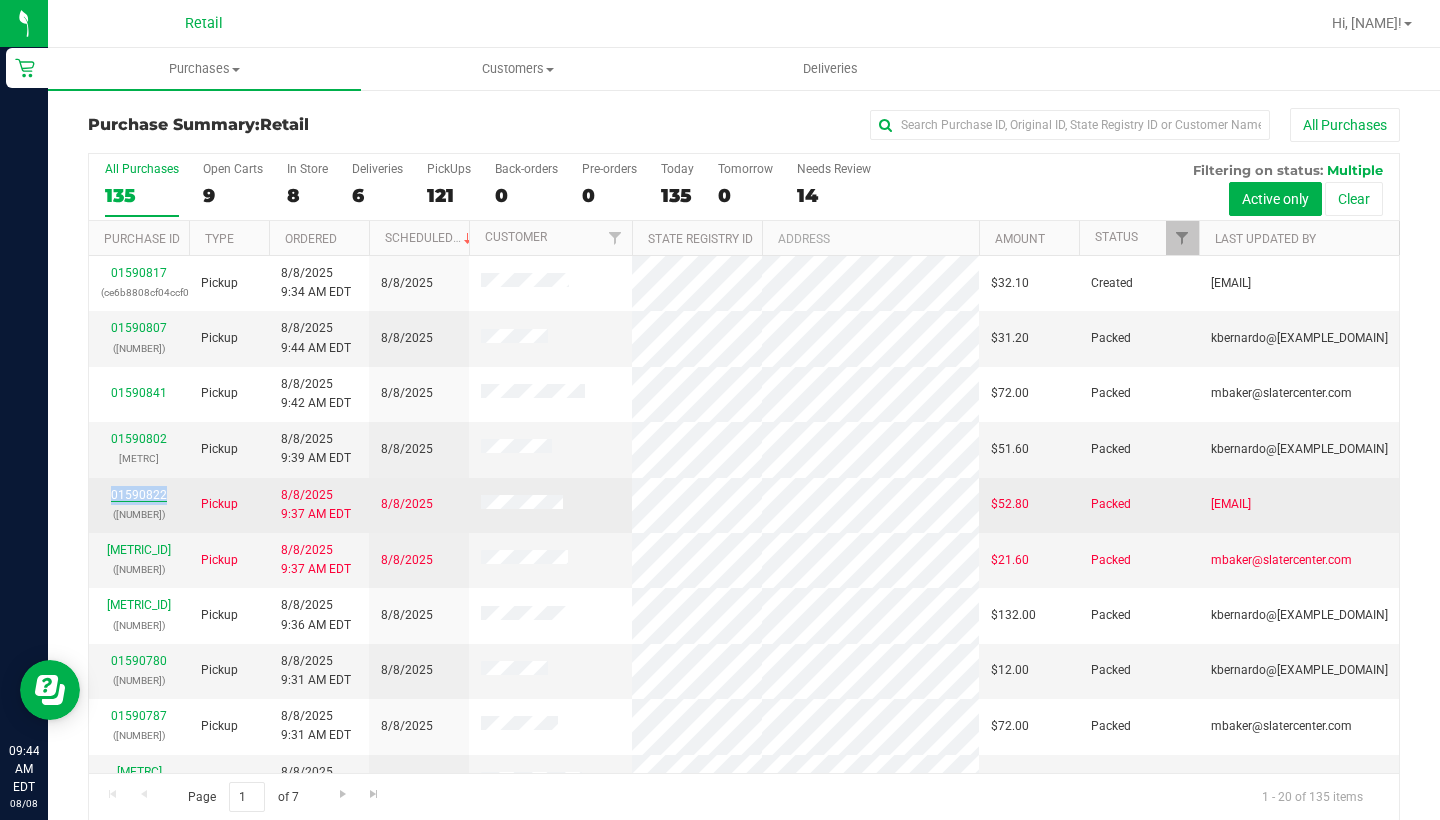 click on "01590822" at bounding box center (139, 495) 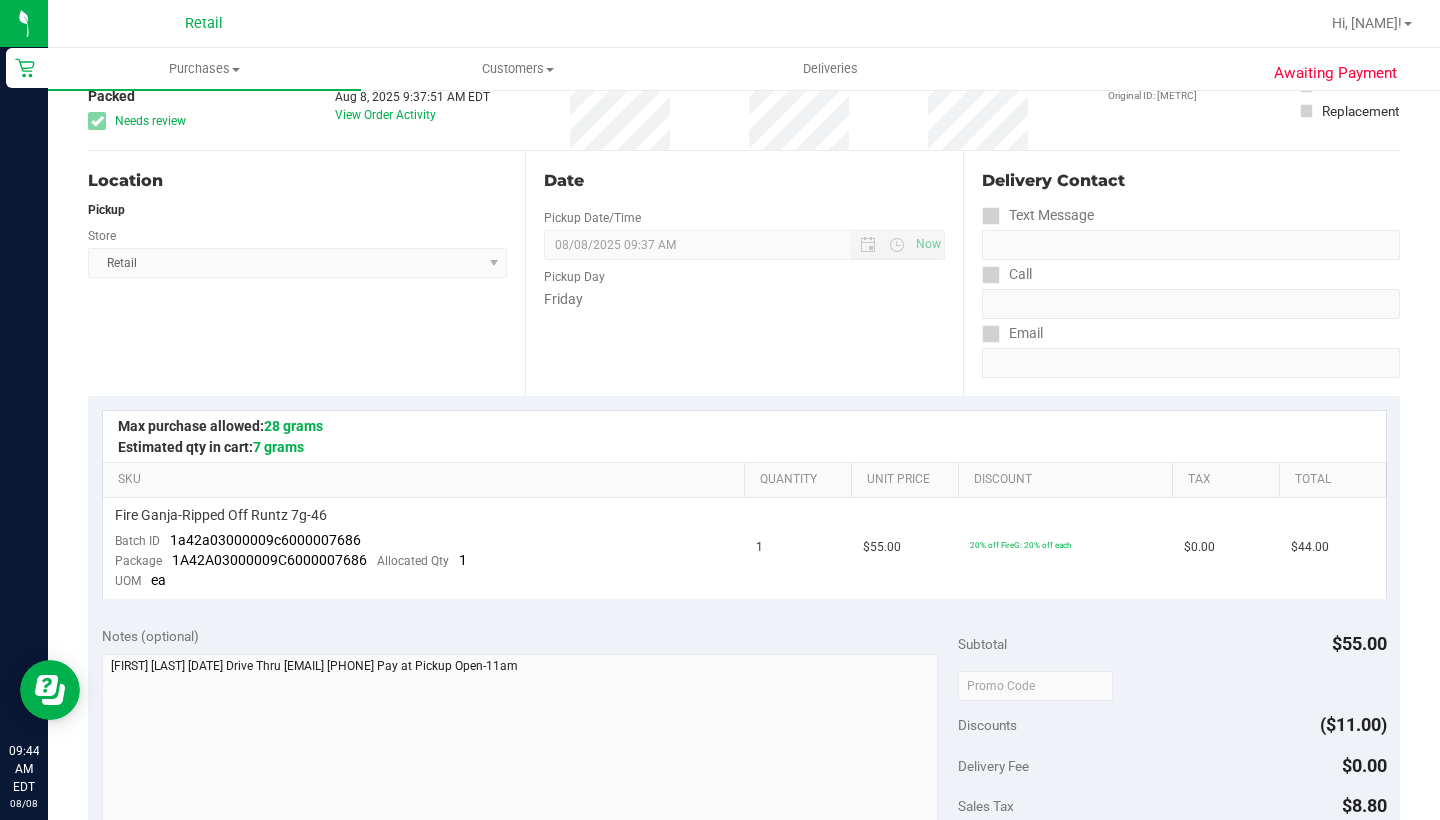 scroll, scrollTop: 158, scrollLeft: 0, axis: vertical 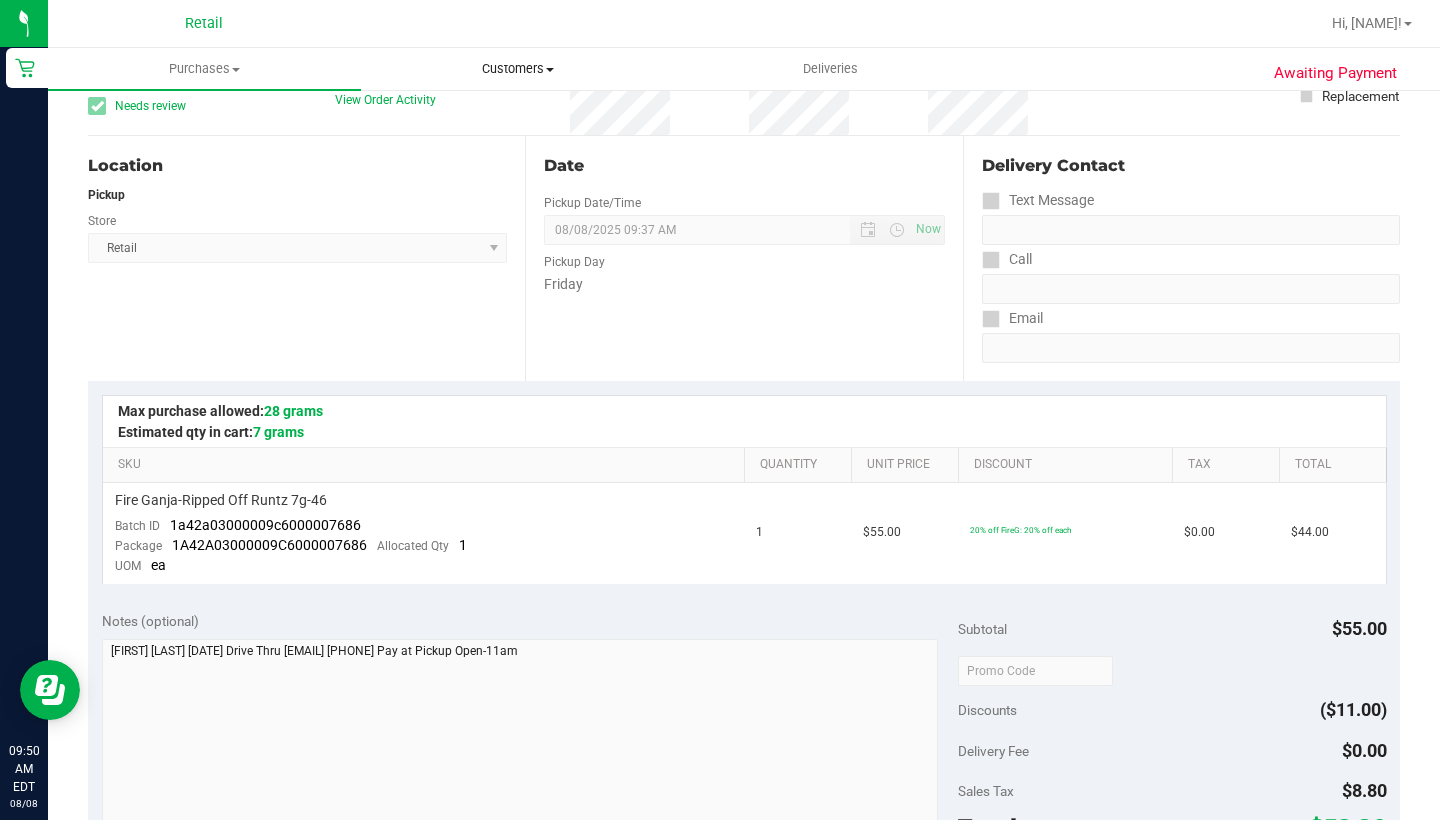 click on "Customers" at bounding box center (517, 69) 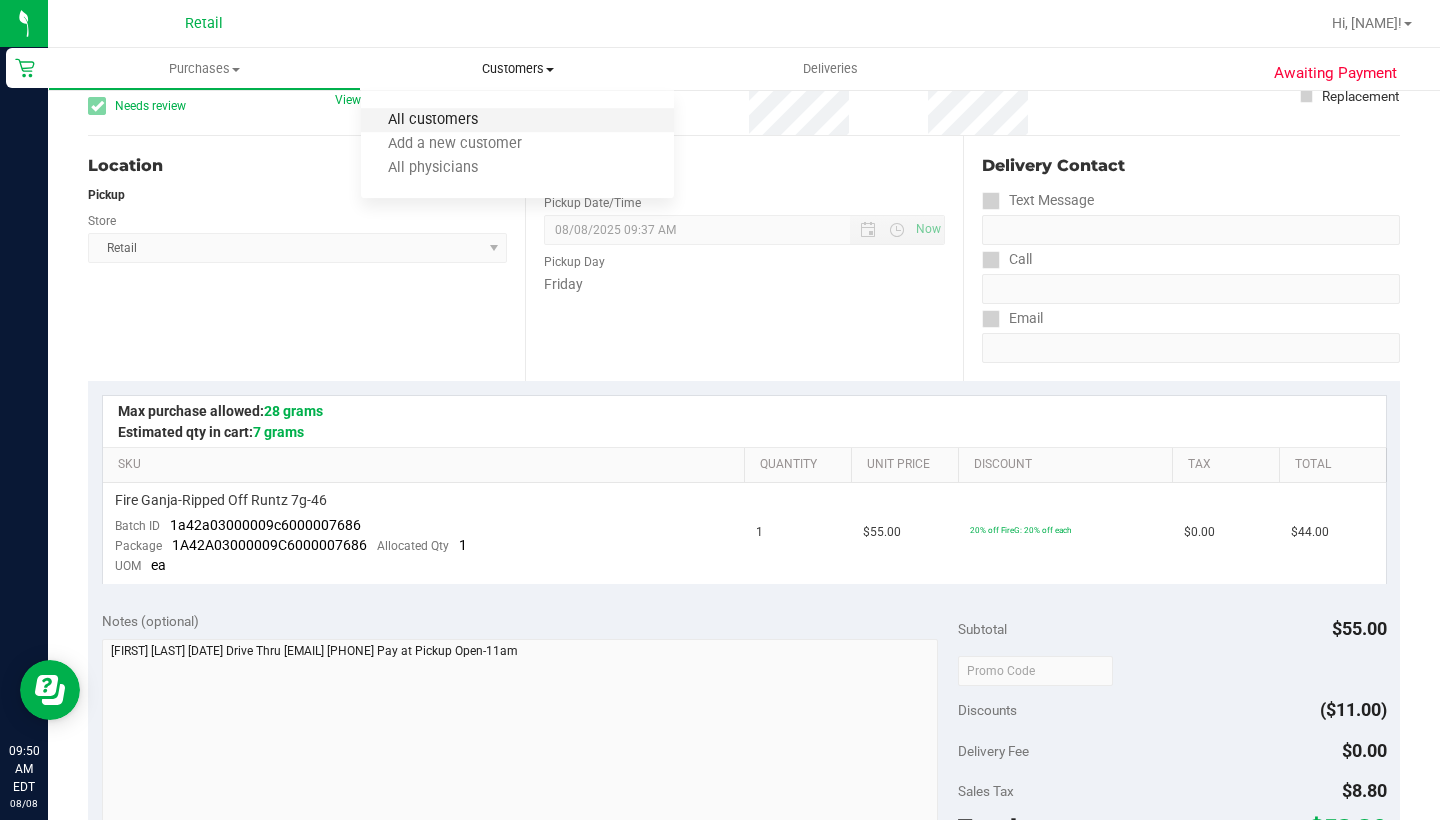 click on "All customers" at bounding box center [433, 120] 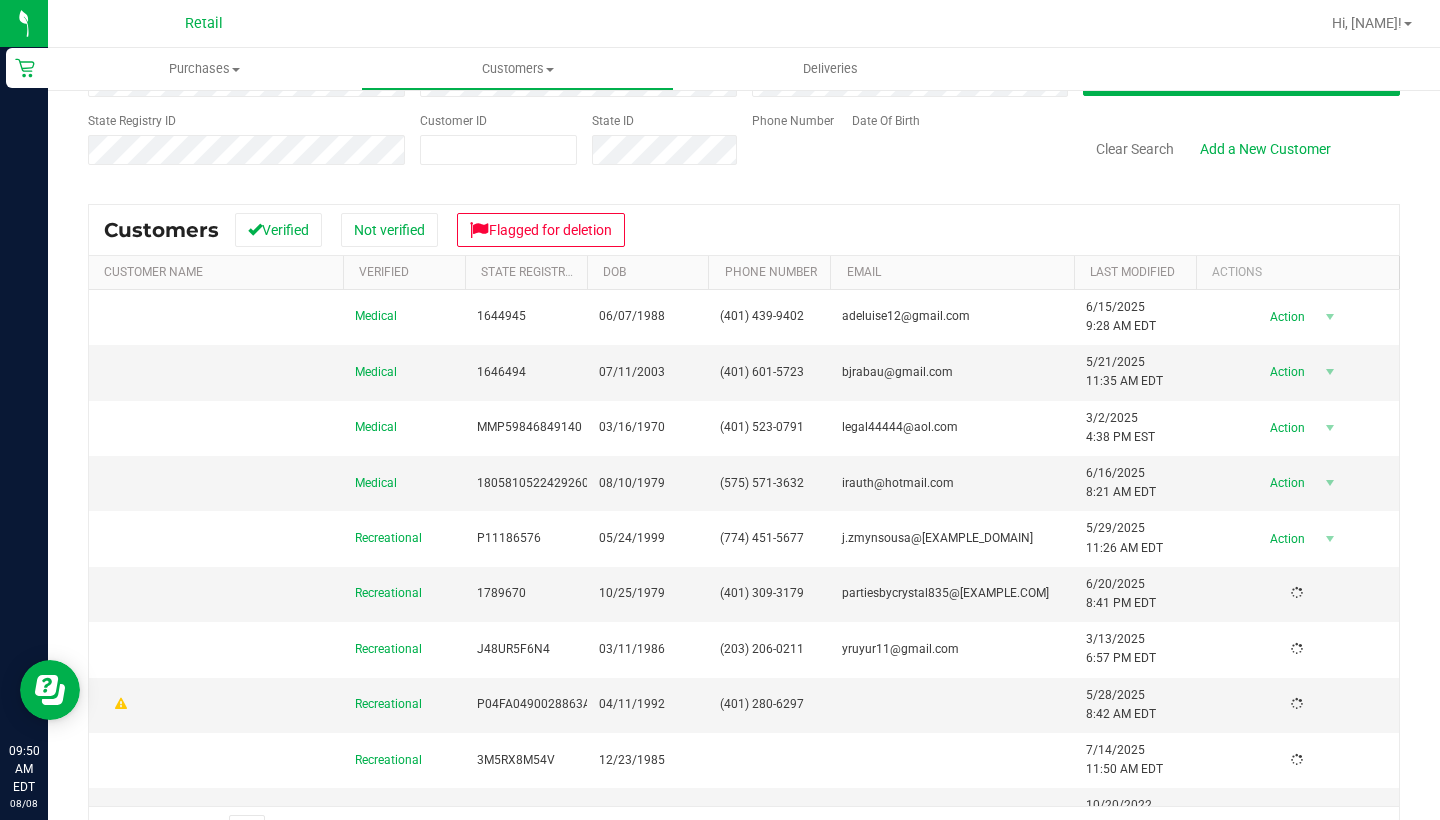 scroll, scrollTop: 0, scrollLeft: 0, axis: both 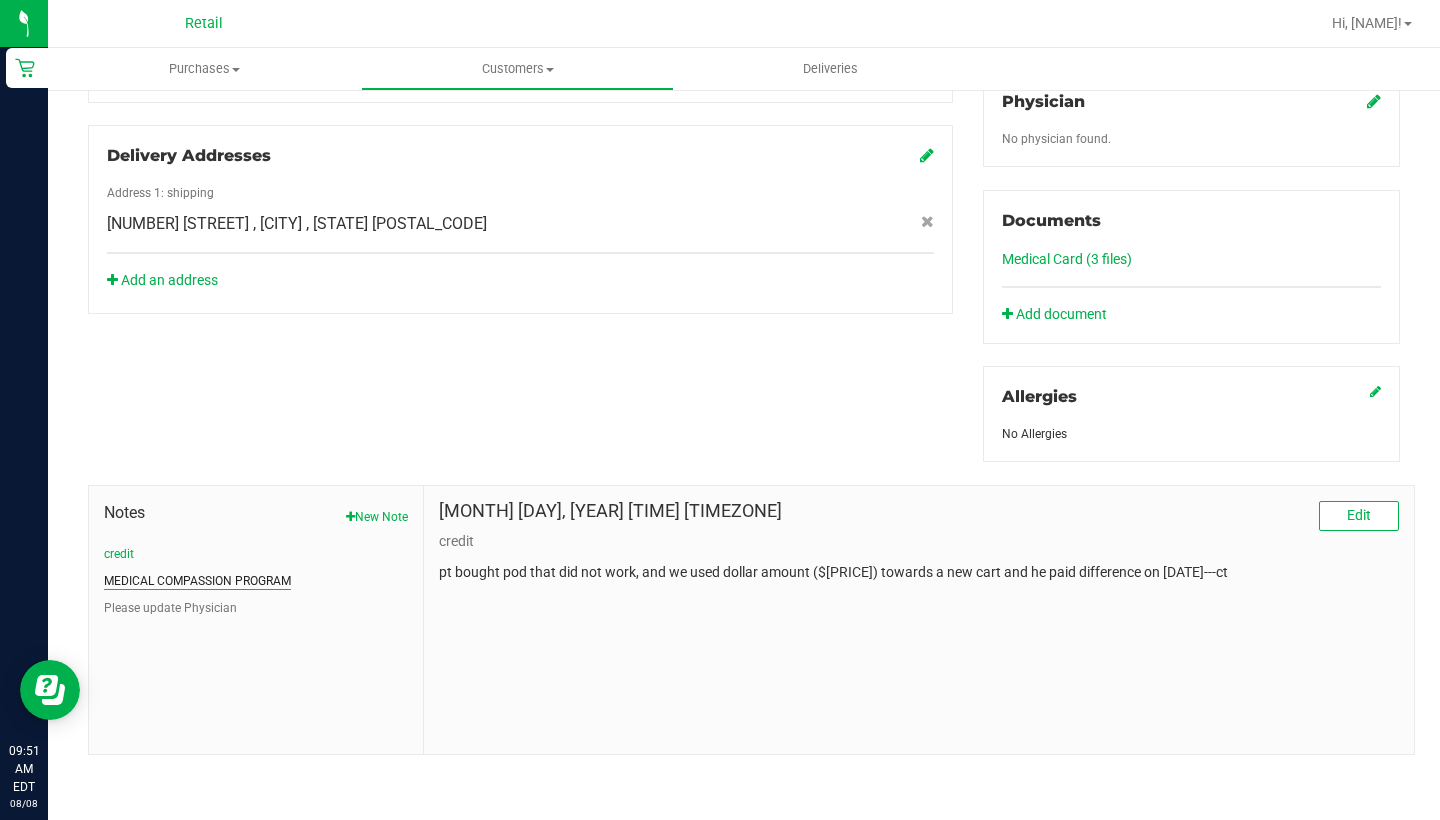 click on "MEDICAL COMPASSION PROGRAM" at bounding box center [197, 581] 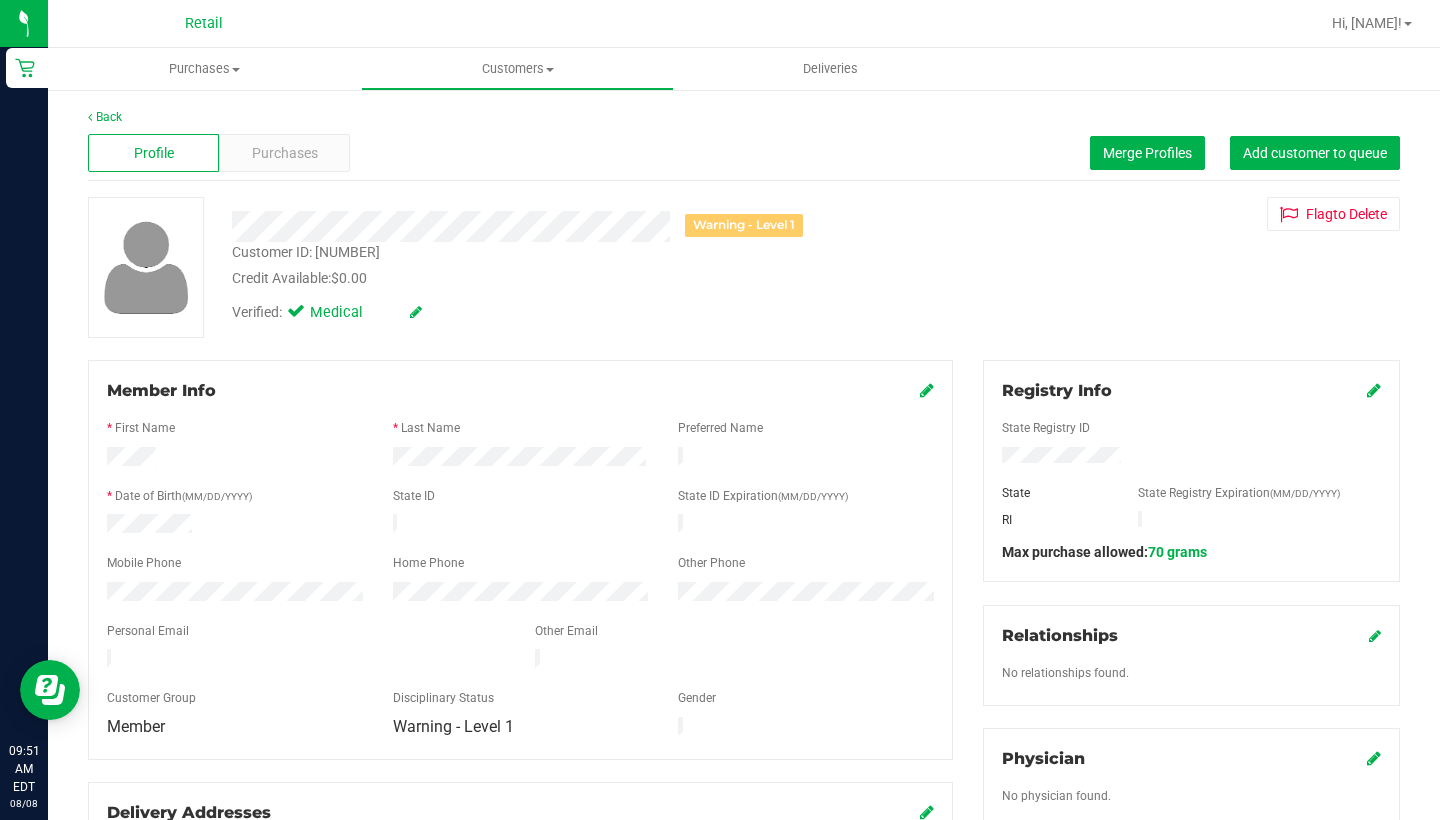 scroll, scrollTop: 0, scrollLeft: 0, axis: both 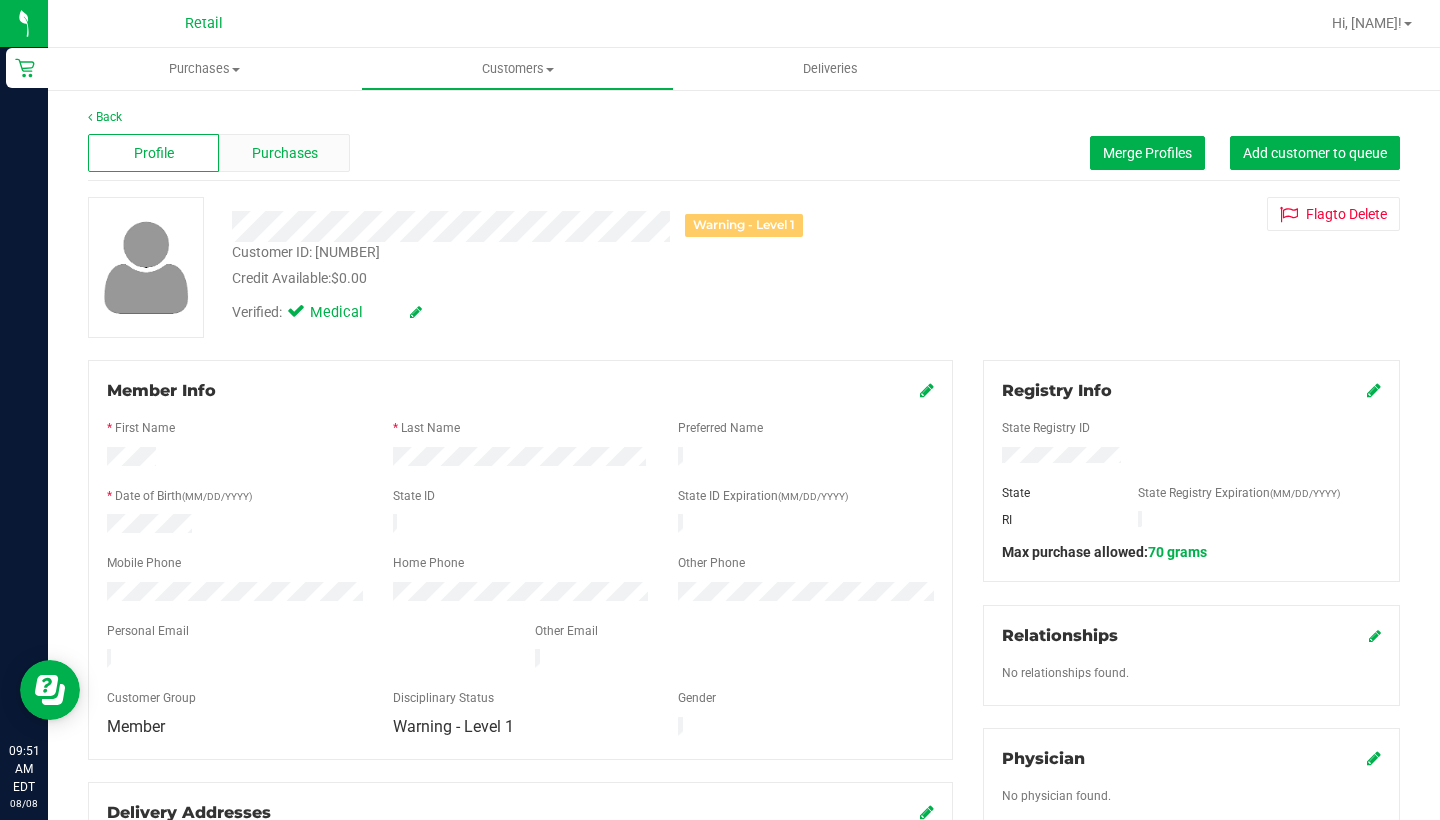 click on "Purchases" at bounding box center [284, 153] 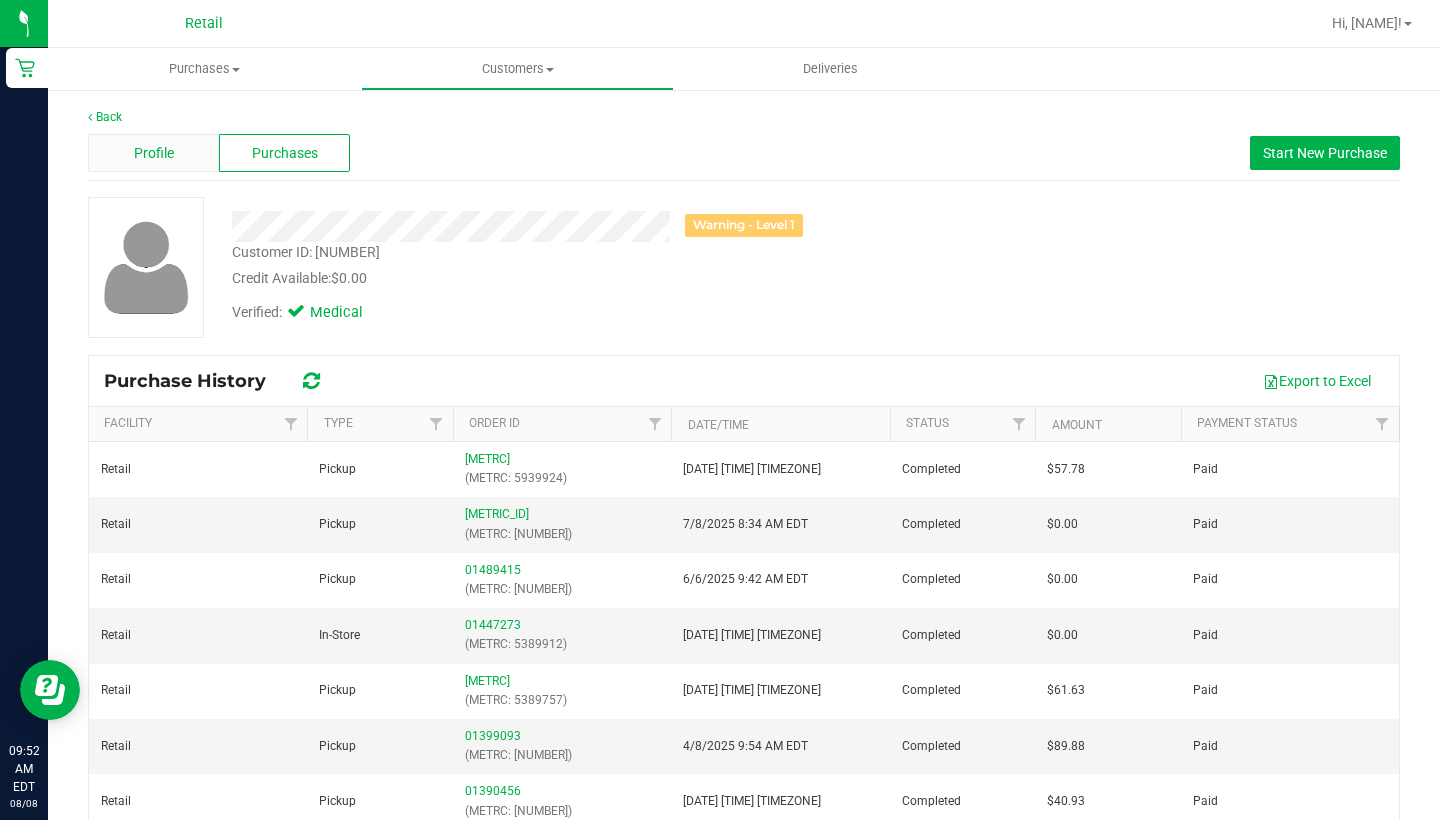 click on "Profile" at bounding box center (154, 153) 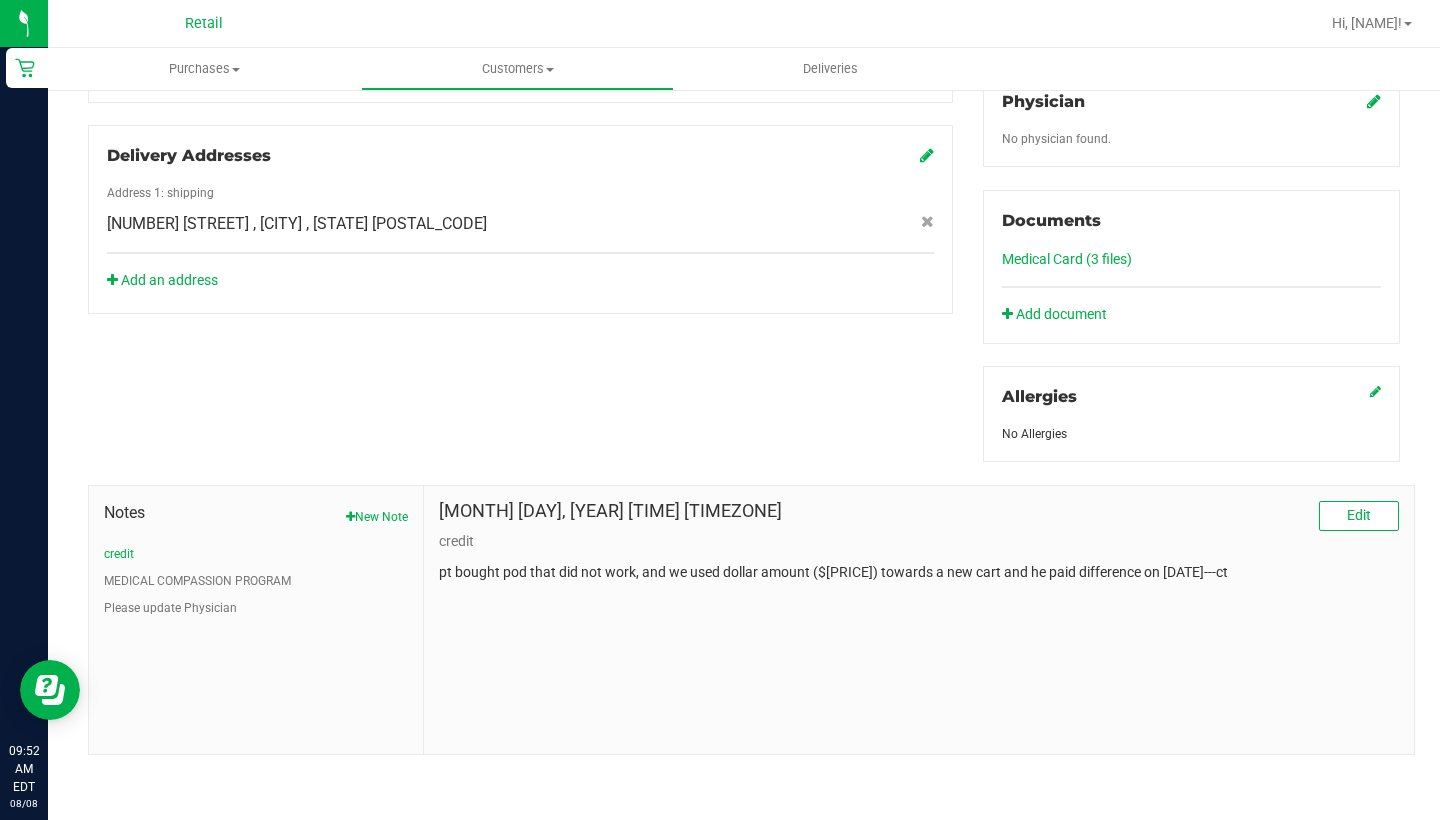 scroll, scrollTop: 657, scrollLeft: 0, axis: vertical 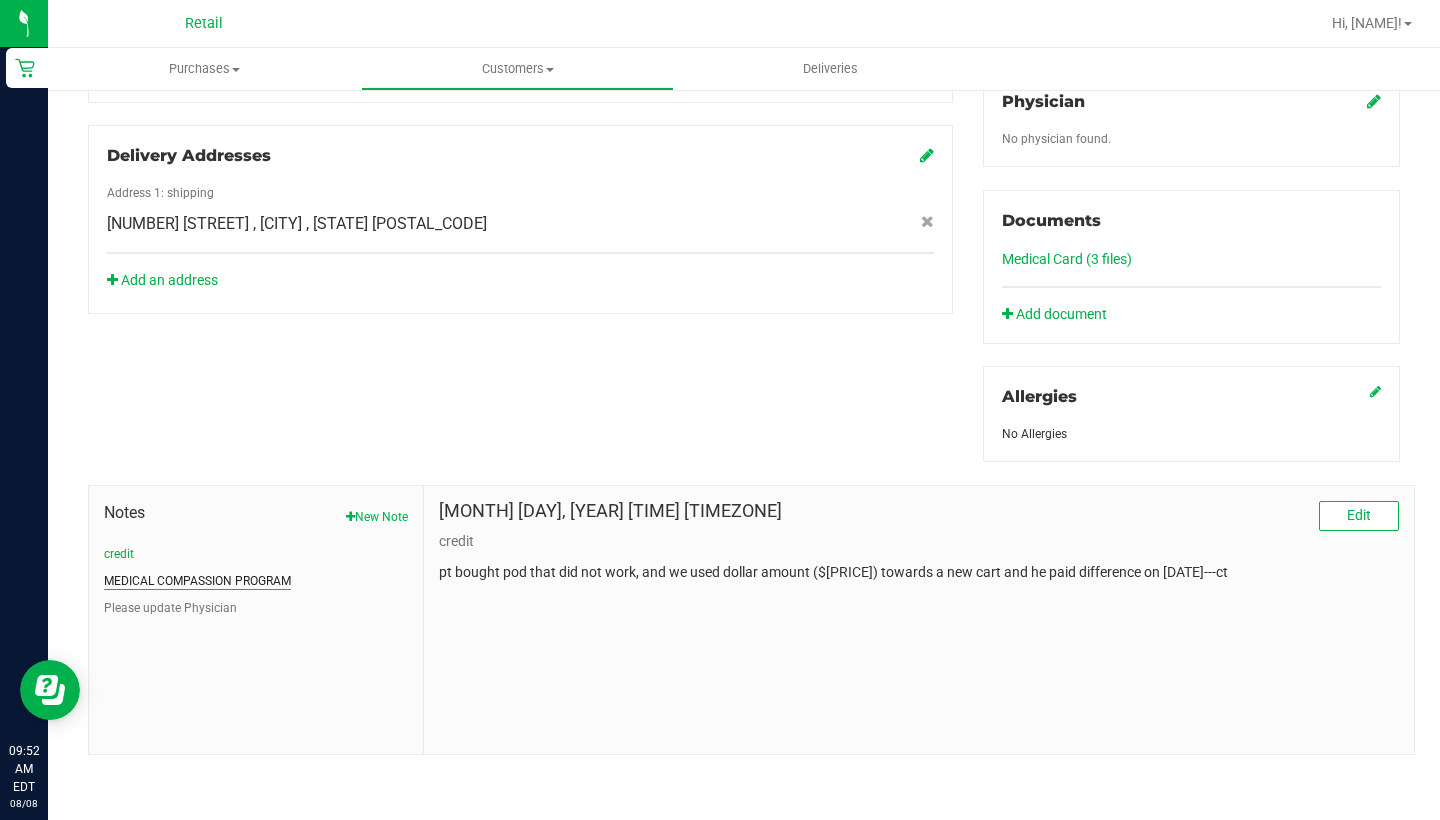 click on "MEDICAL COMPASSION PROGRAM" at bounding box center (197, 581) 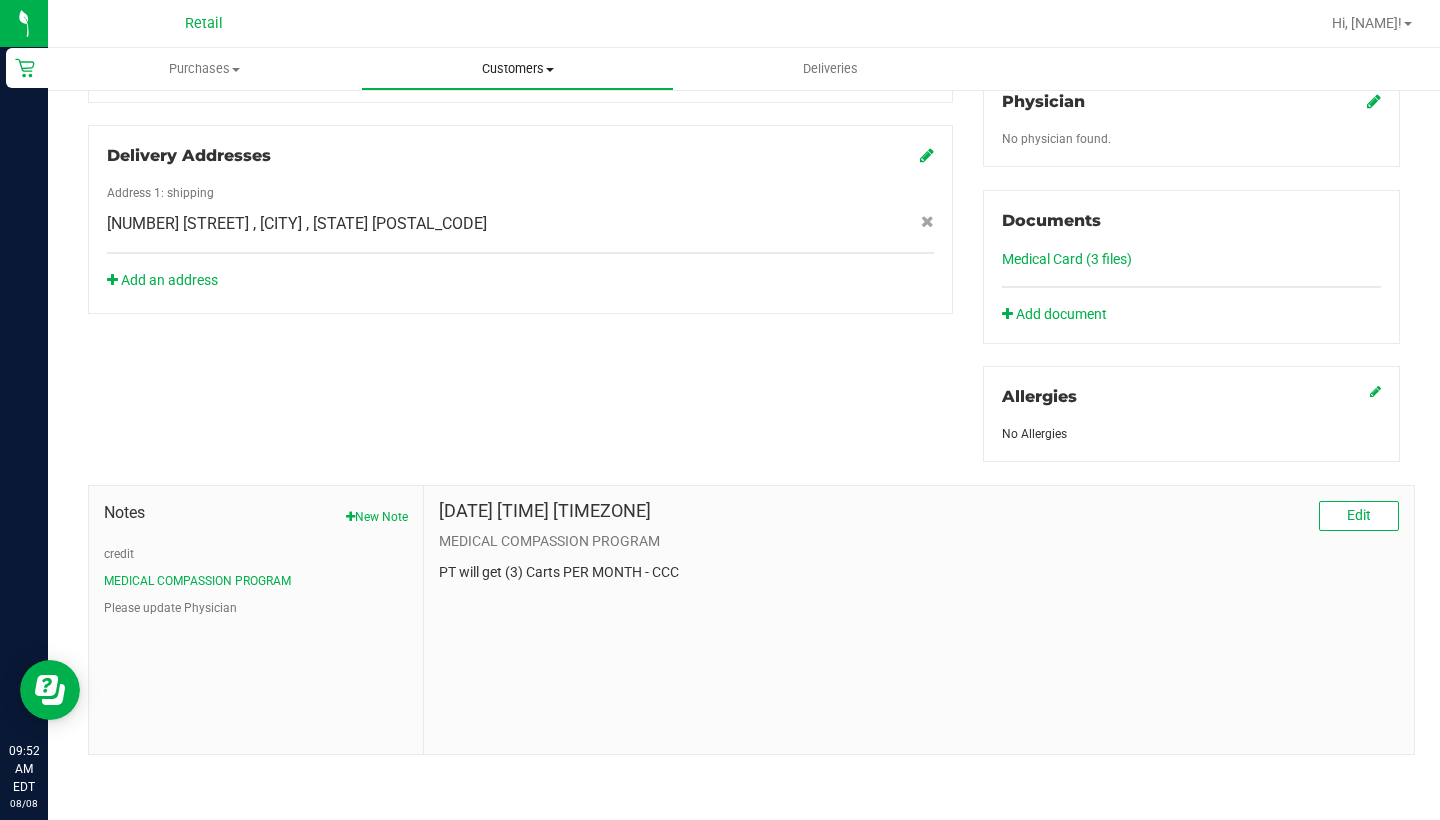 click on "Customers" at bounding box center (517, 69) 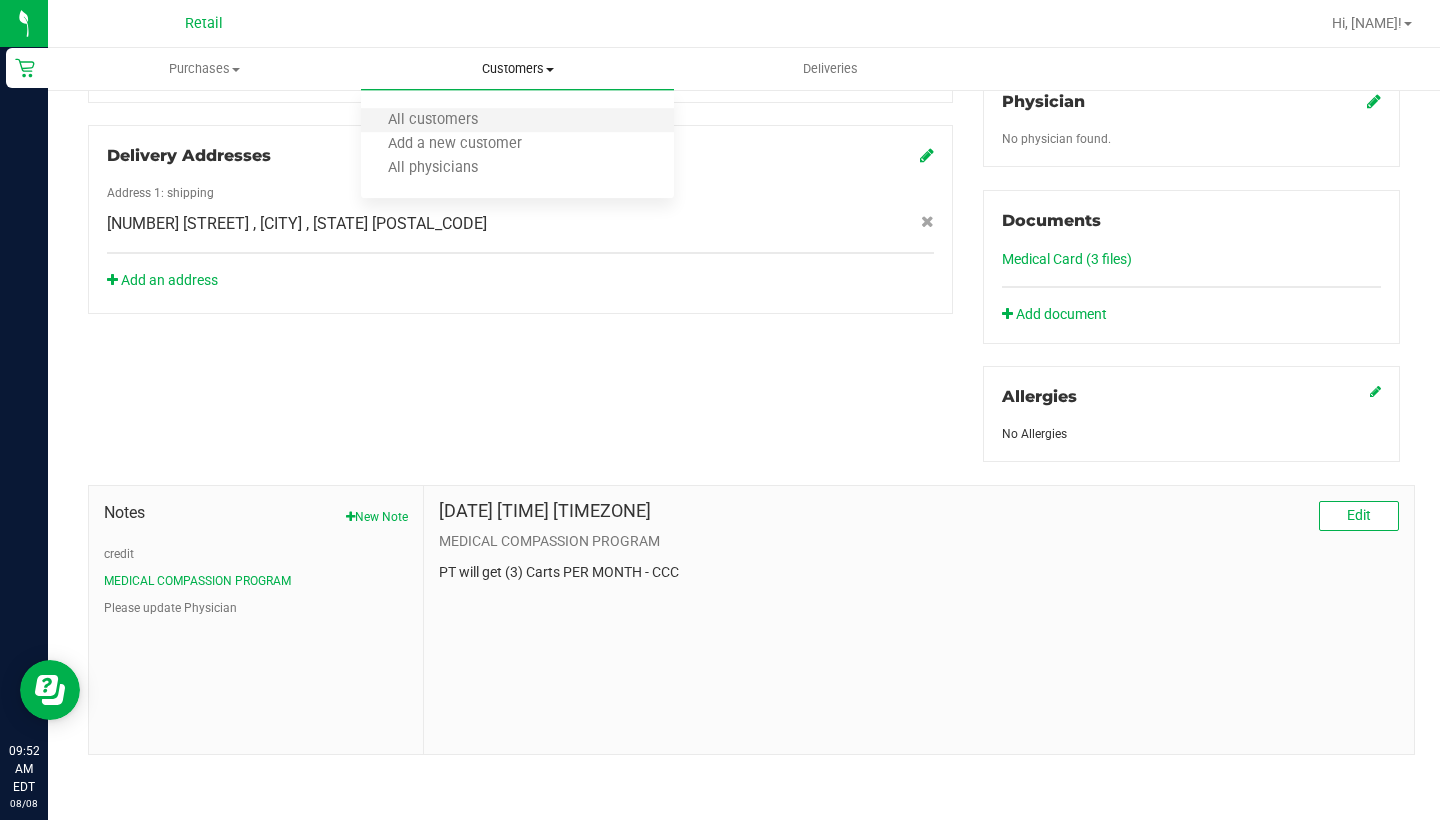 click on "All customers" at bounding box center [517, 121] 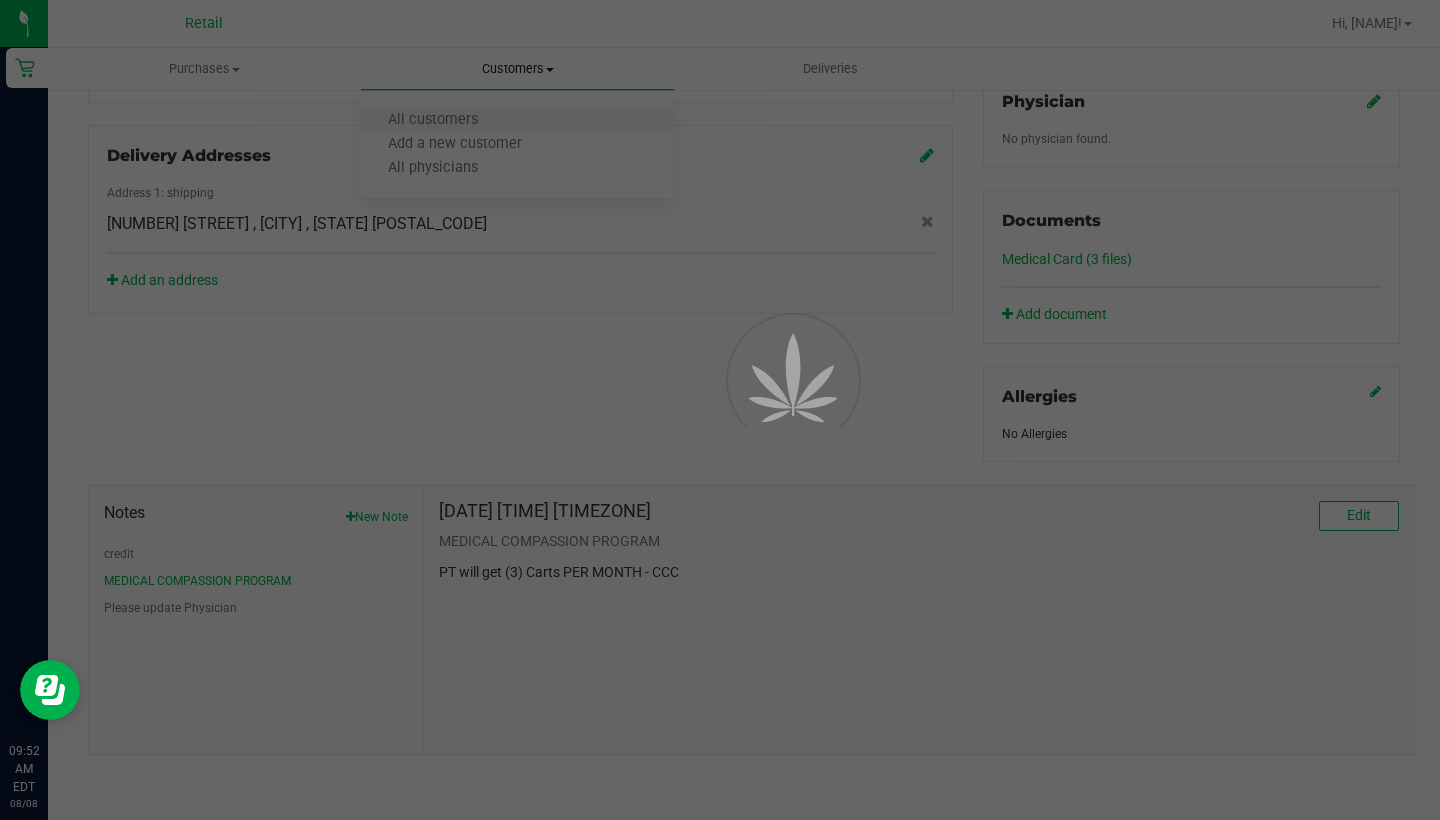 scroll, scrollTop: 0, scrollLeft: 0, axis: both 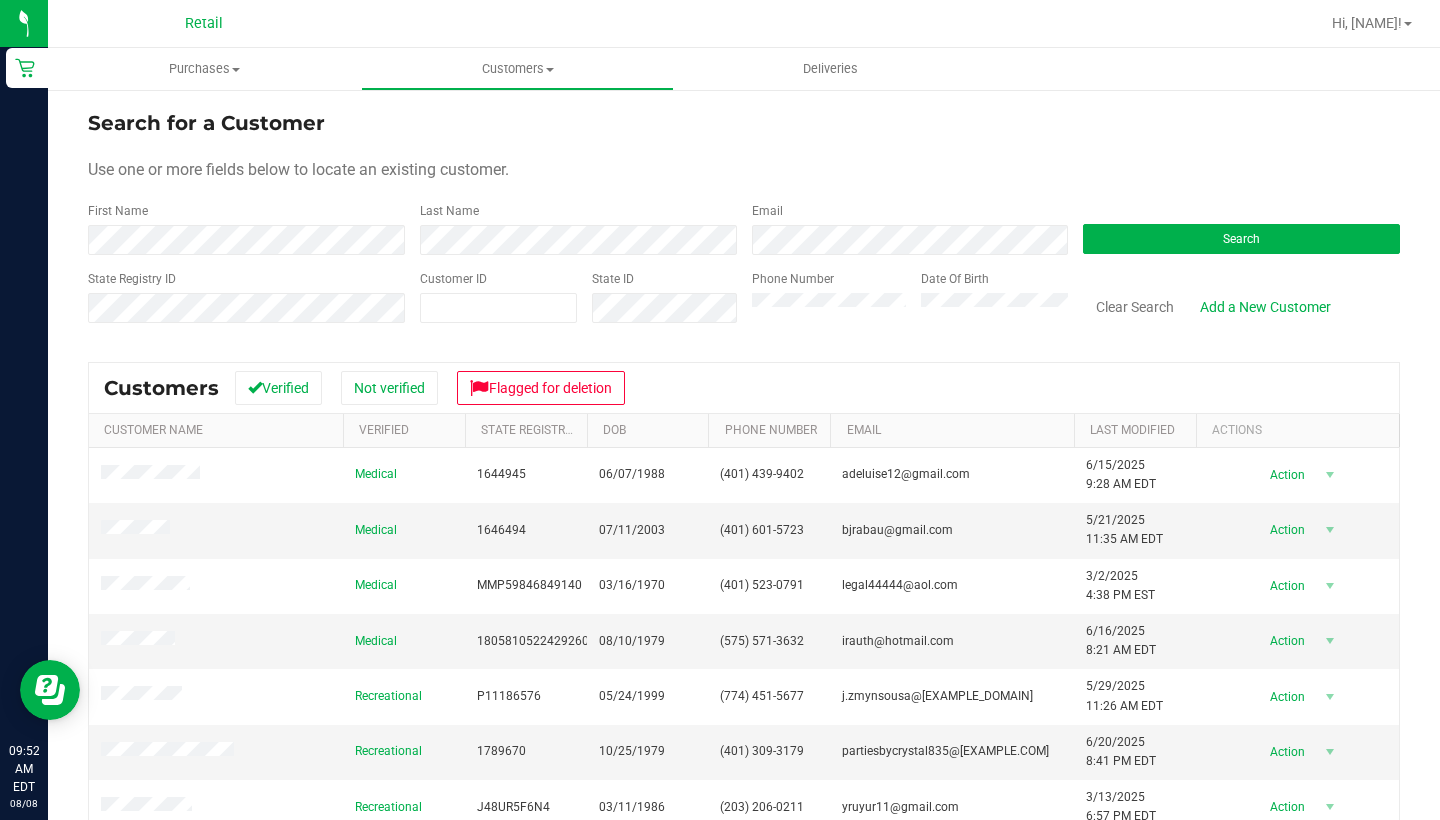 click on "Phone Number" at bounding box center (829, 305) 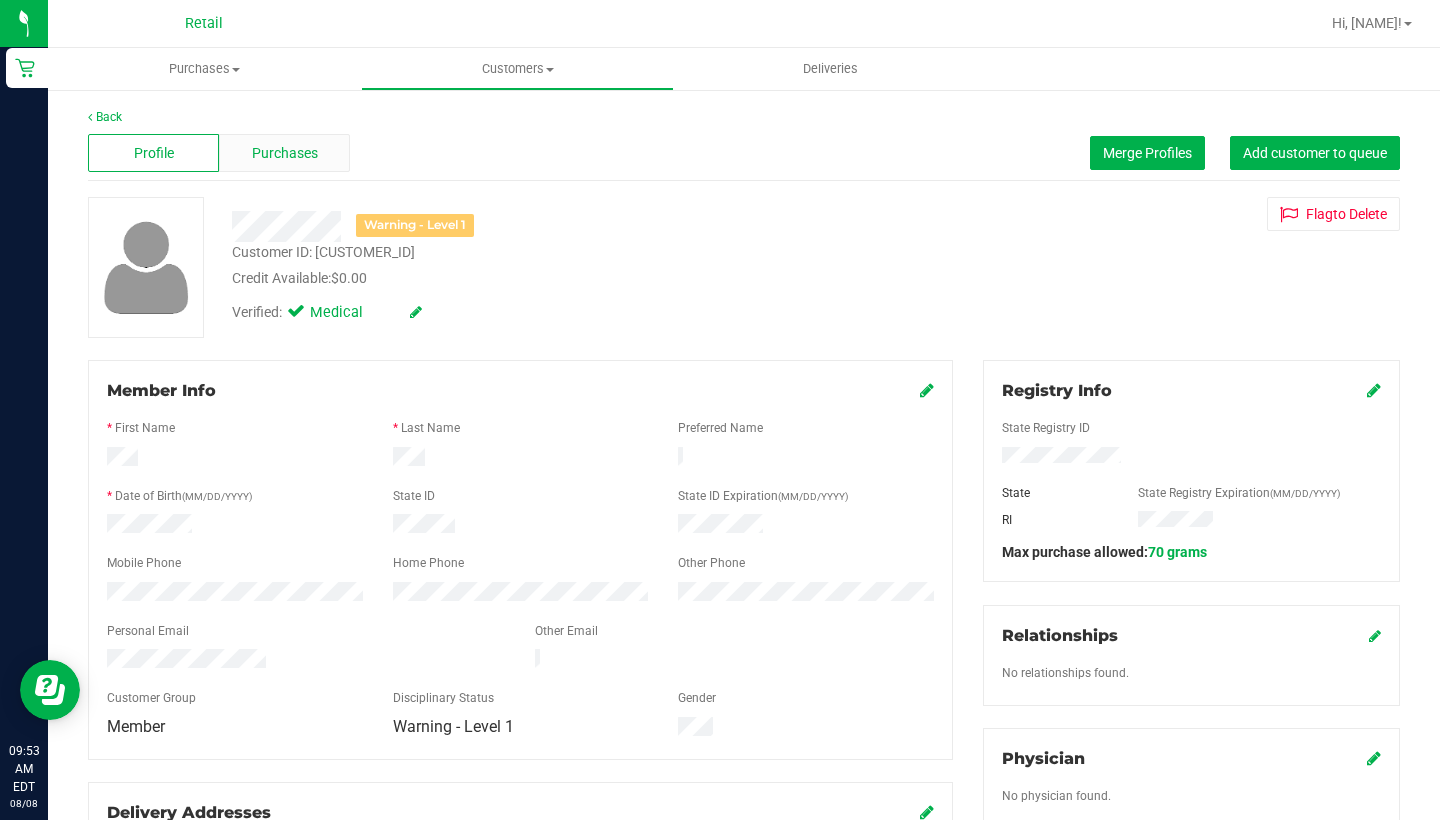 scroll, scrollTop: 0, scrollLeft: 0, axis: both 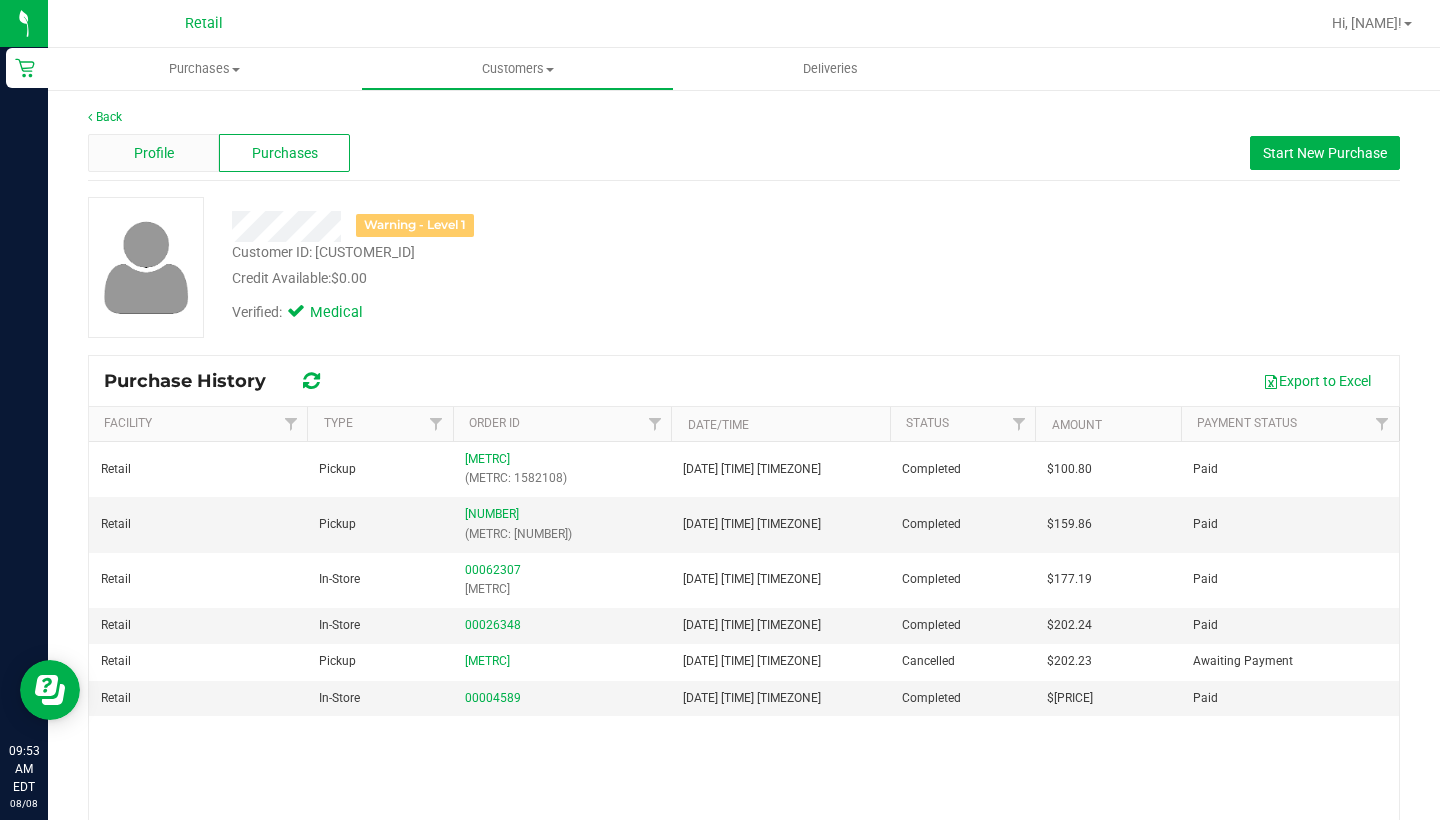 click on "Profile" at bounding box center [153, 153] 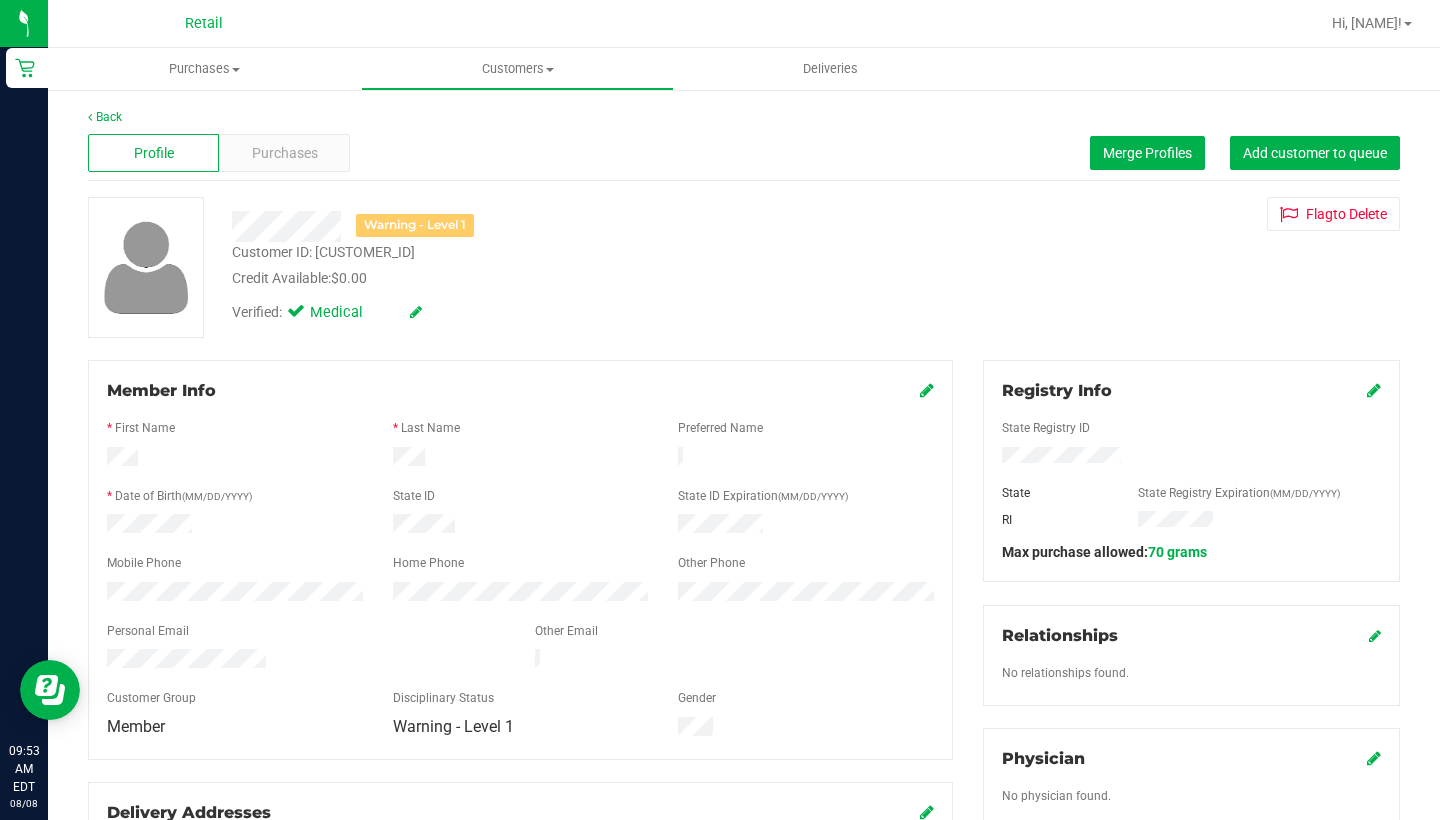 click at bounding box center [416, 312] 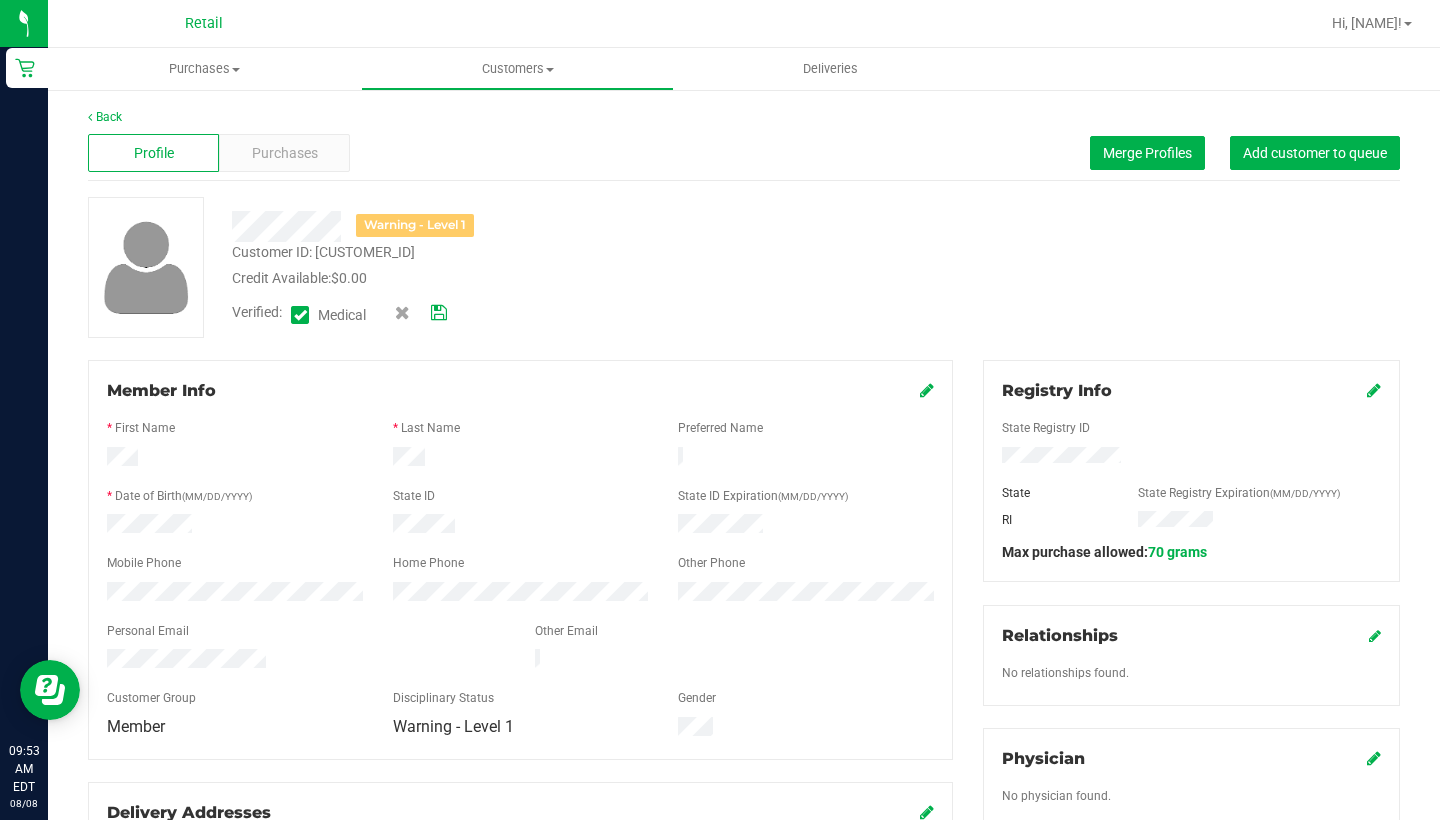click at bounding box center [300, 315] 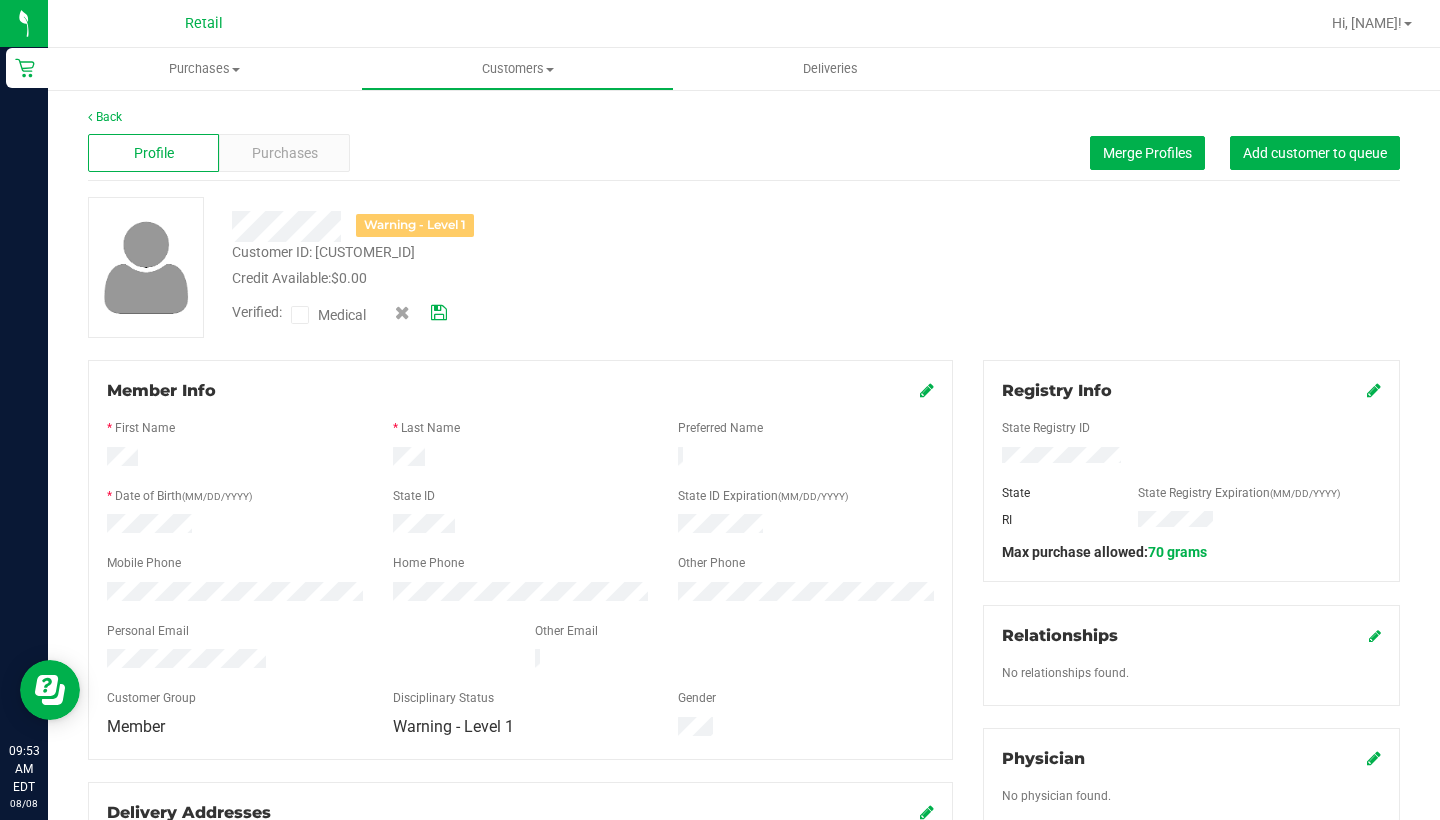 click at bounding box center (439, 313) 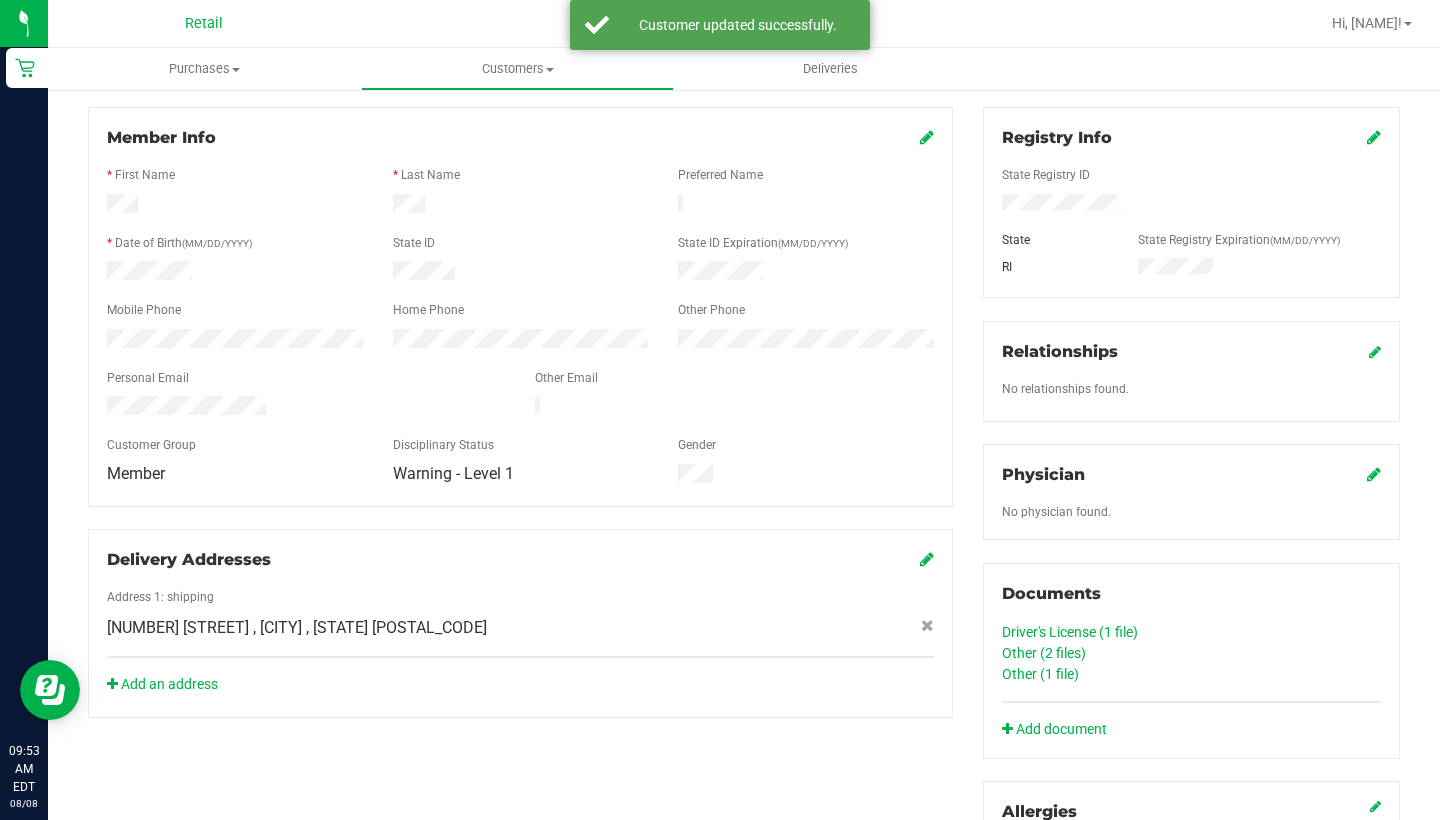 scroll, scrollTop: 256, scrollLeft: 0, axis: vertical 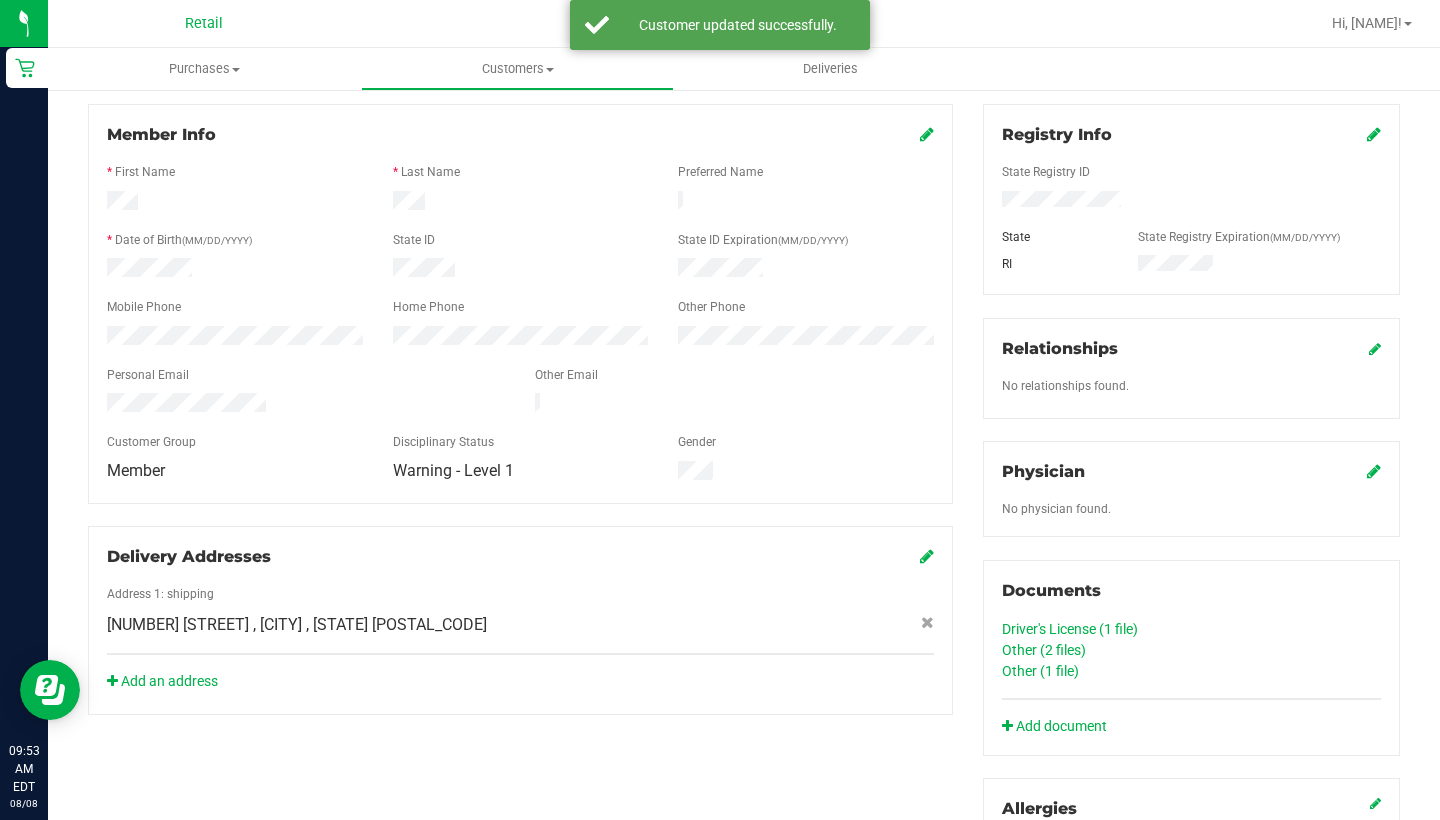 click on "Member Info" at bounding box center (520, 135) 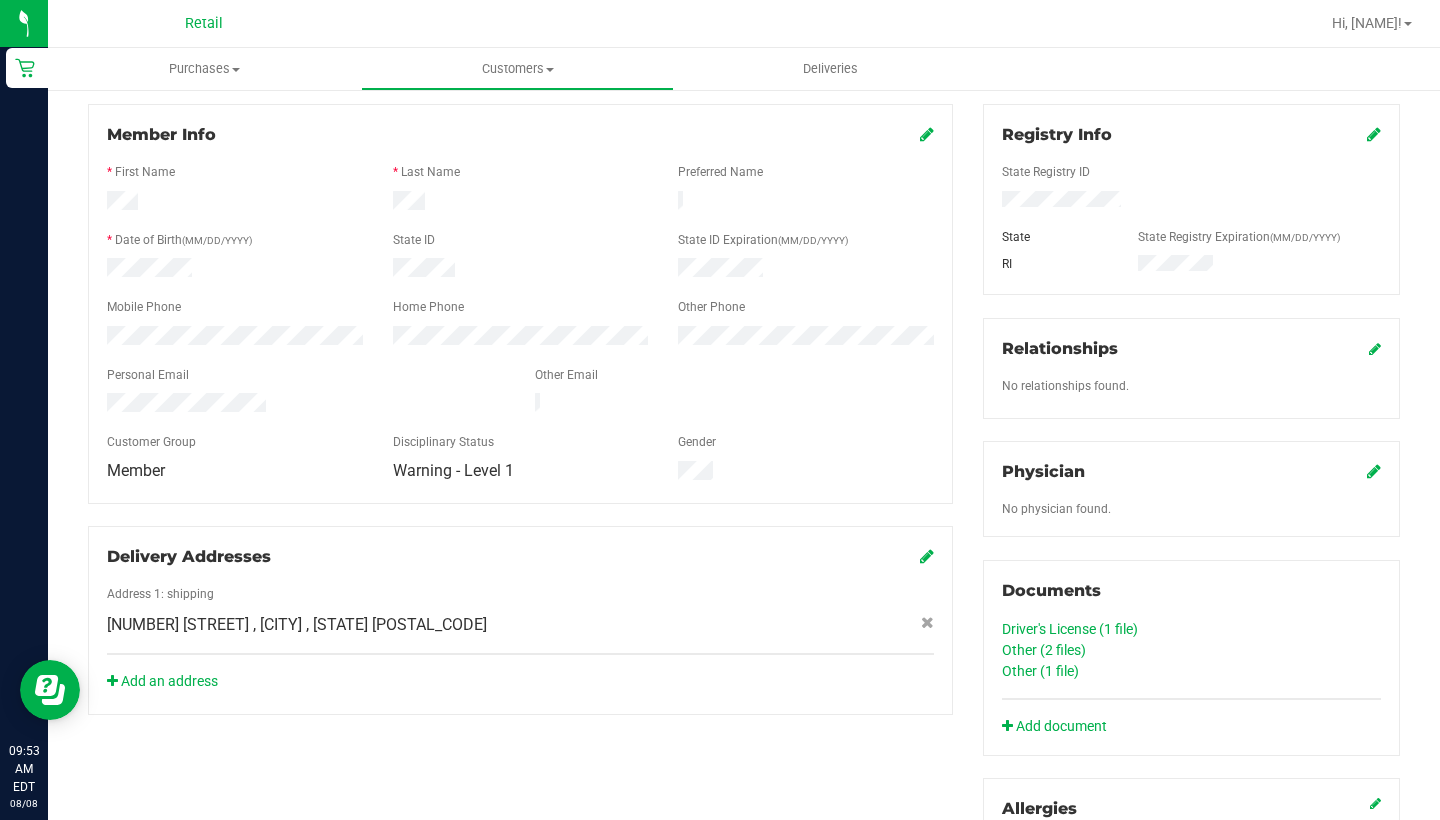 click at bounding box center [927, 134] 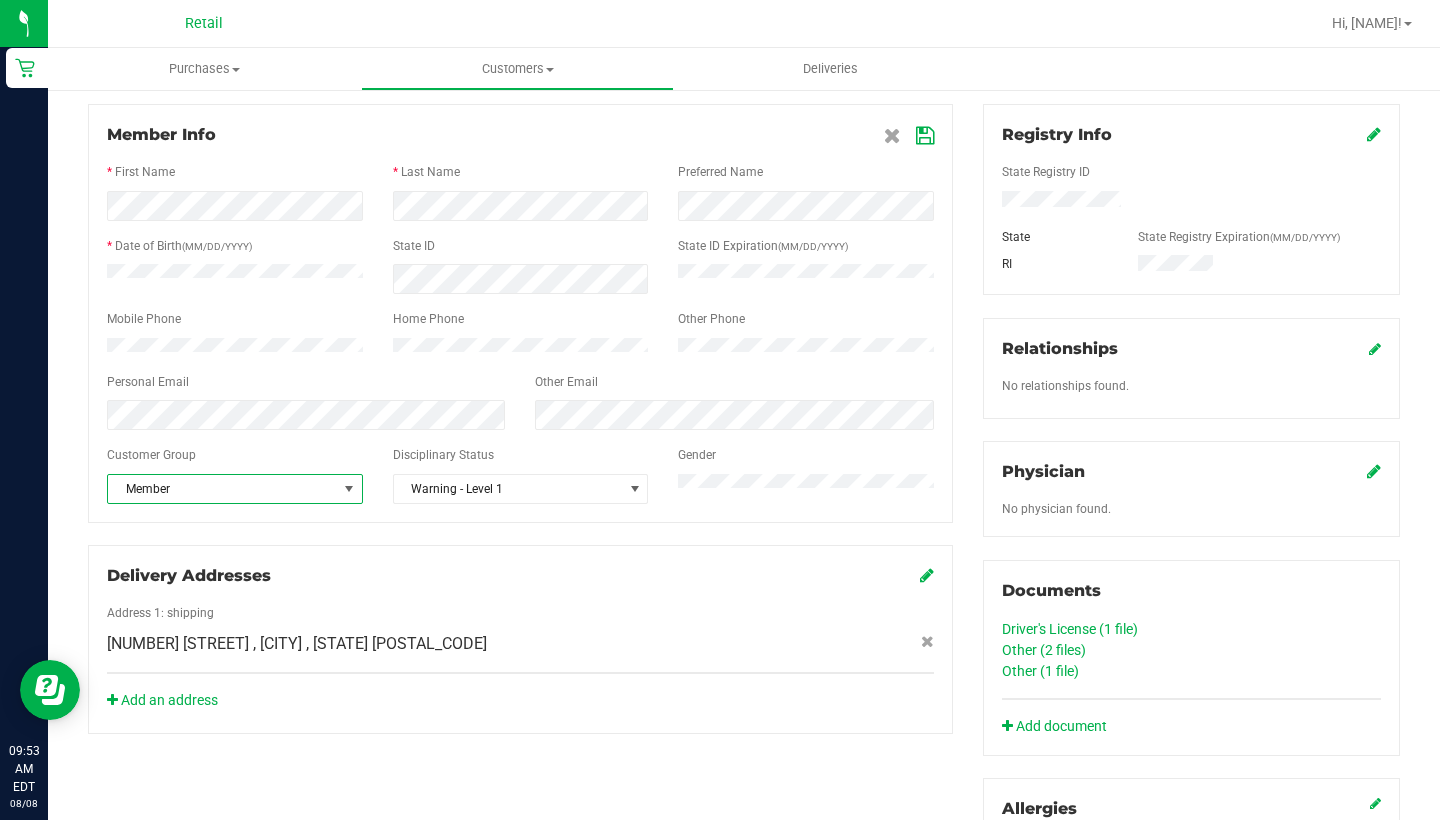 click on "Member" at bounding box center [222, 489] 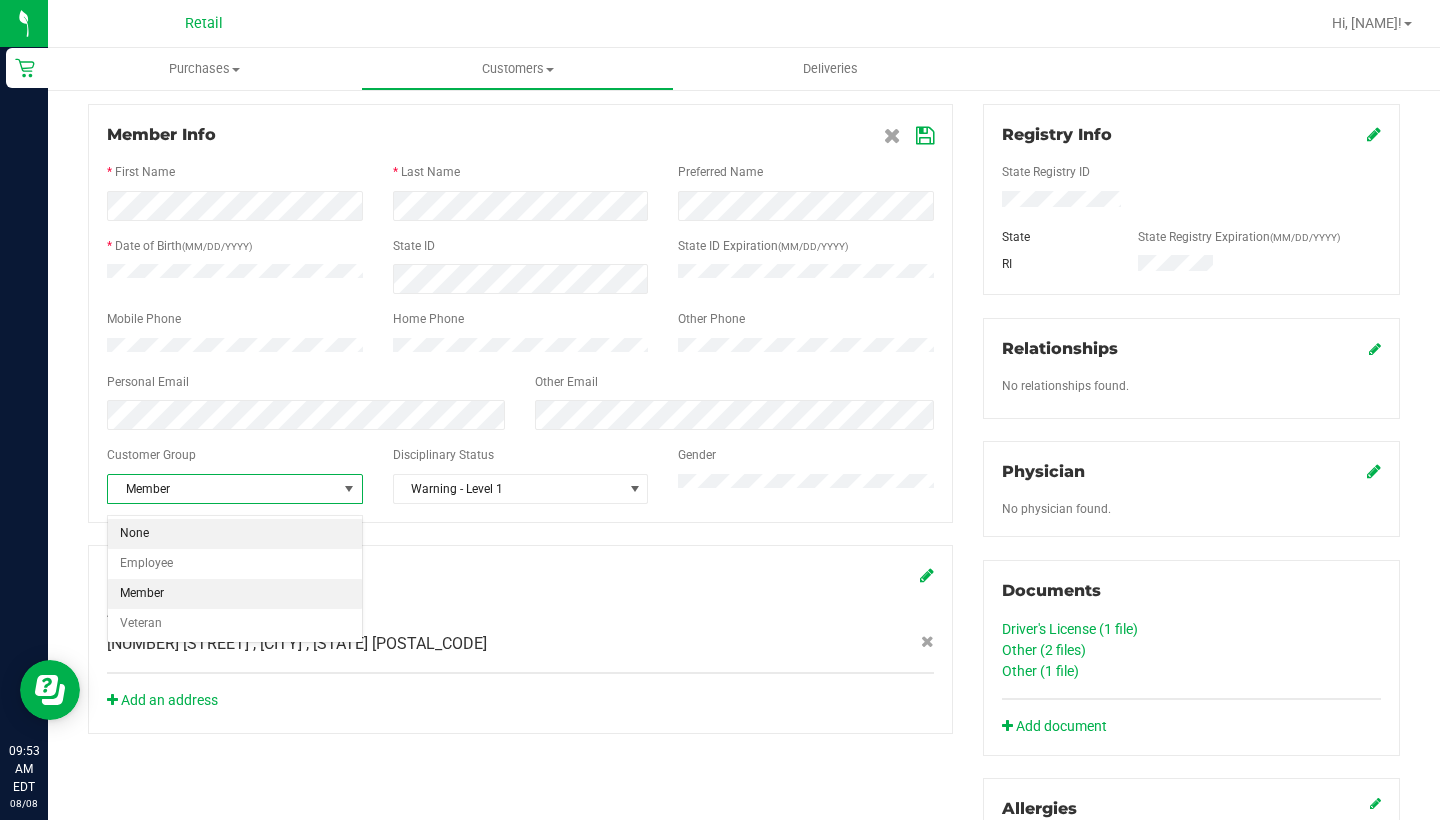 click on "None" at bounding box center [235, 534] 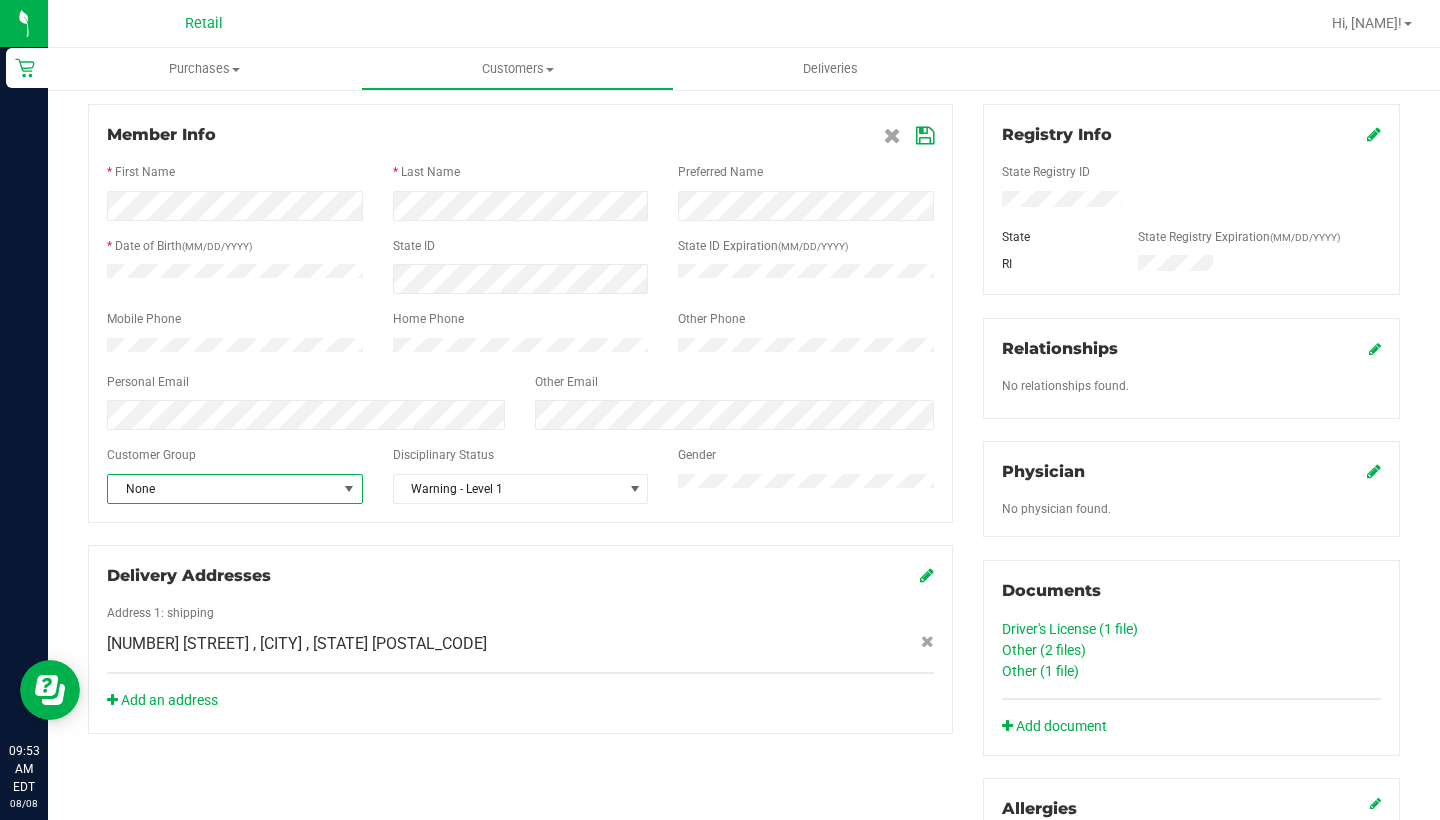 click at bounding box center [925, 136] 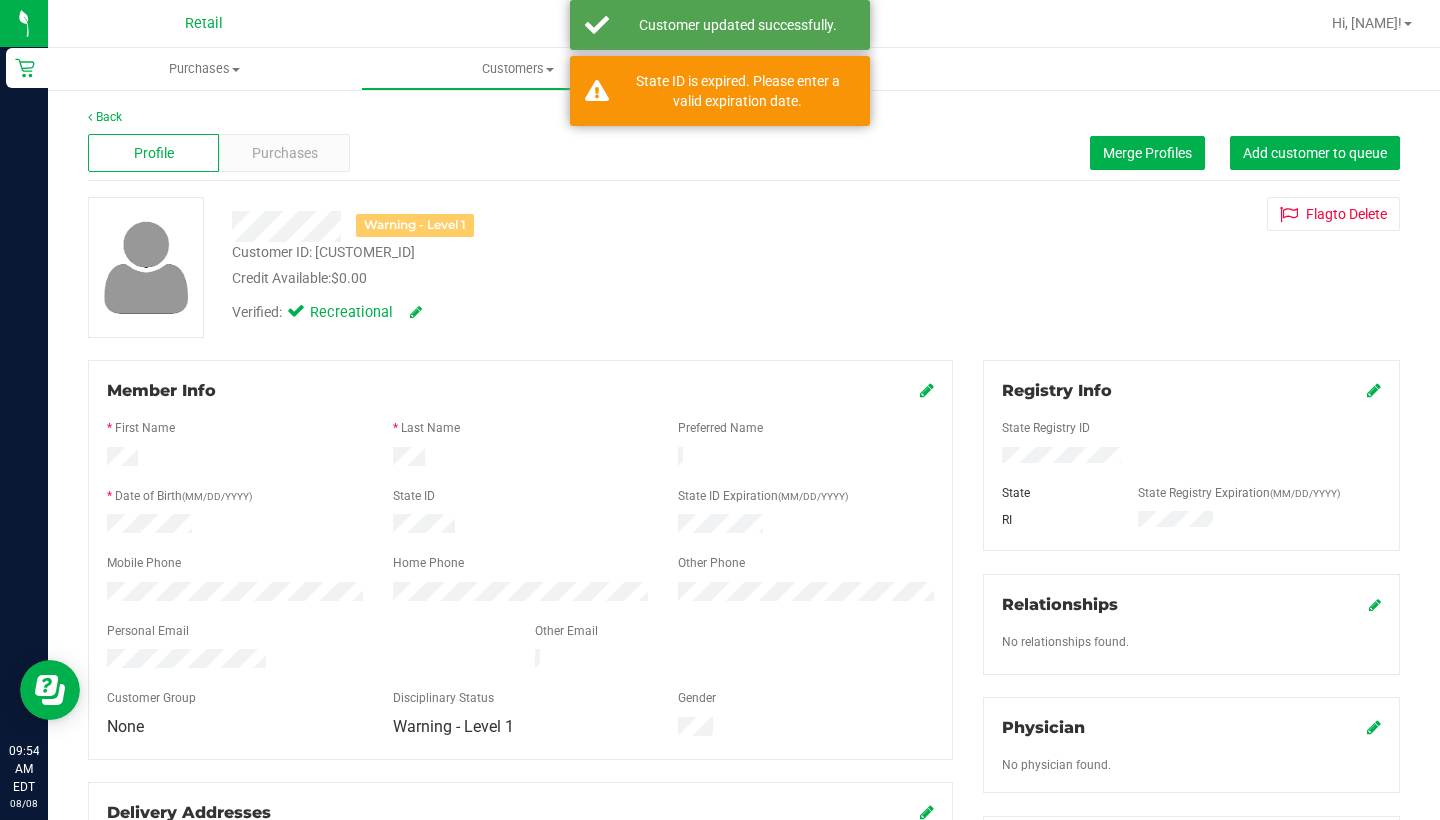 scroll, scrollTop: 0, scrollLeft: 0, axis: both 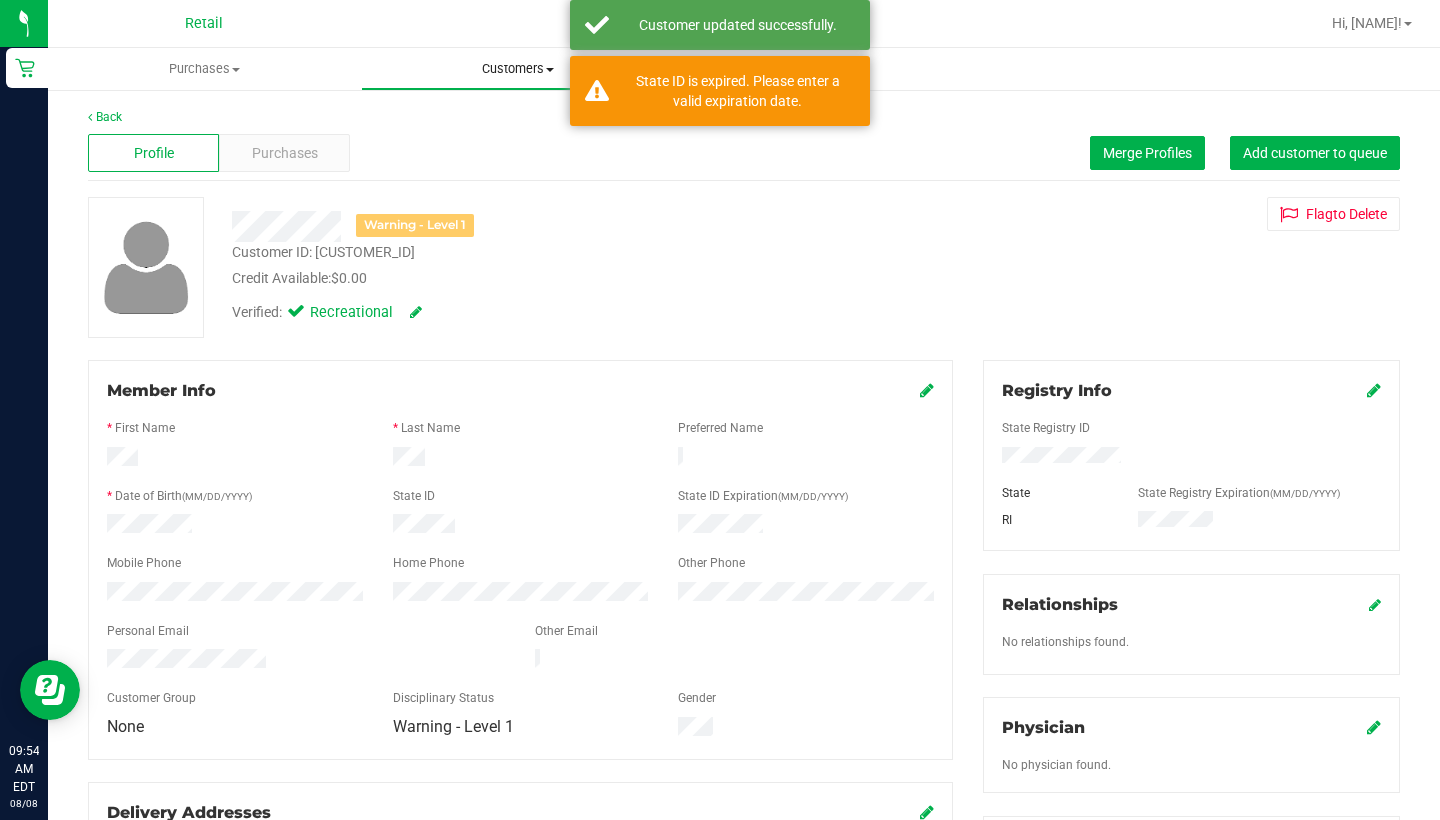 click on "Customers" at bounding box center [517, 69] 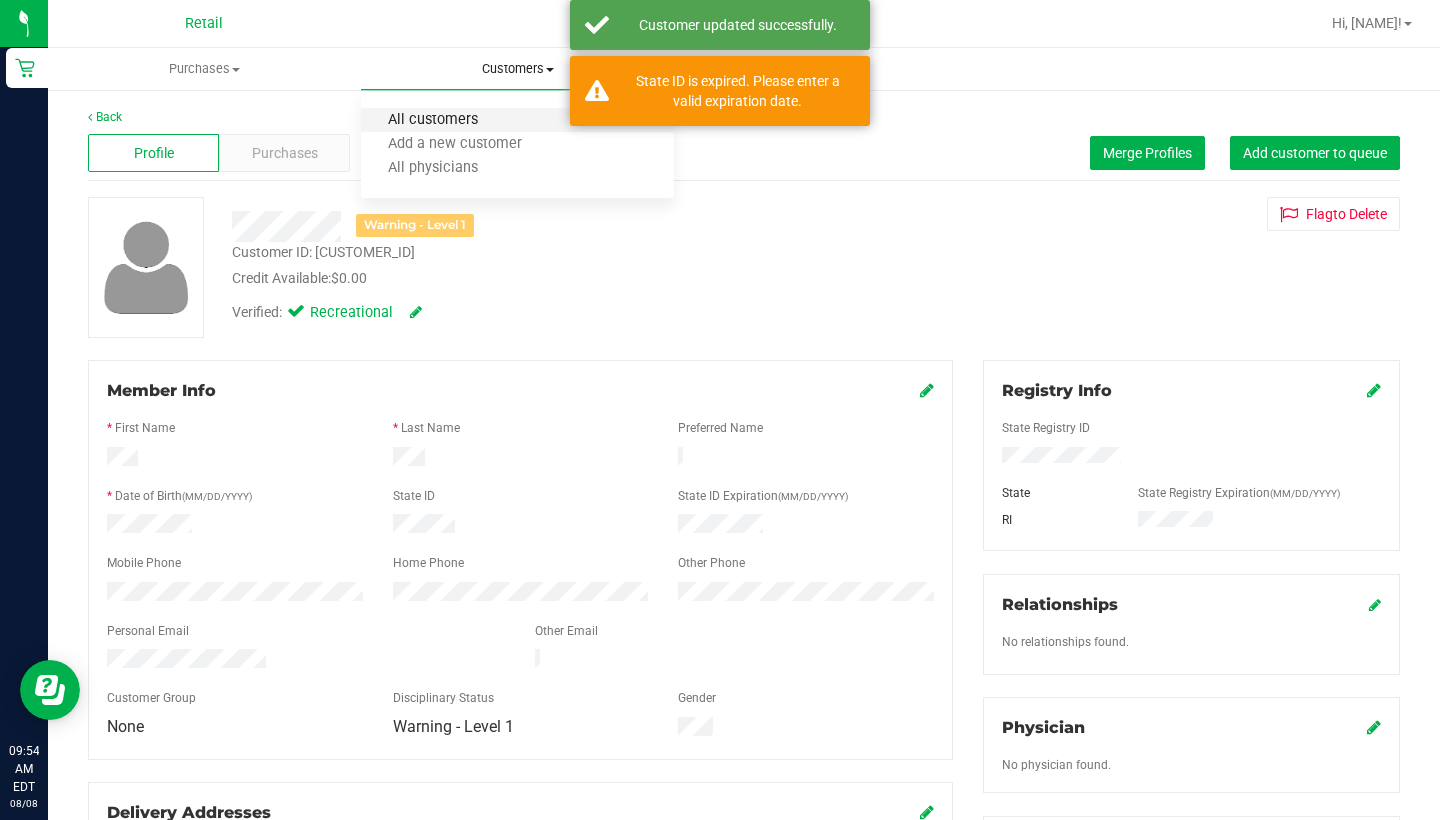 click on "All customers" at bounding box center [433, 120] 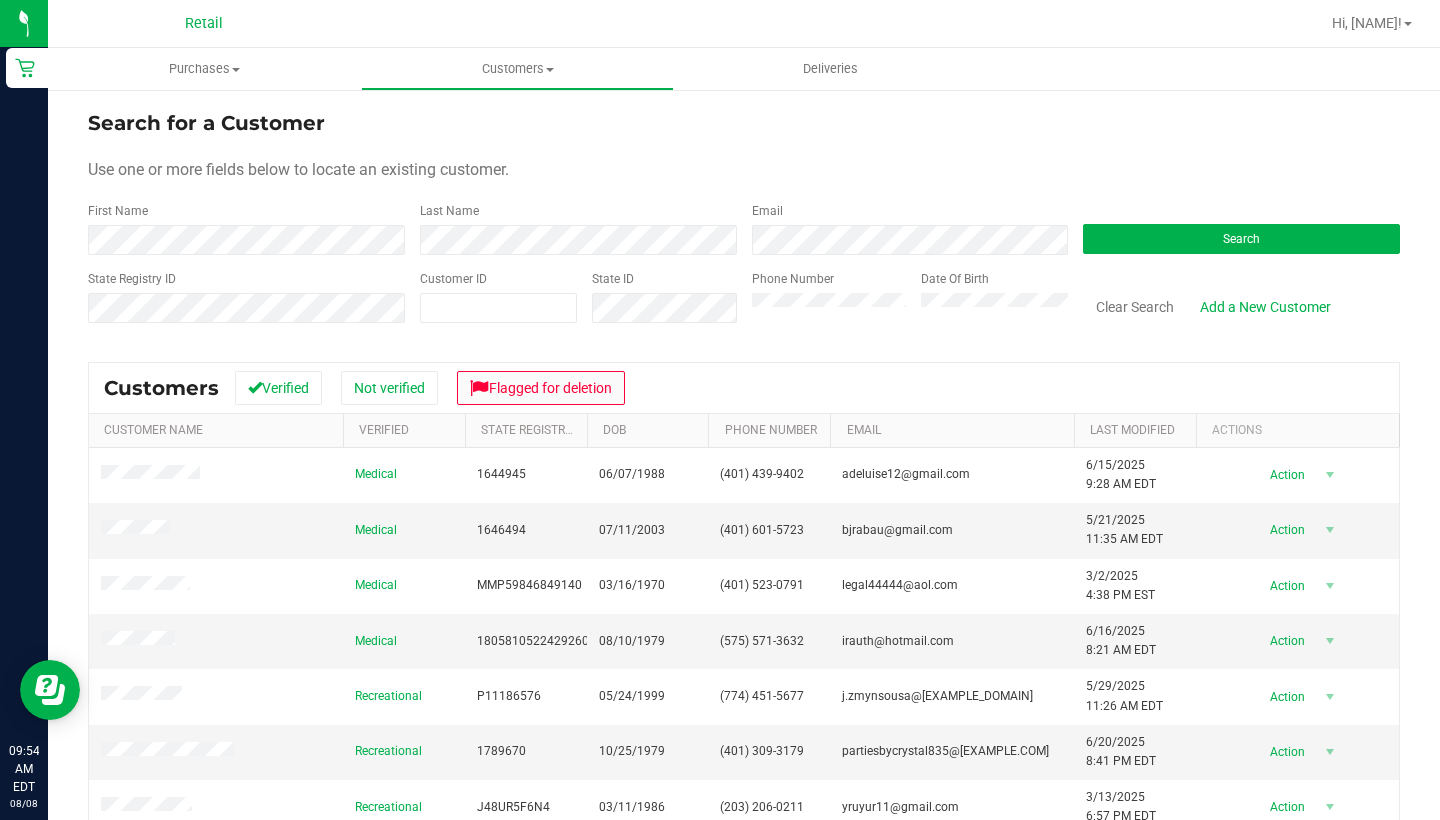 click on "Flagged for deletion" at bounding box center [541, 388] 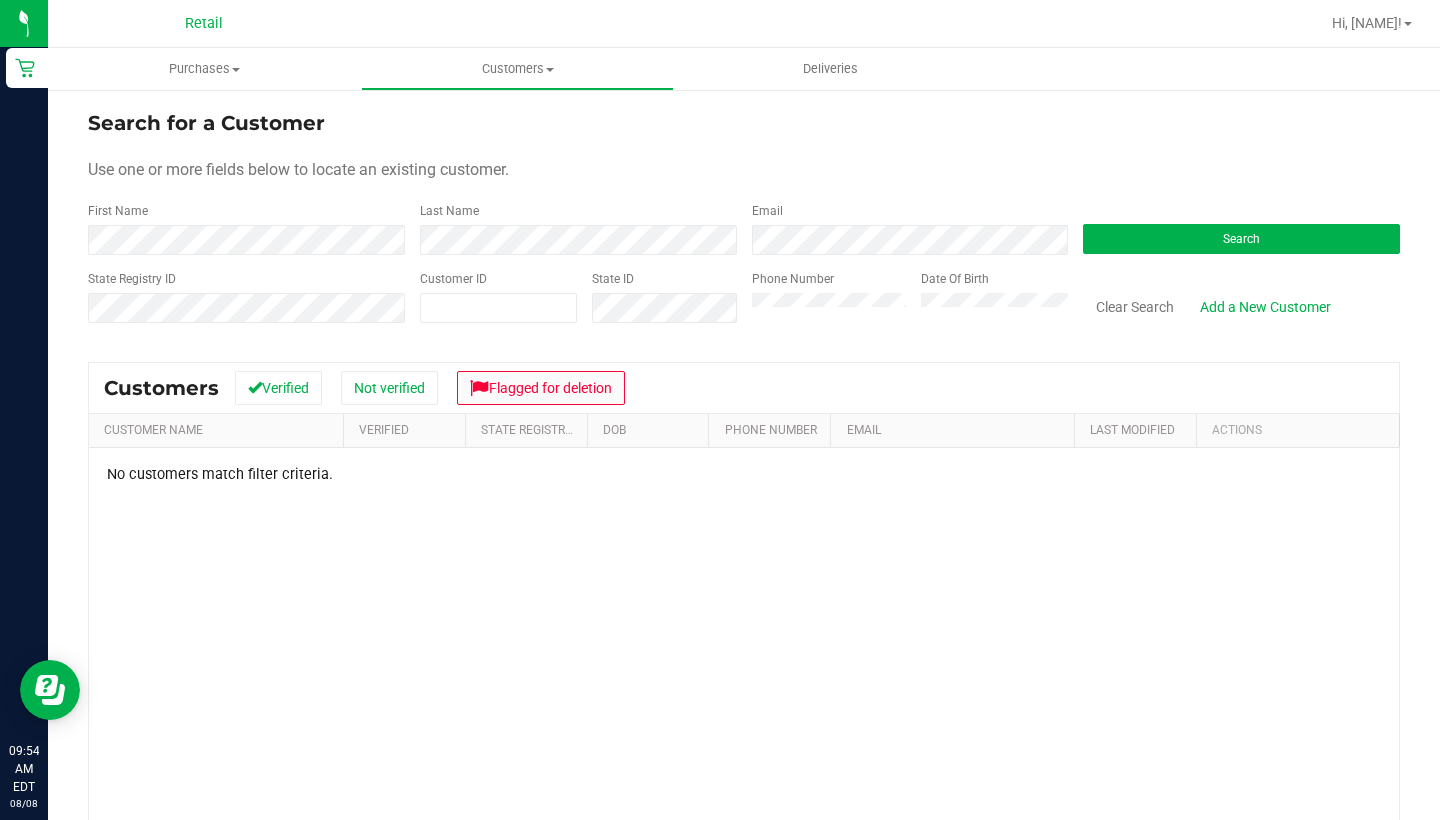 click on "Flagged for deletion" at bounding box center (541, 388) 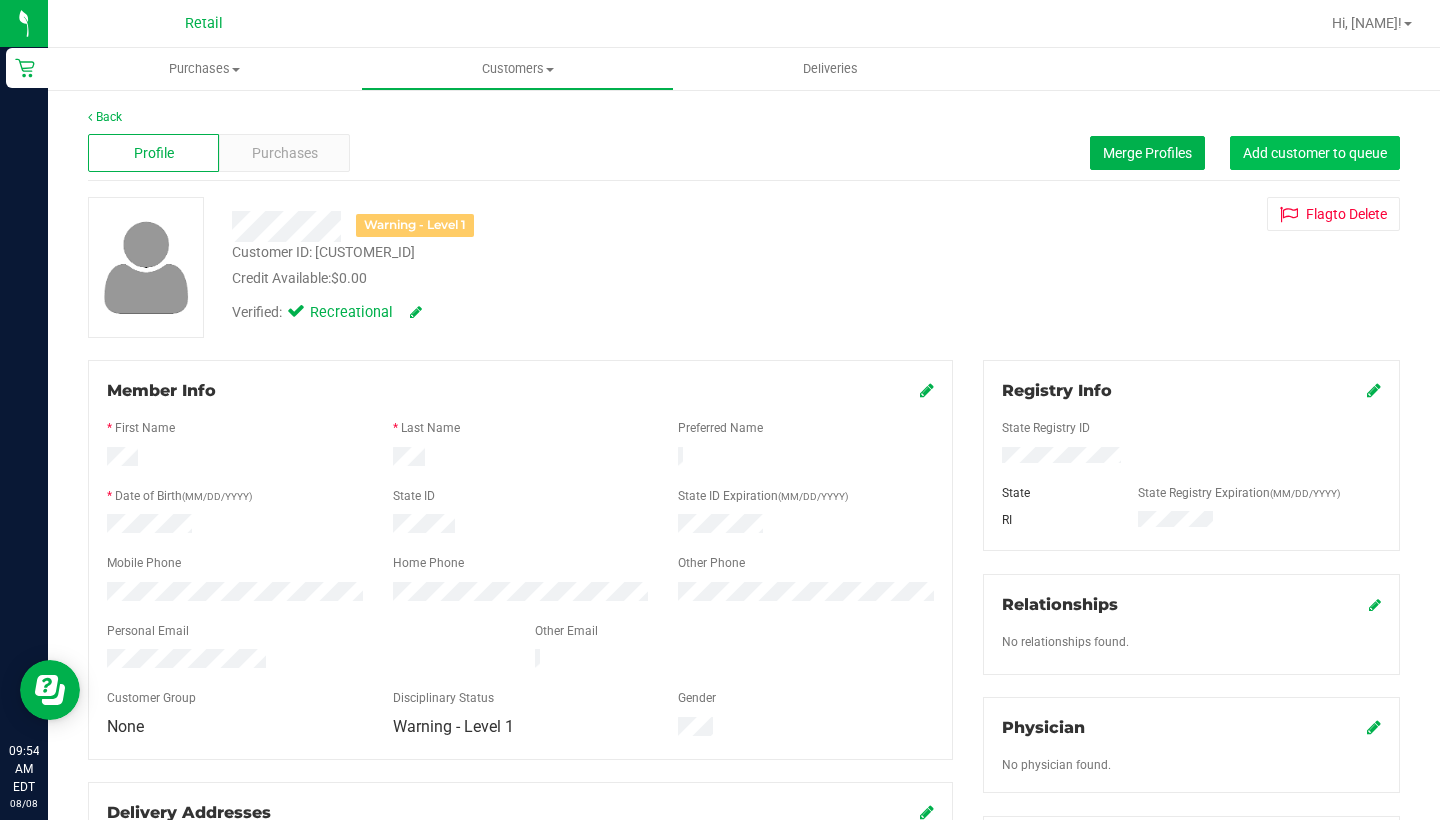 click on "Add customer to queue" at bounding box center [1315, 153] 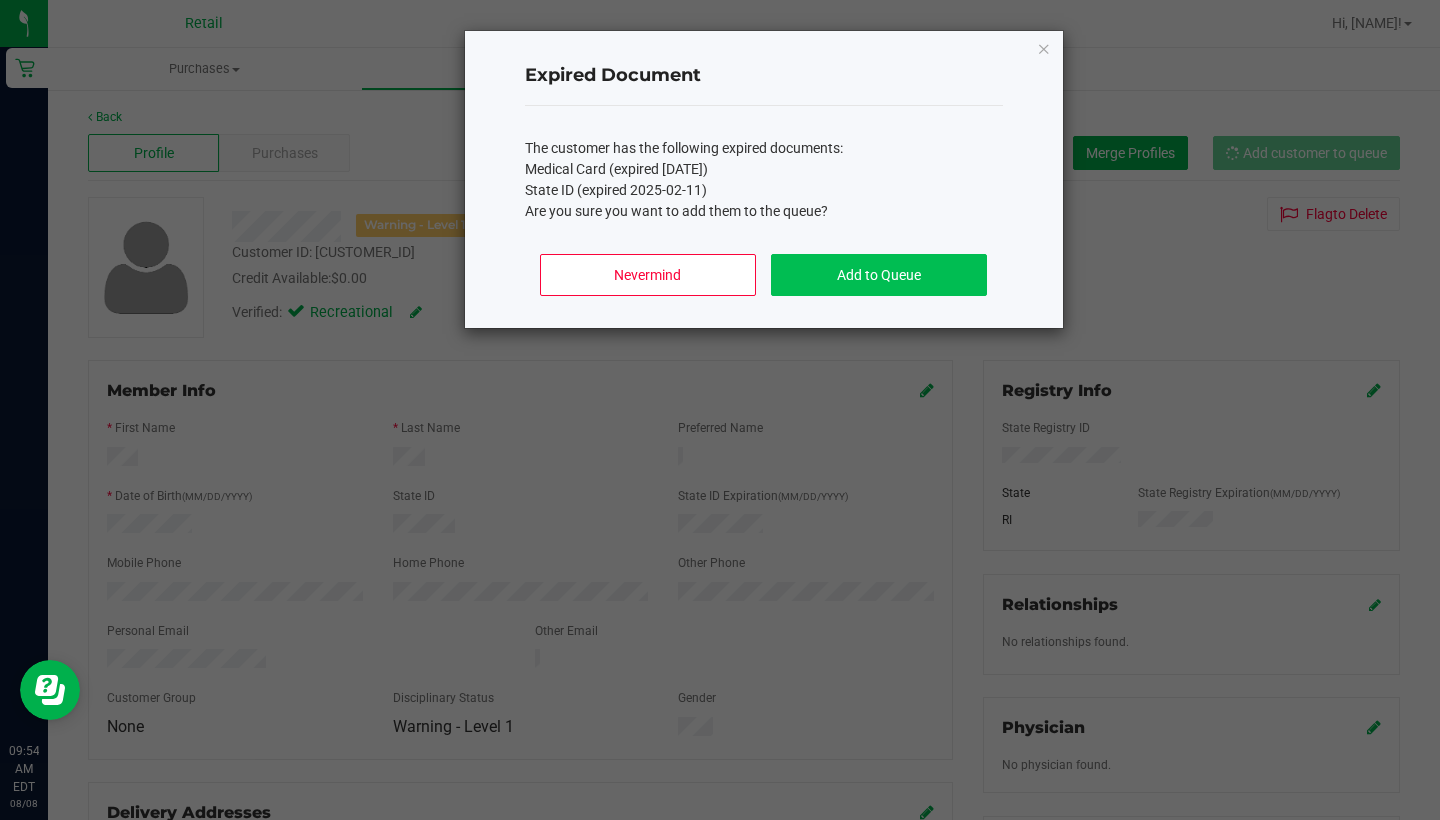 click on "Add to Queue" 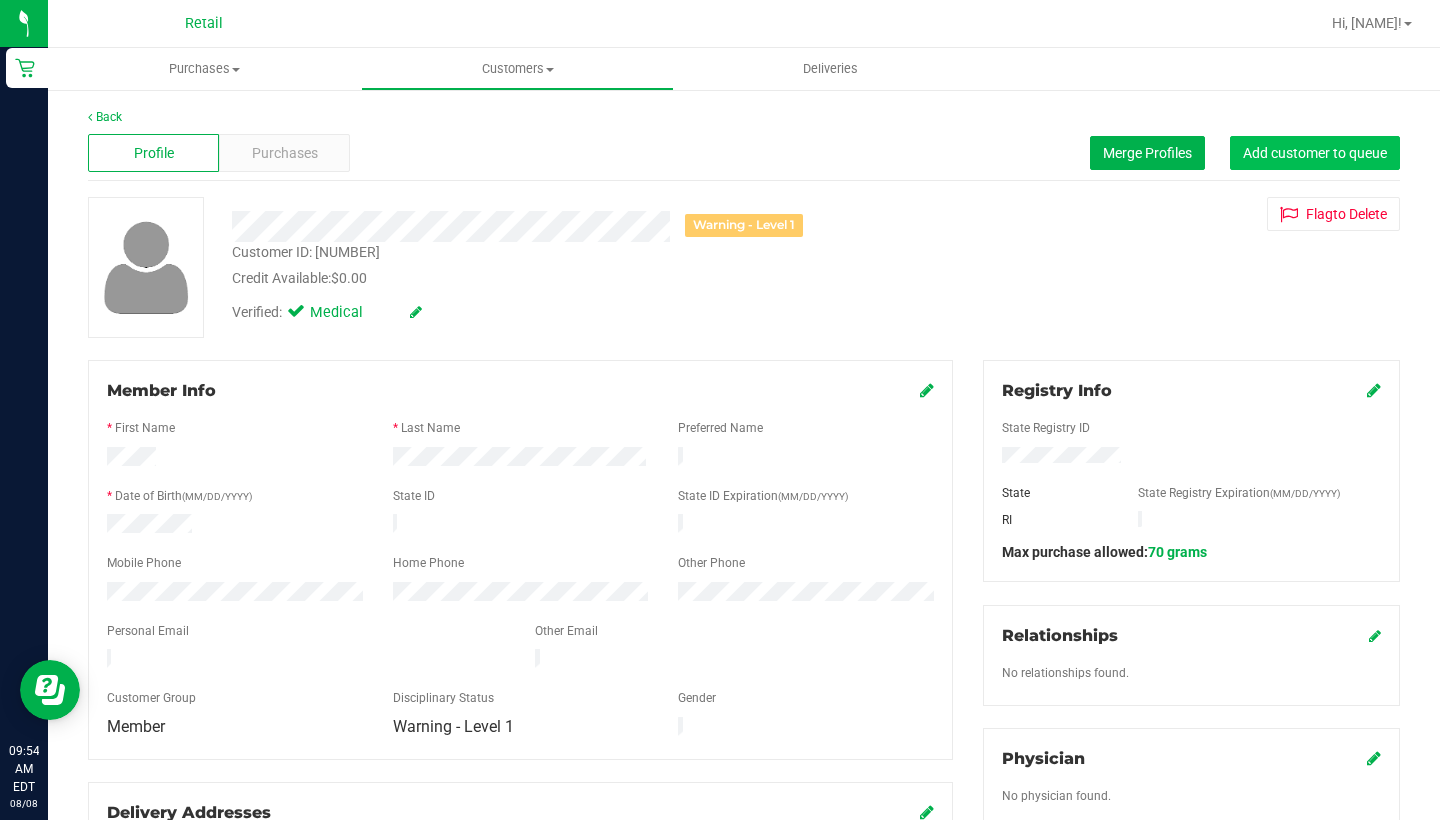 click on "Add customer to queue" at bounding box center (1315, 153) 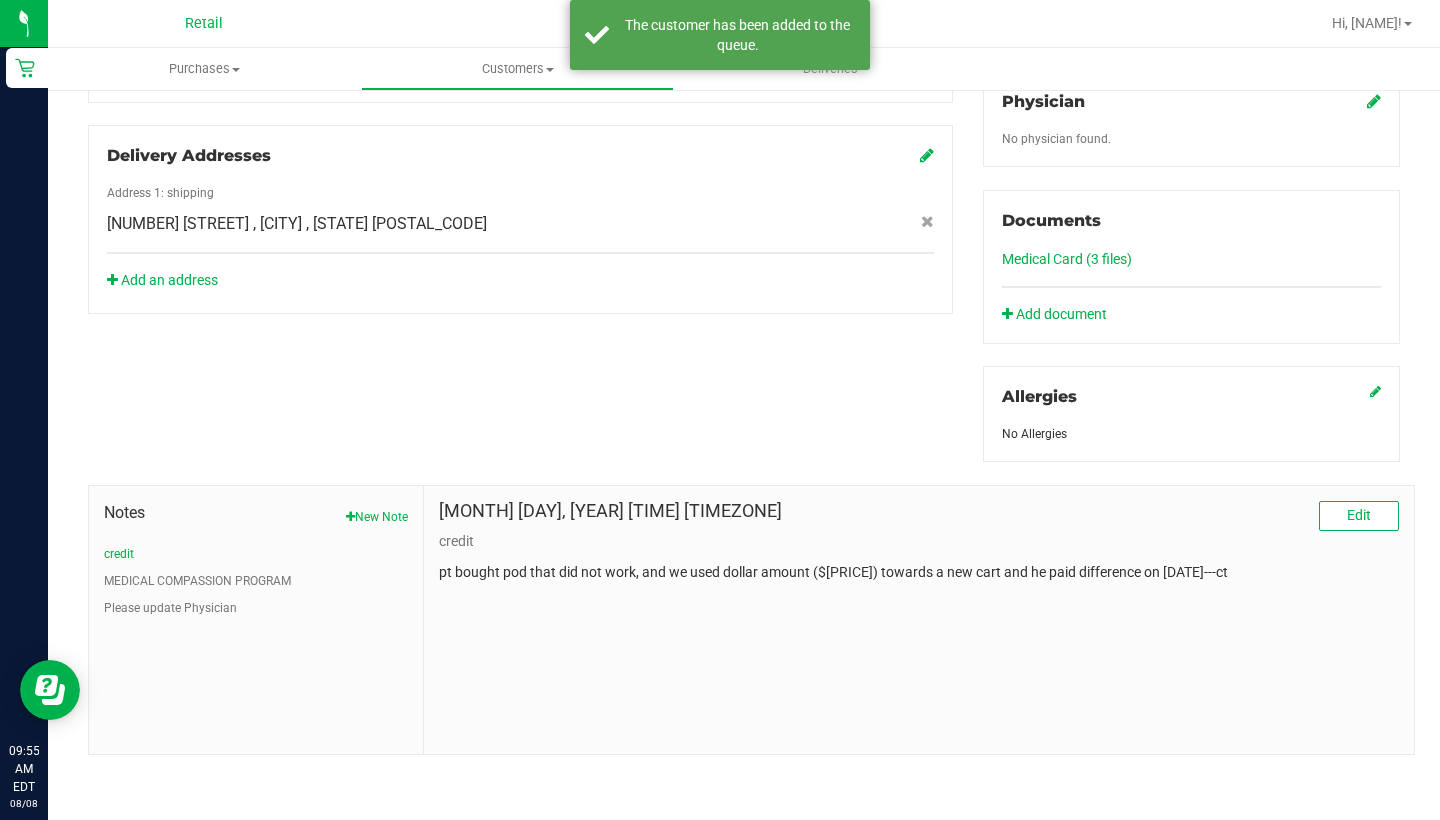 scroll, scrollTop: 657, scrollLeft: 0, axis: vertical 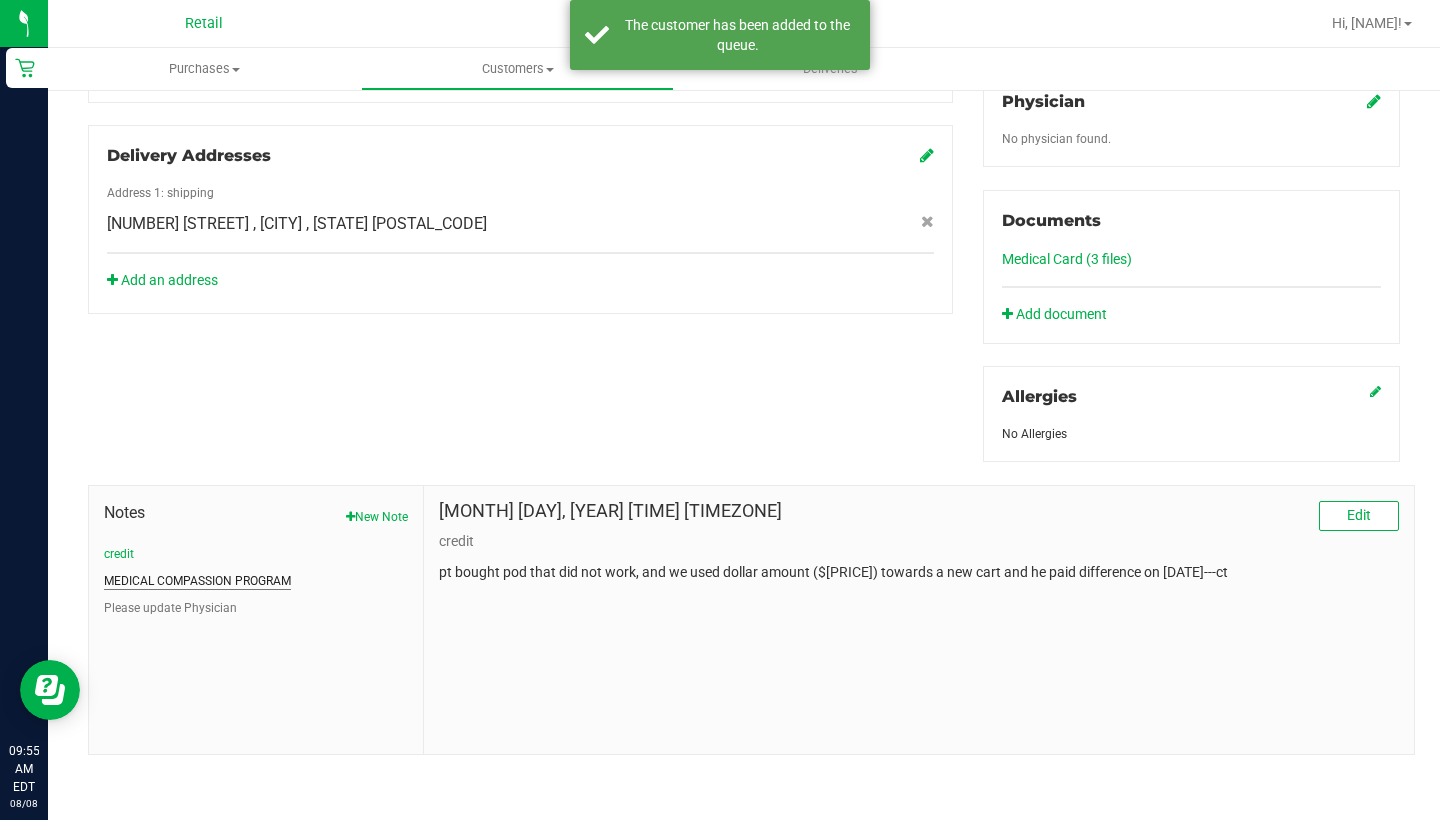 click on "MEDICAL COMPASSION PROGRAM" at bounding box center (197, 581) 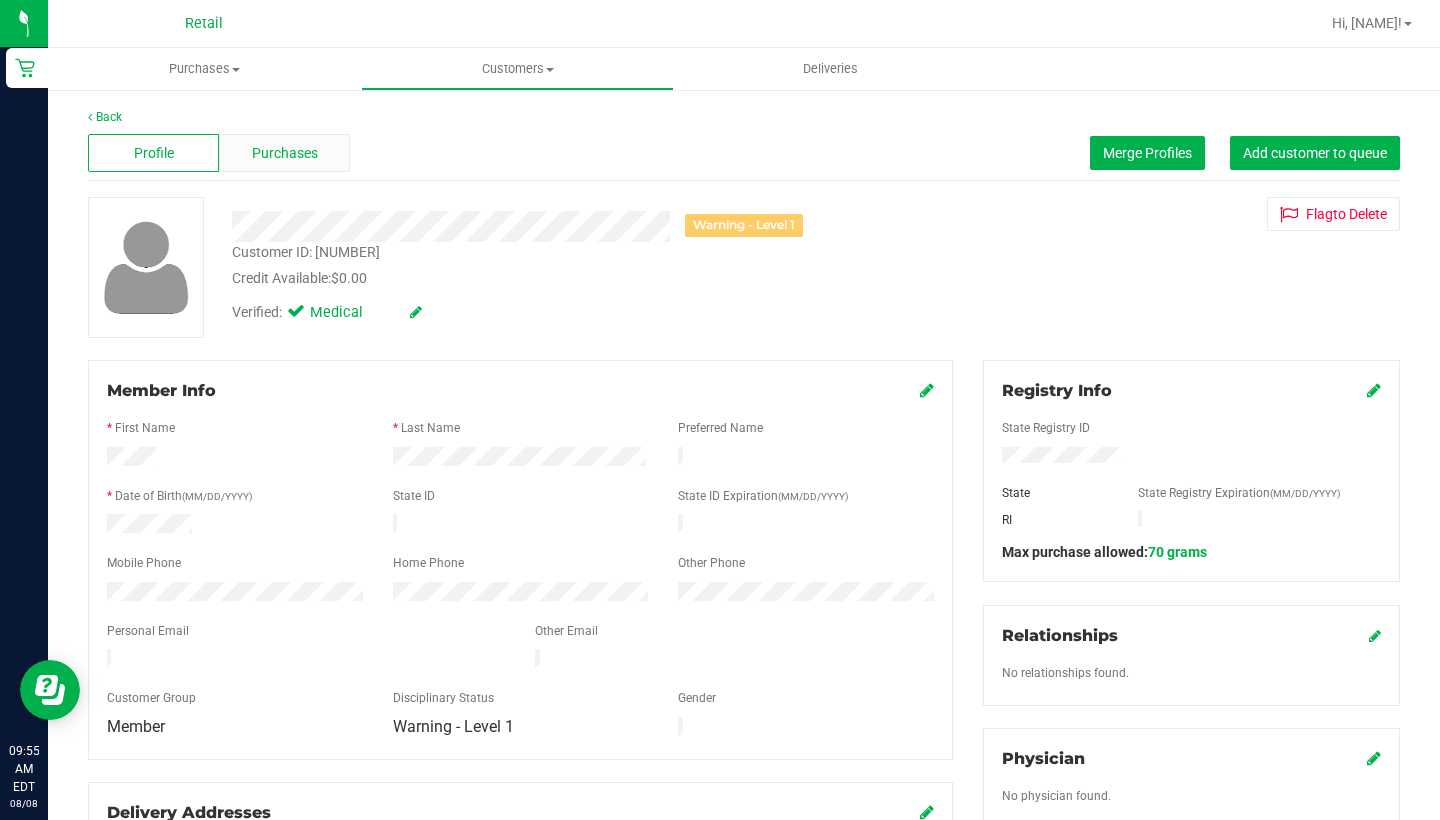 scroll, scrollTop: 0, scrollLeft: 0, axis: both 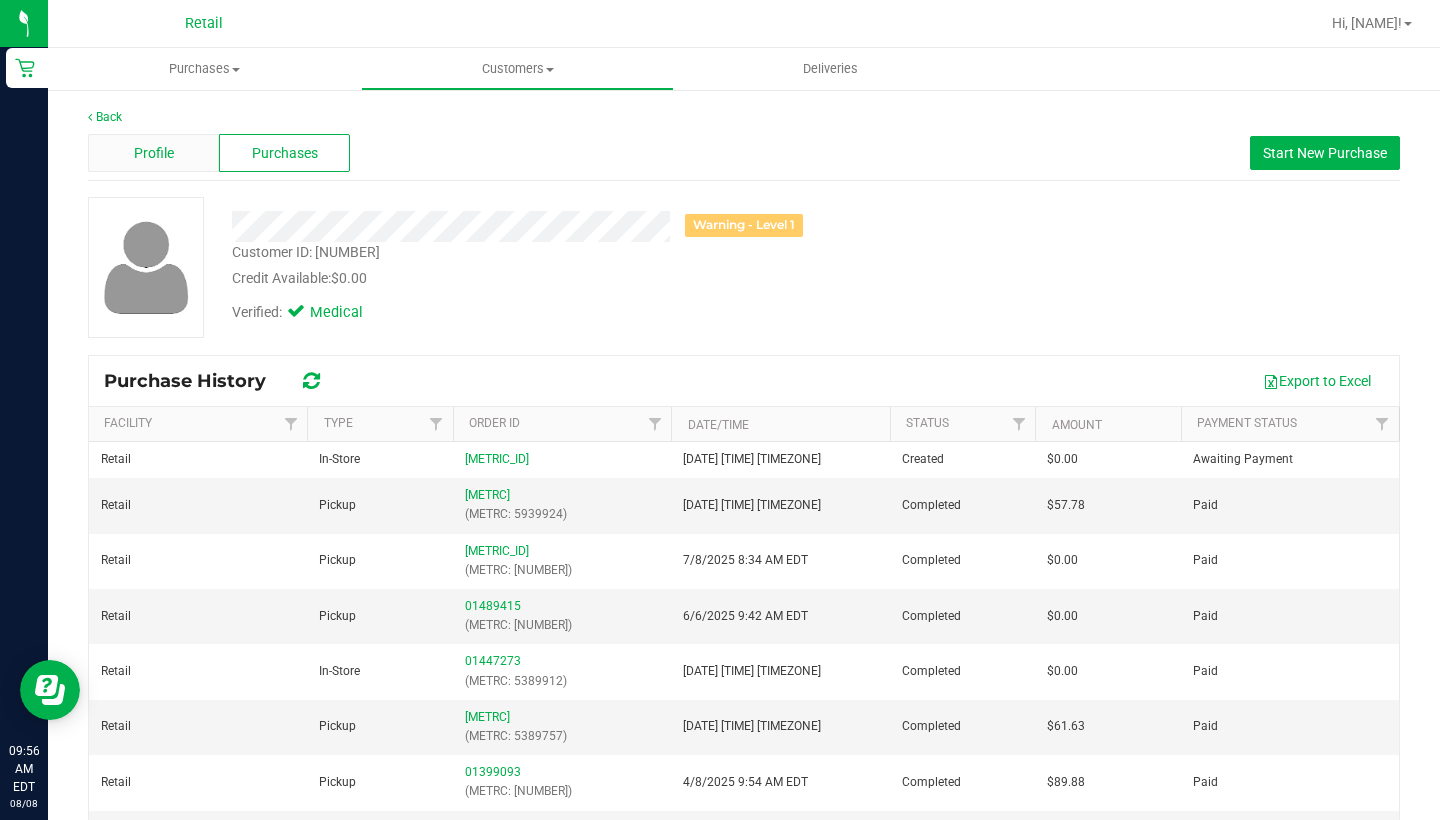 click on "Profile" at bounding box center (153, 153) 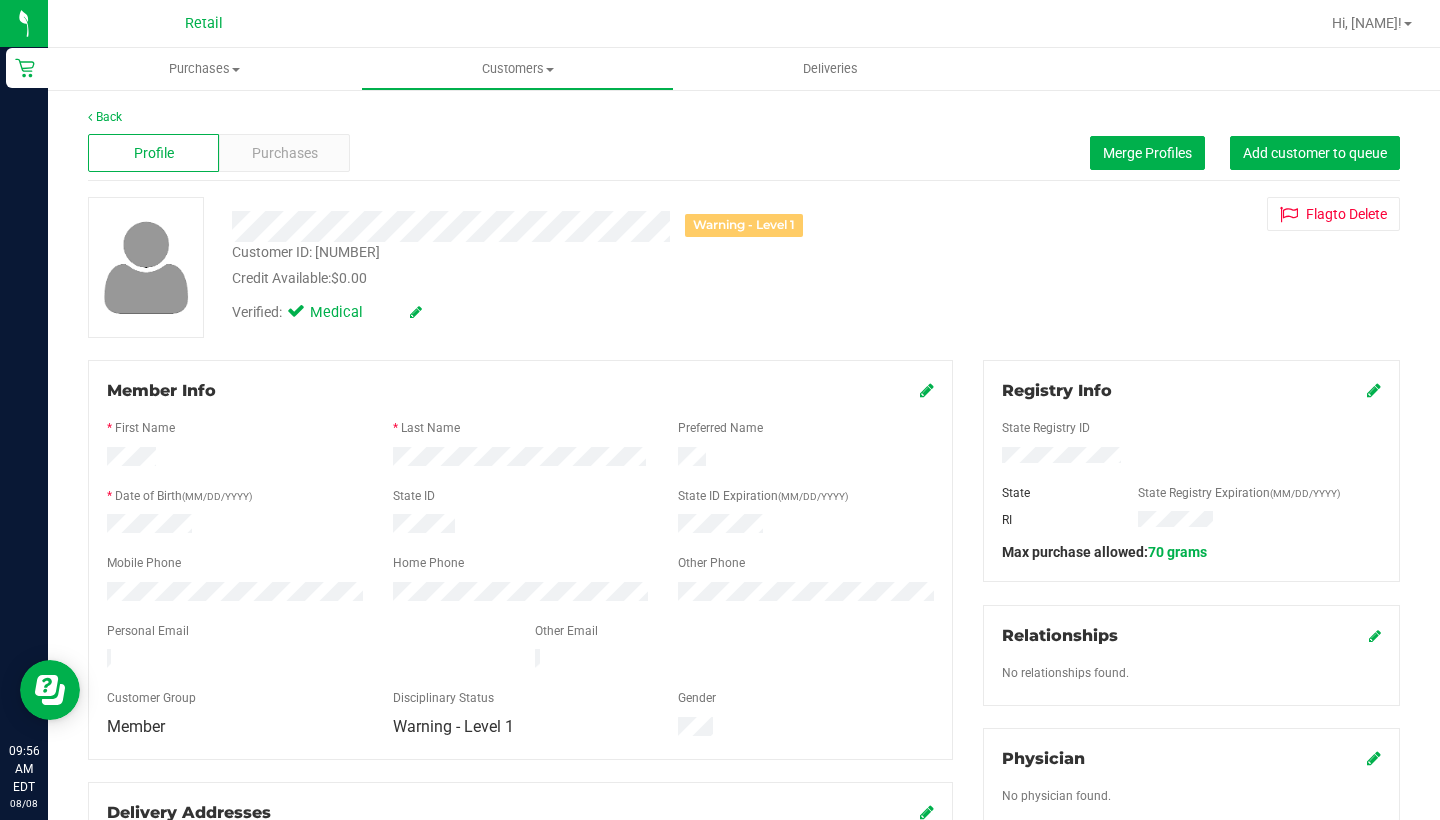 scroll, scrollTop: 0, scrollLeft: 0, axis: both 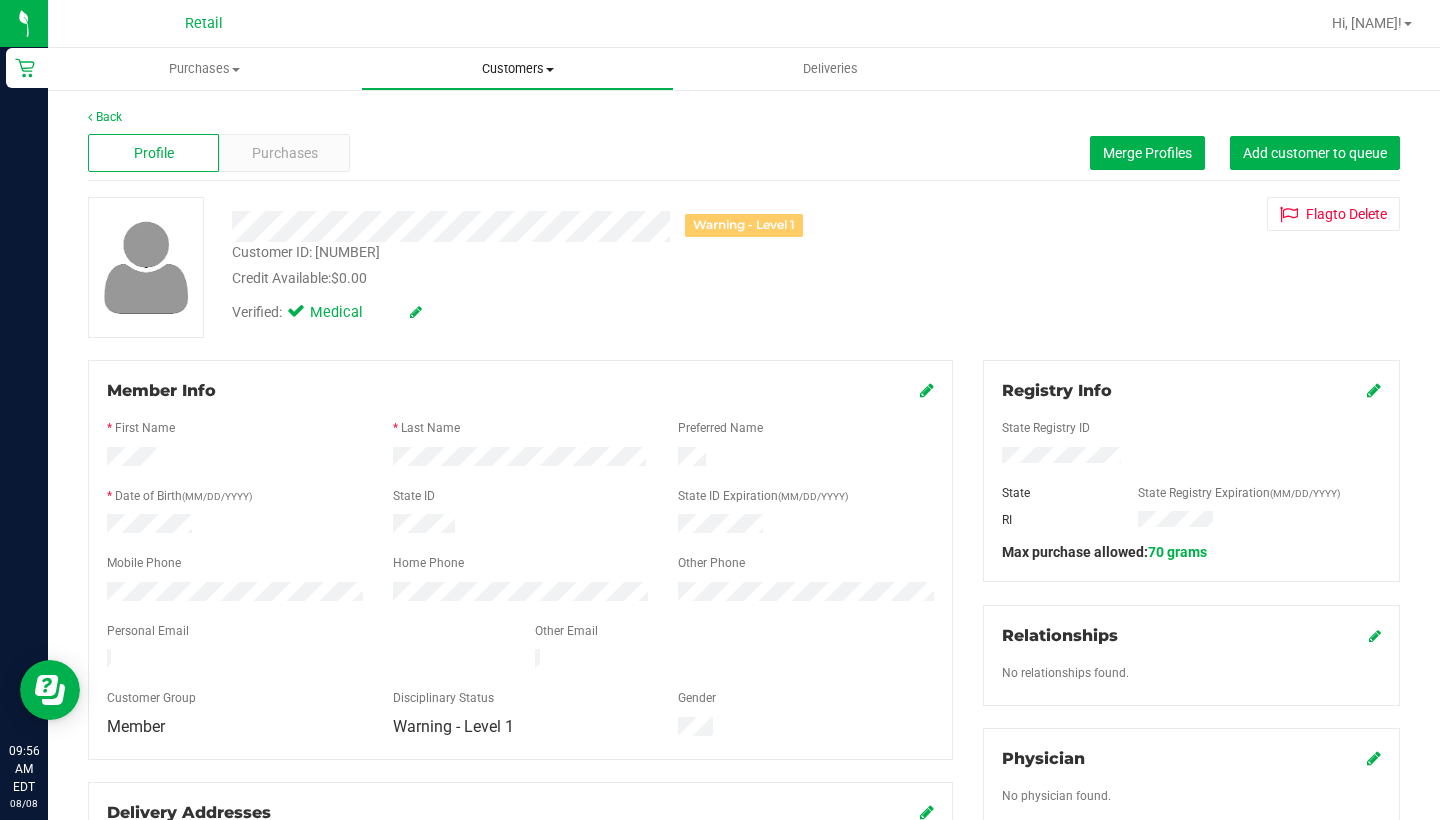 click on "Customers
All customers
Add a new customer
All physicians" at bounding box center [517, 69] 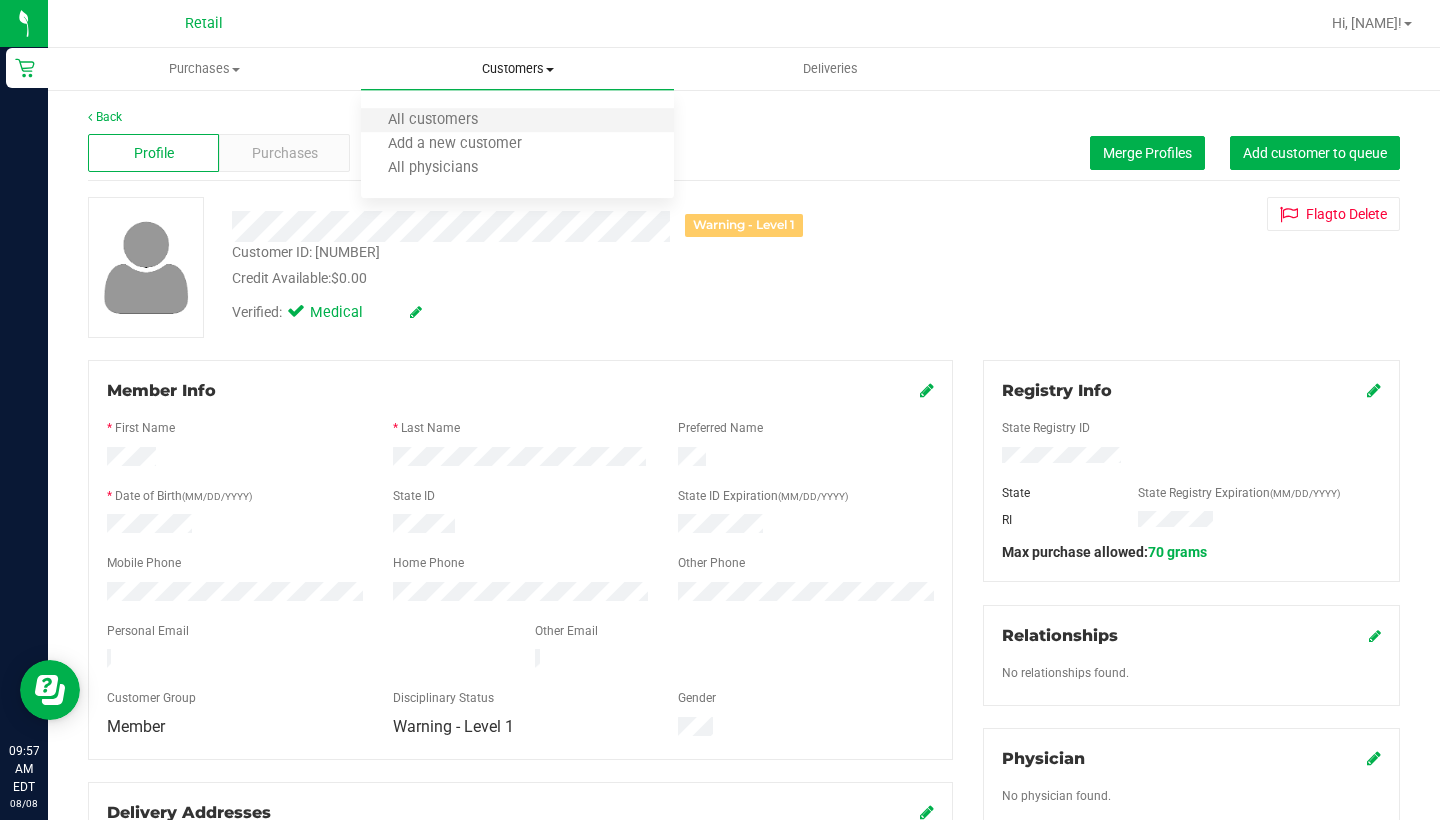 click on "All customers" at bounding box center [517, 121] 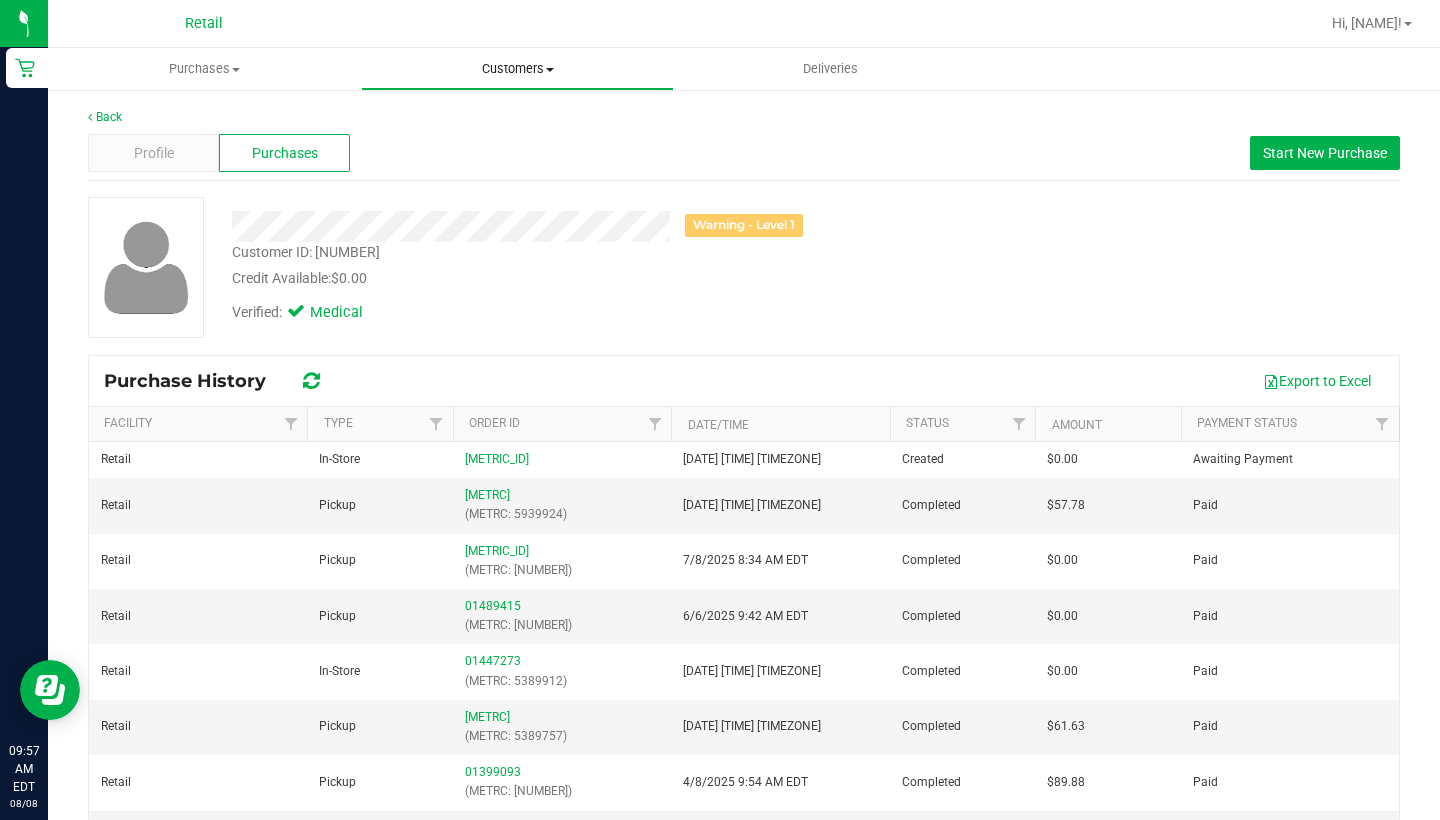 click on "Customers" at bounding box center [517, 69] 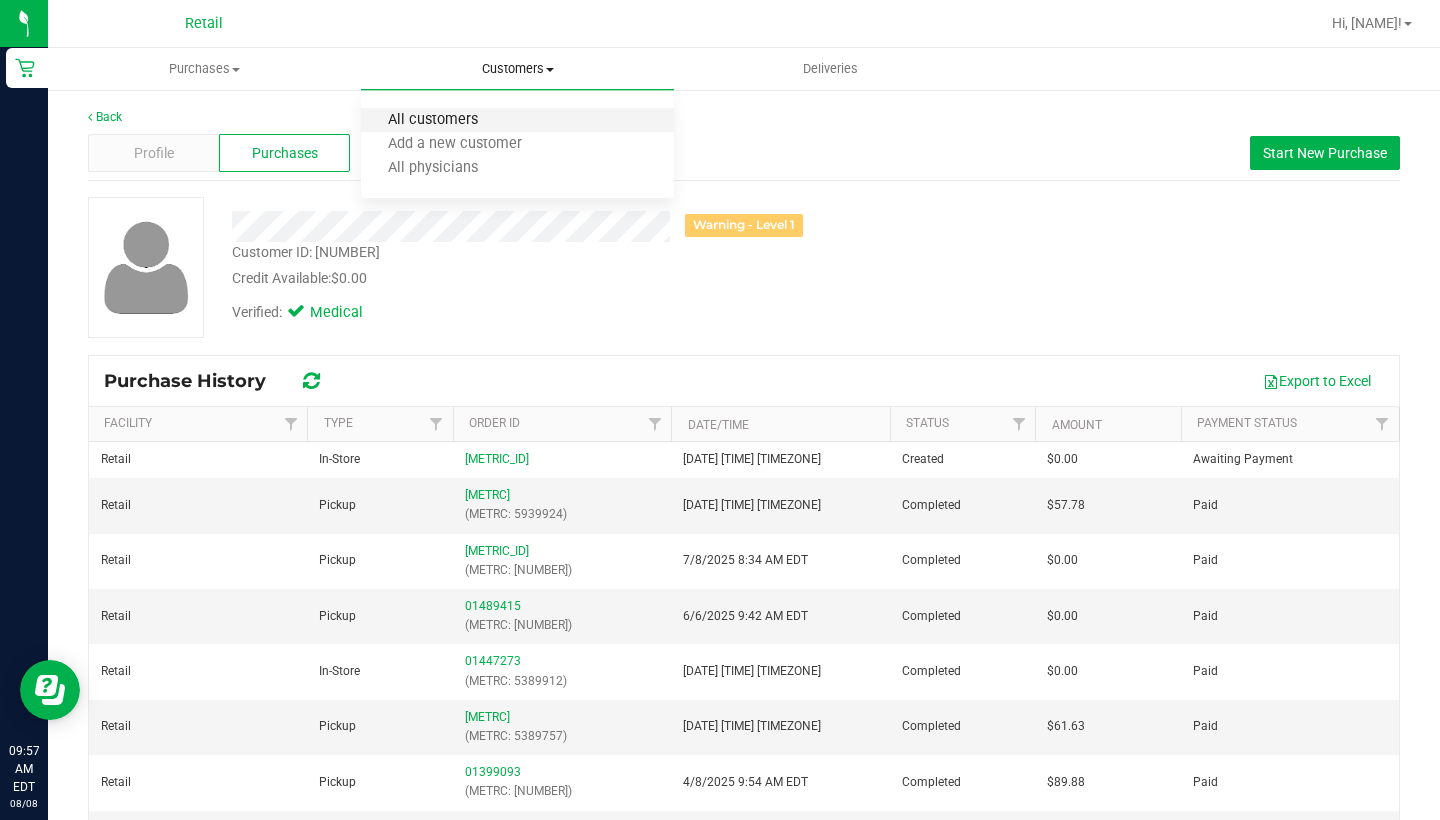 click on "All customers" at bounding box center [433, 120] 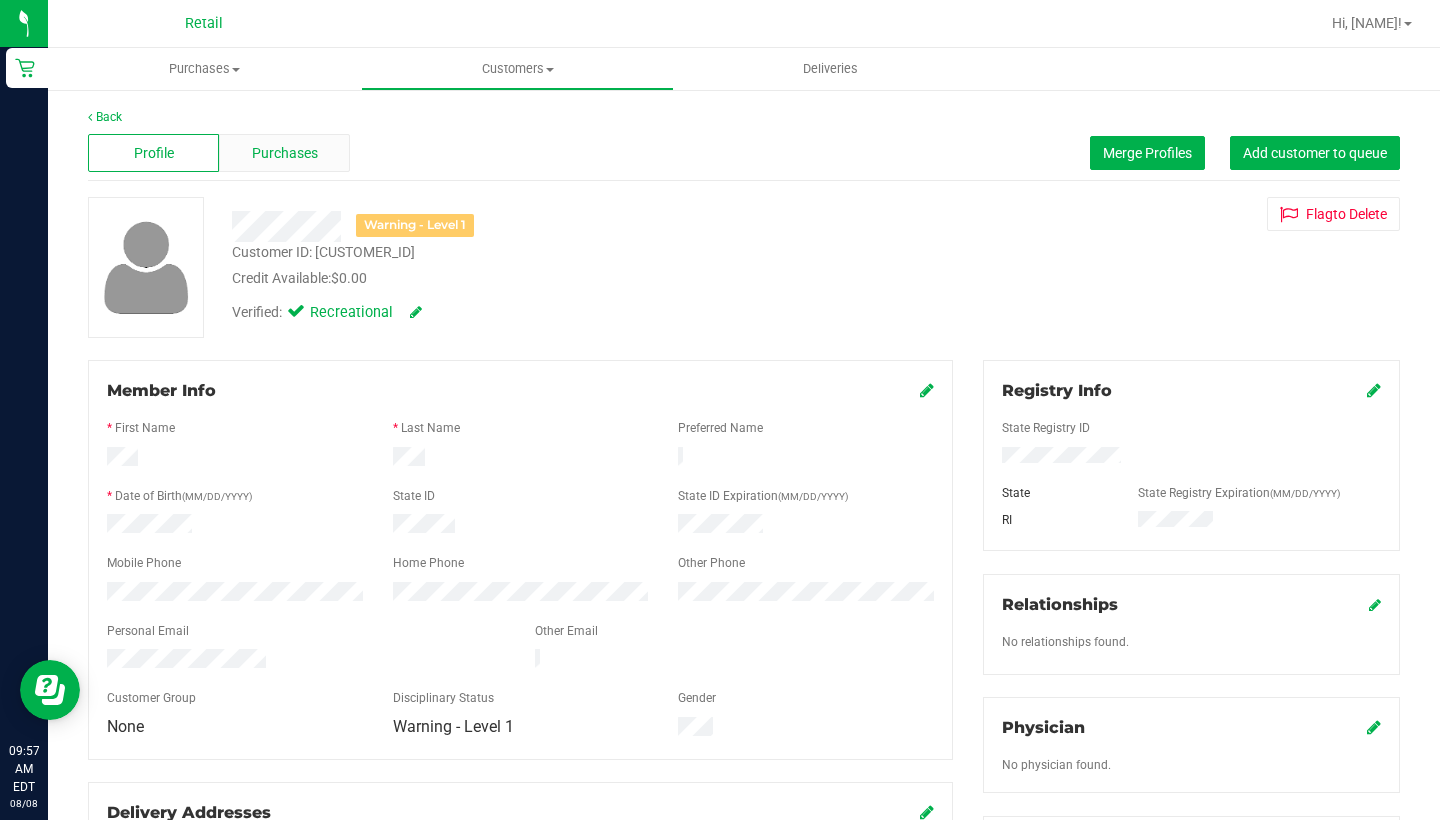 click on "Purchases" at bounding box center [285, 153] 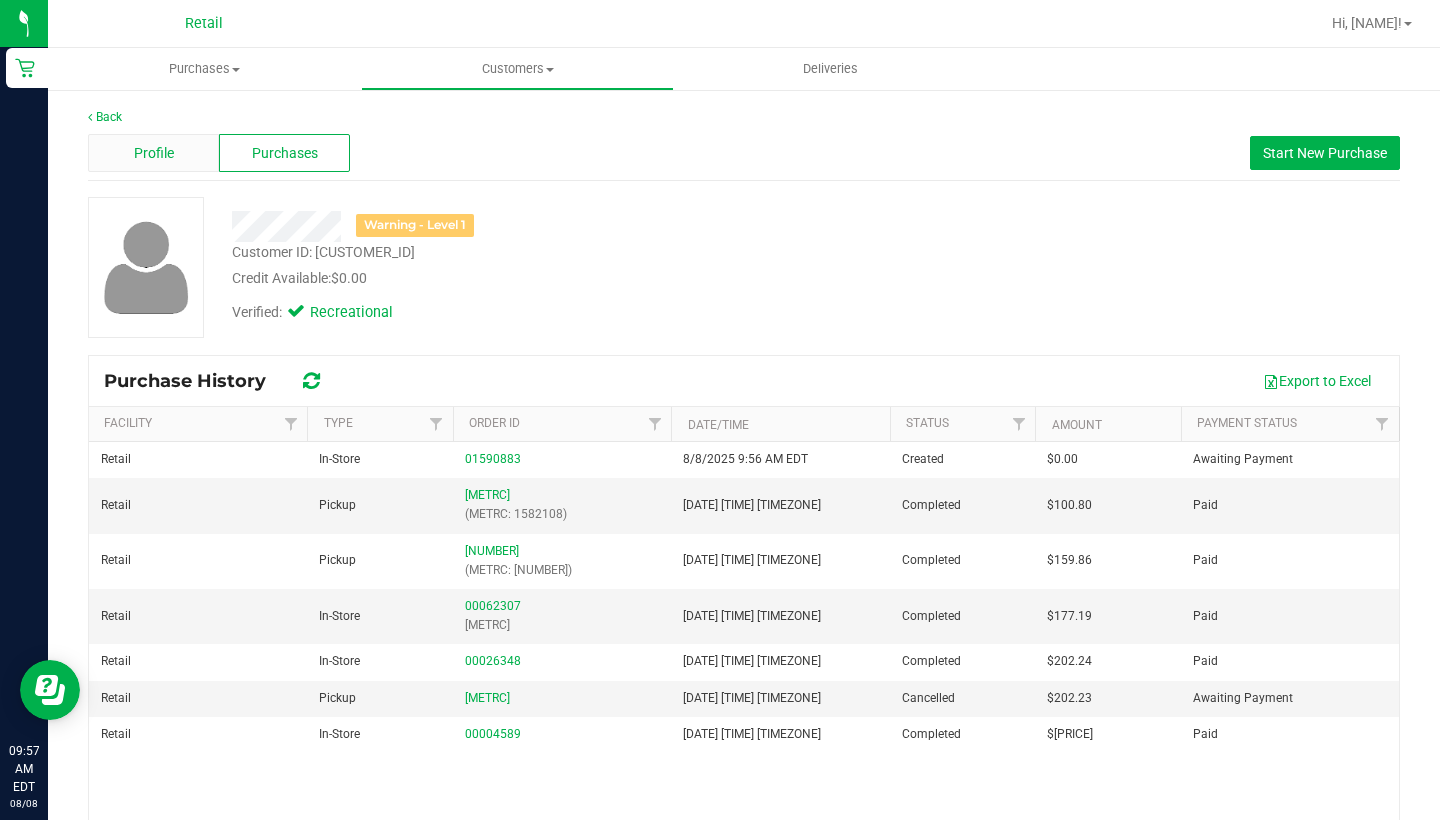 scroll, scrollTop: 0, scrollLeft: 0, axis: both 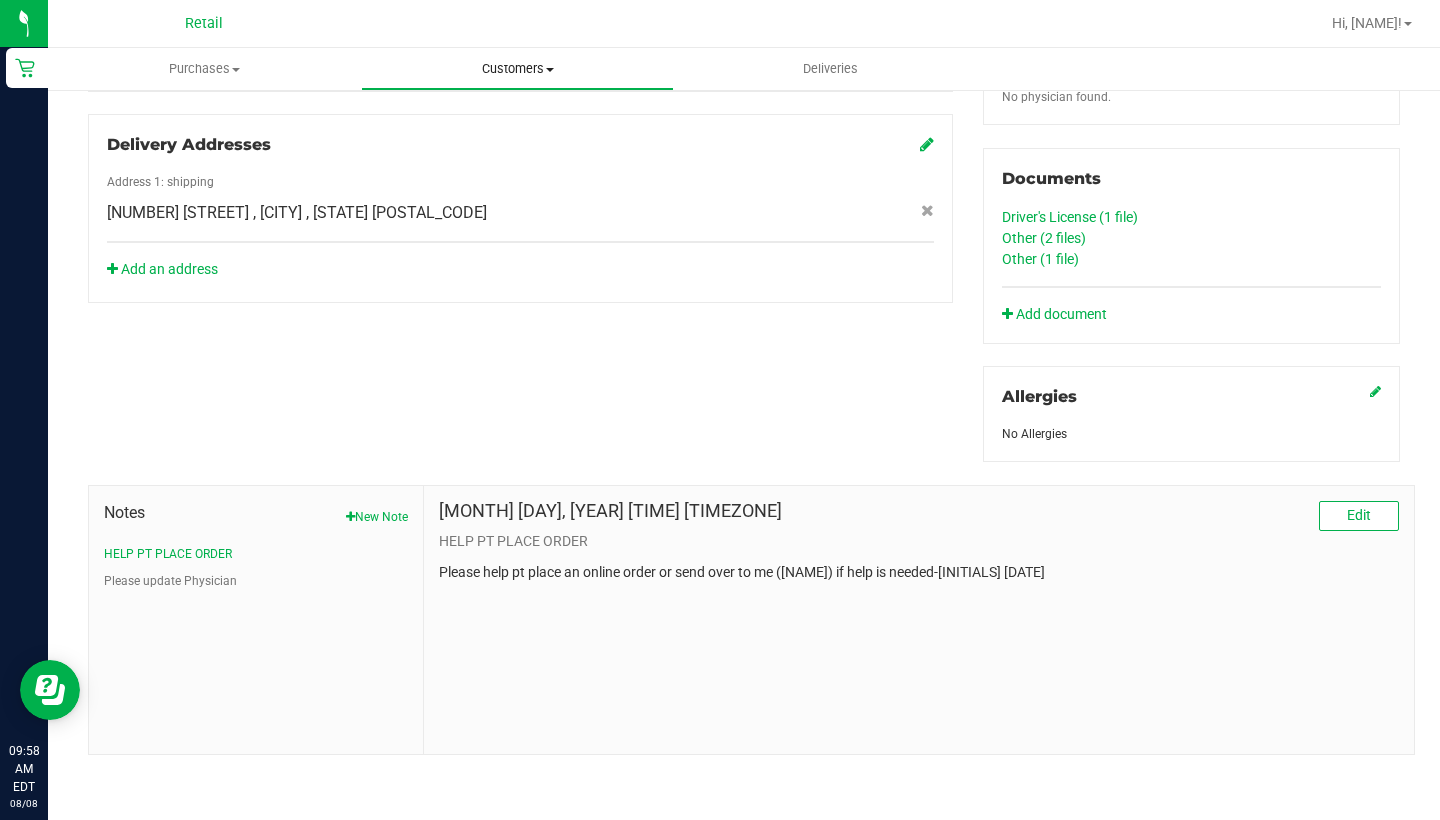 drag, startPoint x: 501, startPoint y: 58, endPoint x: 500, endPoint y: 68, distance: 10.049875 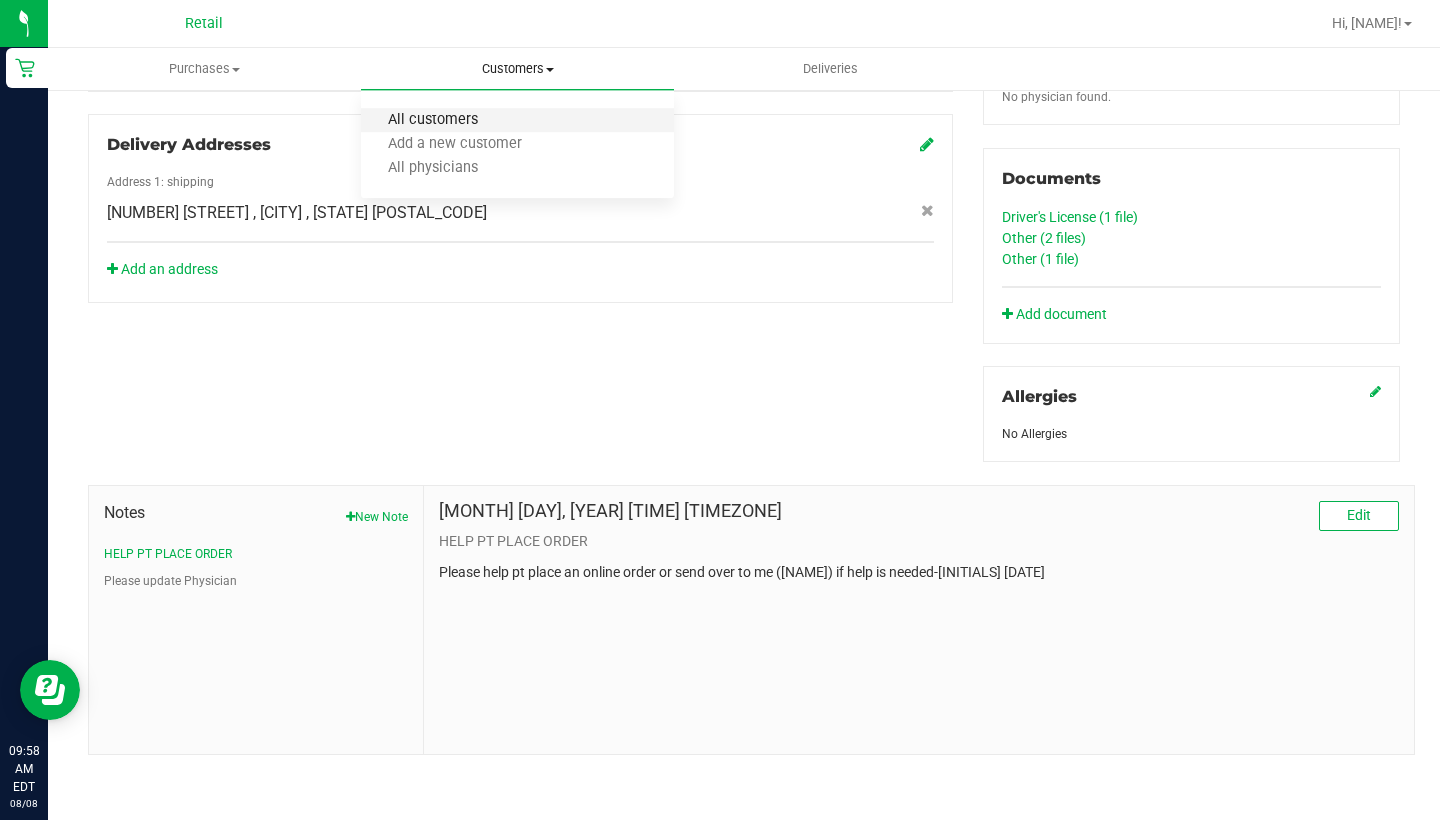 click on "All customers" at bounding box center (433, 120) 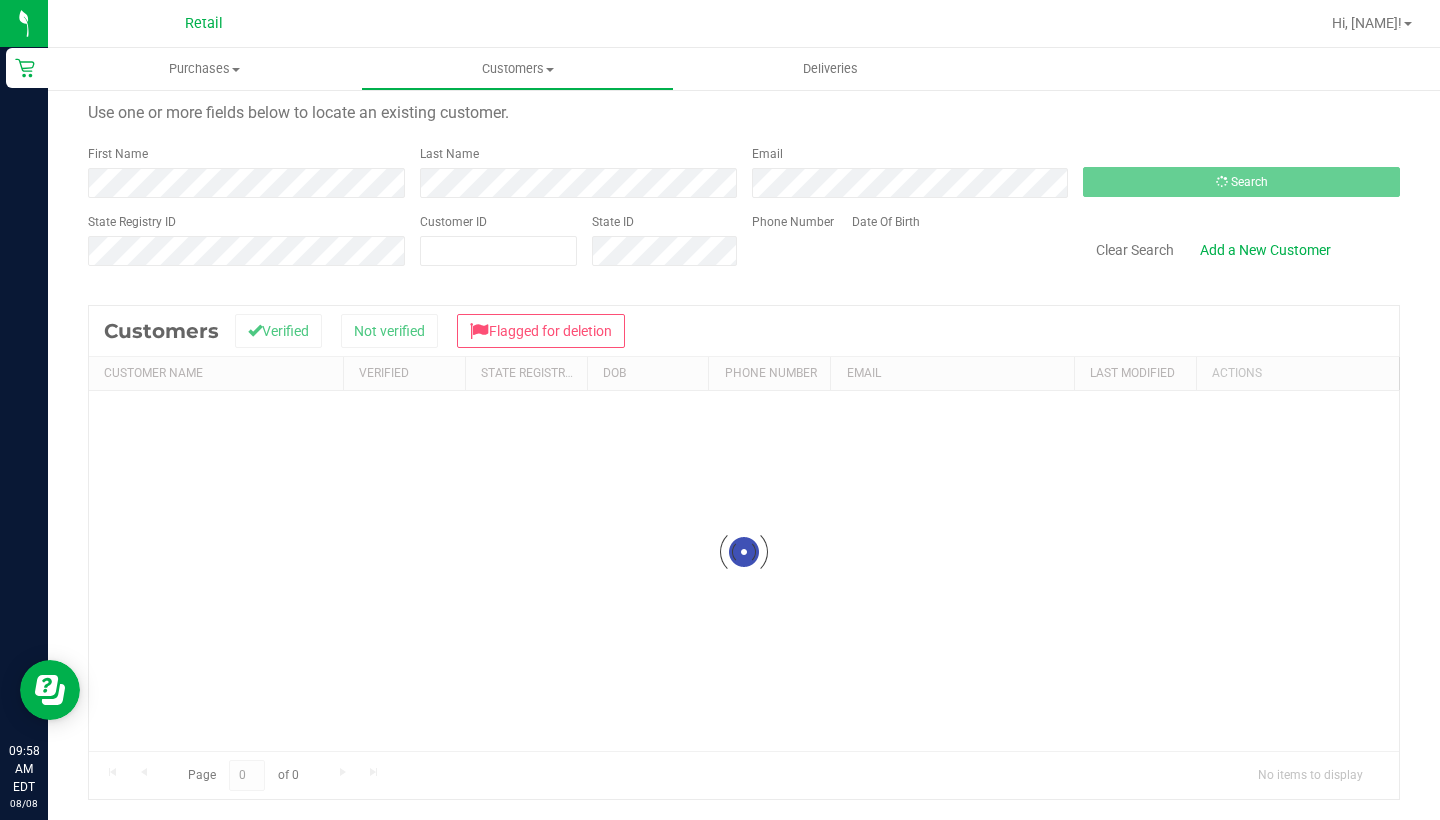scroll, scrollTop: 0, scrollLeft: 0, axis: both 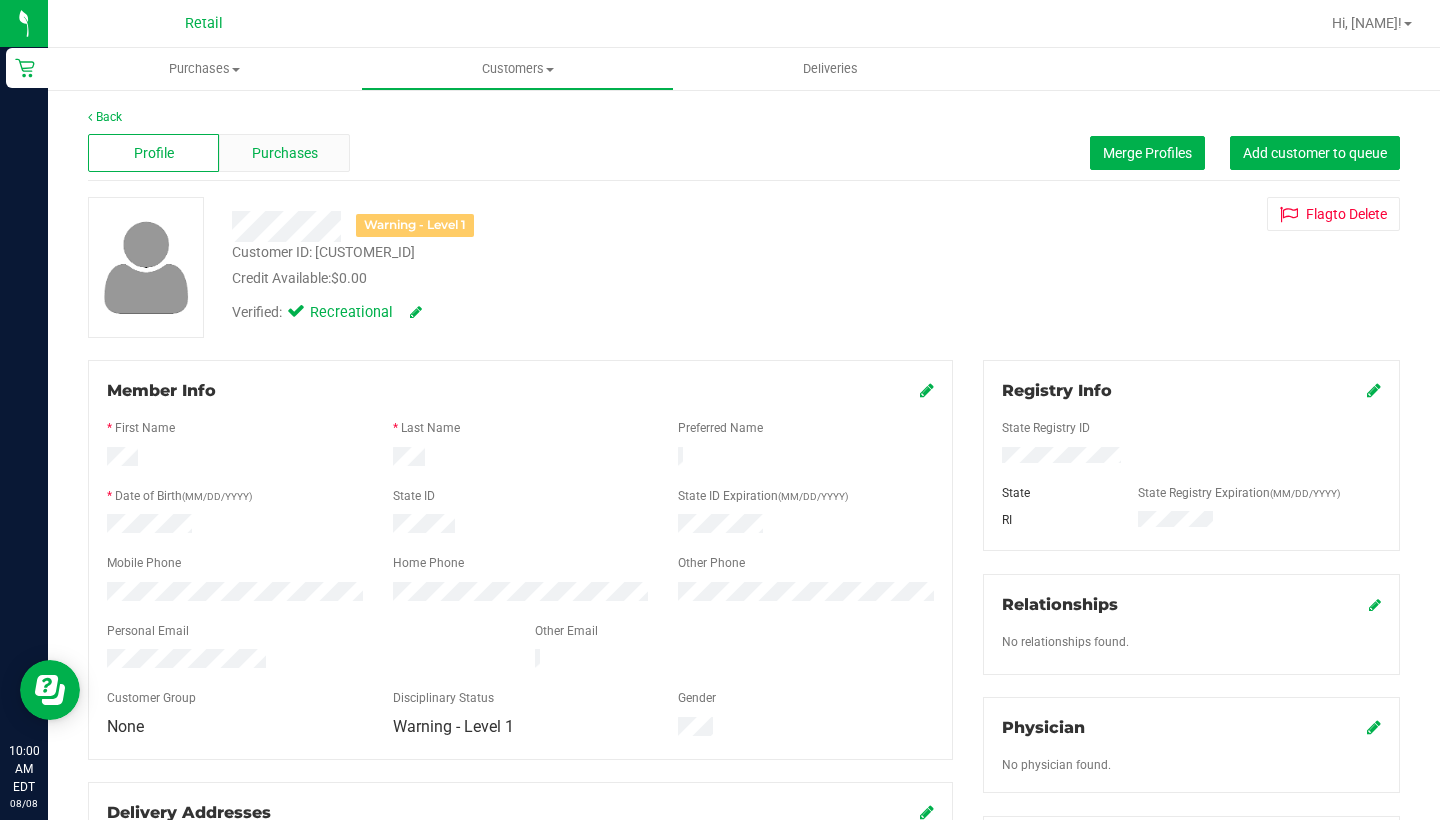 click on "Purchases" at bounding box center (284, 153) 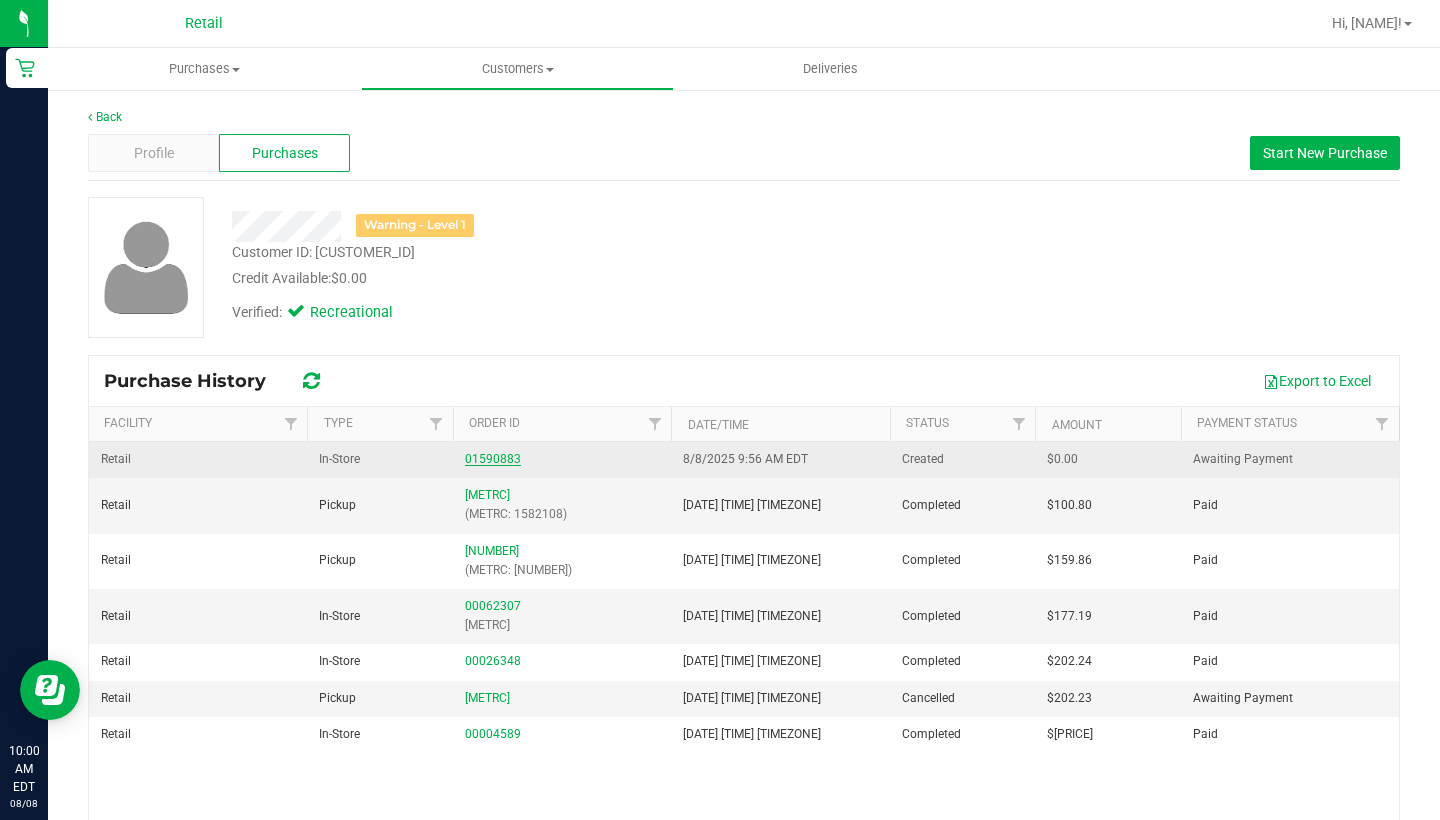 click on "01590883" at bounding box center [493, 459] 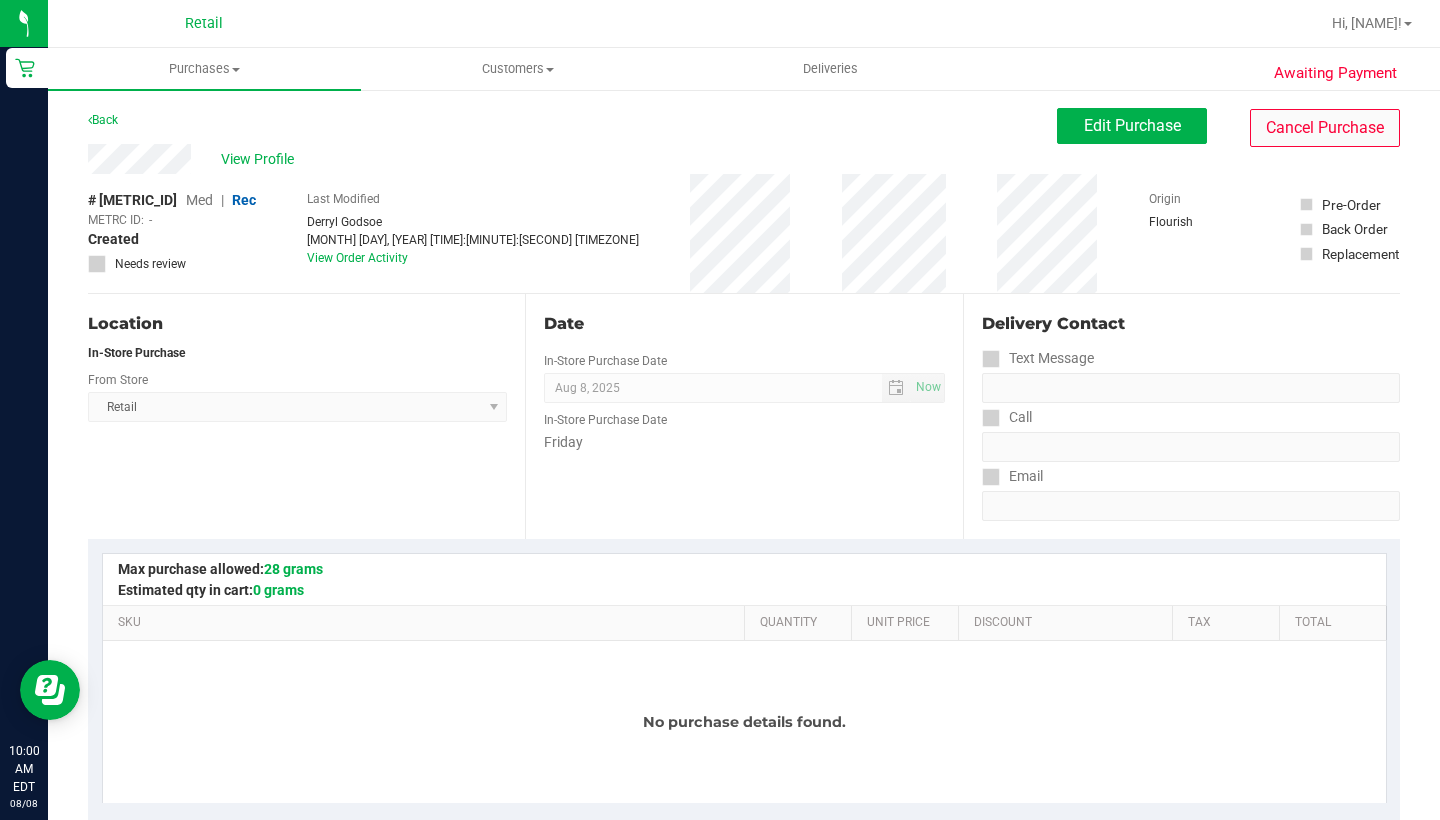 click on "Cancel Purchase" at bounding box center [1325, 128] 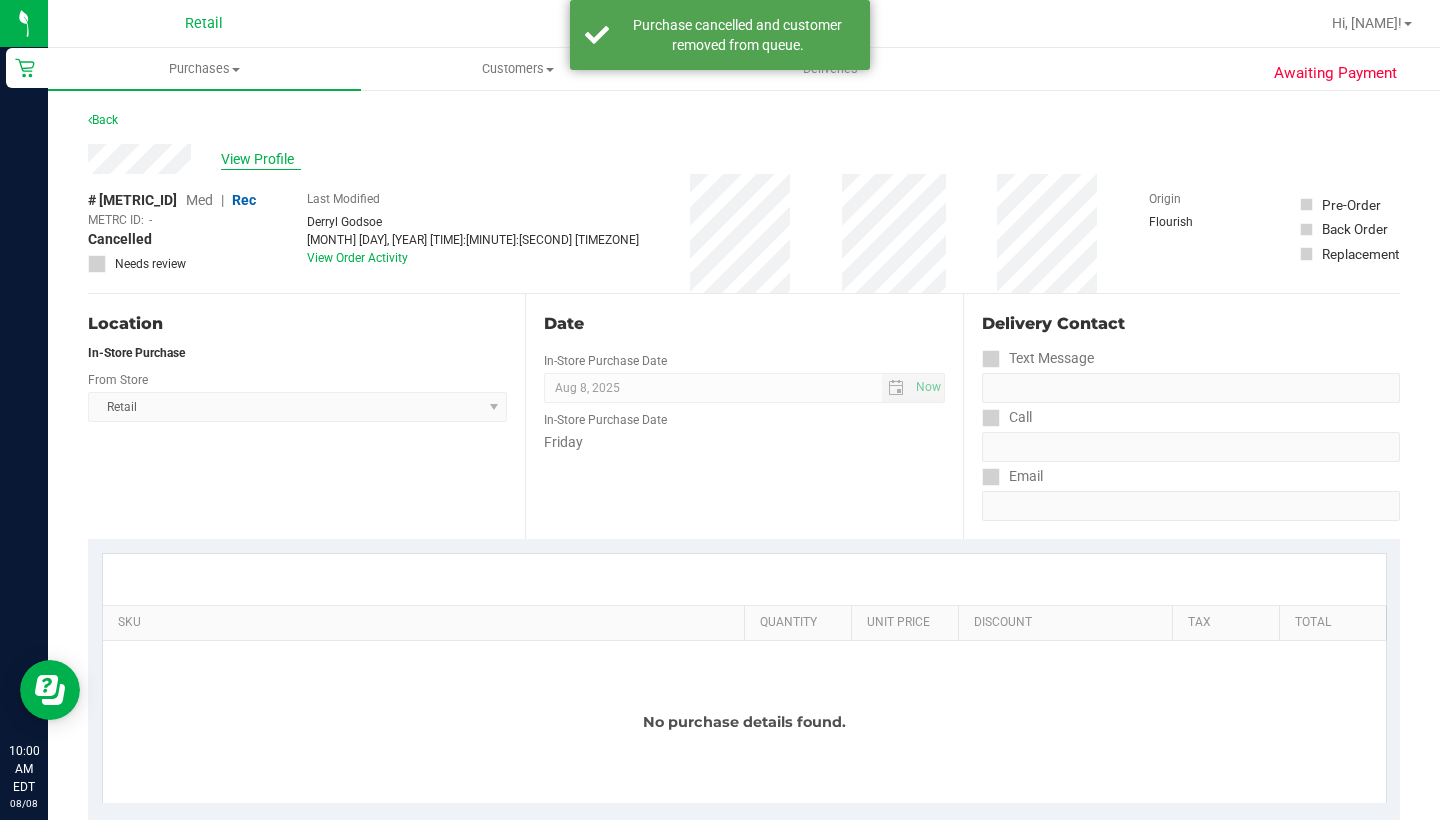 click on "View Profile" at bounding box center (261, 159) 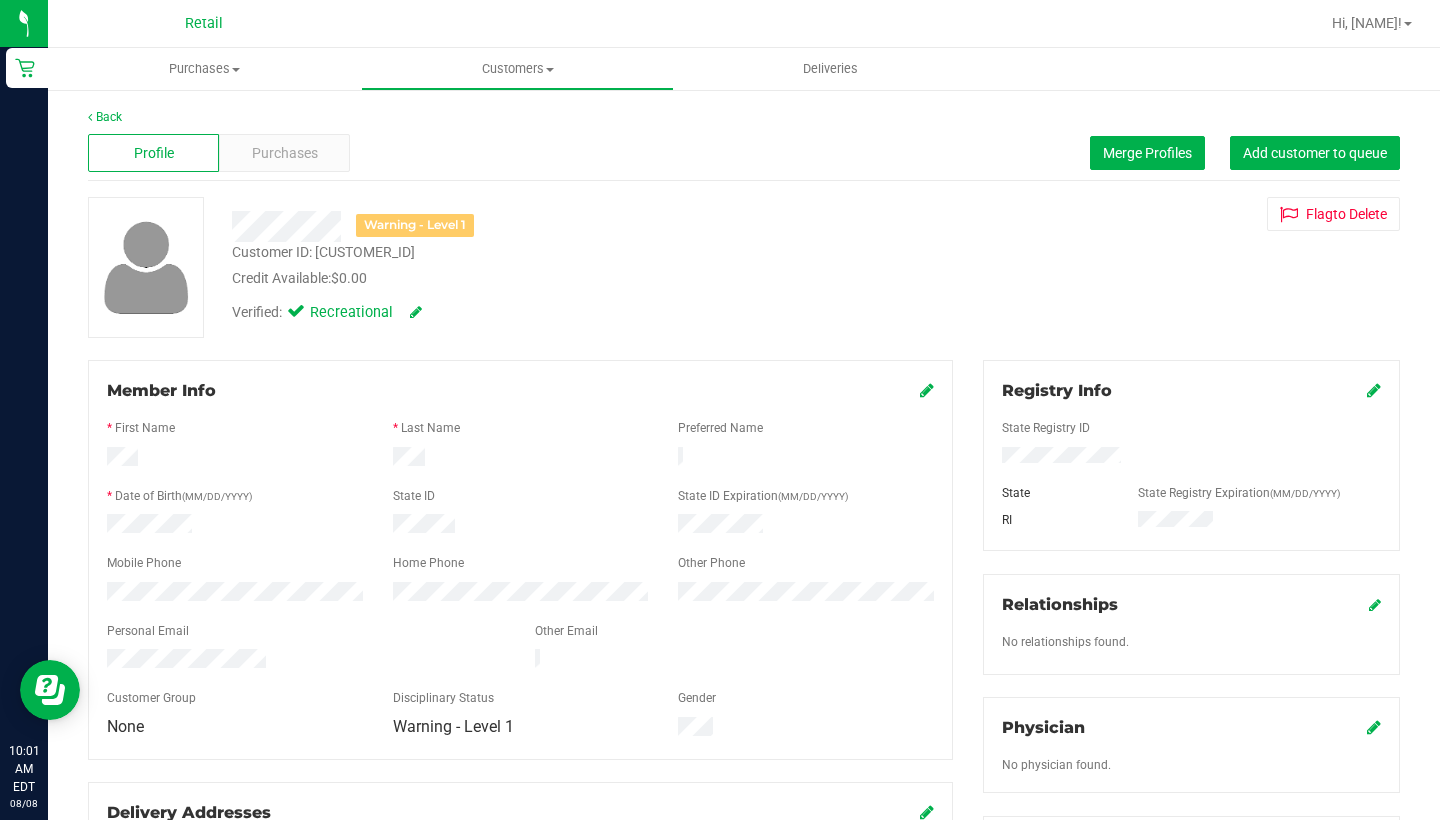 scroll, scrollTop: 0, scrollLeft: 0, axis: both 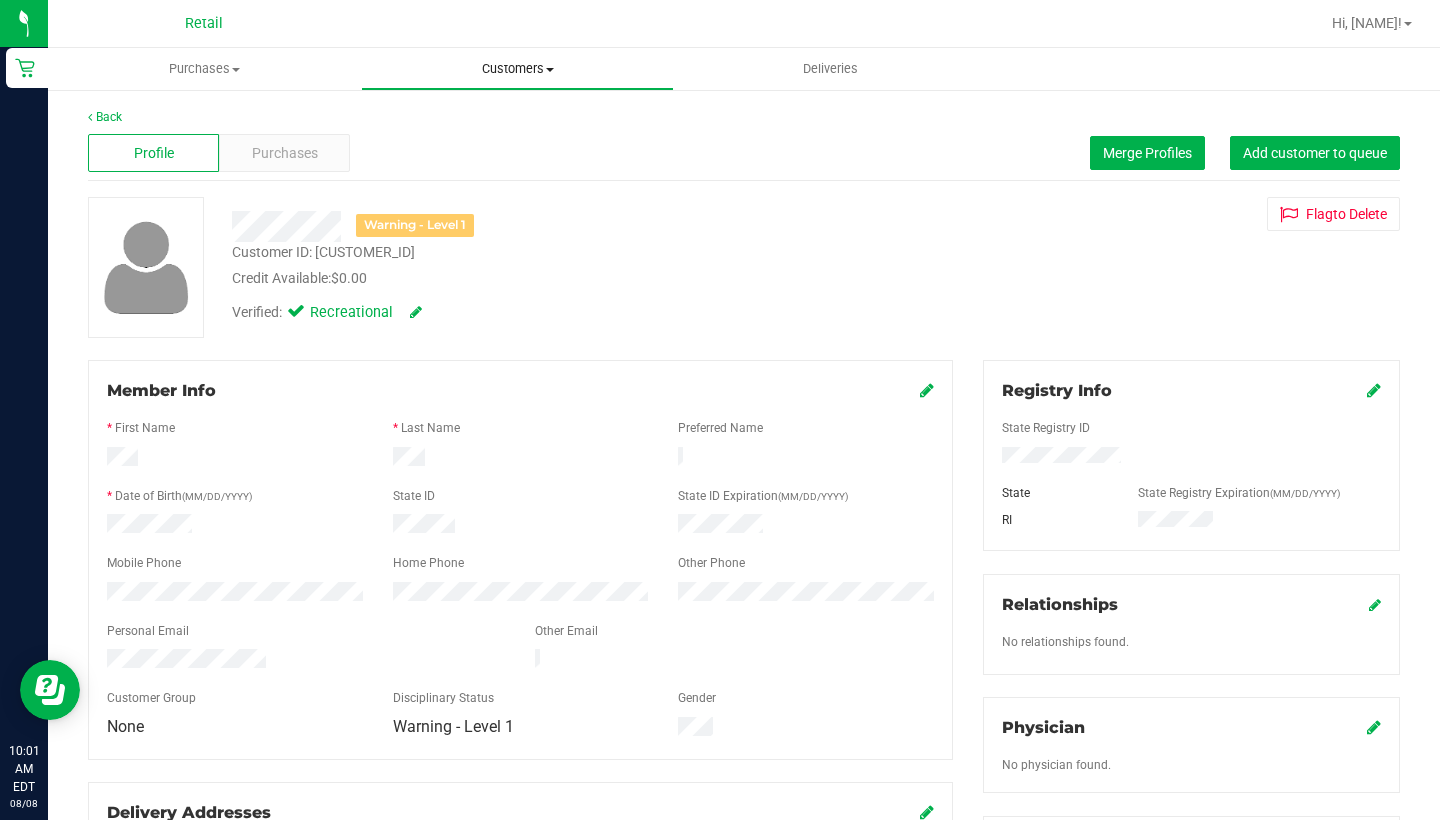 click on "Customers
All customers
Add a new customer
All physicians" at bounding box center (517, 69) 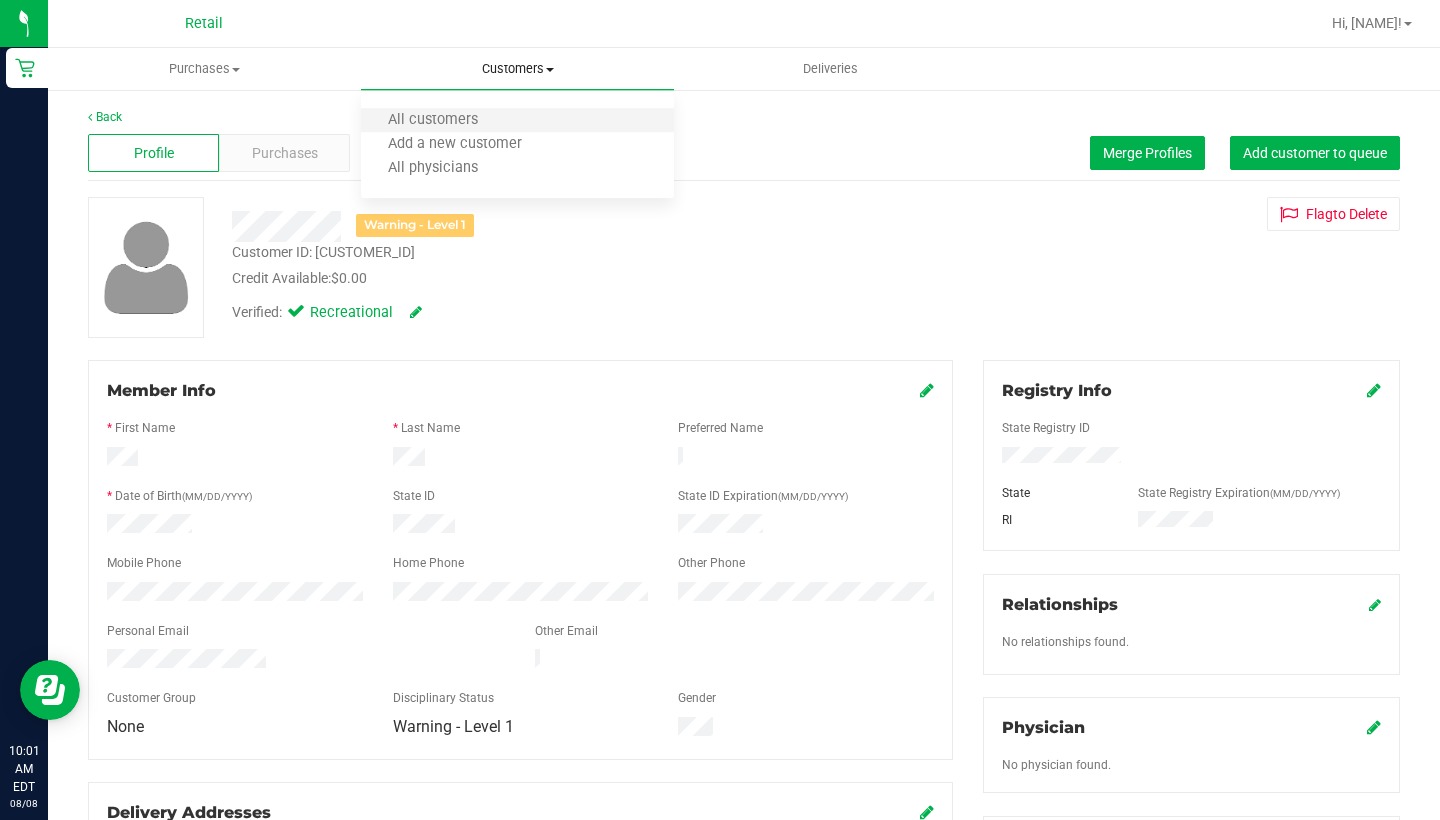 click on "All customers" at bounding box center [517, 121] 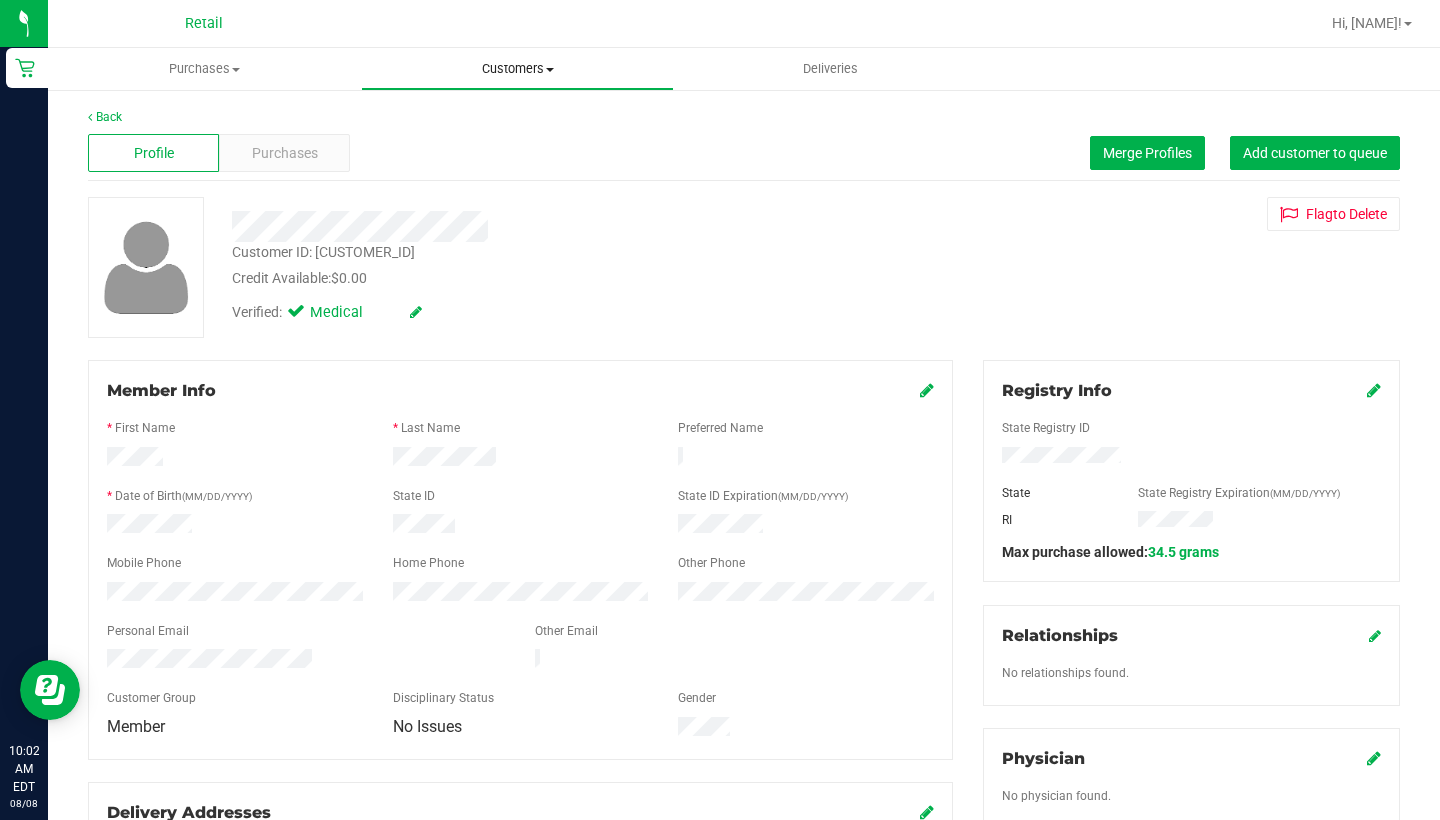click on "Customers" at bounding box center [517, 69] 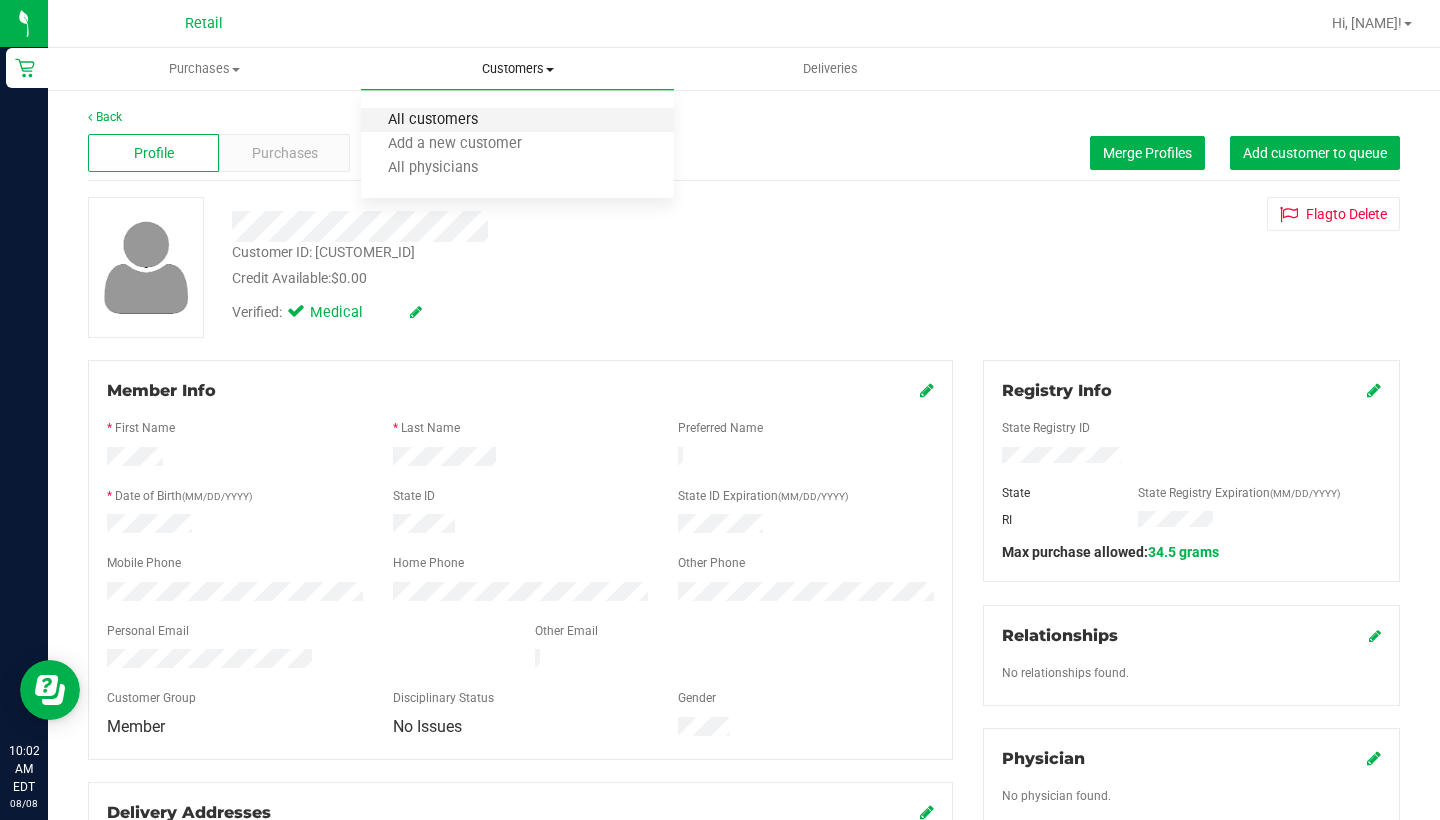 click on "All customers" at bounding box center [433, 120] 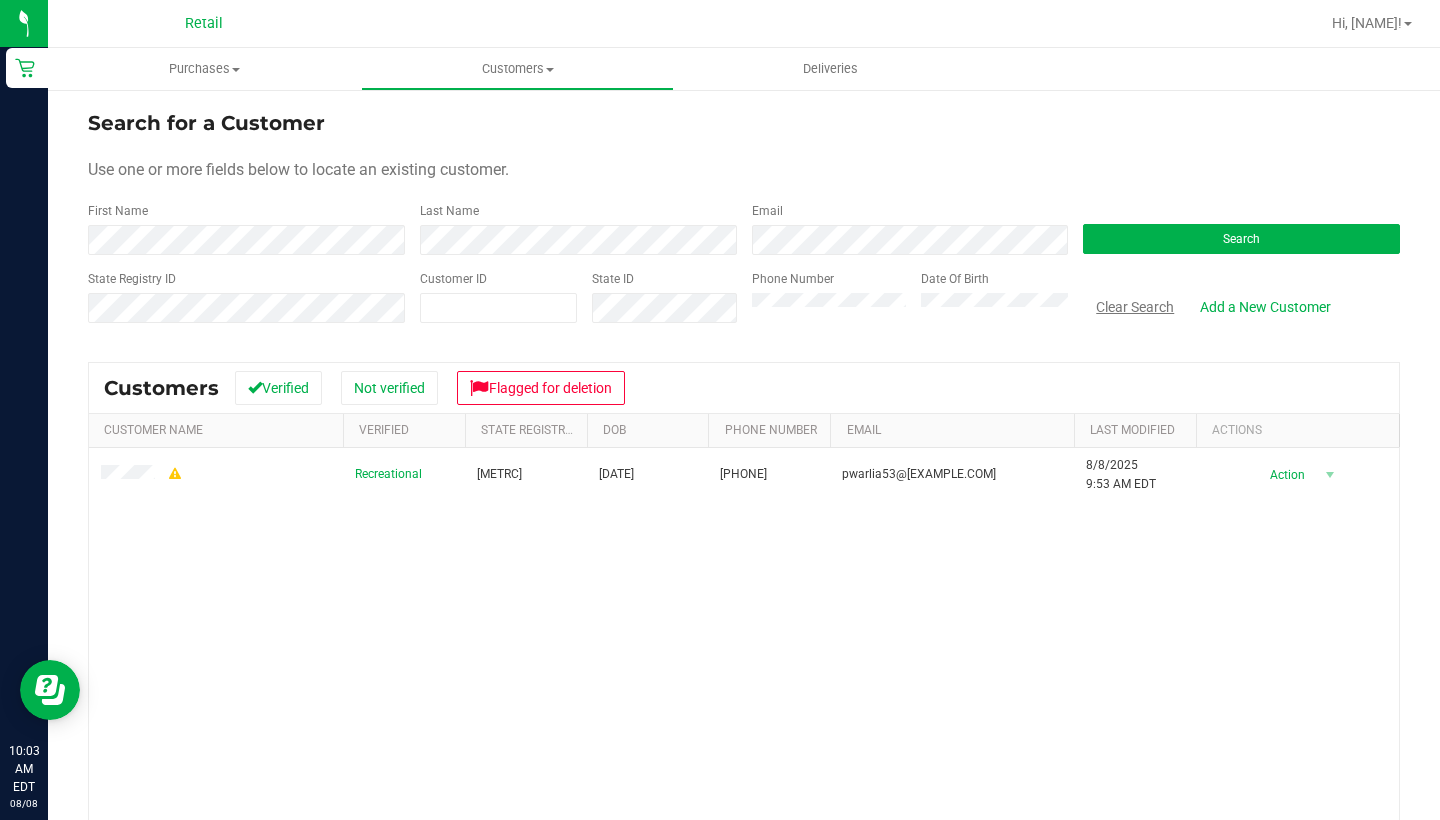 click on "Clear Search" at bounding box center [1135, 307] 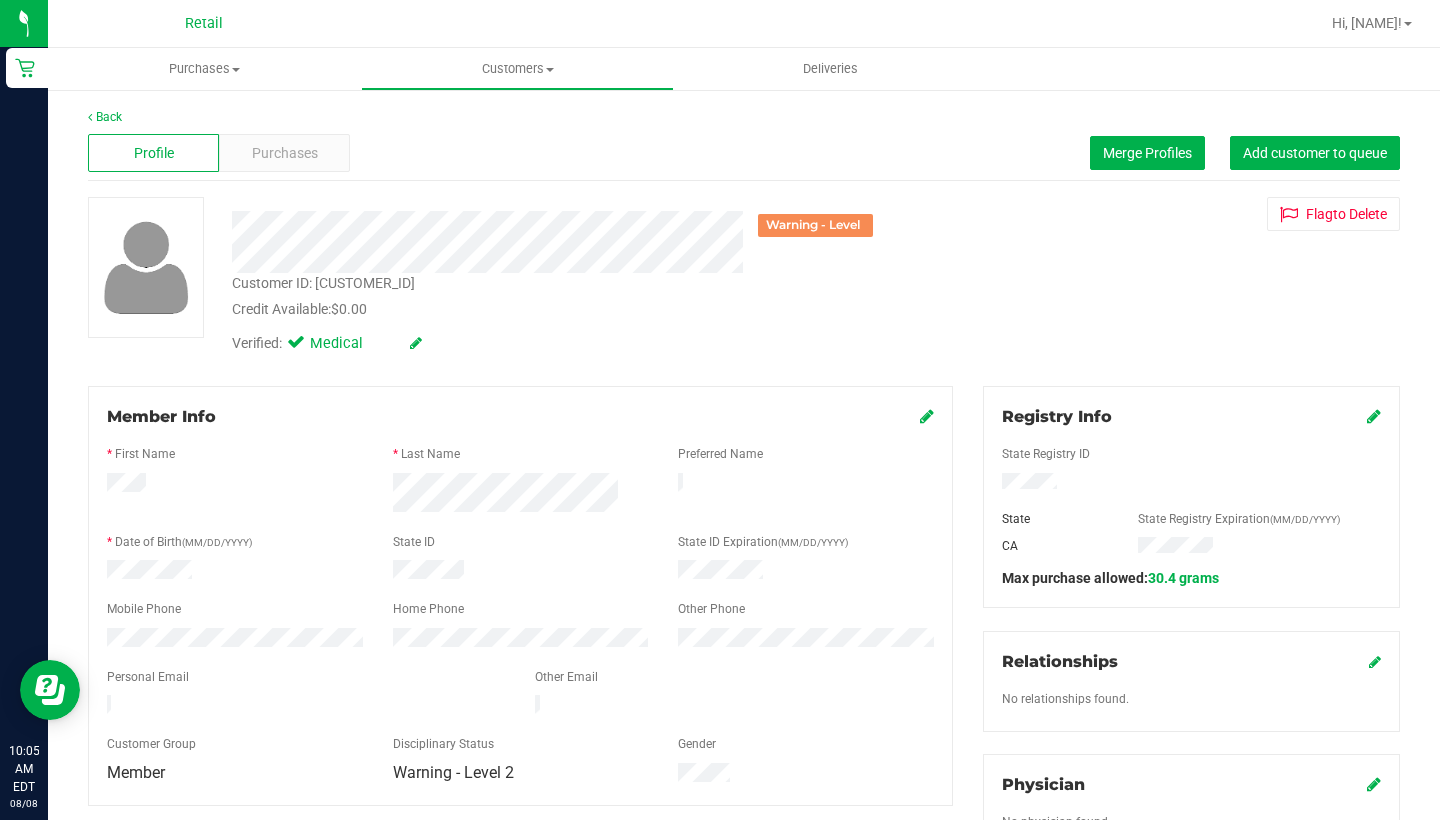 scroll, scrollTop: 0, scrollLeft: 0, axis: both 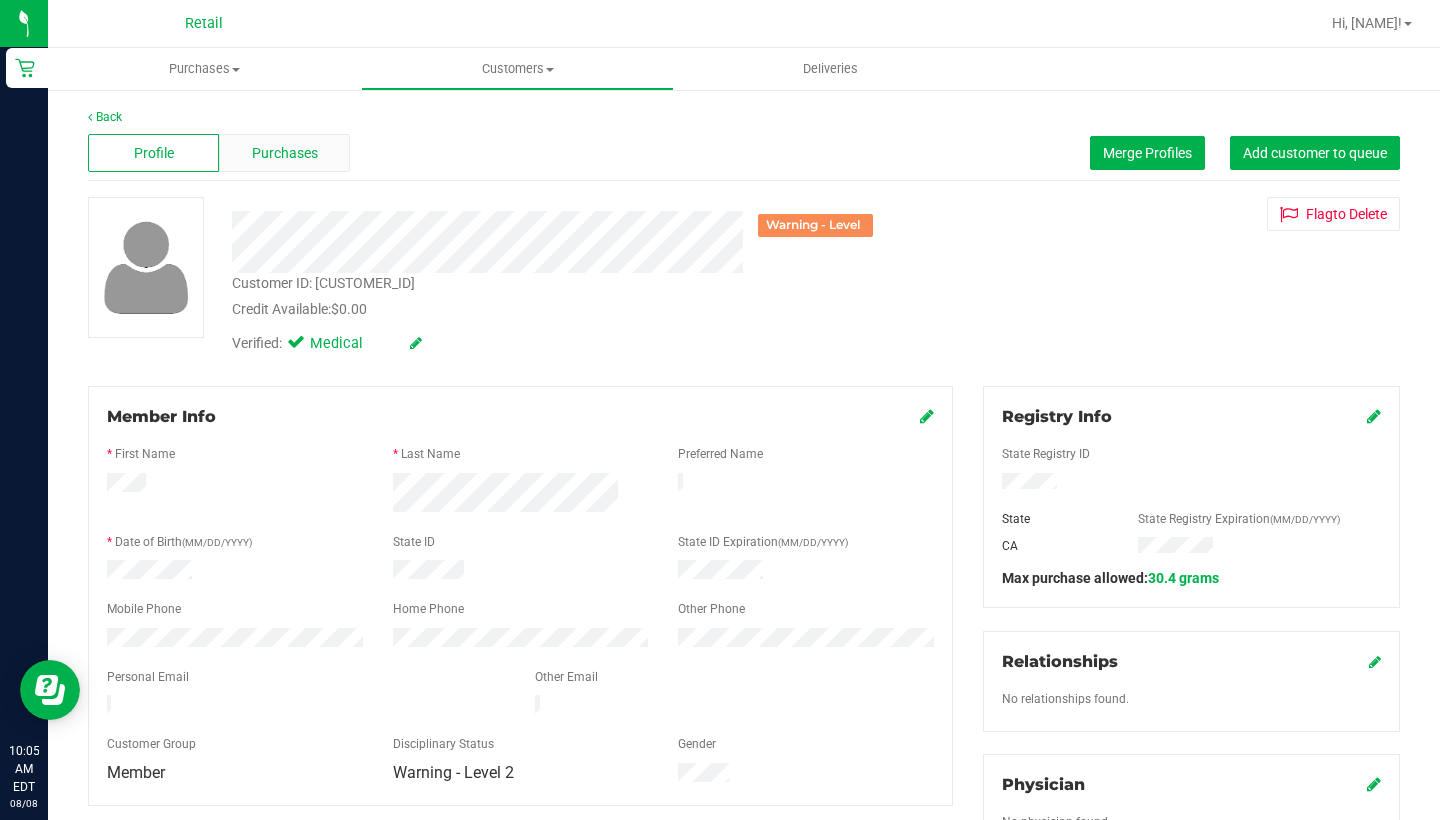 click on "Purchases" at bounding box center (285, 153) 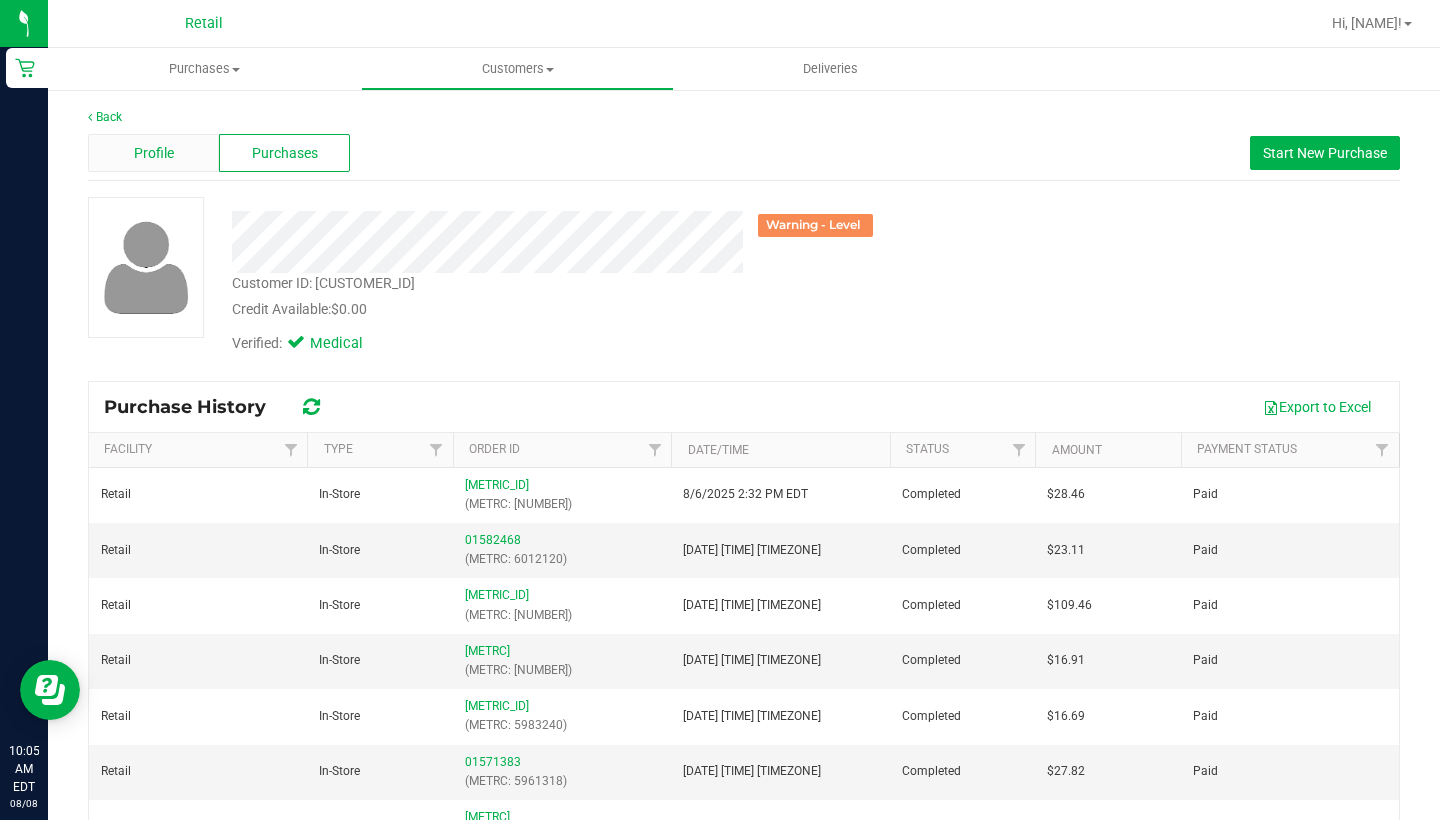 click on "Profile" at bounding box center (154, 153) 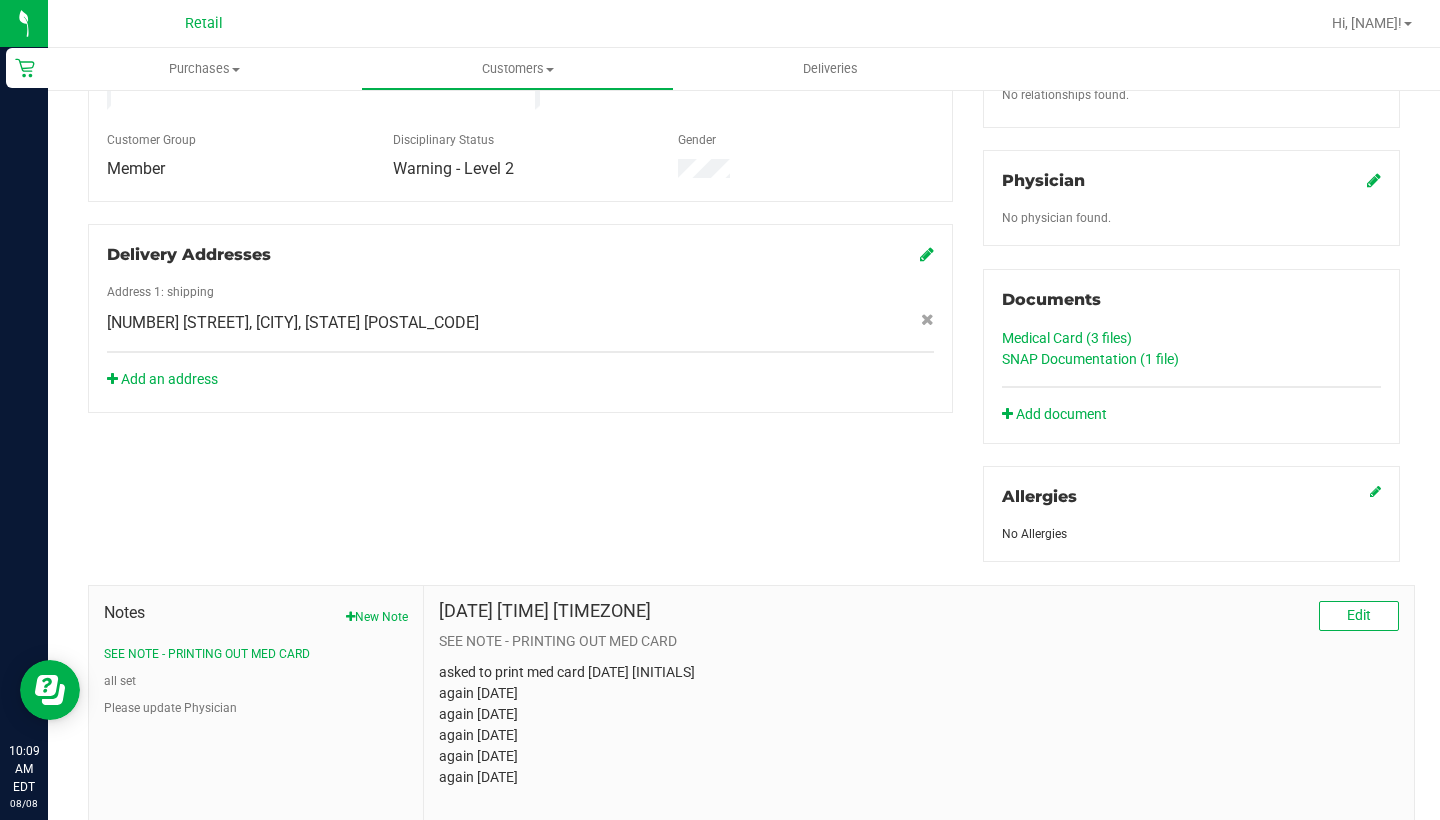scroll, scrollTop: 583, scrollLeft: 0, axis: vertical 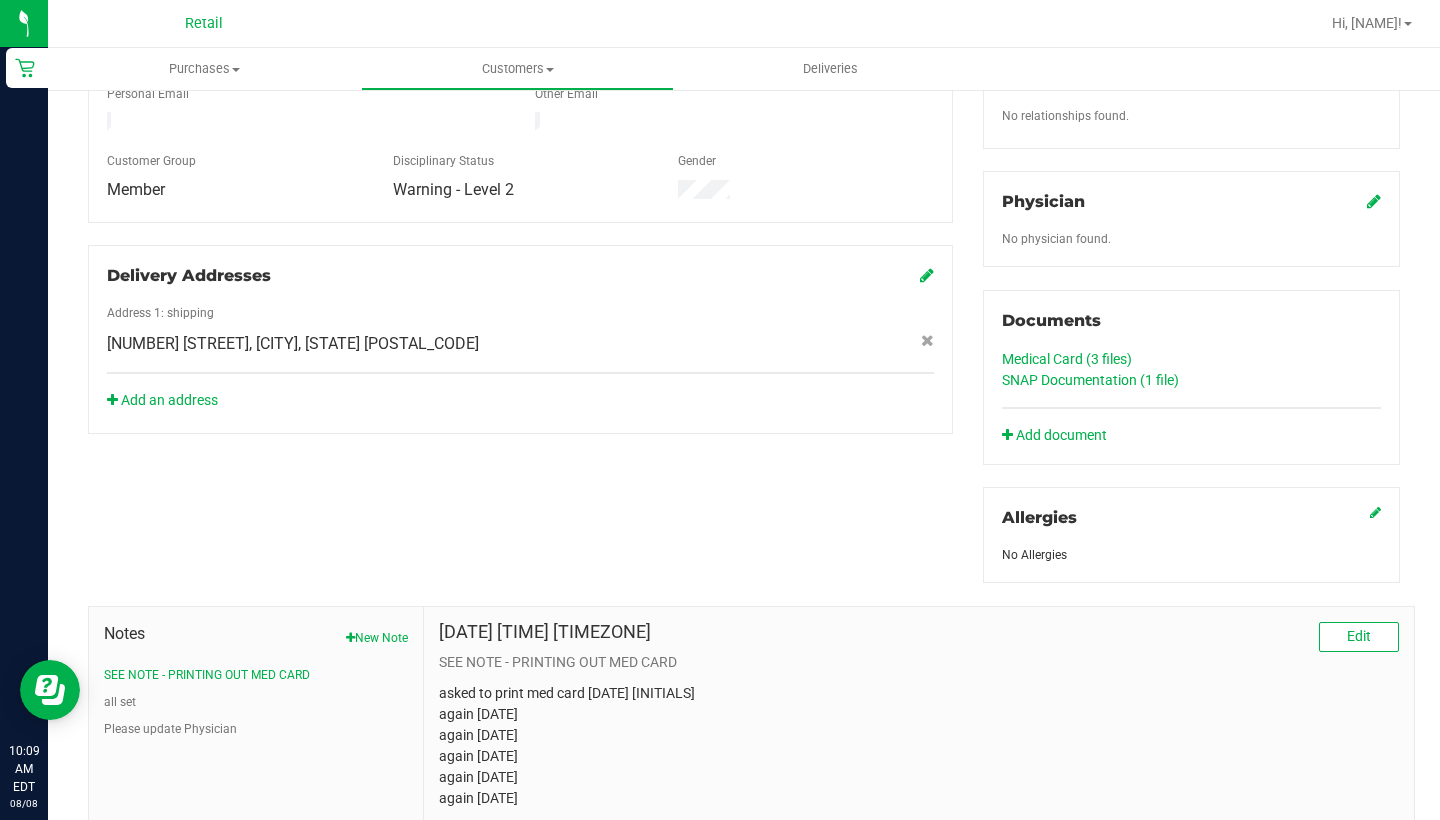 click on "Medical Card (3
files)" 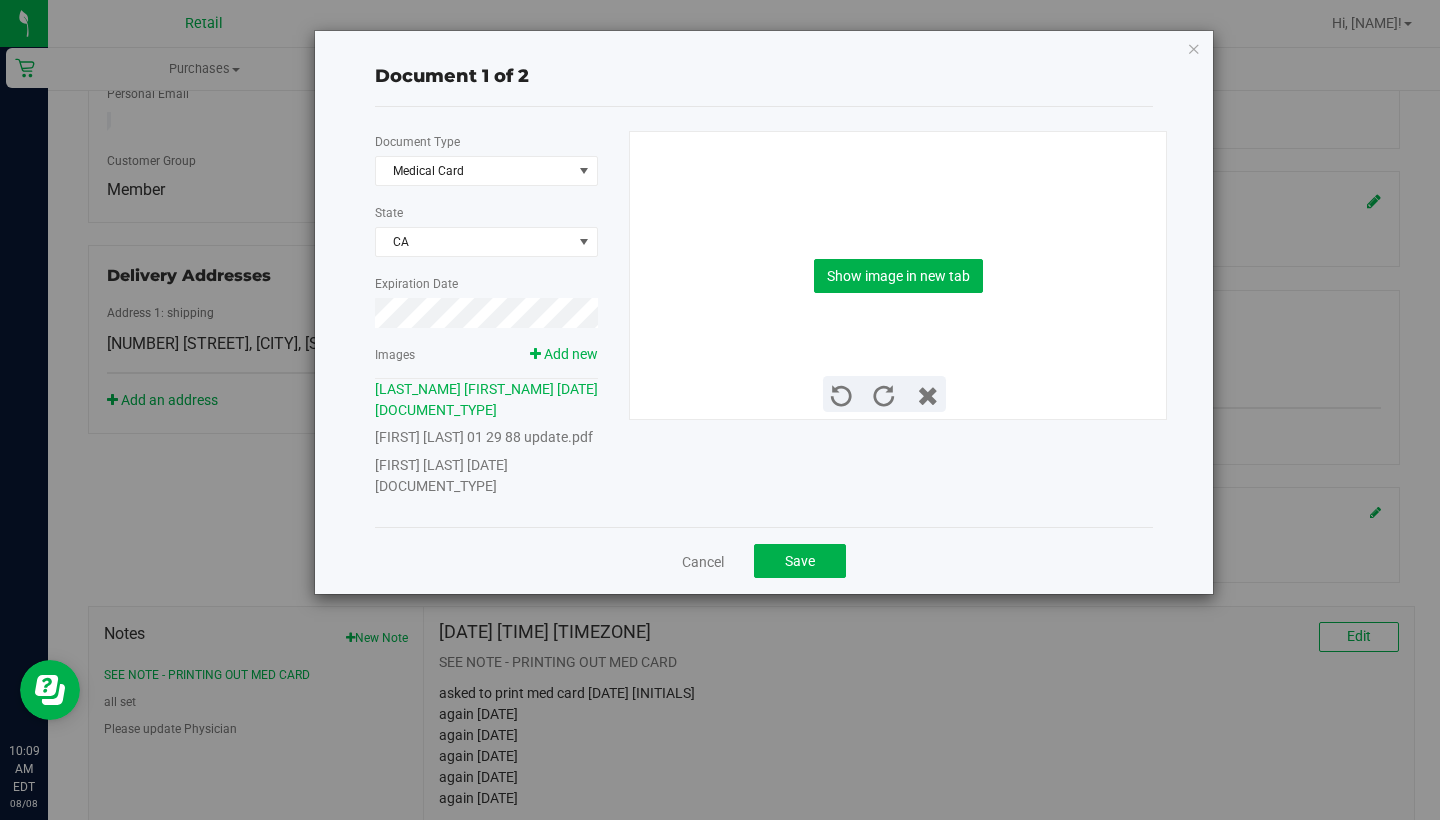 click on "[FIRST] [LAST] [DATE] [DOCUMENT_TYPE]" at bounding box center (441, 475) 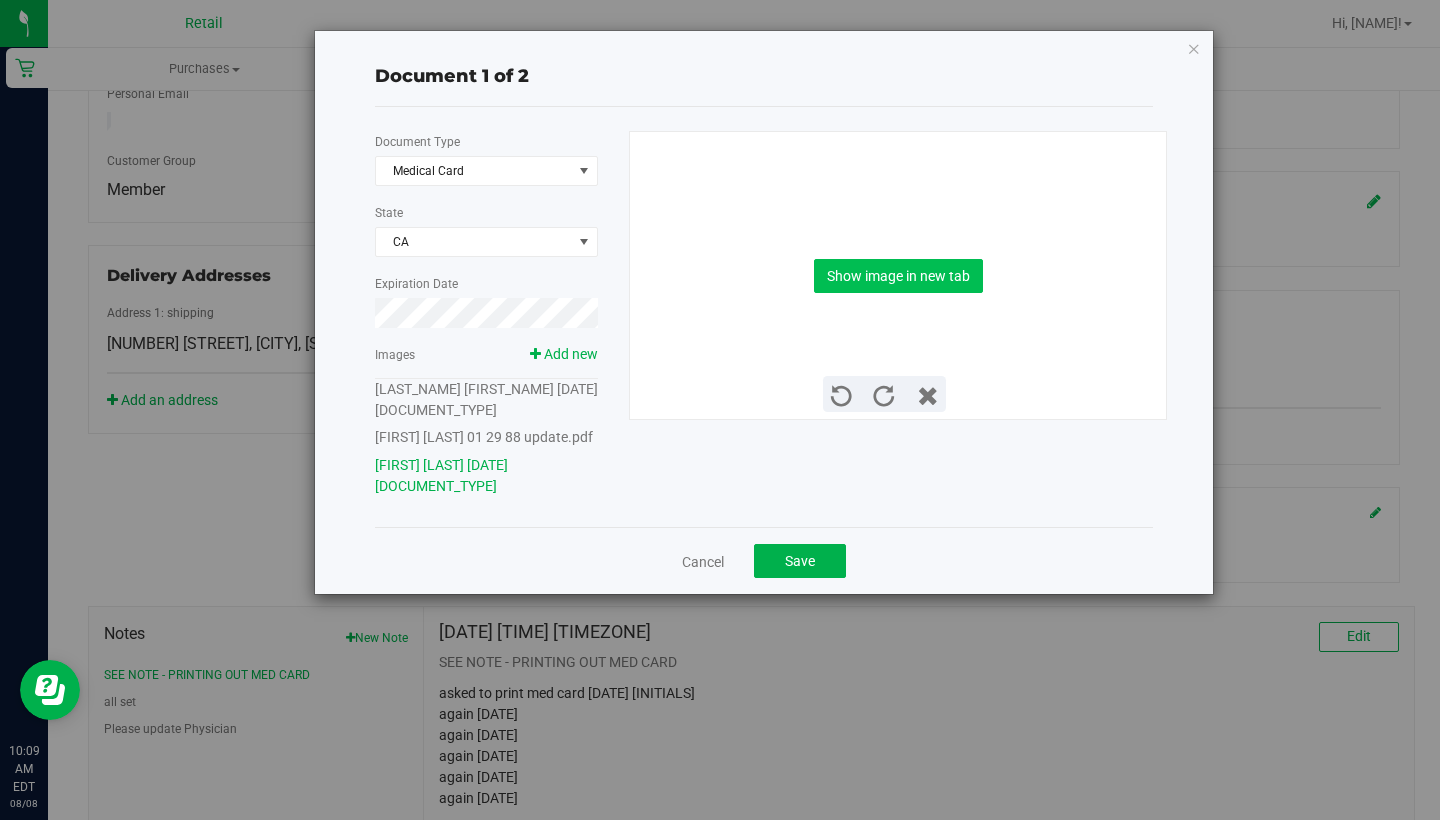 click on "Show image in new tab" at bounding box center (898, 276) 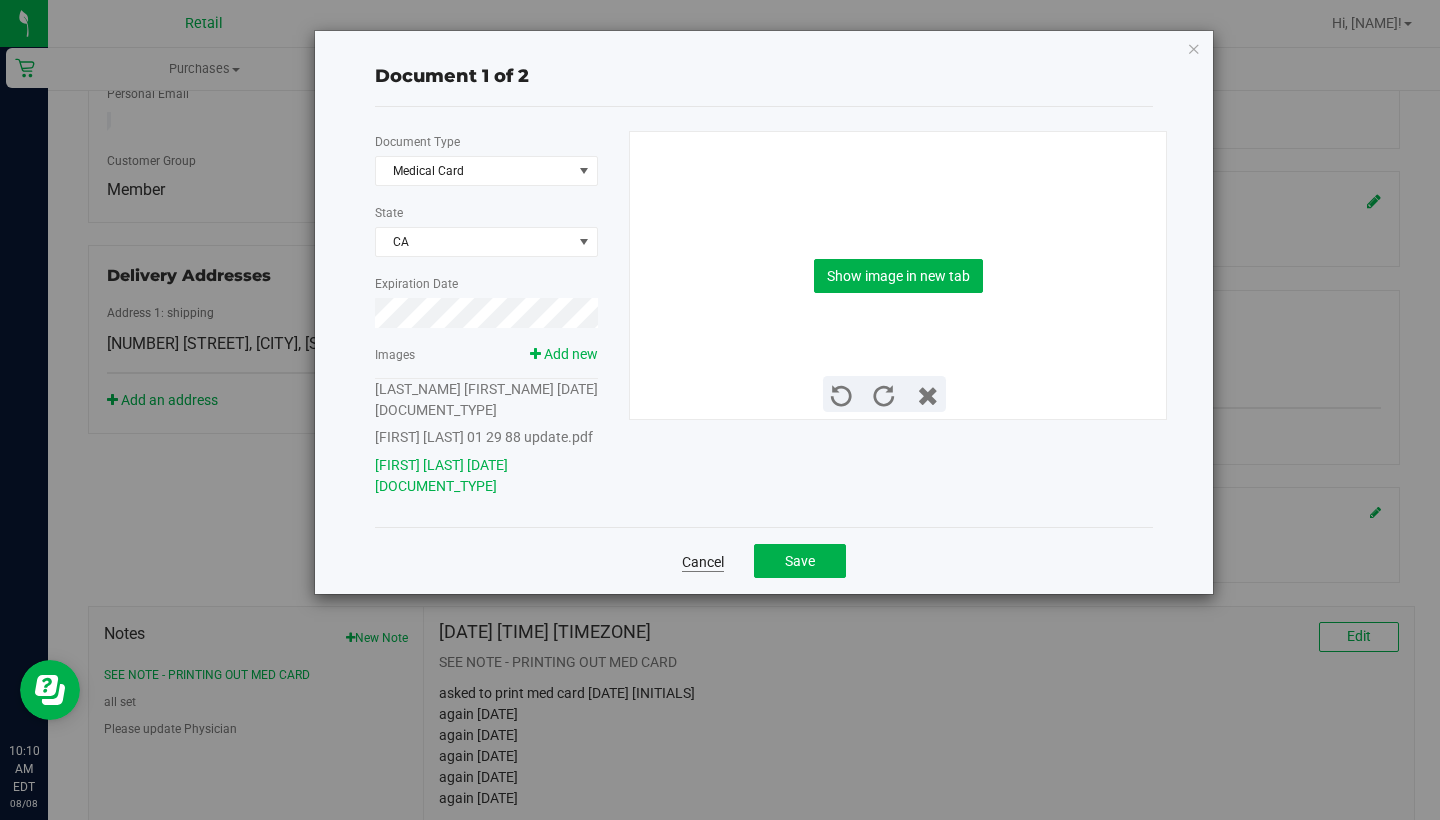 click on "Cancel" at bounding box center (703, 562) 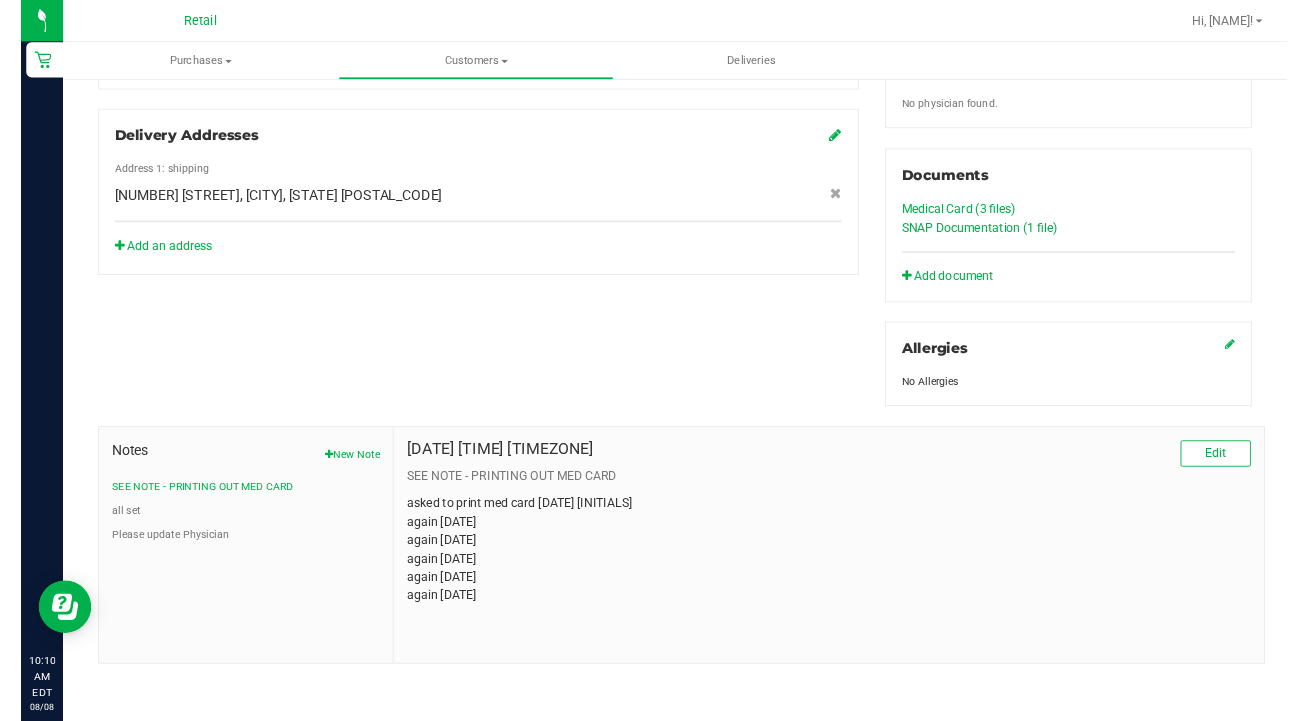 scroll, scrollTop: 703, scrollLeft: 0, axis: vertical 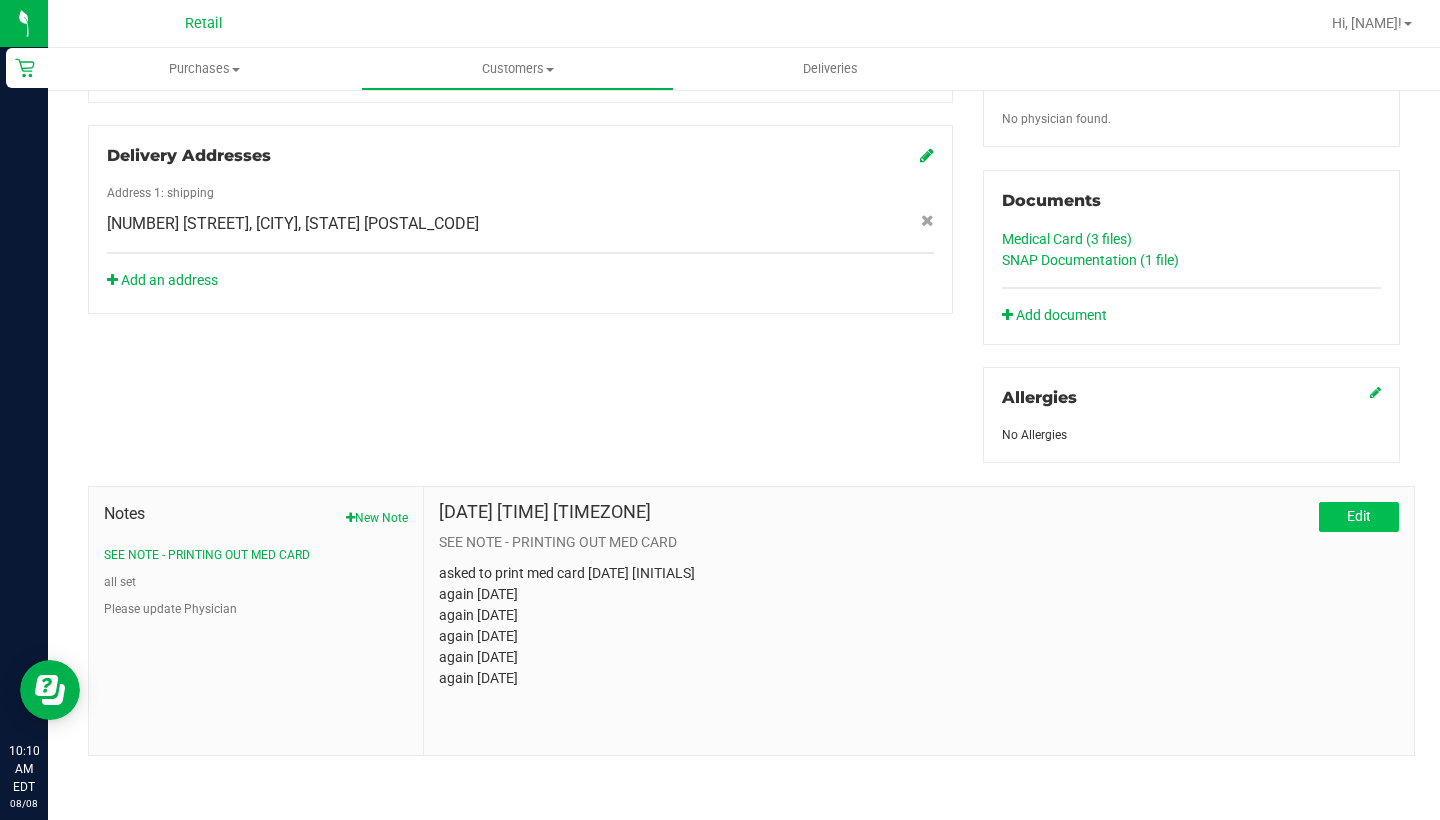 click on "Edit" at bounding box center (1359, 516) 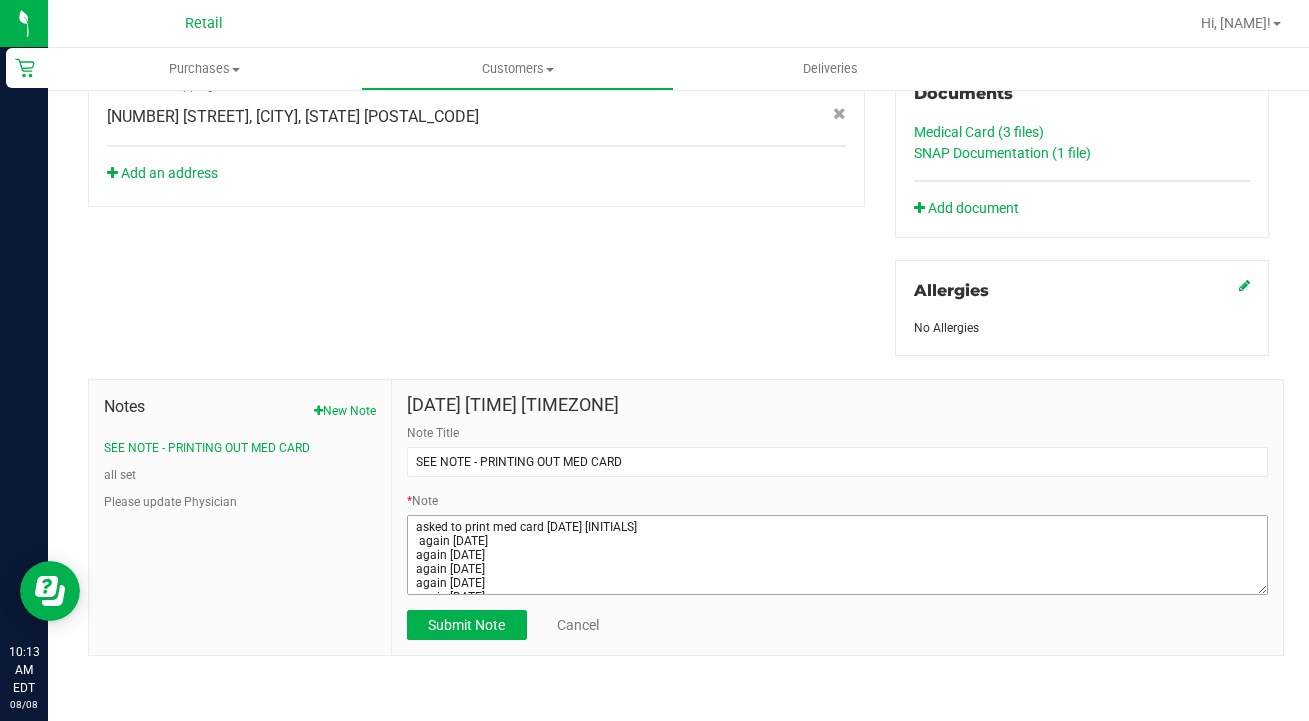 scroll, scrollTop: 809, scrollLeft: 0, axis: vertical 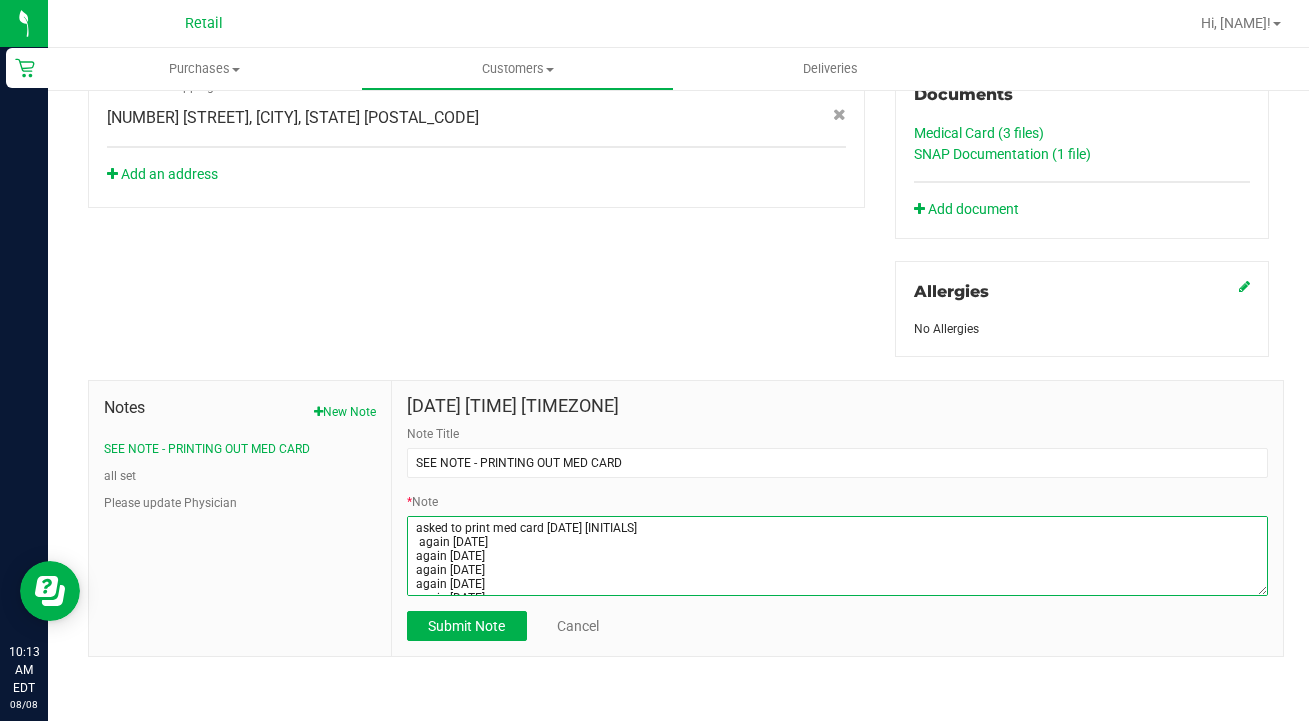 click on "*
Note" at bounding box center [837, 556] 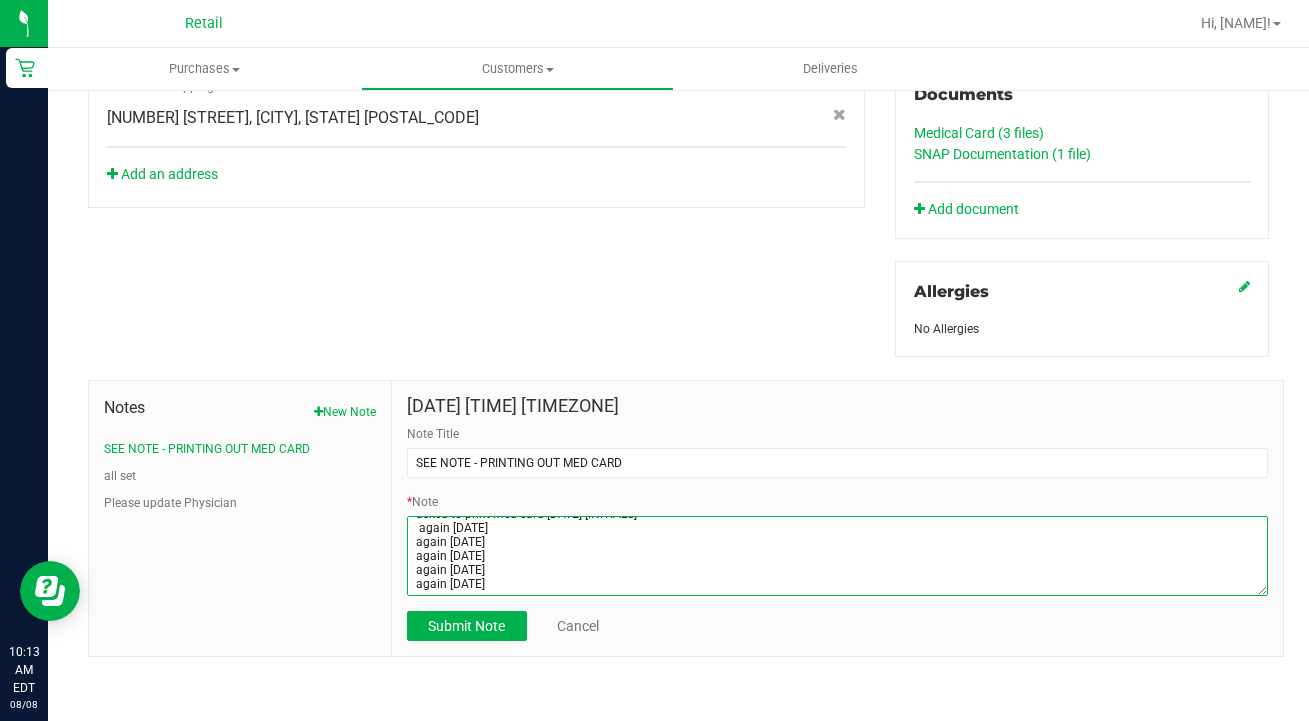 scroll, scrollTop: 52, scrollLeft: 0, axis: vertical 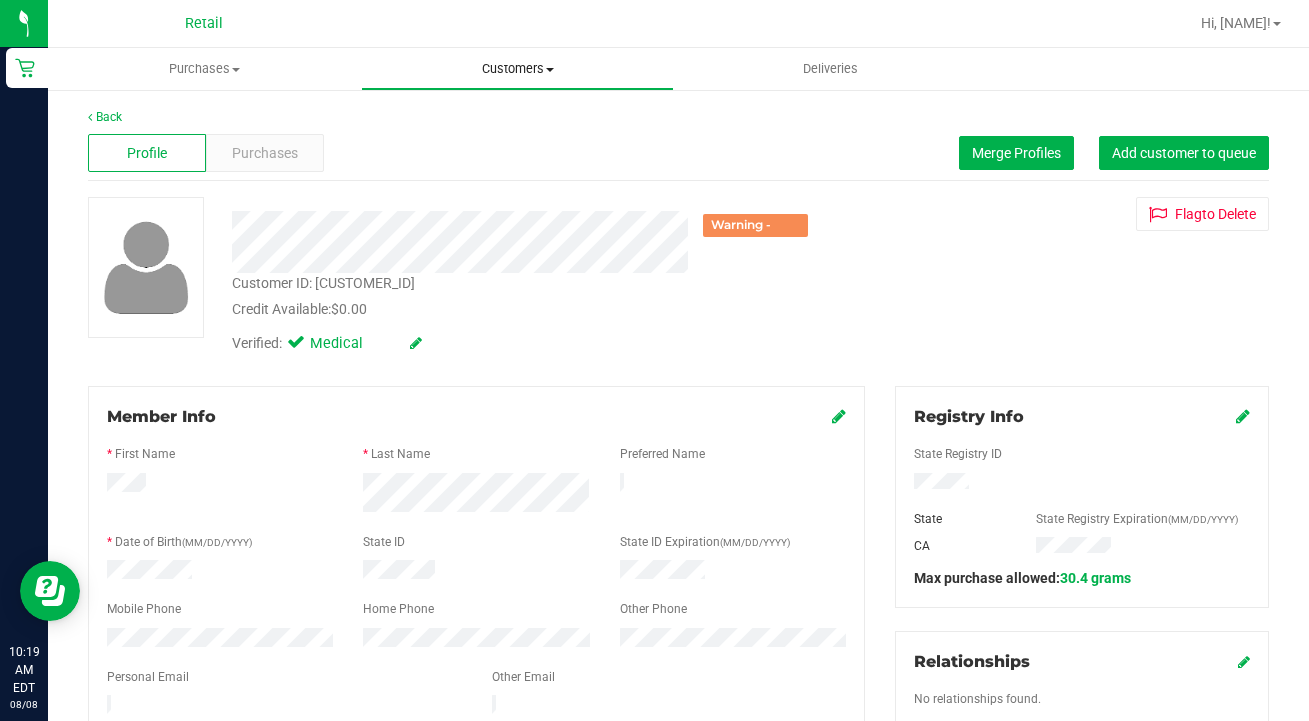 type on "asked to print med card [DATE] [INITIALS]
again [DATE]
again [DATE]
again [DATE]
again [DATE]
again [DATE]
LAST TIME" 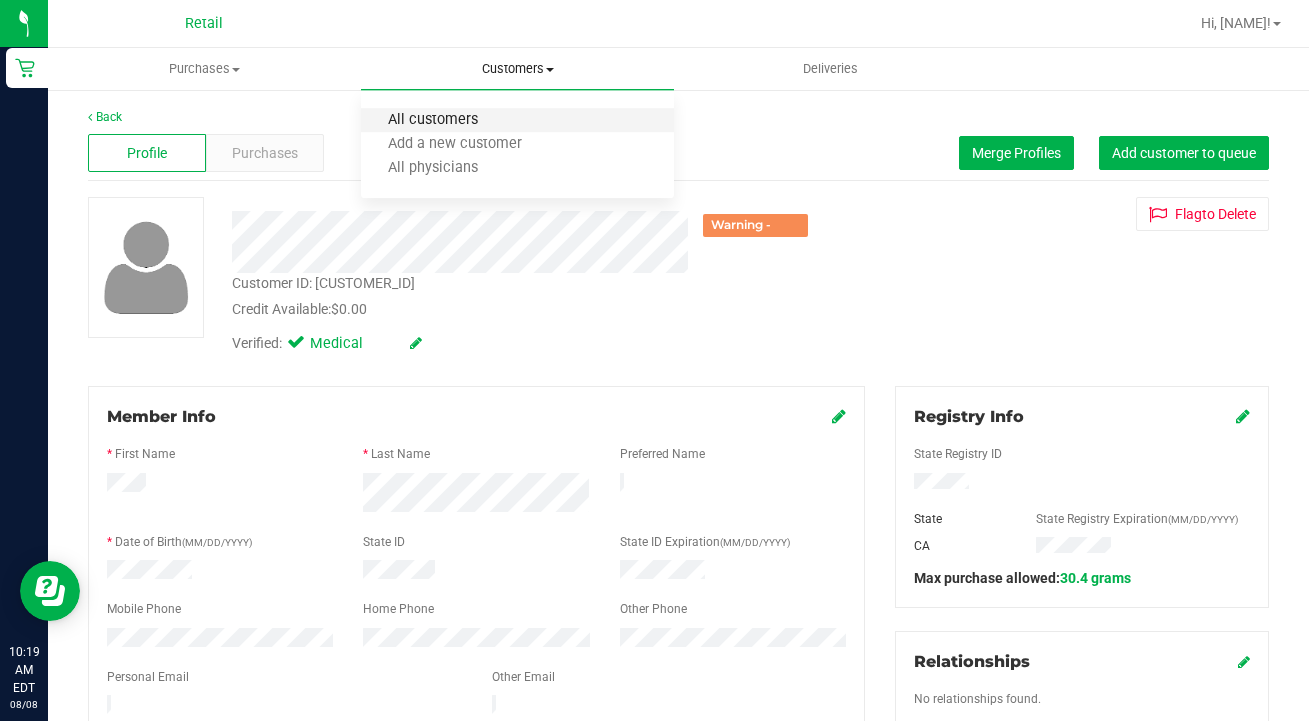 click on "All customers" at bounding box center [433, 120] 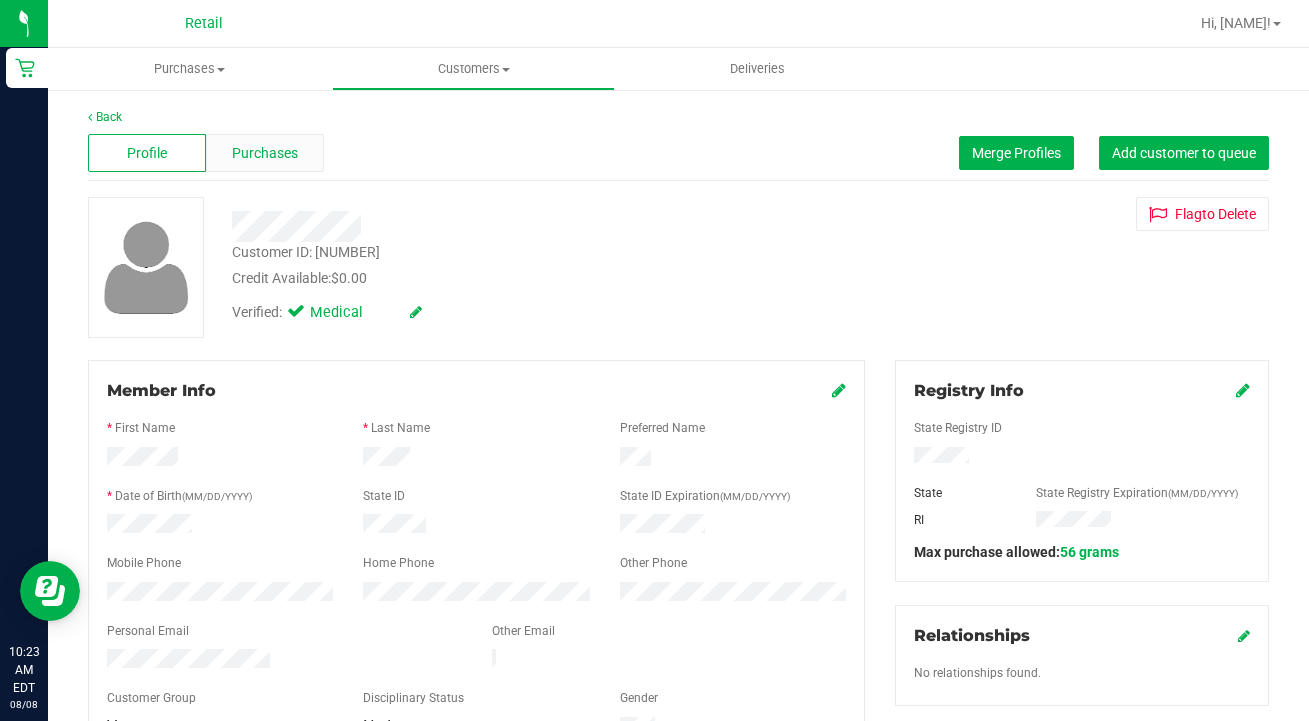 click on "Purchases" at bounding box center (265, 153) 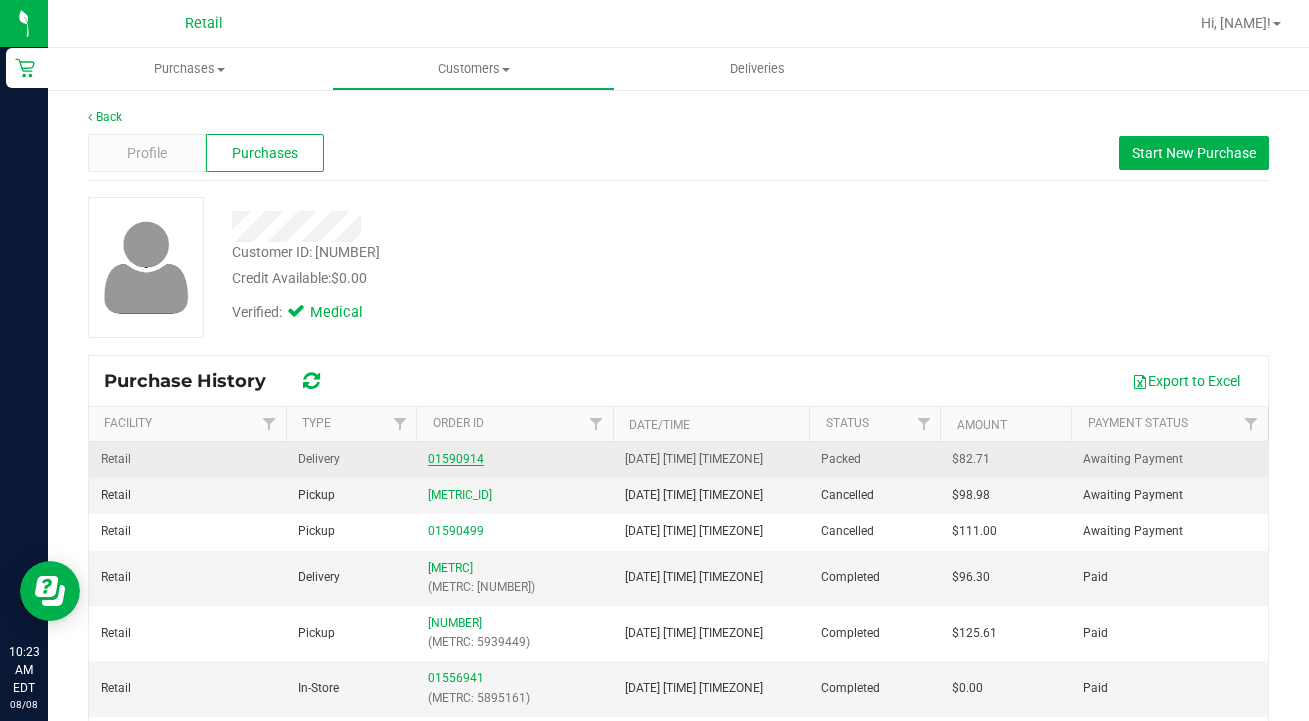 click on "01590914" at bounding box center [456, 459] 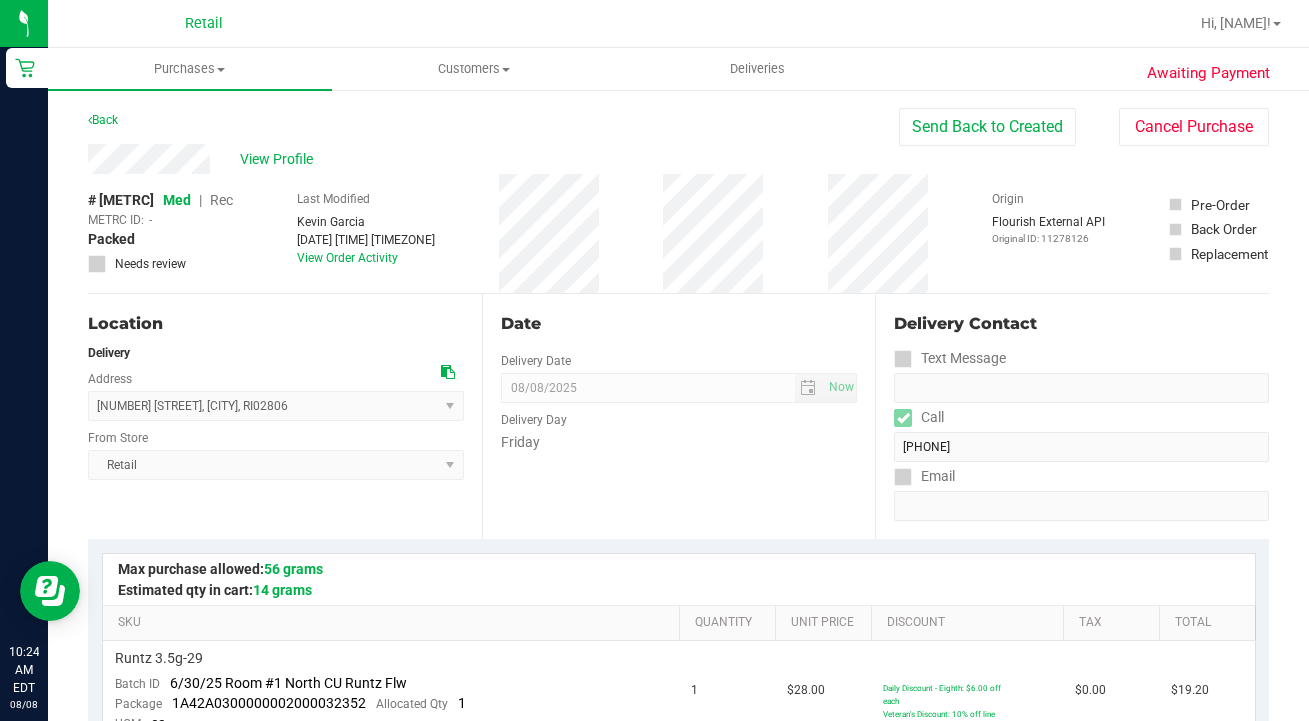 scroll, scrollTop: 0, scrollLeft: 0, axis: both 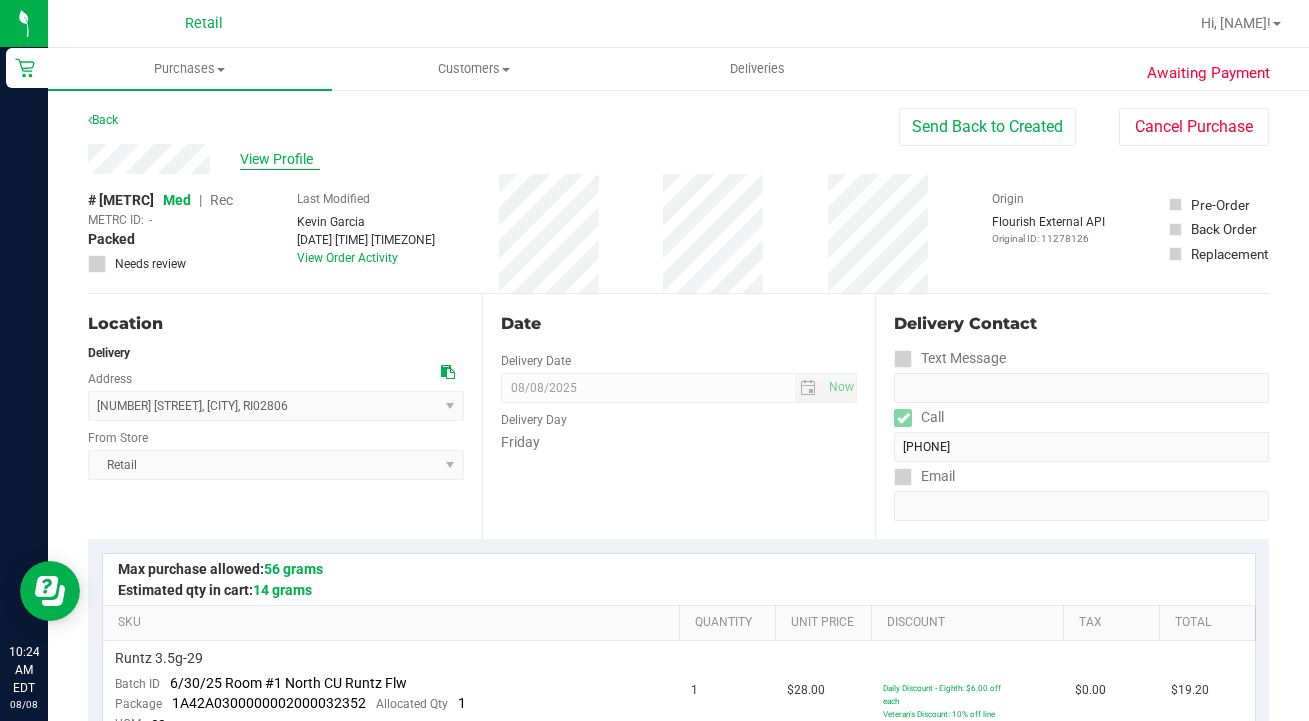 click on "View Profile" at bounding box center (280, 159) 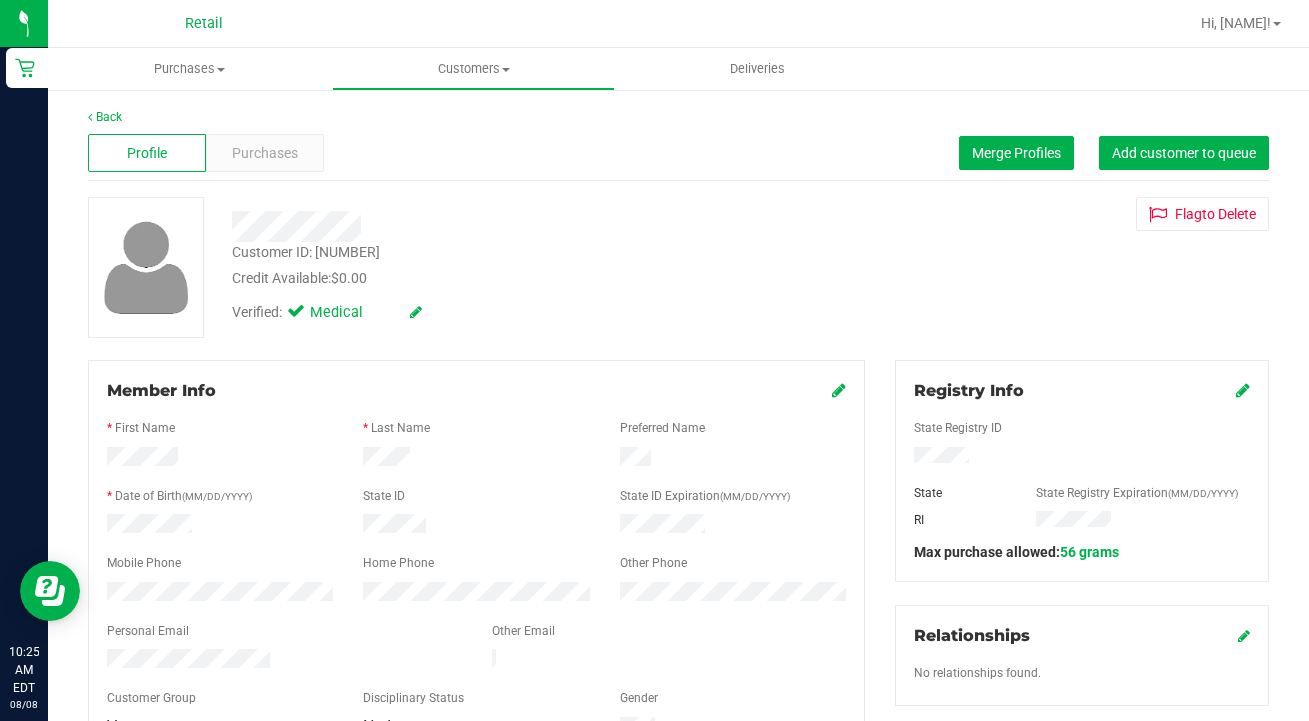 click on "Purchases" at bounding box center (265, 153) 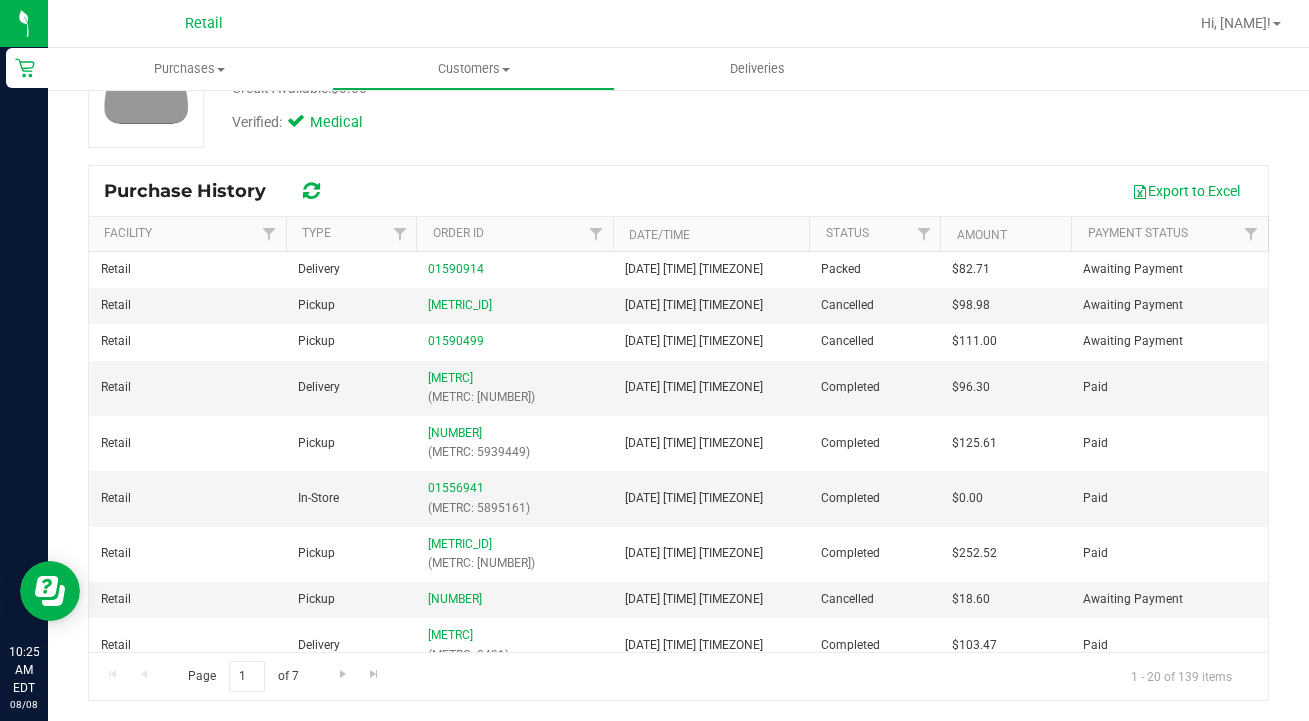 scroll, scrollTop: 190, scrollLeft: 0, axis: vertical 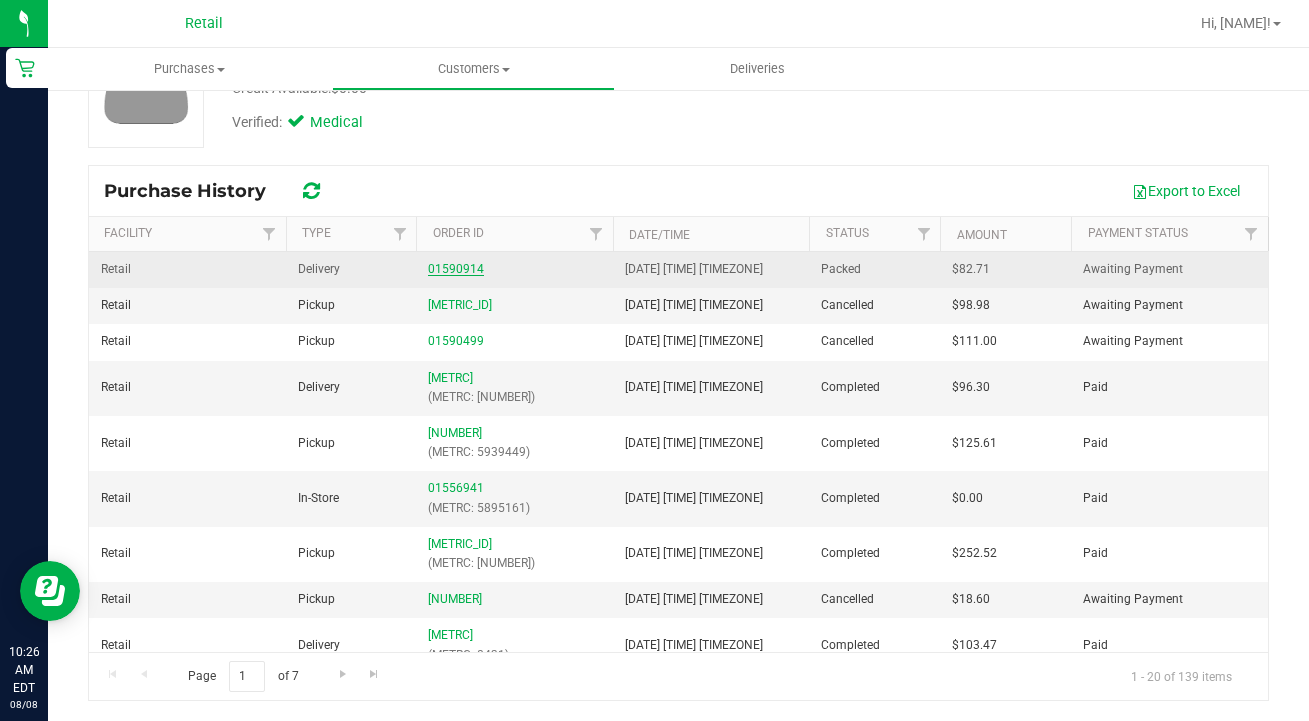 click on "01590914" at bounding box center (456, 269) 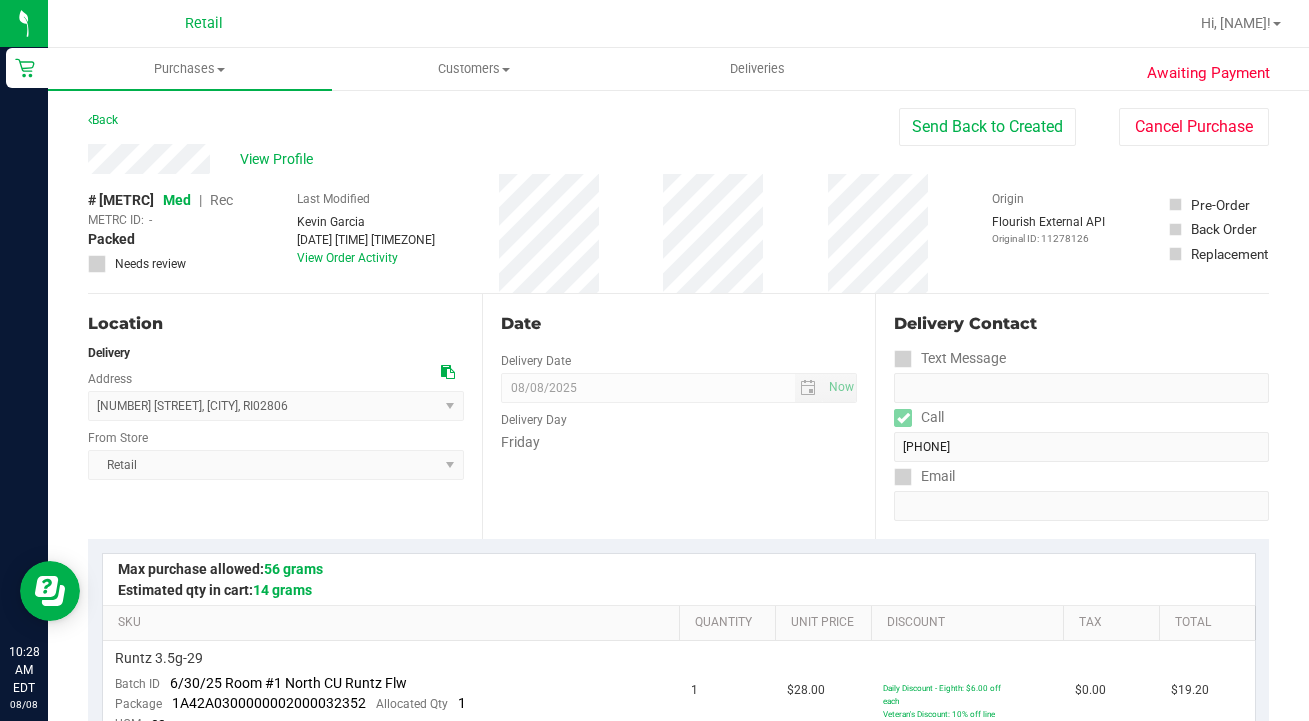scroll, scrollTop: 0, scrollLeft: 0, axis: both 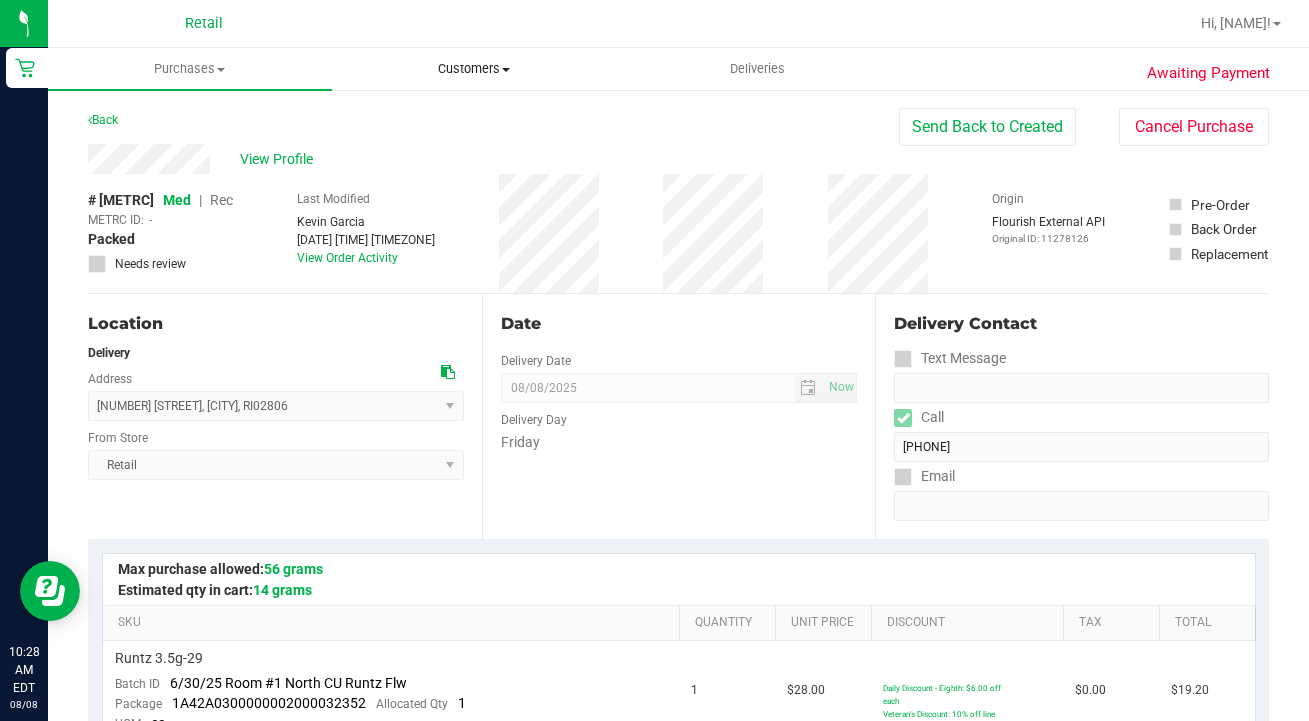 click on "Customers
All customers
Add a new customer
All physicians" at bounding box center [474, 69] 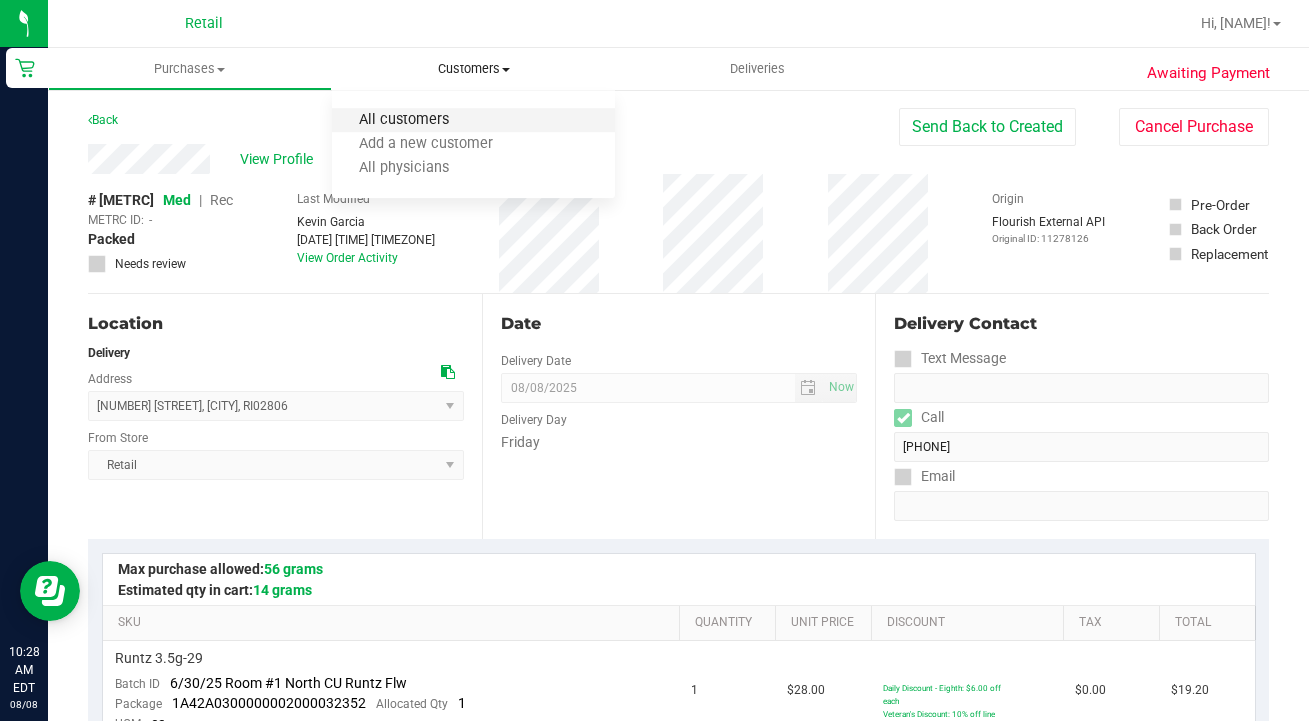click on "All customers" at bounding box center (404, 120) 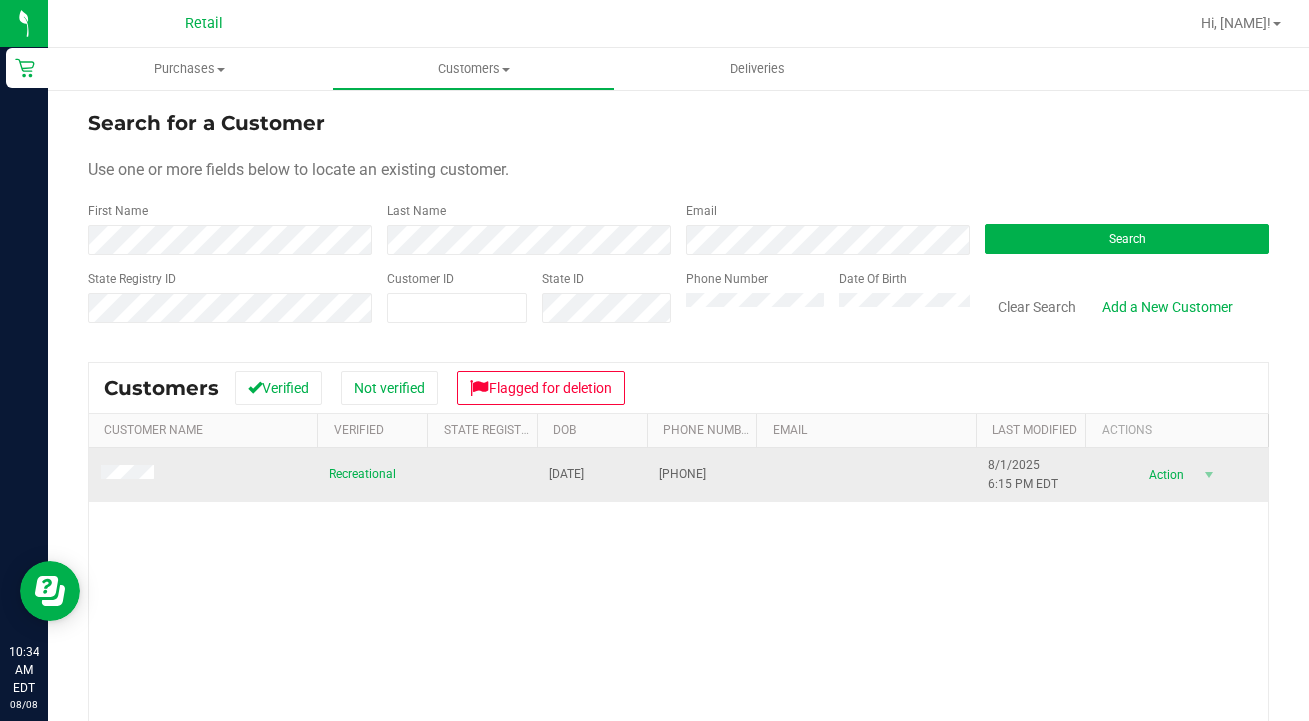 click at bounding box center (130, 475) 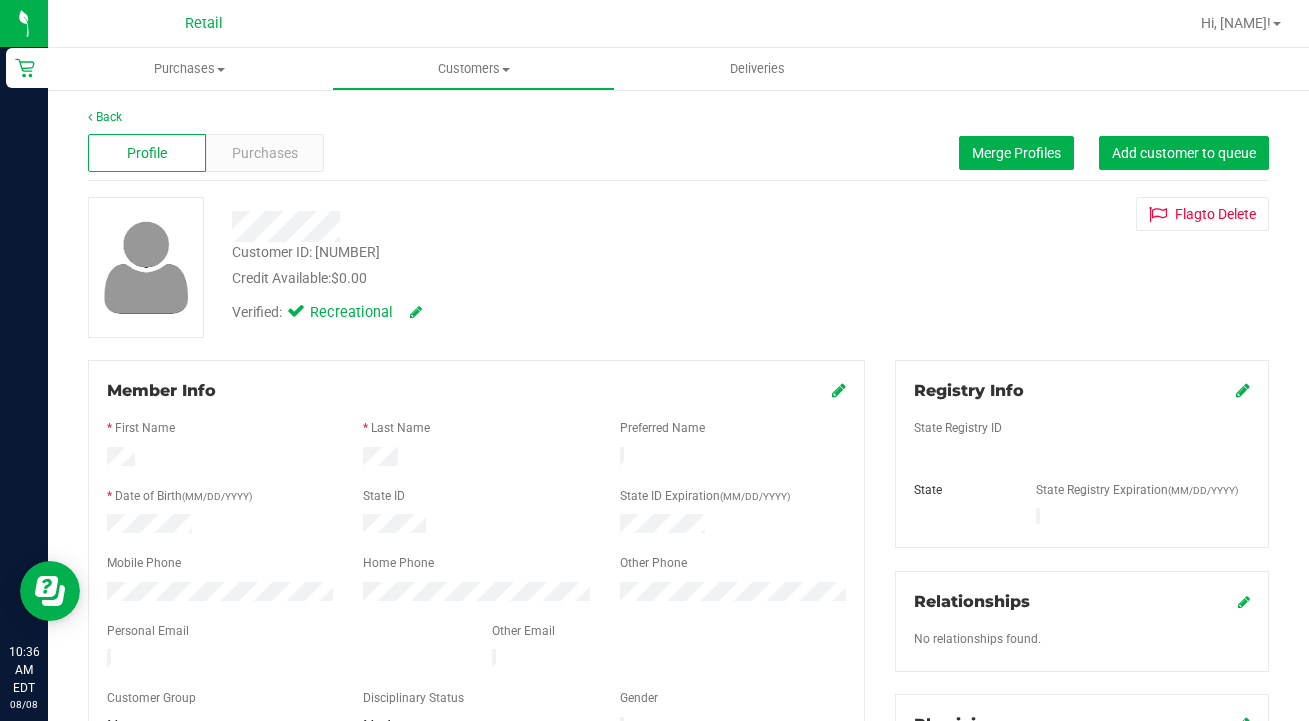 click at bounding box center [839, 390] 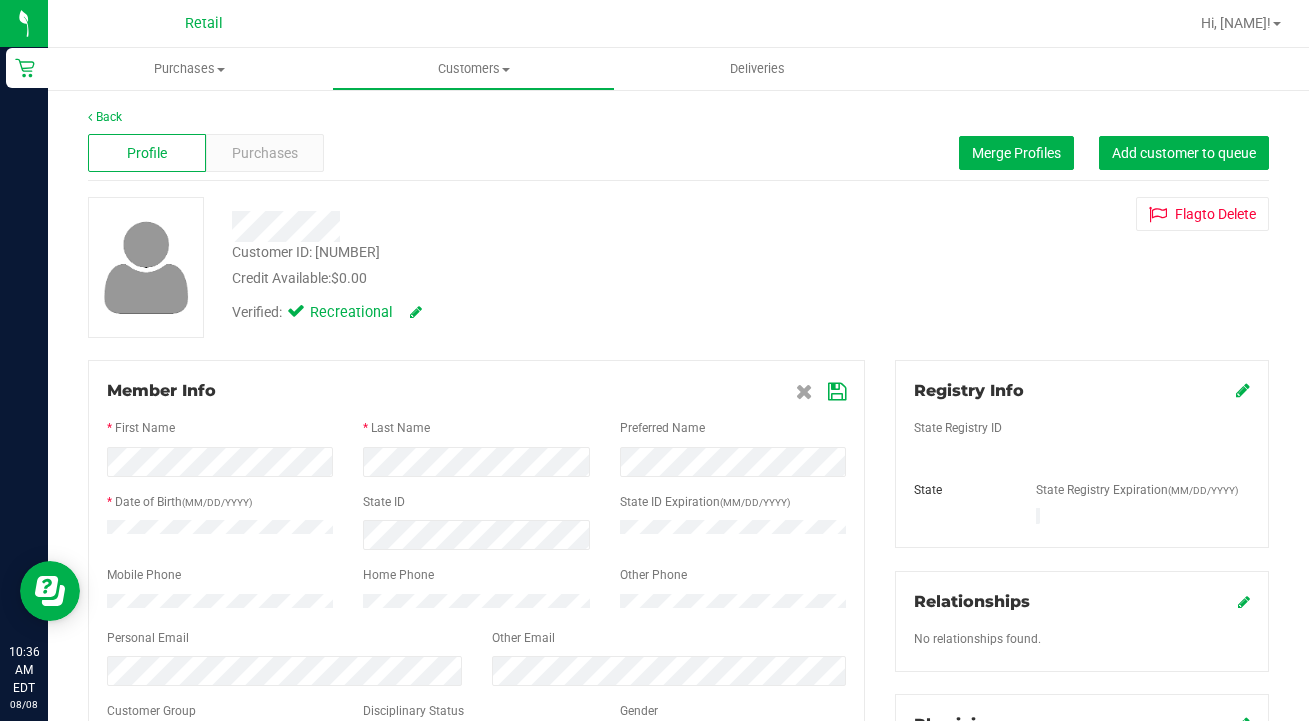 click at bounding box center [837, 392] 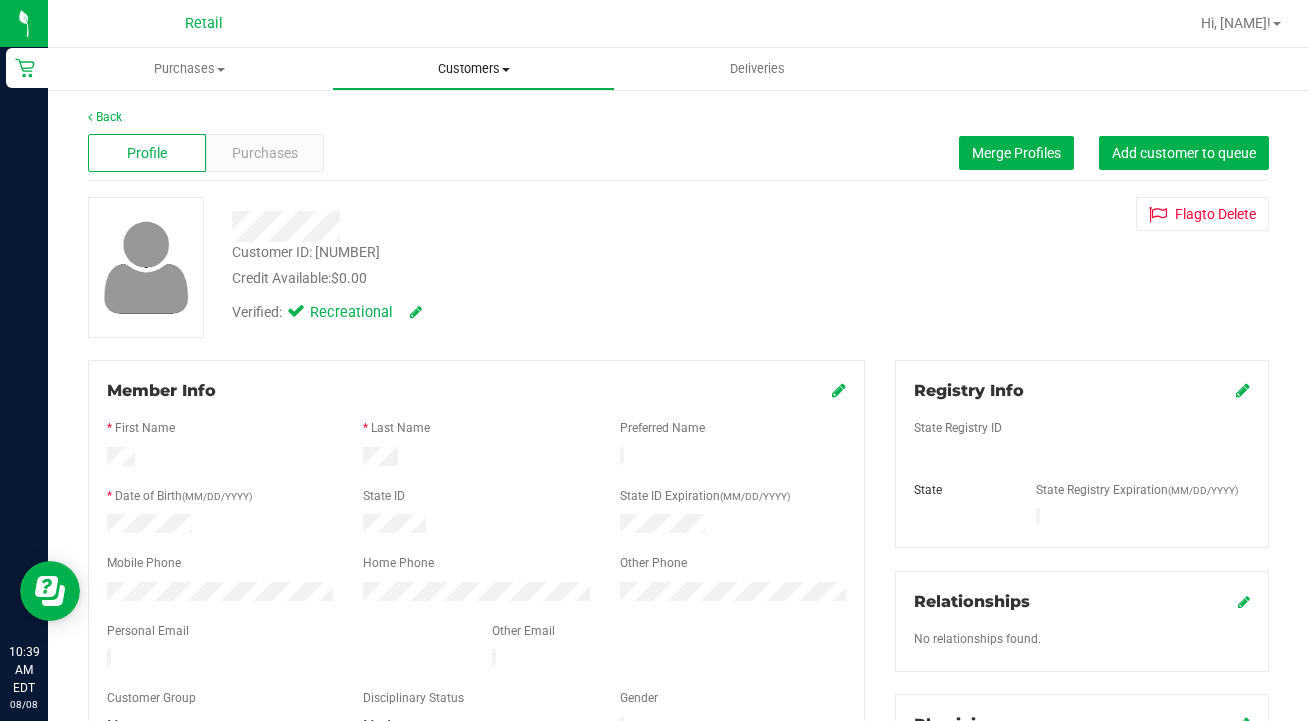 click on "Customers
All customers
Add a new customer
All physicians" at bounding box center (474, 69) 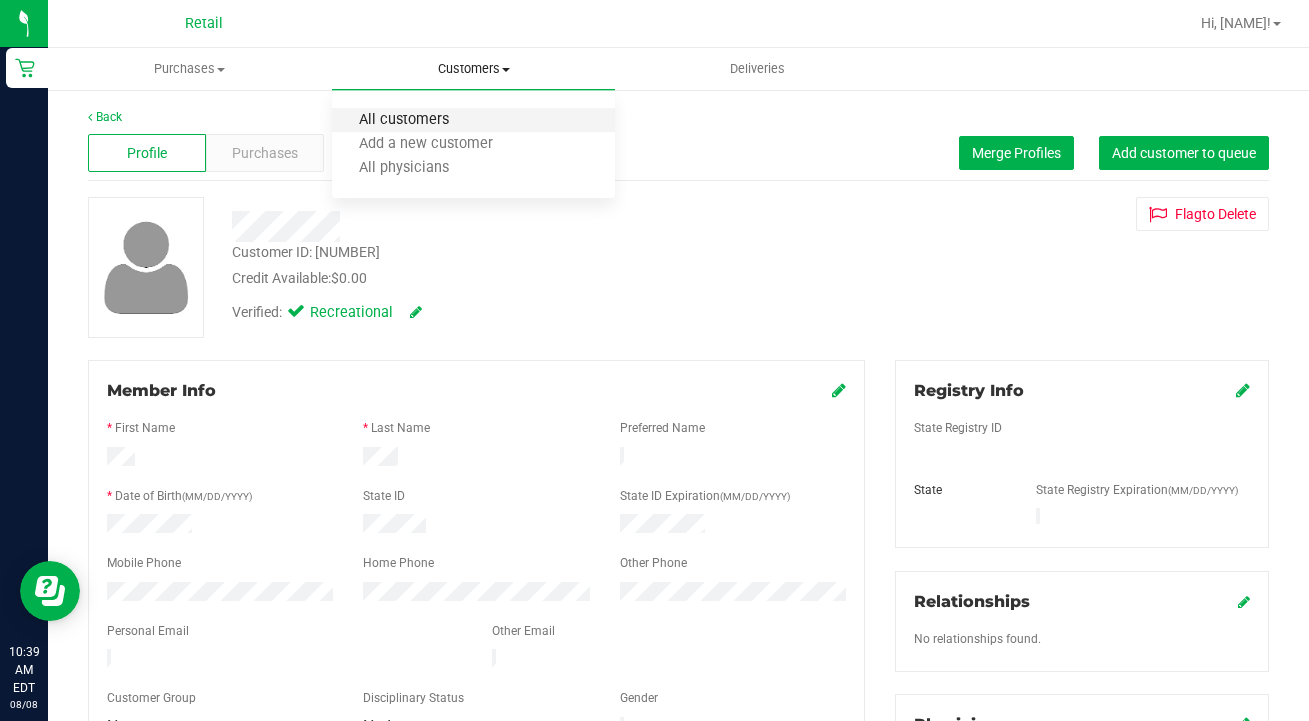 click on "All customers" at bounding box center [404, 120] 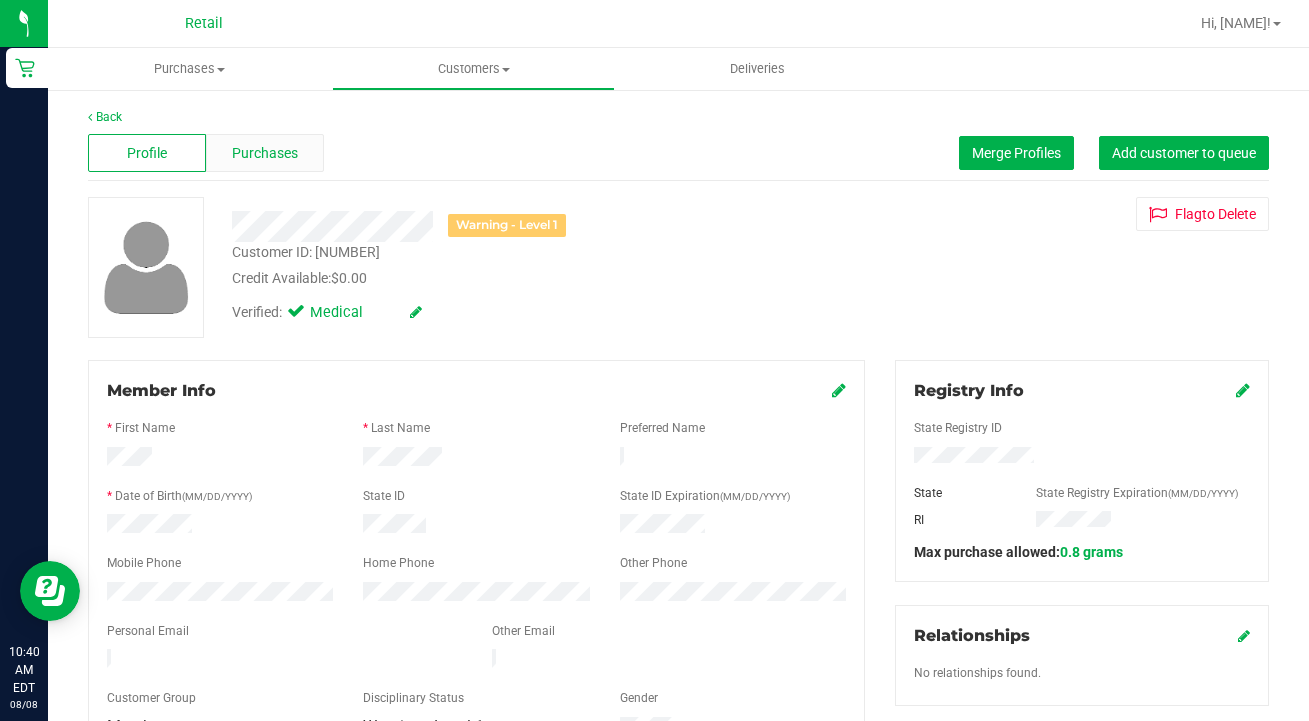 click on "Purchases" at bounding box center [265, 153] 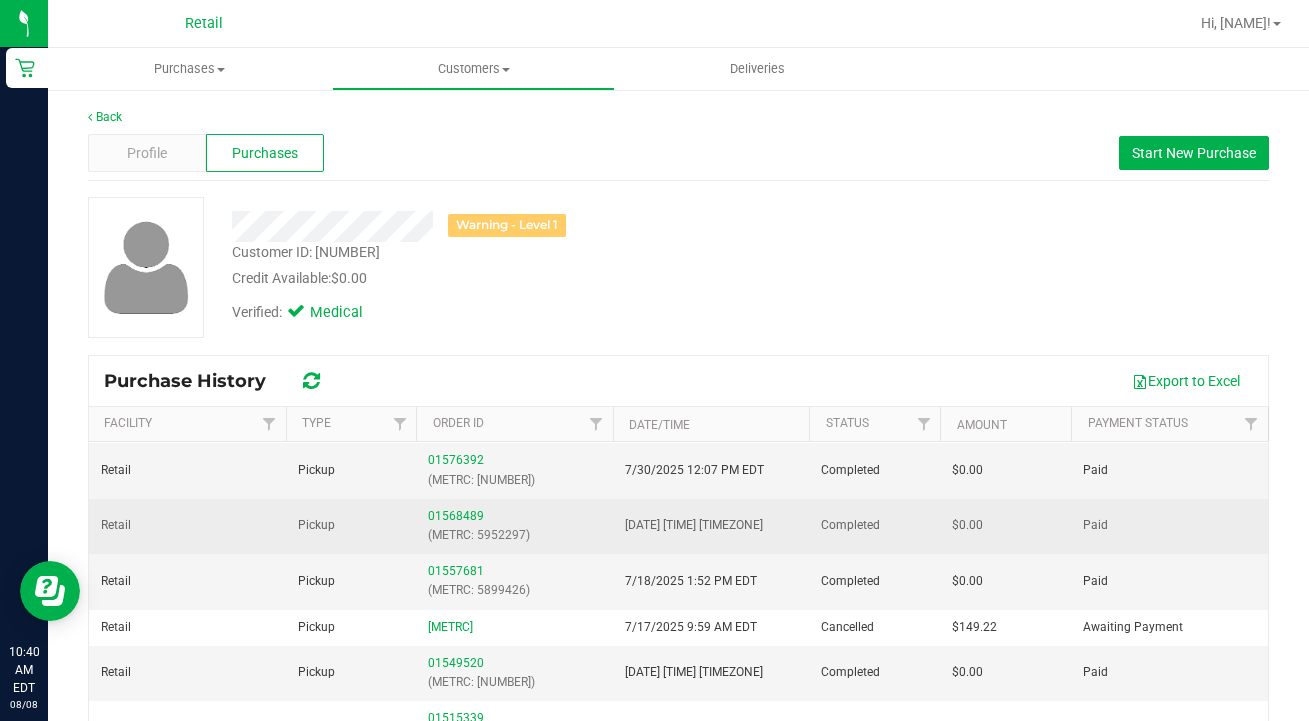scroll, scrollTop: 51, scrollLeft: 0, axis: vertical 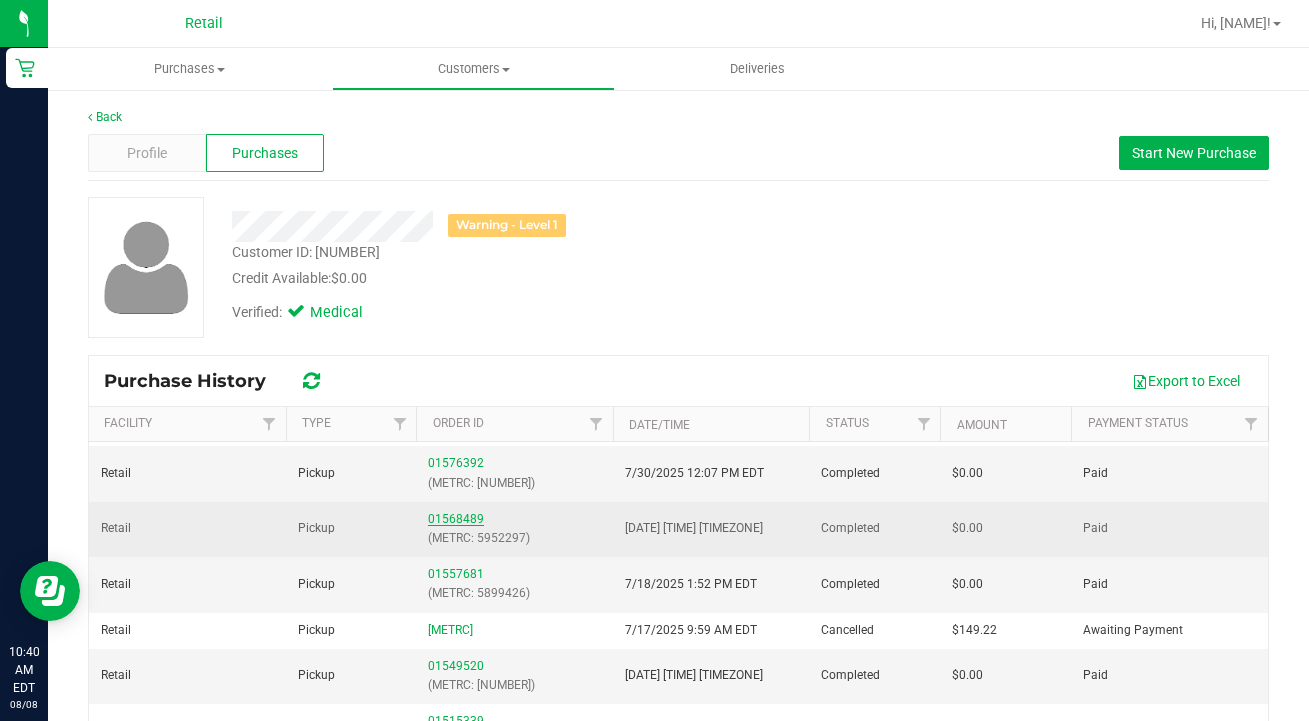 click on "01568489" at bounding box center [456, 519] 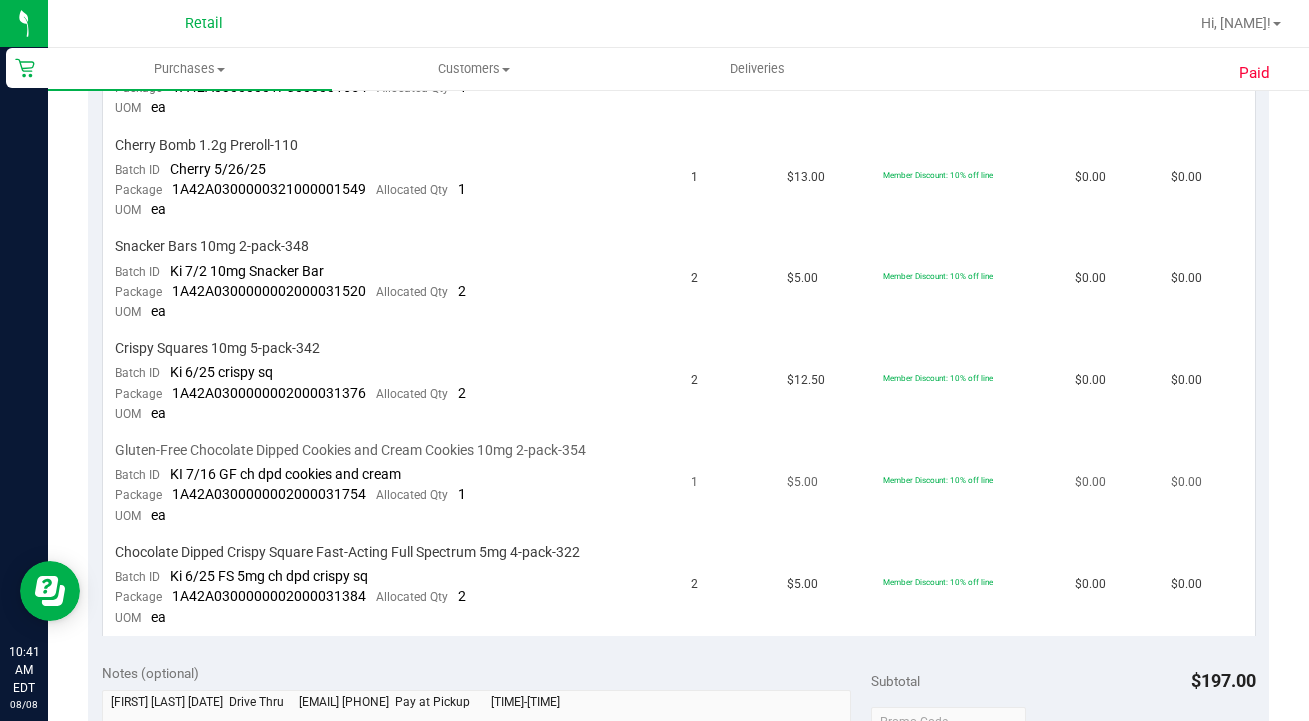 scroll, scrollTop: 1319, scrollLeft: 0, axis: vertical 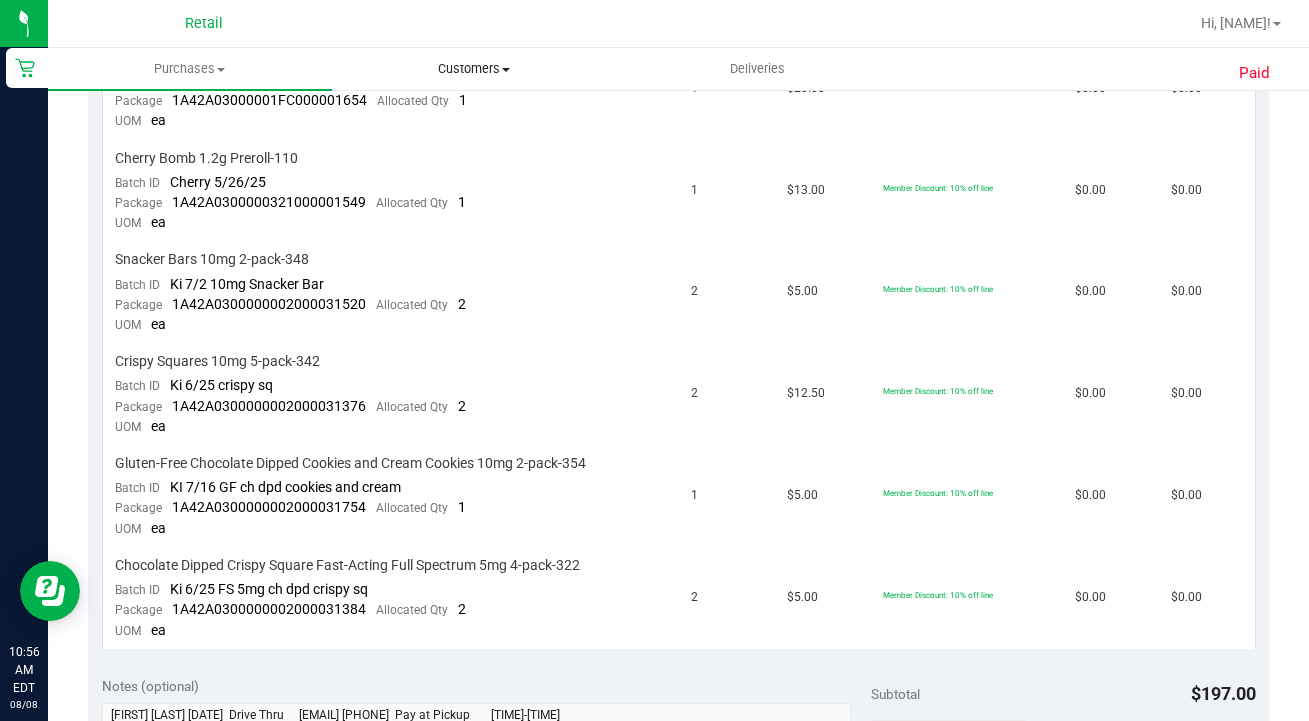 click on "Customers" at bounding box center (474, 69) 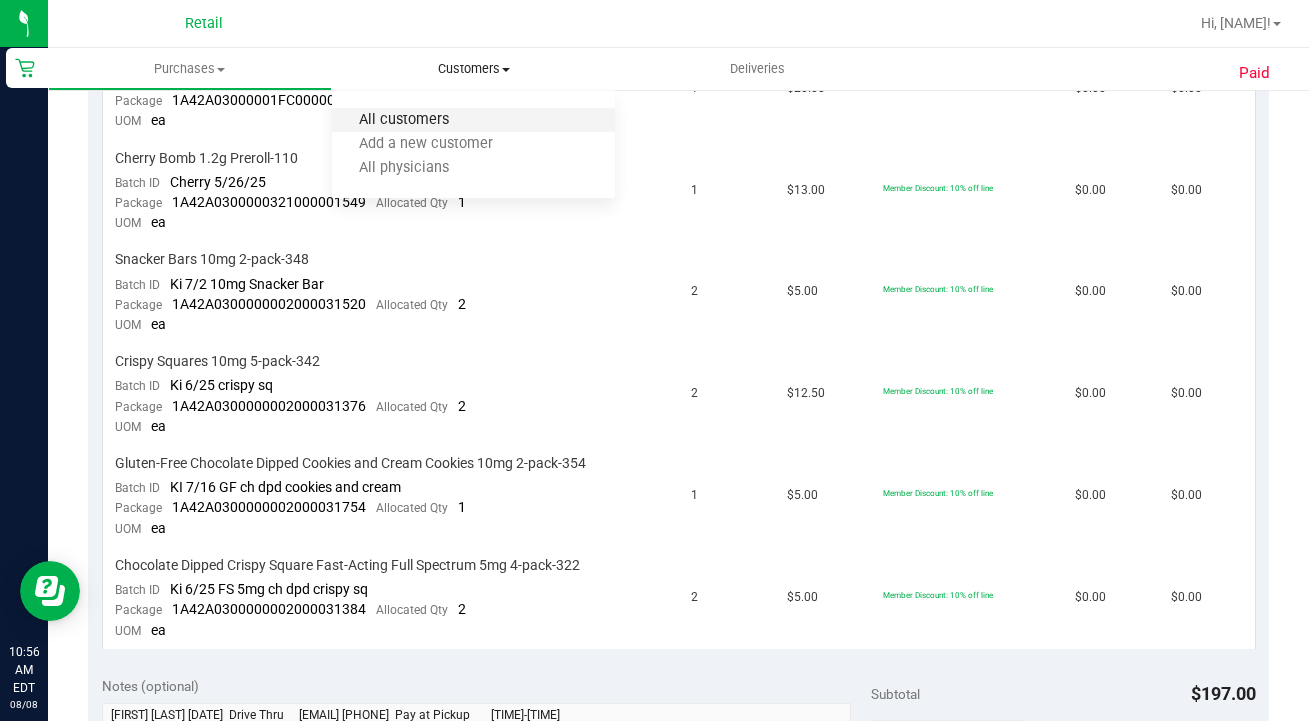 click on "All customers" at bounding box center [404, 120] 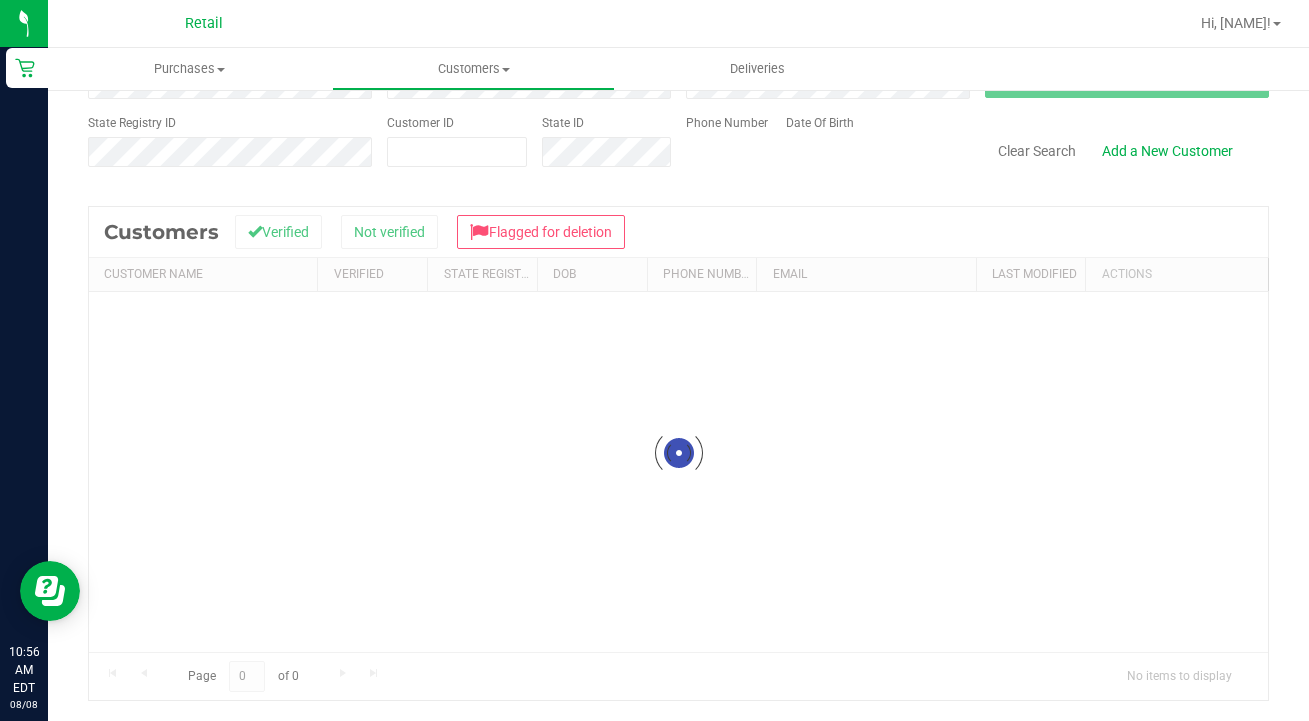 scroll, scrollTop: 0, scrollLeft: 0, axis: both 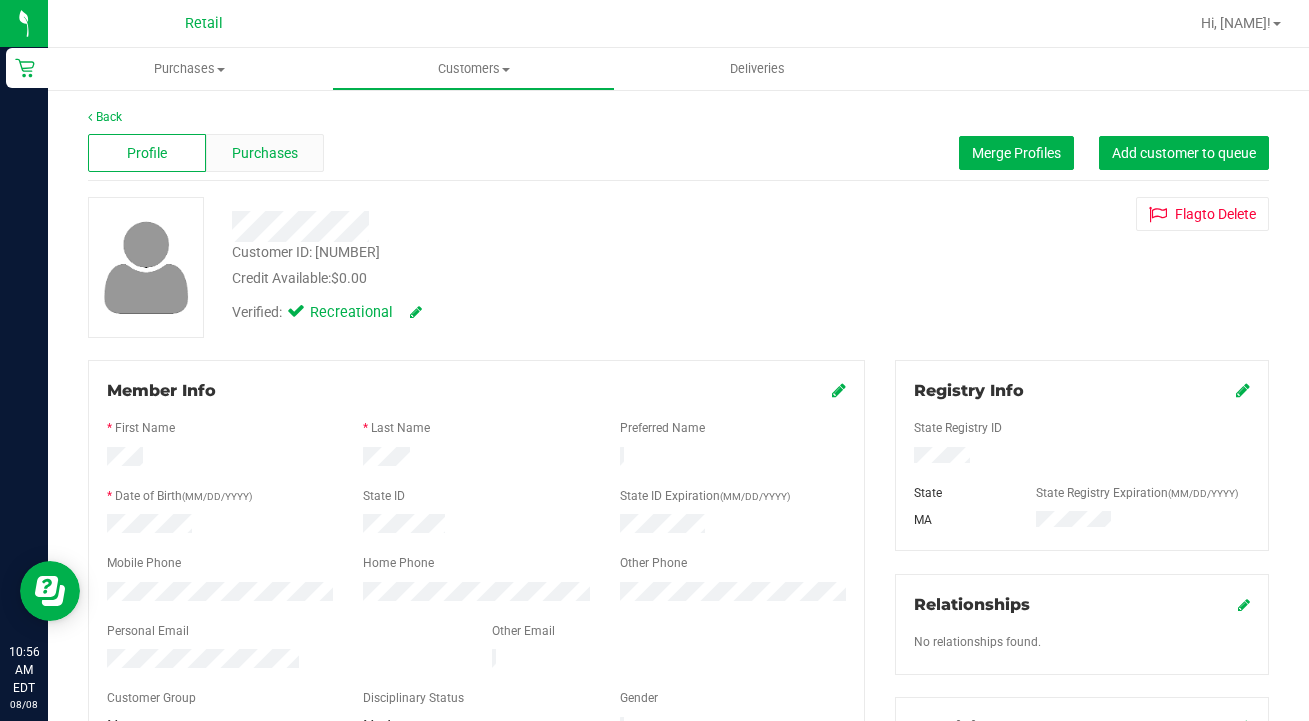 click on "Purchases" at bounding box center [265, 153] 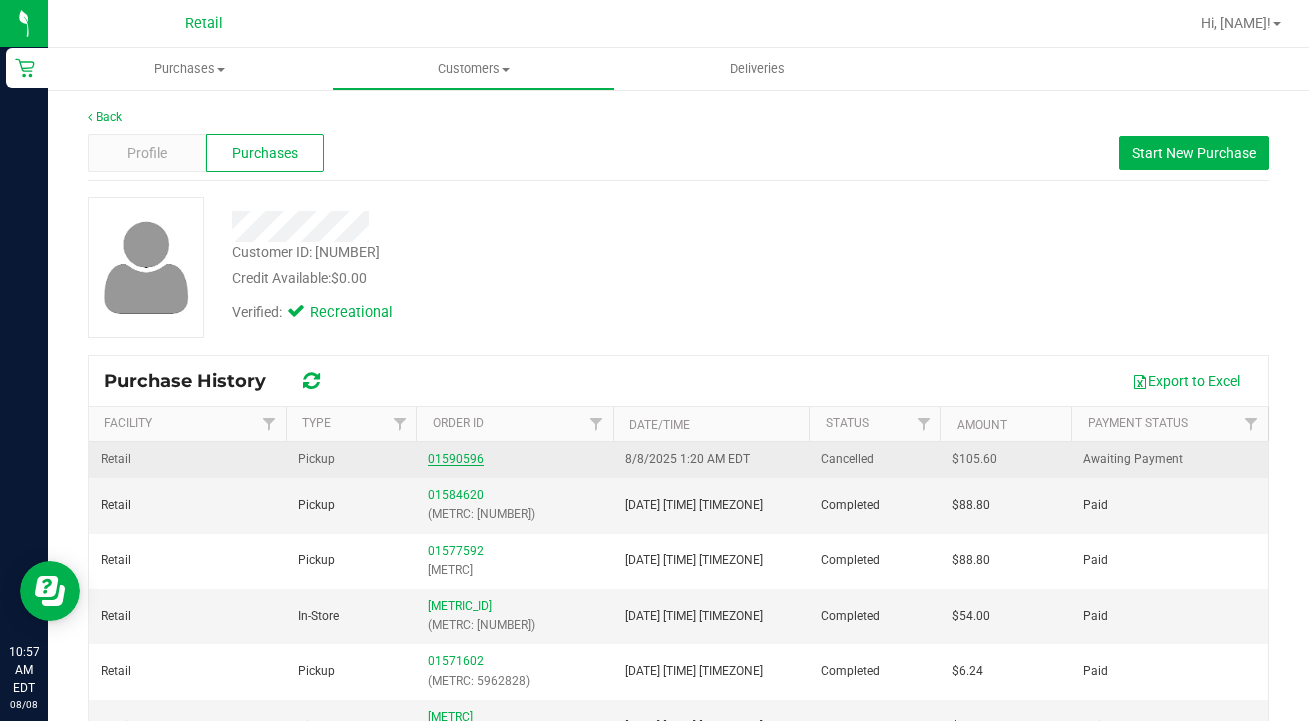 click on "01590596" at bounding box center (456, 459) 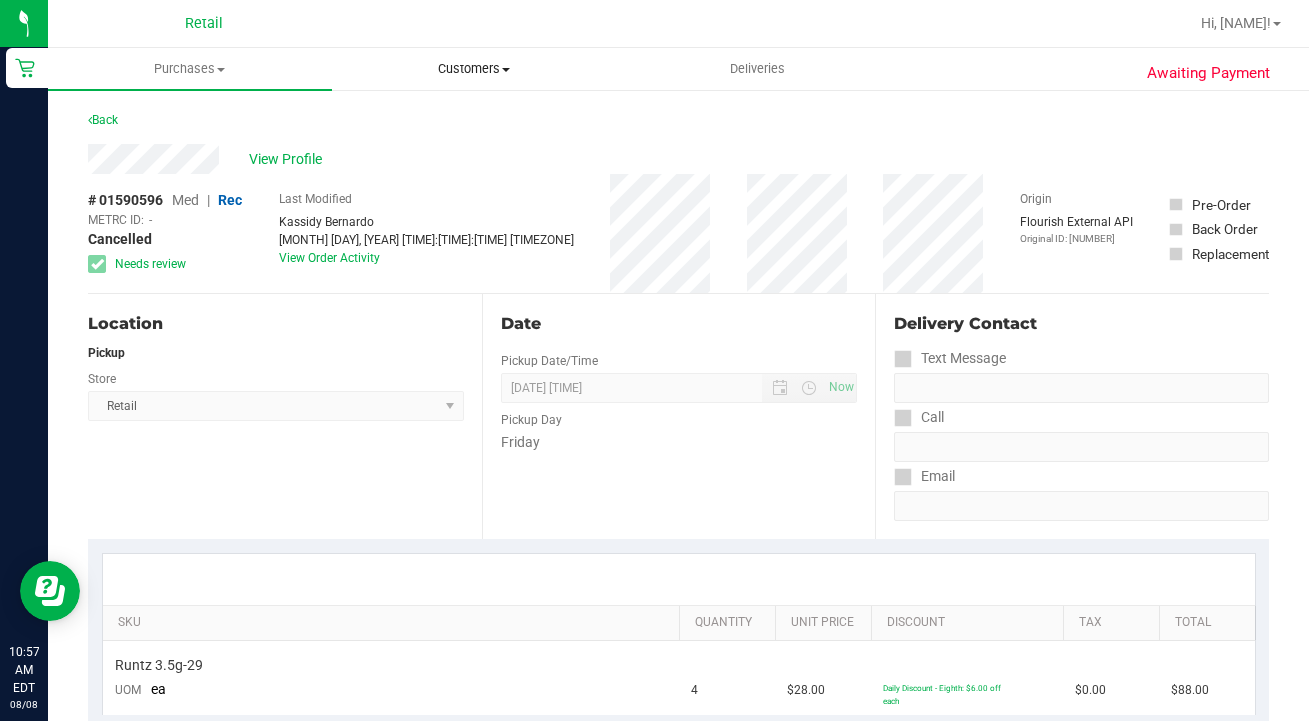 scroll, scrollTop: 1, scrollLeft: 0, axis: vertical 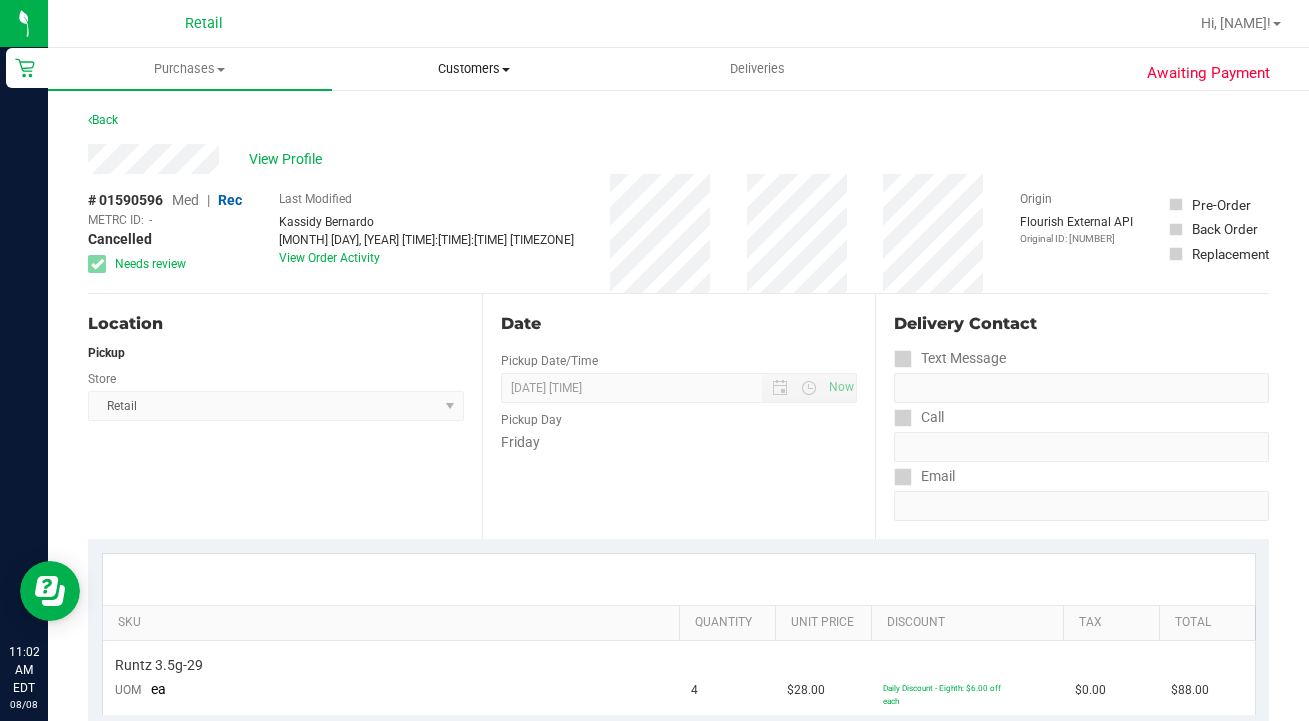 click on "Customers" at bounding box center [474, 69] 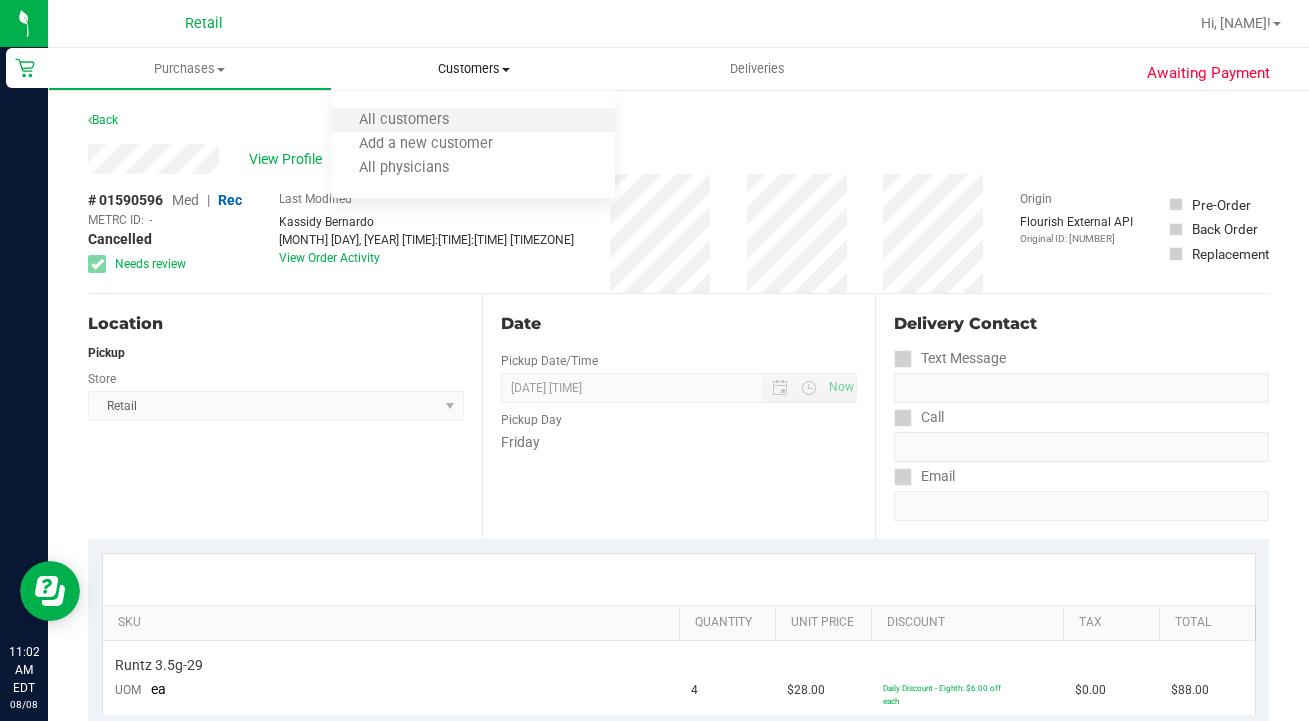 click on "All customers" at bounding box center [474, 121] 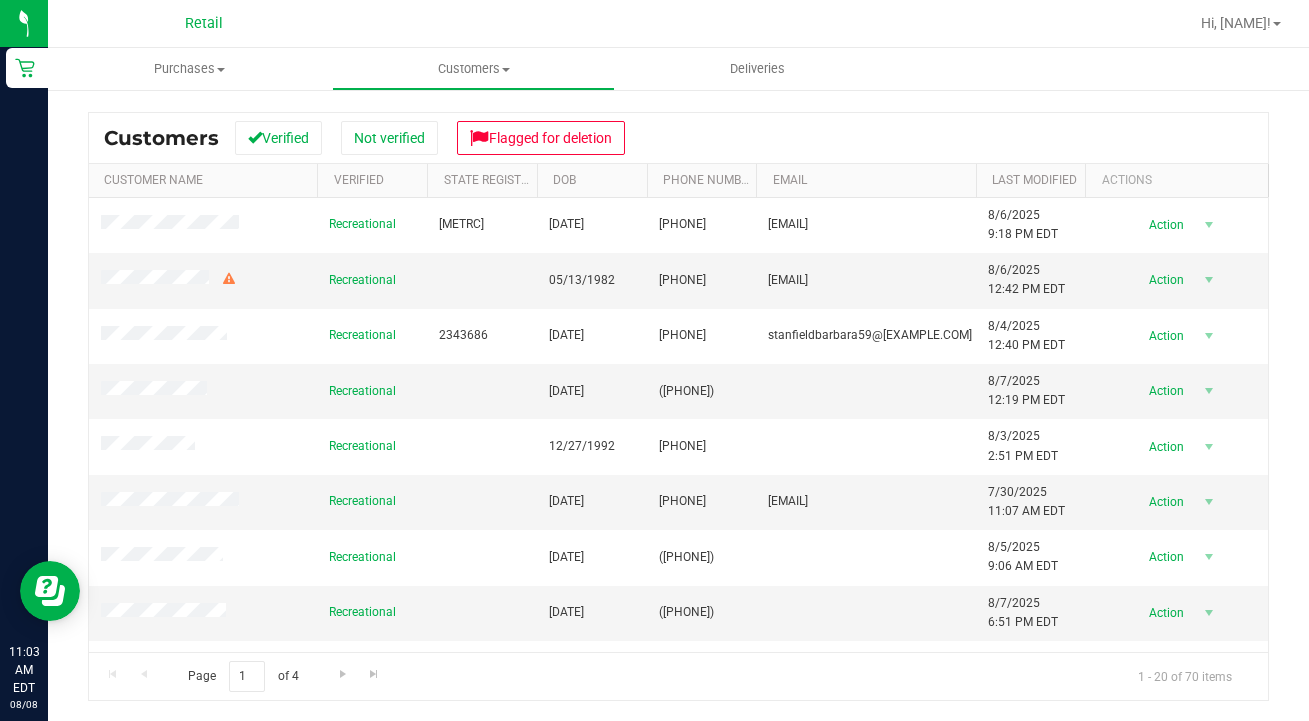 scroll, scrollTop: 250, scrollLeft: 0, axis: vertical 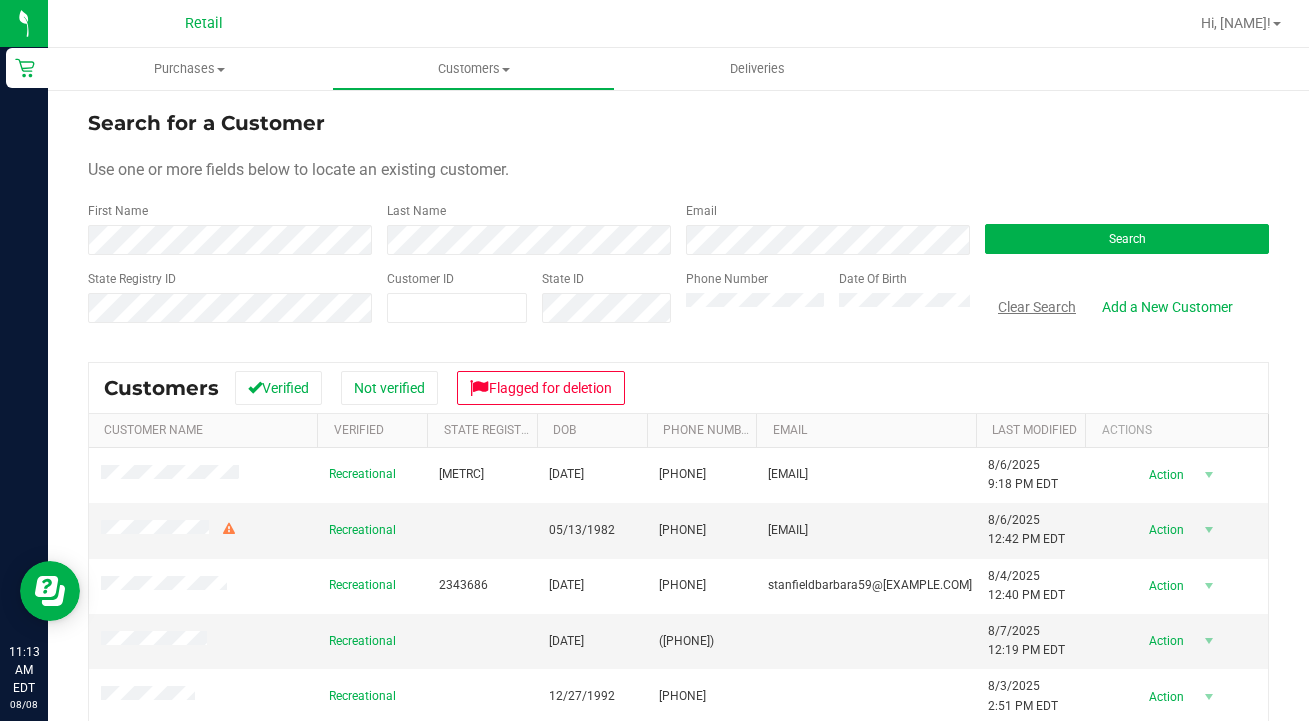 click on "Clear Search" at bounding box center [1037, 307] 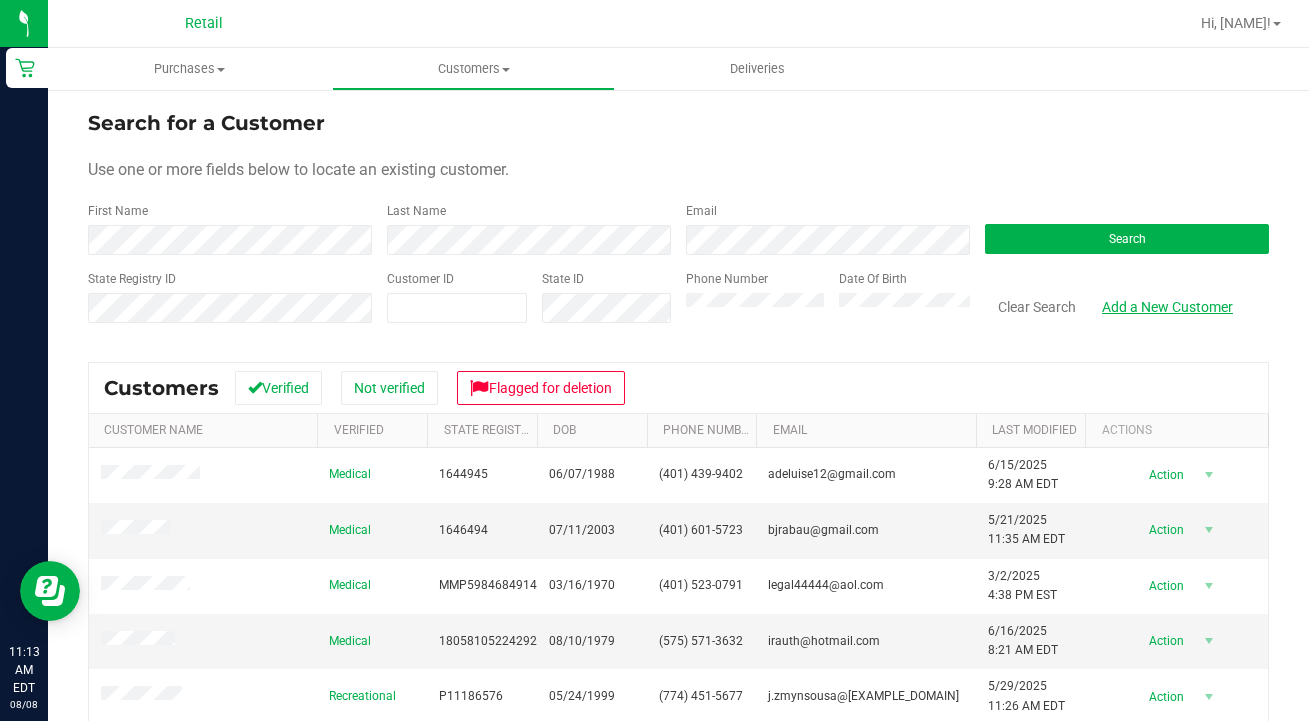 click on "Add a New Customer" at bounding box center [1167, 307] 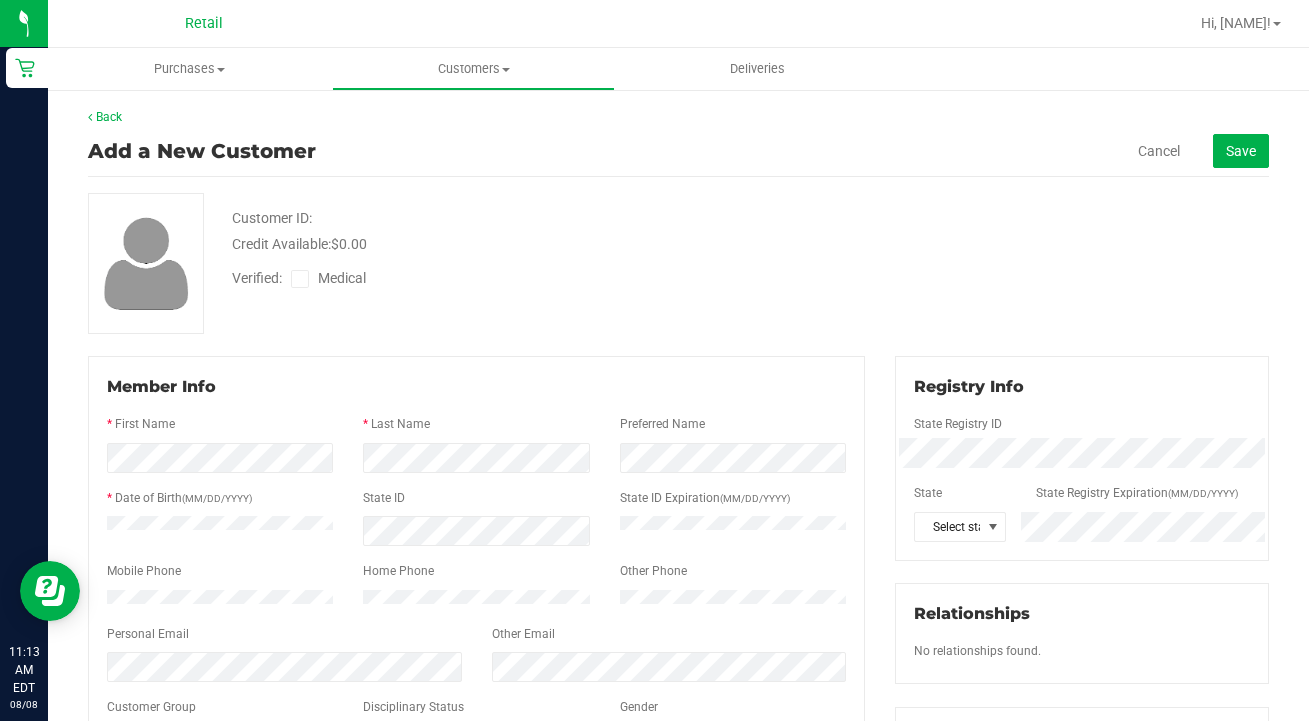 click at bounding box center [300, 279] 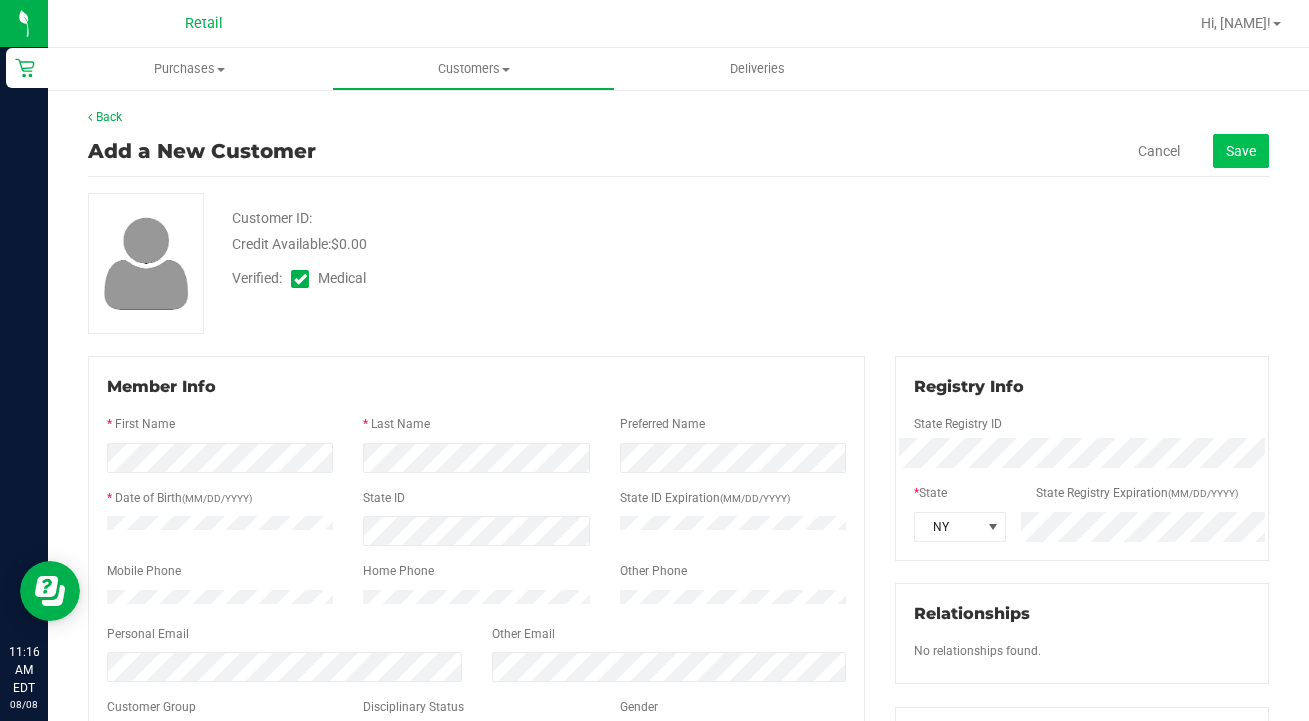 click on "Save" 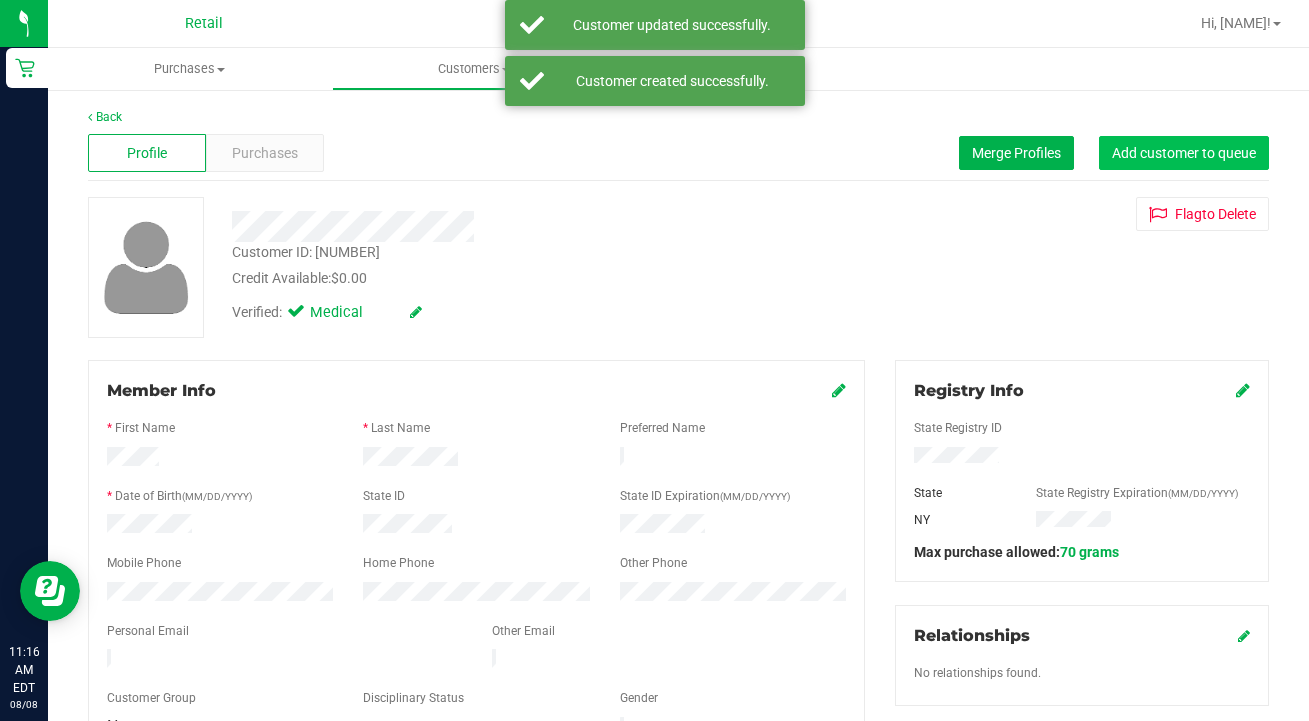 click on "Add customer to queue" at bounding box center (1184, 153) 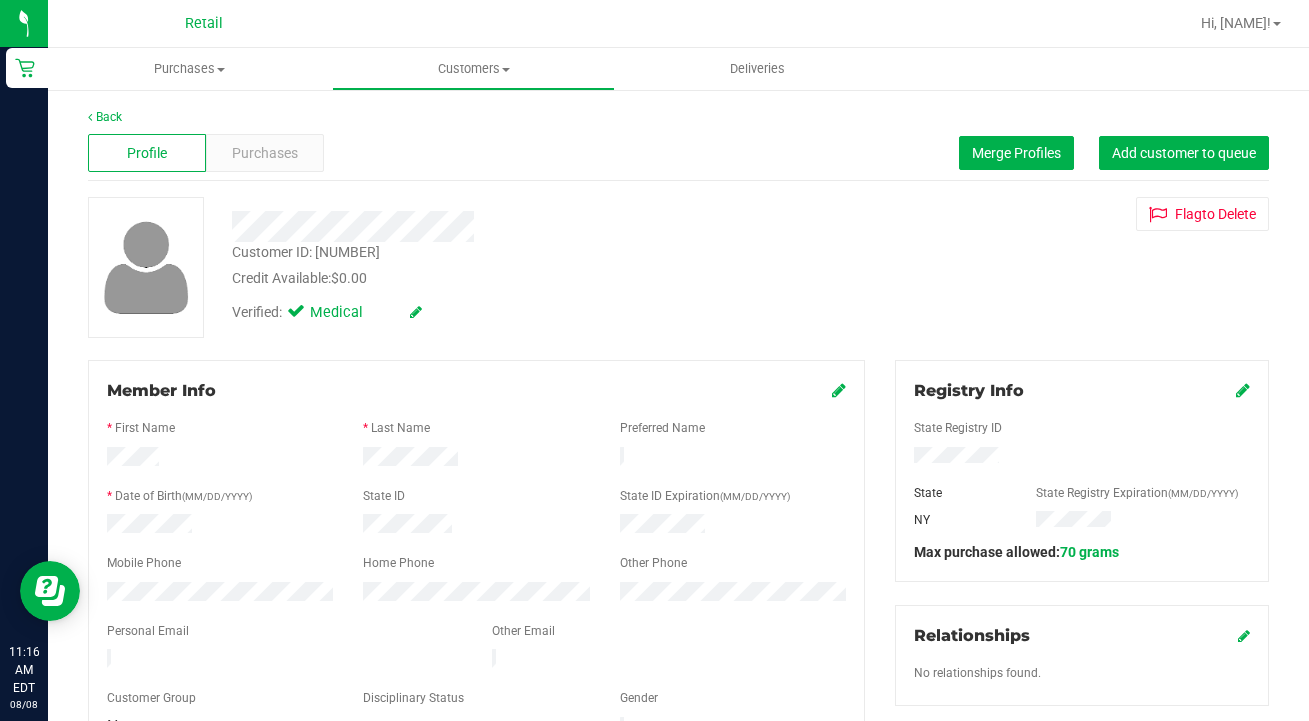 click at bounding box center (839, 390) 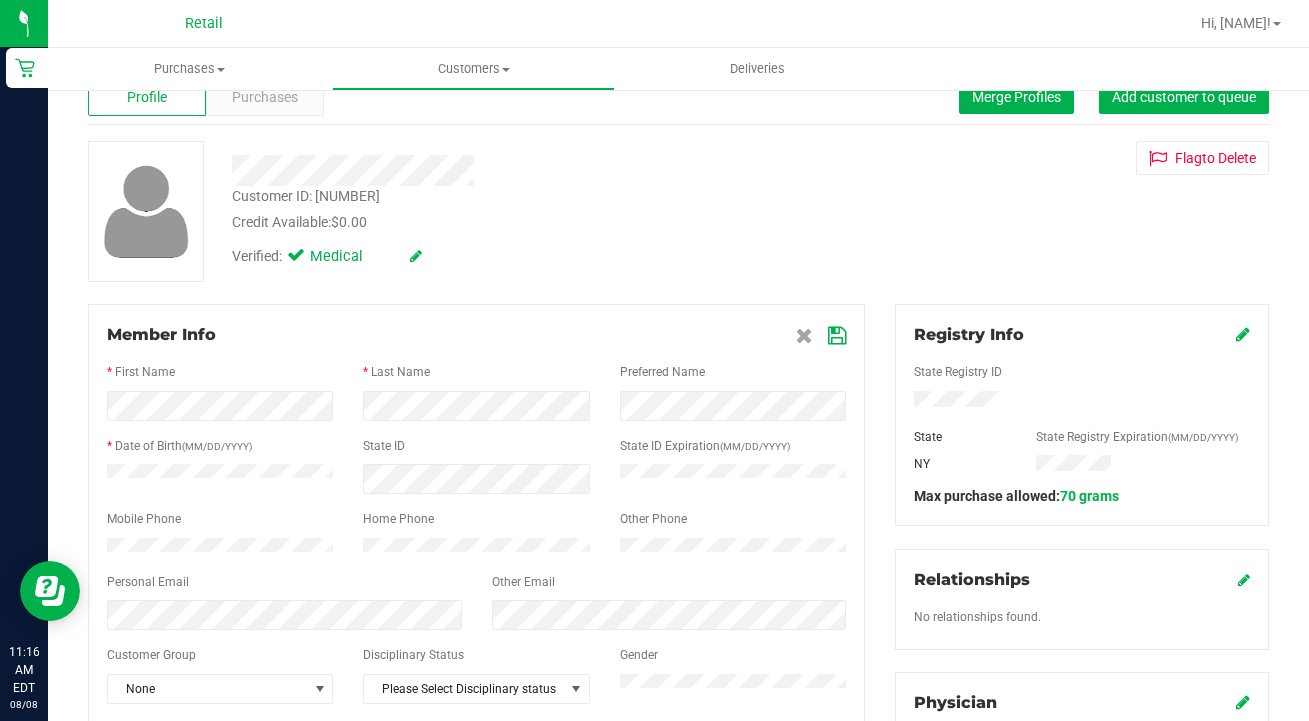 scroll, scrollTop: 83, scrollLeft: 0, axis: vertical 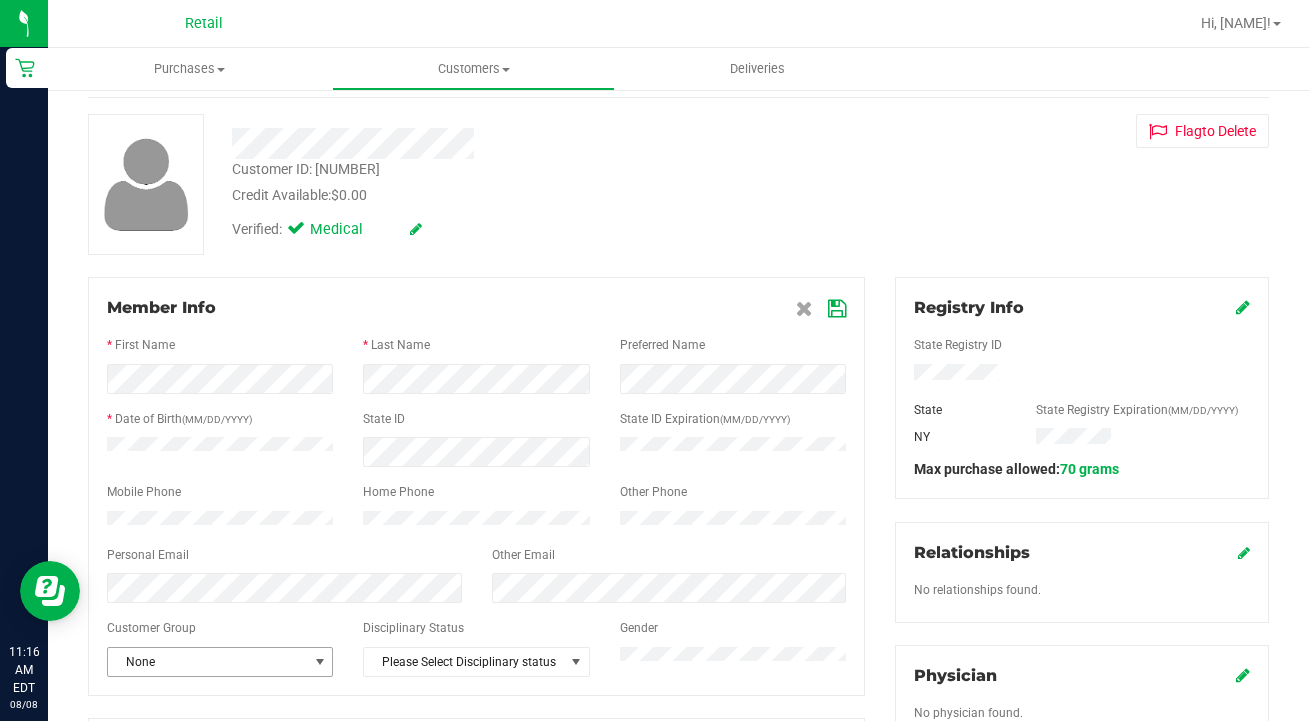click on "None" at bounding box center [207, 662] 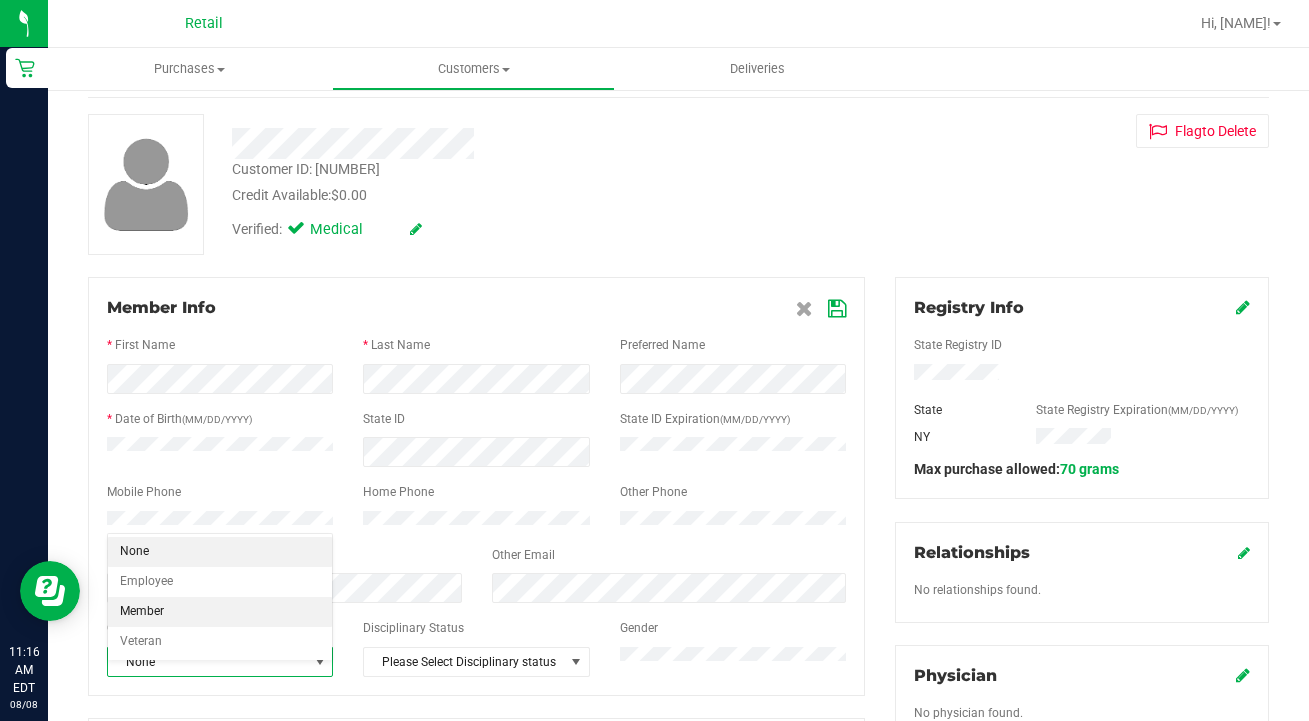 click on "Member" at bounding box center [220, 612] 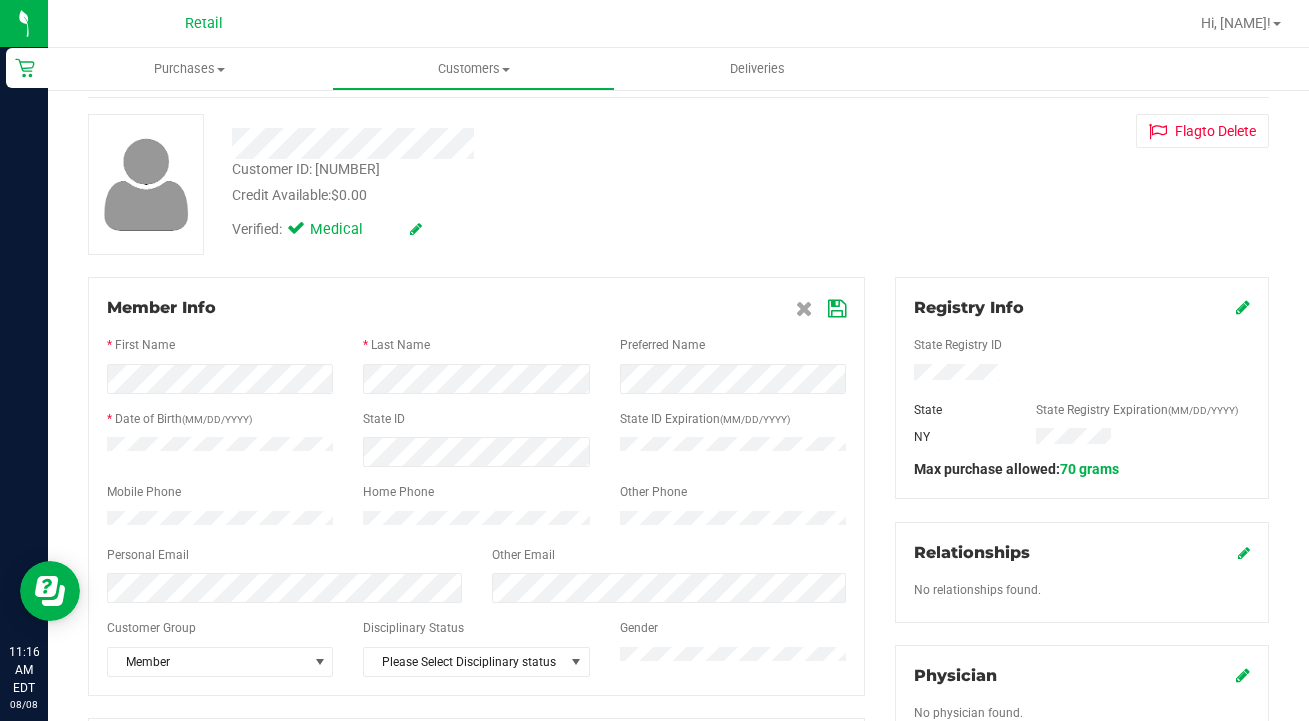 click at bounding box center (837, 309) 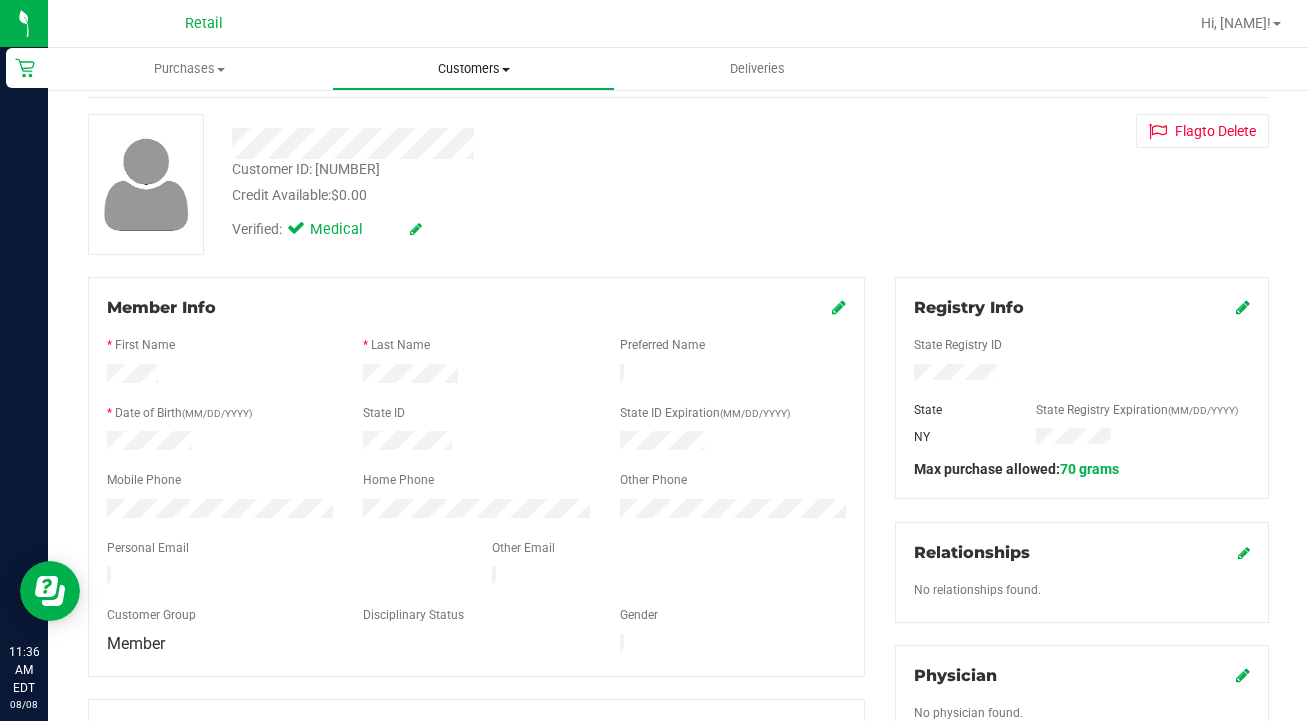click on "Customers" at bounding box center (474, 69) 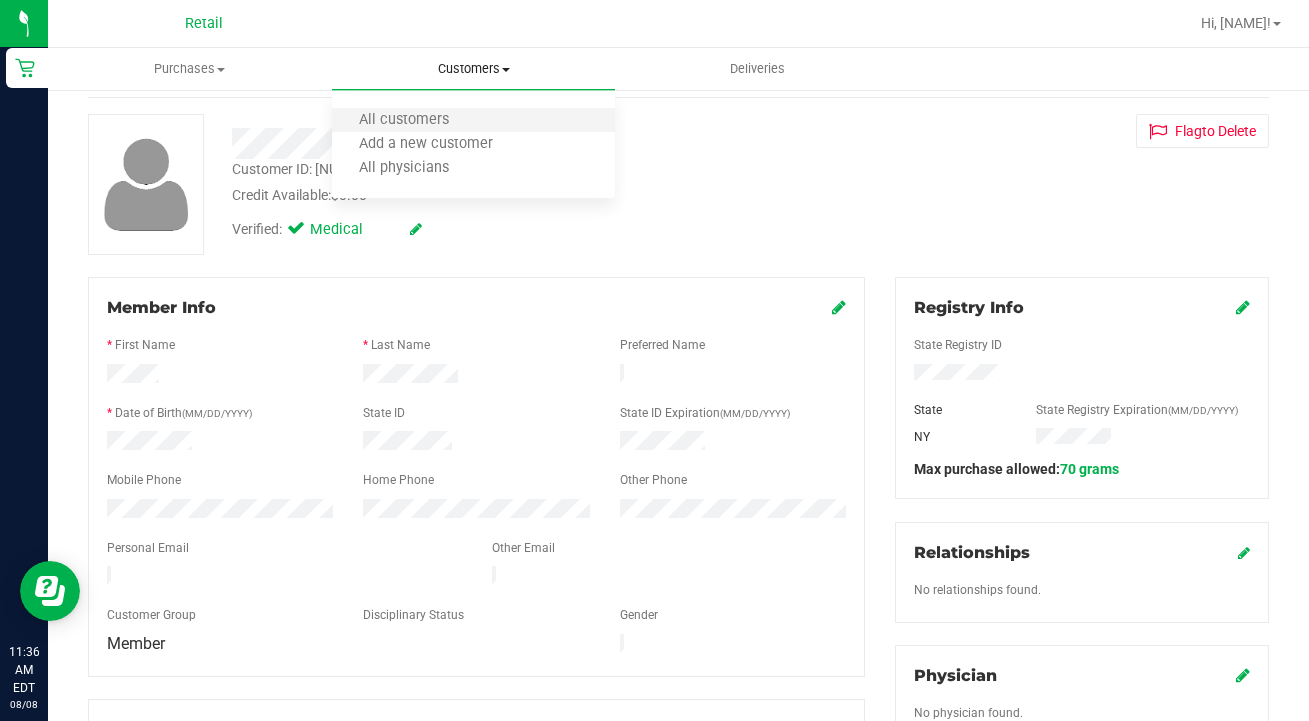 click on "All customers" at bounding box center [474, 121] 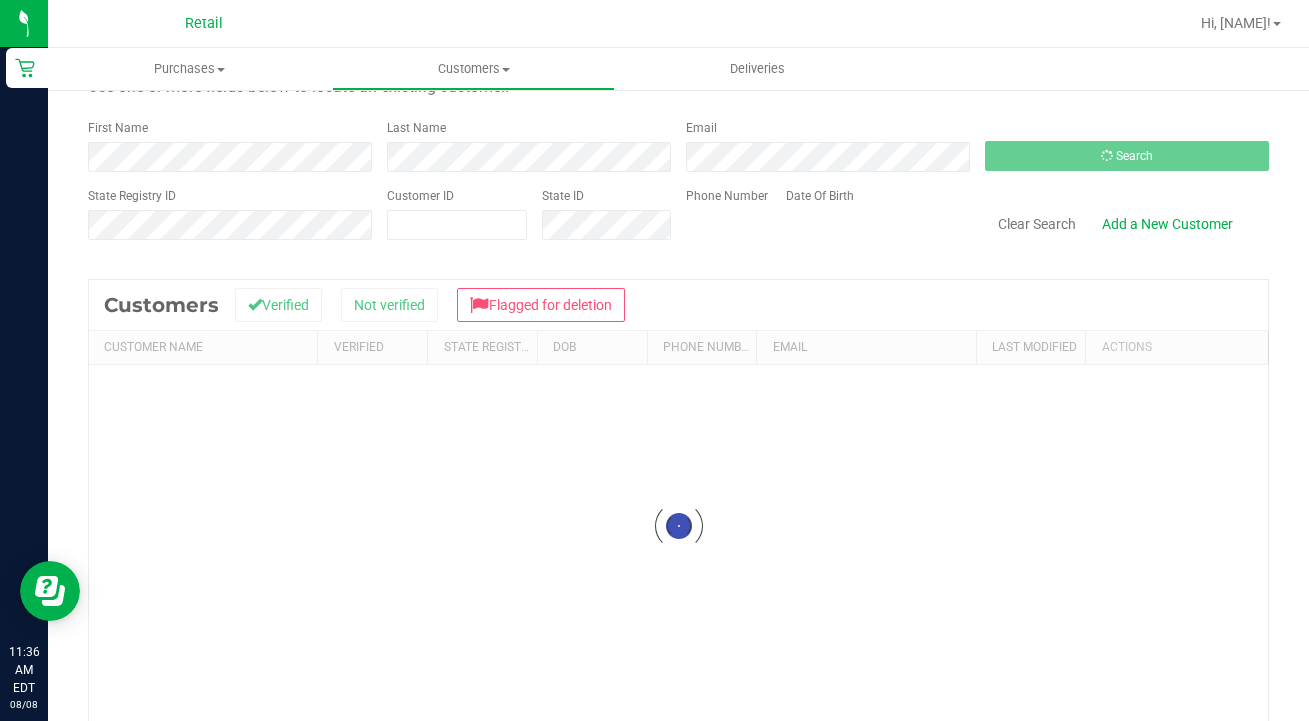 scroll, scrollTop: 0, scrollLeft: 0, axis: both 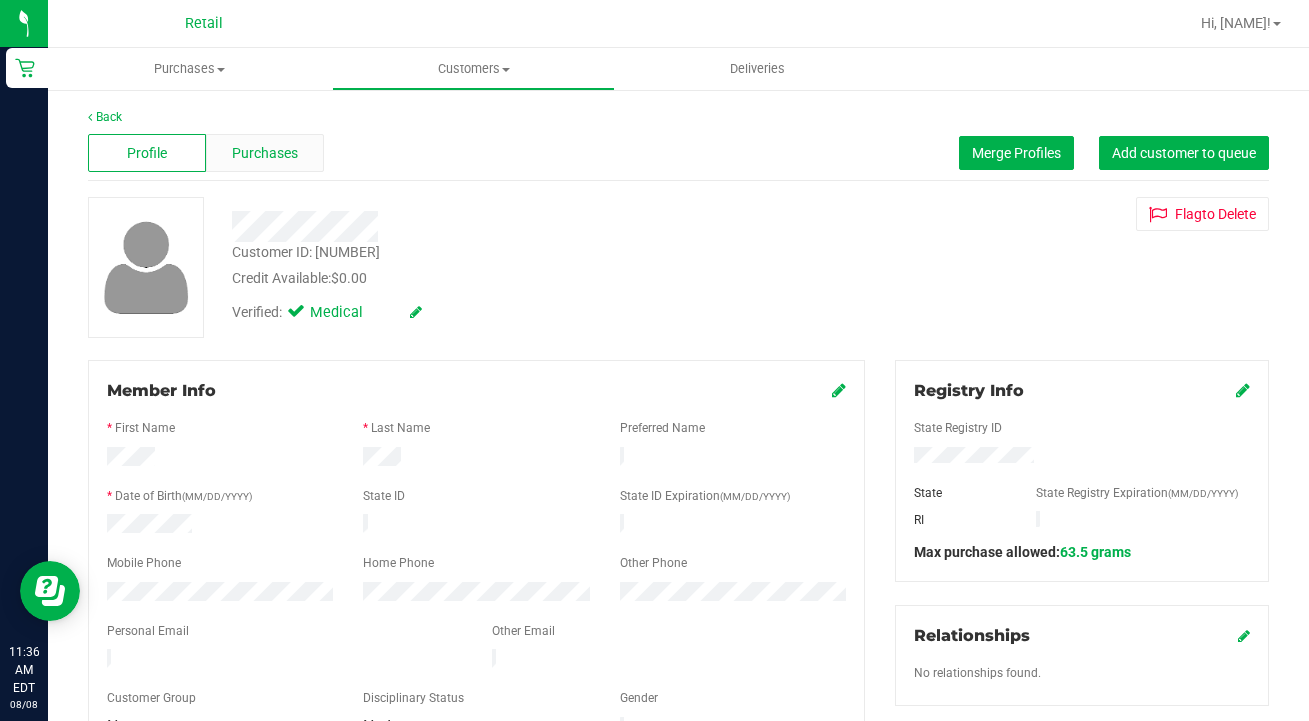 click on "Purchases" at bounding box center (265, 153) 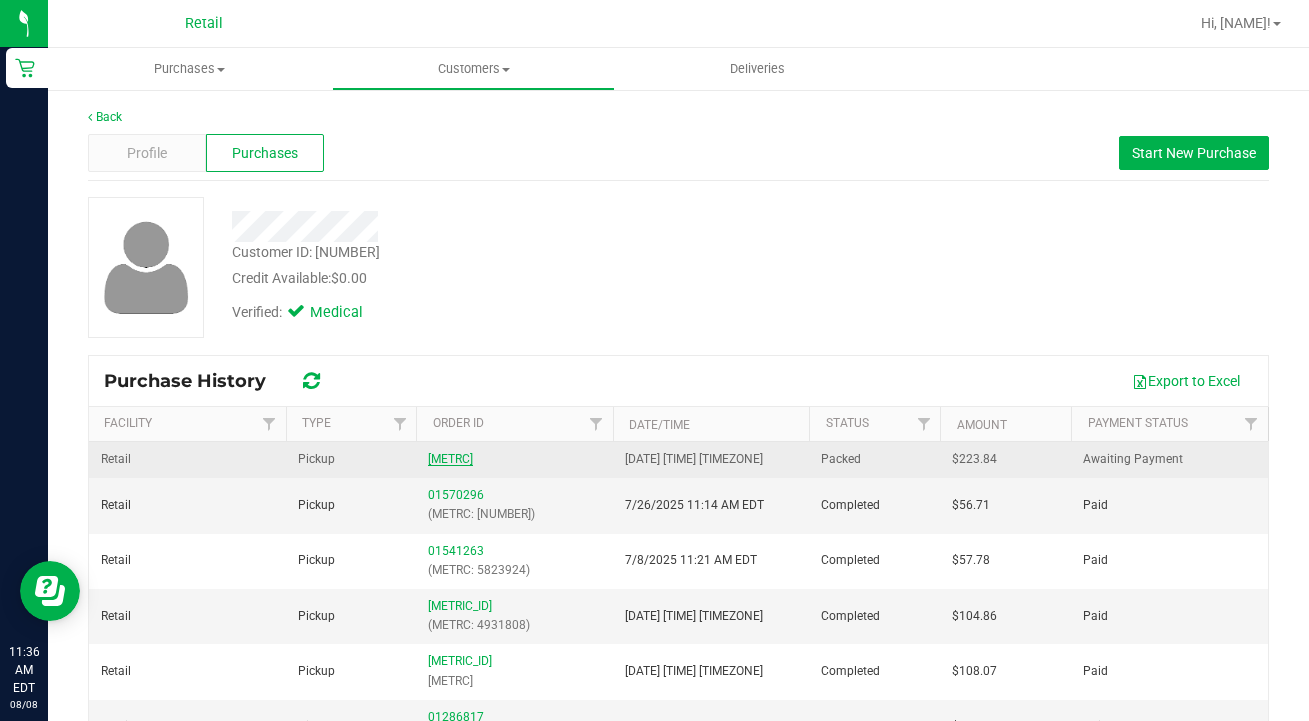 click on "[METRC]" at bounding box center [450, 459] 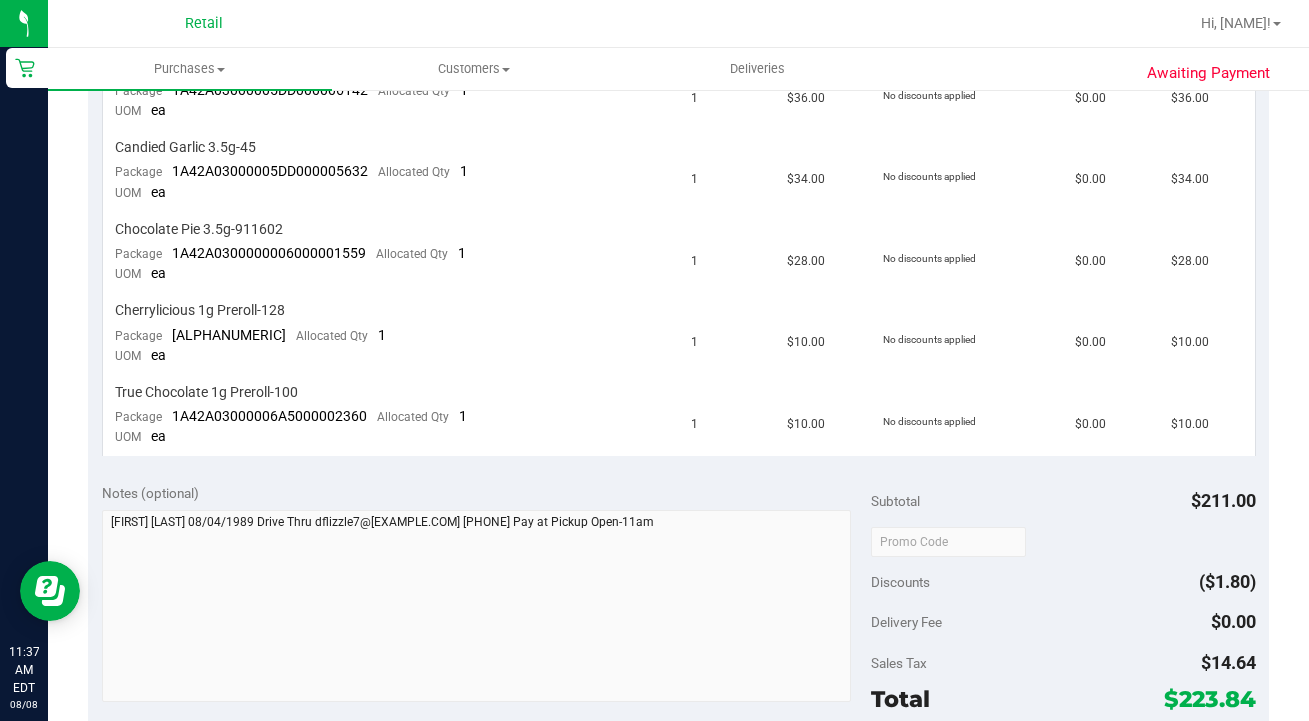 scroll, scrollTop: 1004, scrollLeft: 0, axis: vertical 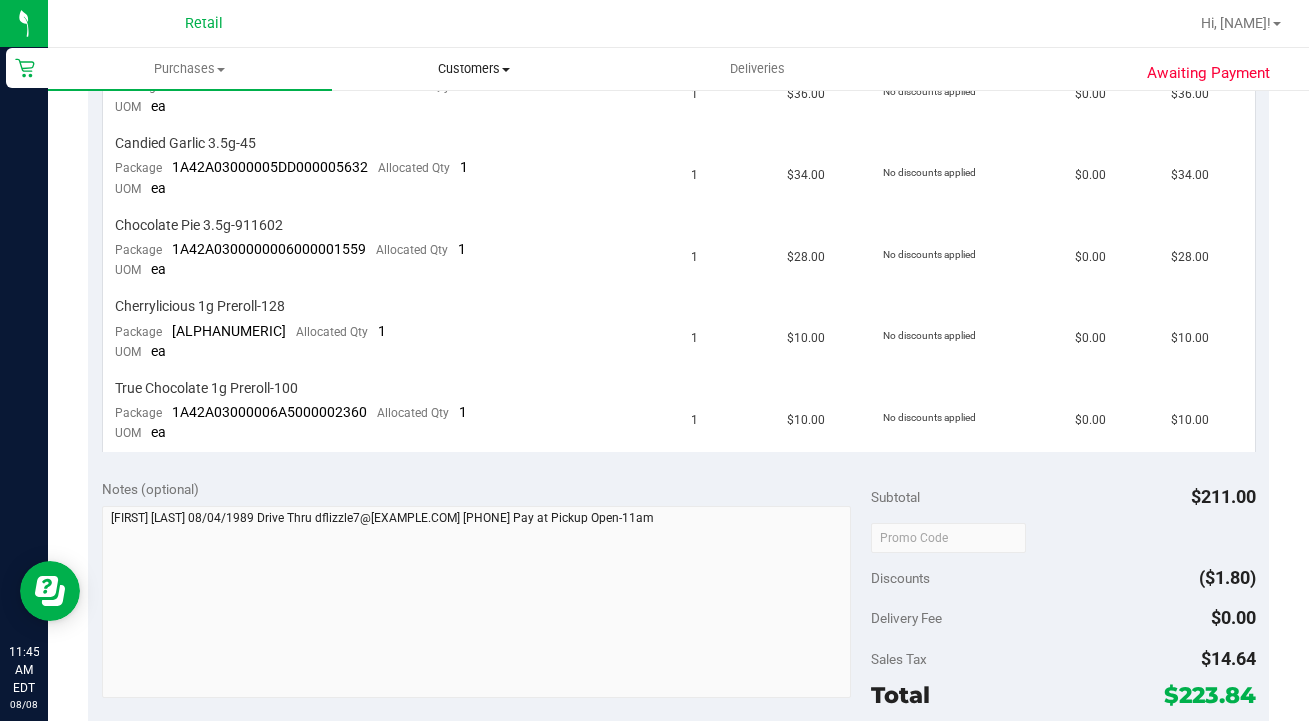 click on "Customers" at bounding box center (474, 69) 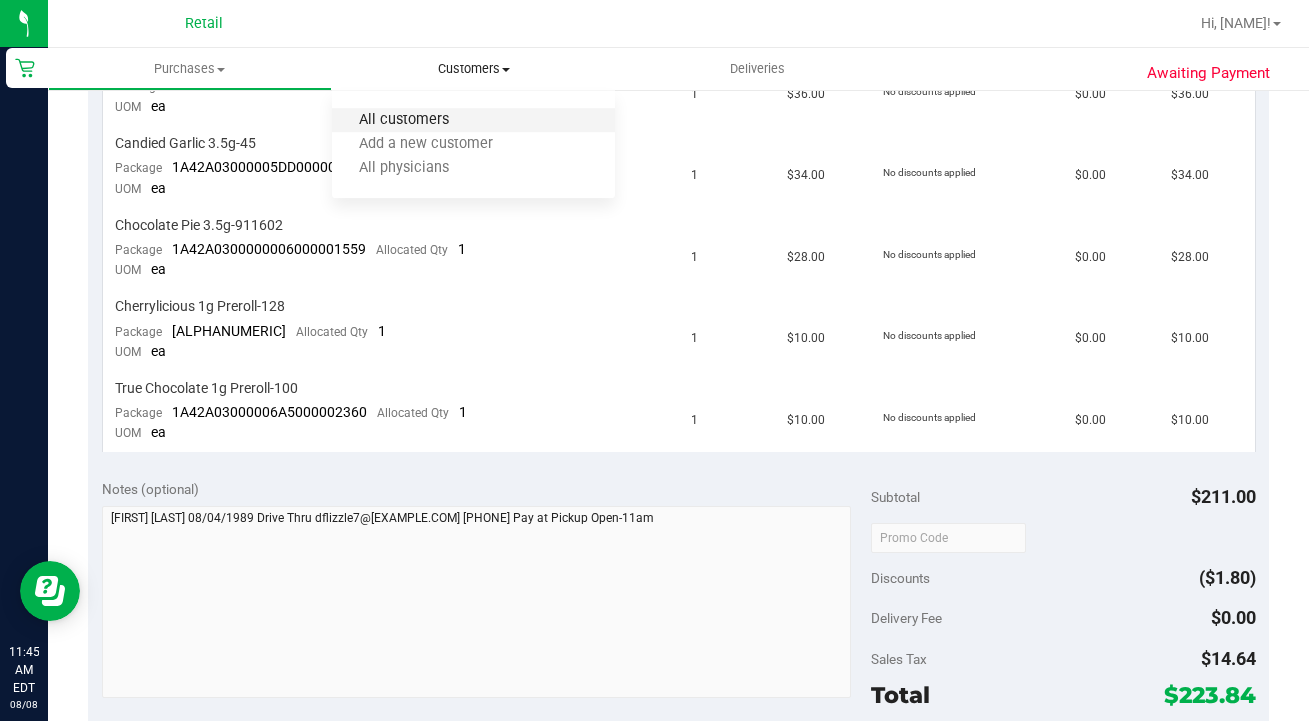 click on "All customers" at bounding box center [404, 120] 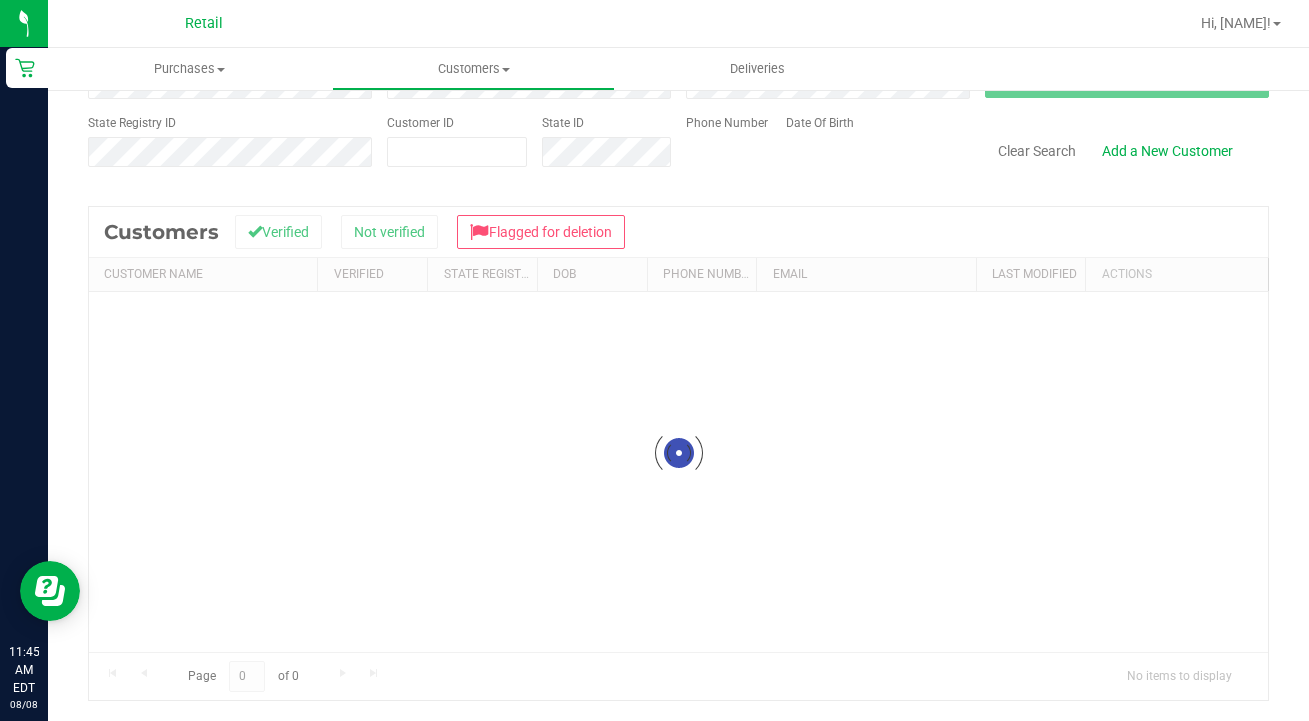 scroll, scrollTop: 0, scrollLeft: 0, axis: both 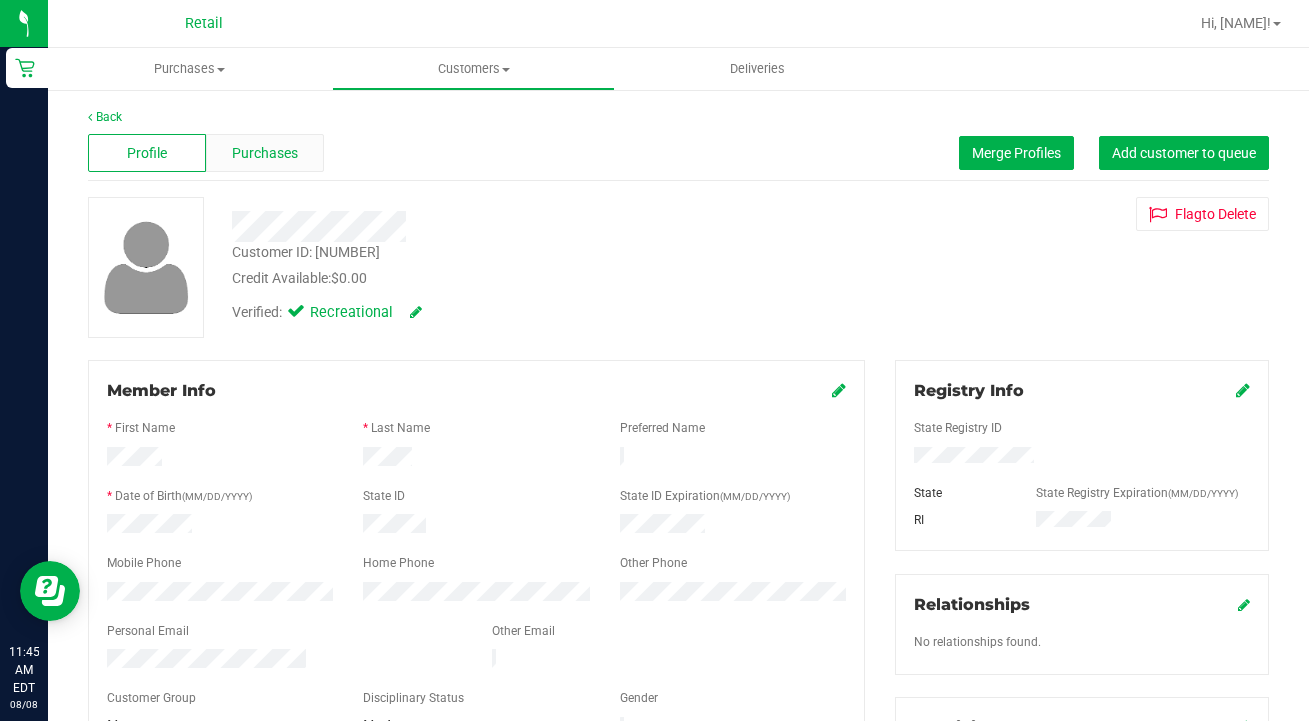 click on "Purchases" at bounding box center (265, 153) 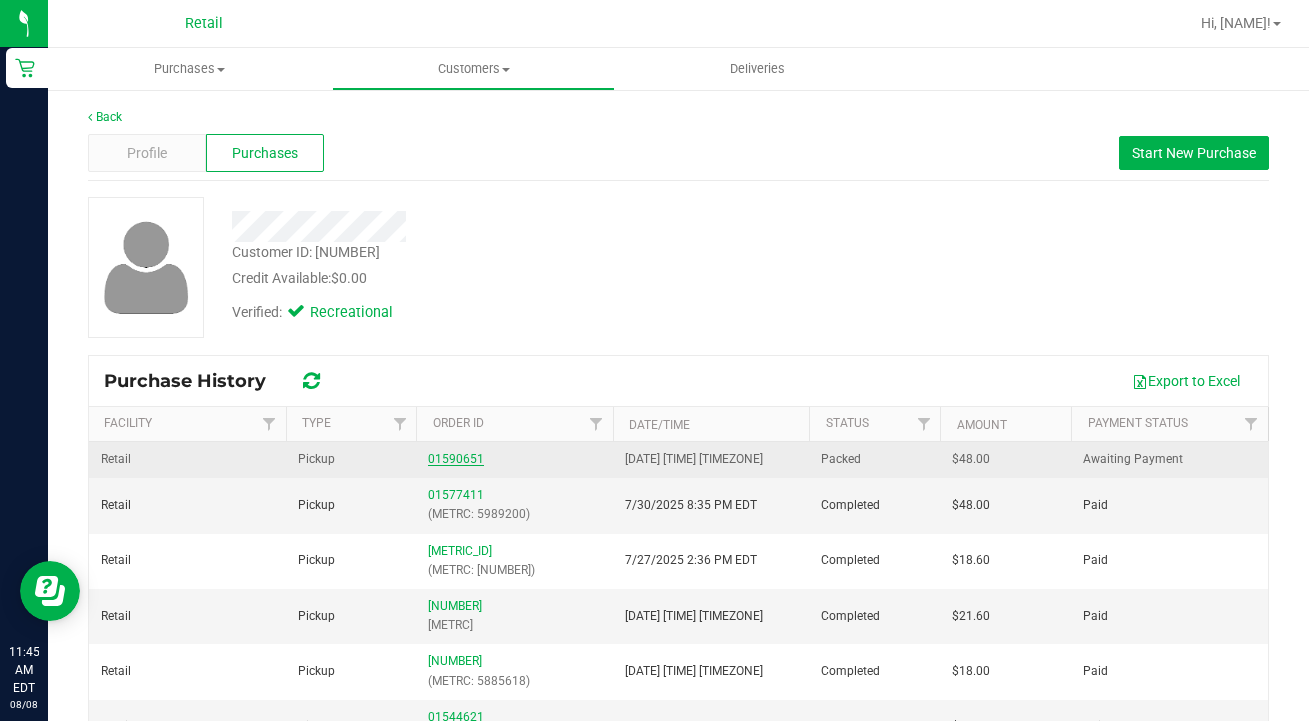 click on "01590651" at bounding box center (456, 459) 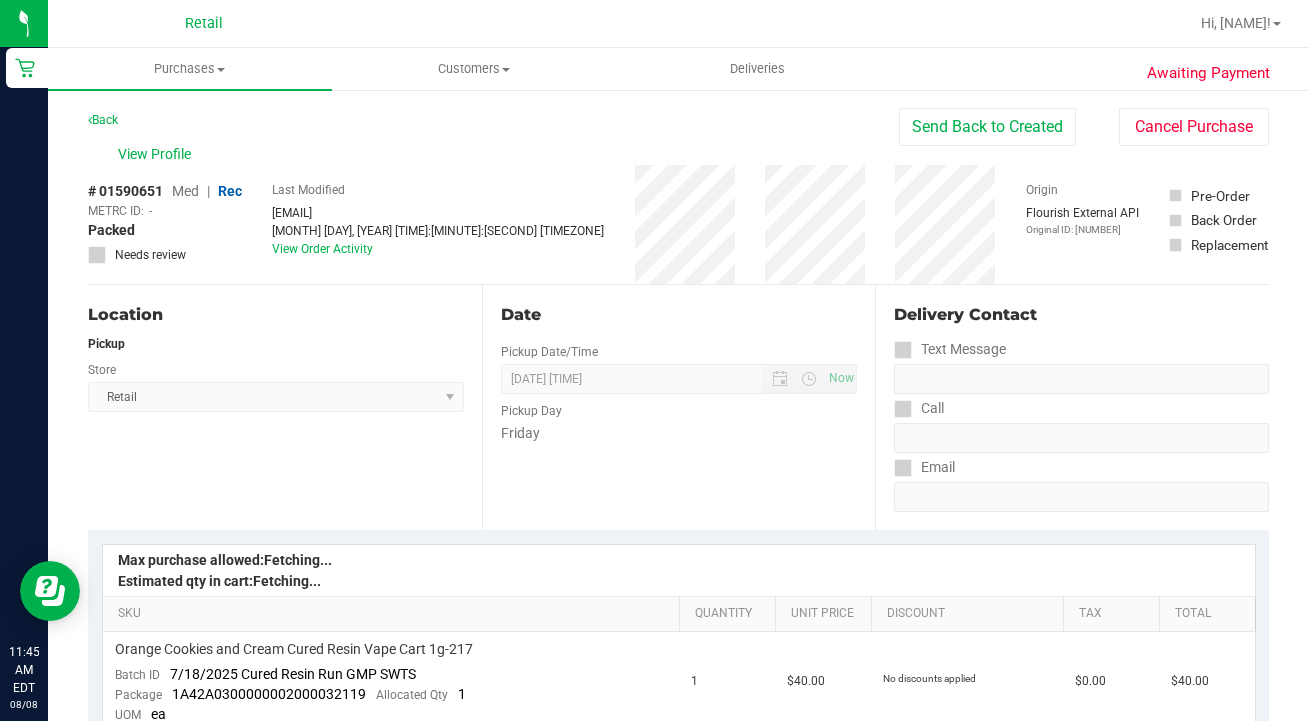scroll, scrollTop: 1, scrollLeft: 0, axis: vertical 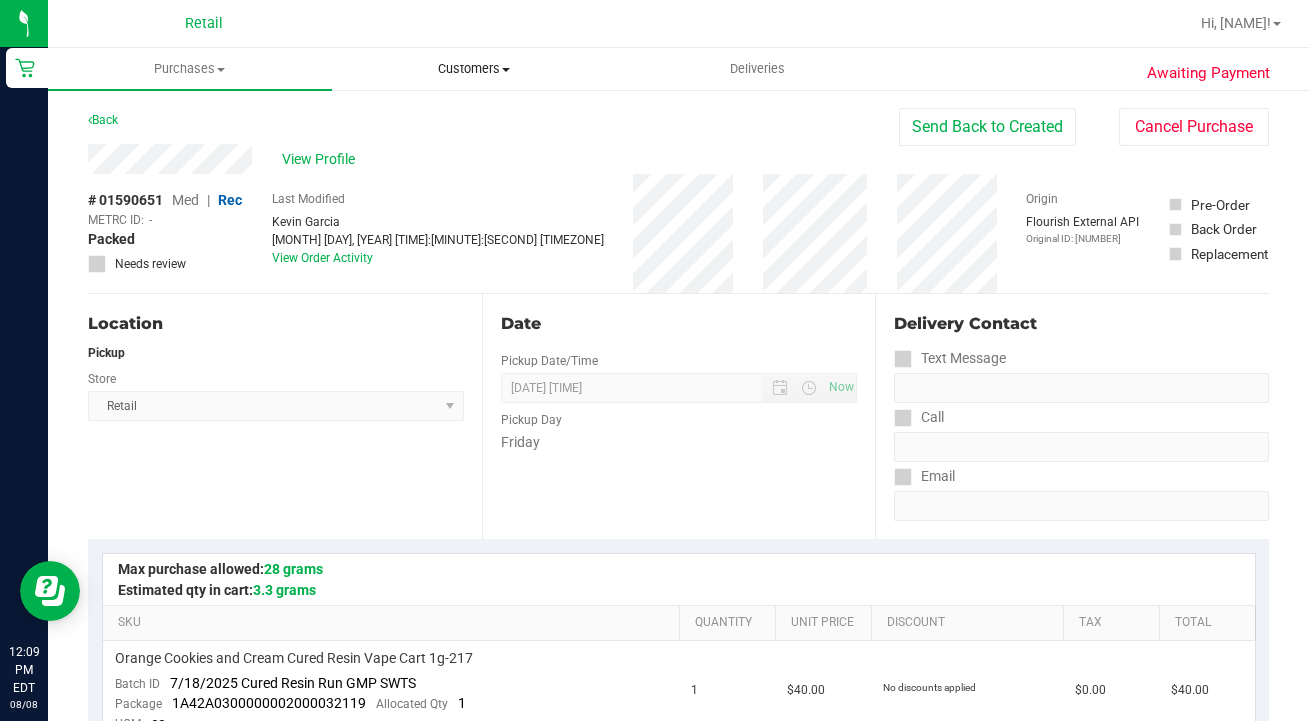 click on "Customers" at bounding box center (474, 69) 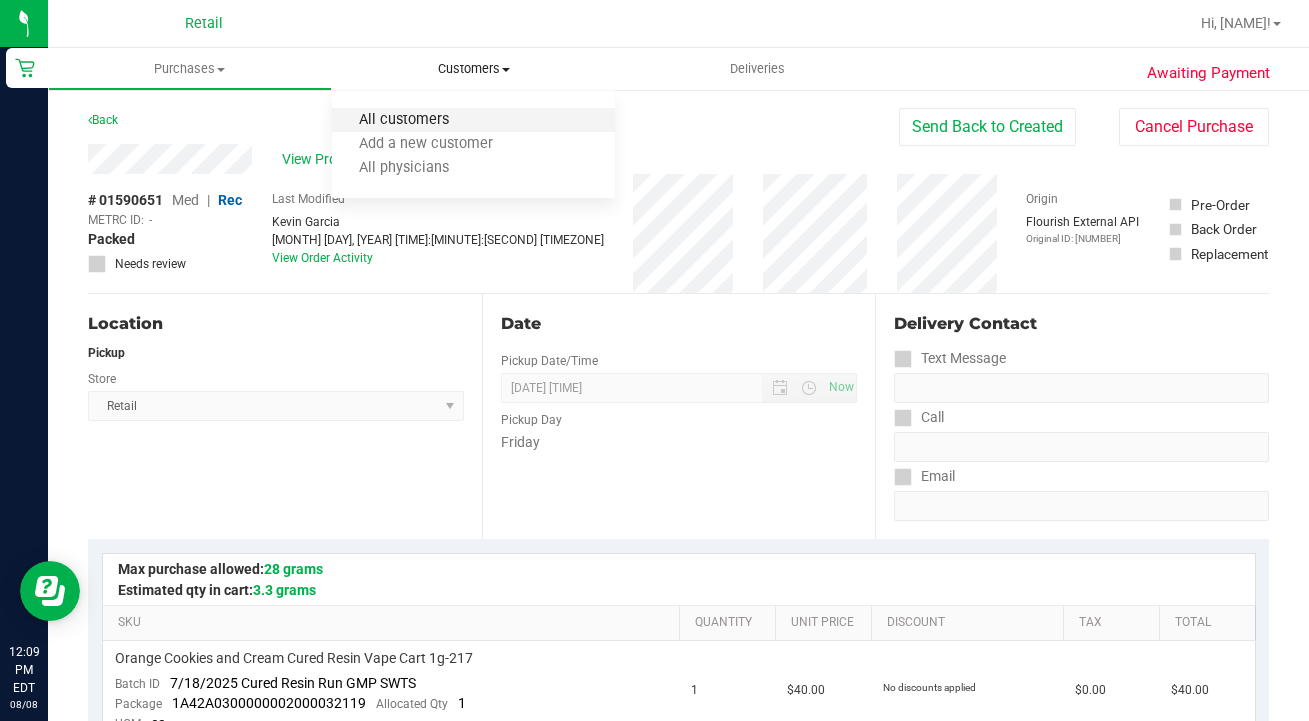 click on "All customers" at bounding box center (404, 120) 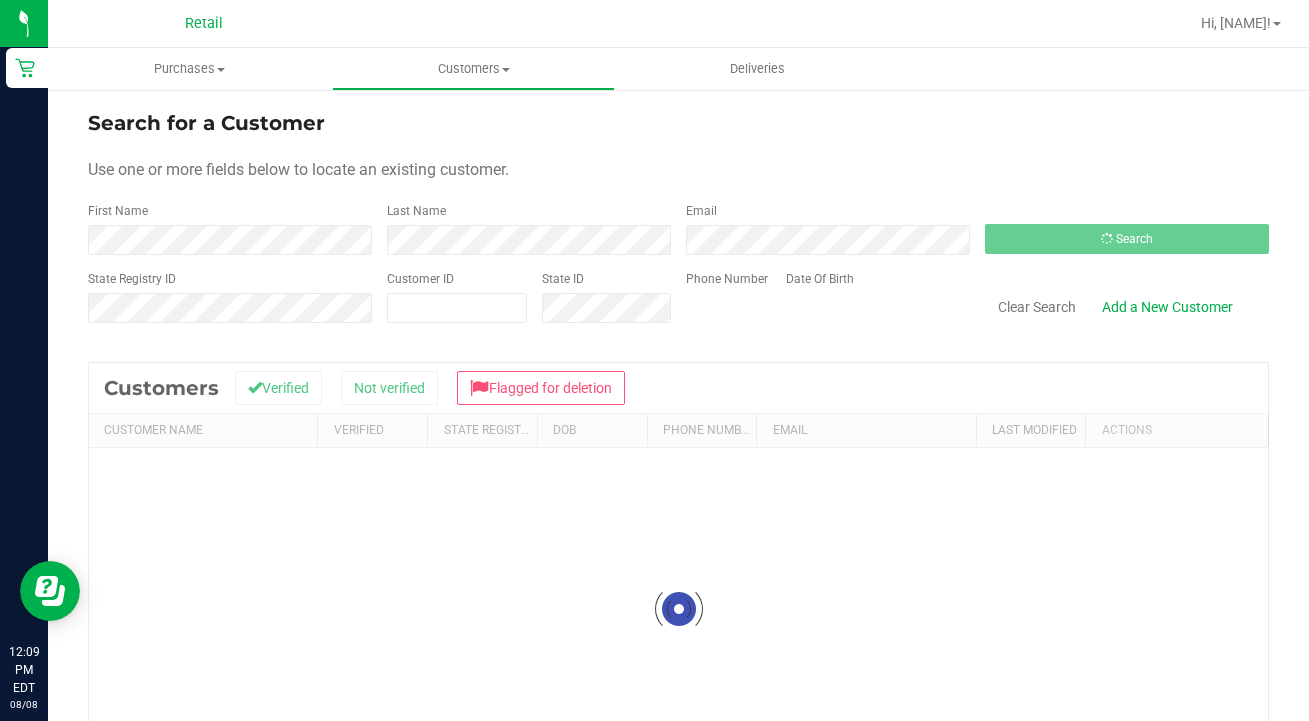 scroll, scrollTop: 0, scrollLeft: 0, axis: both 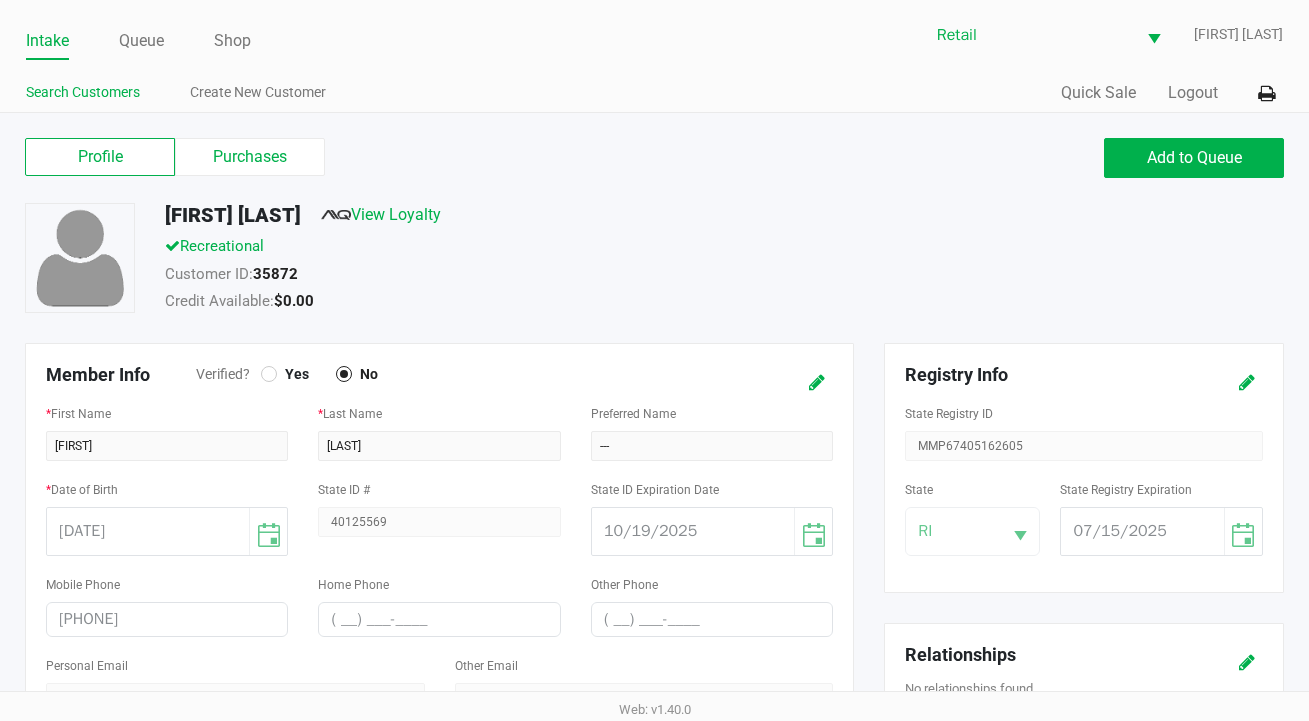 click on "Search Customers" 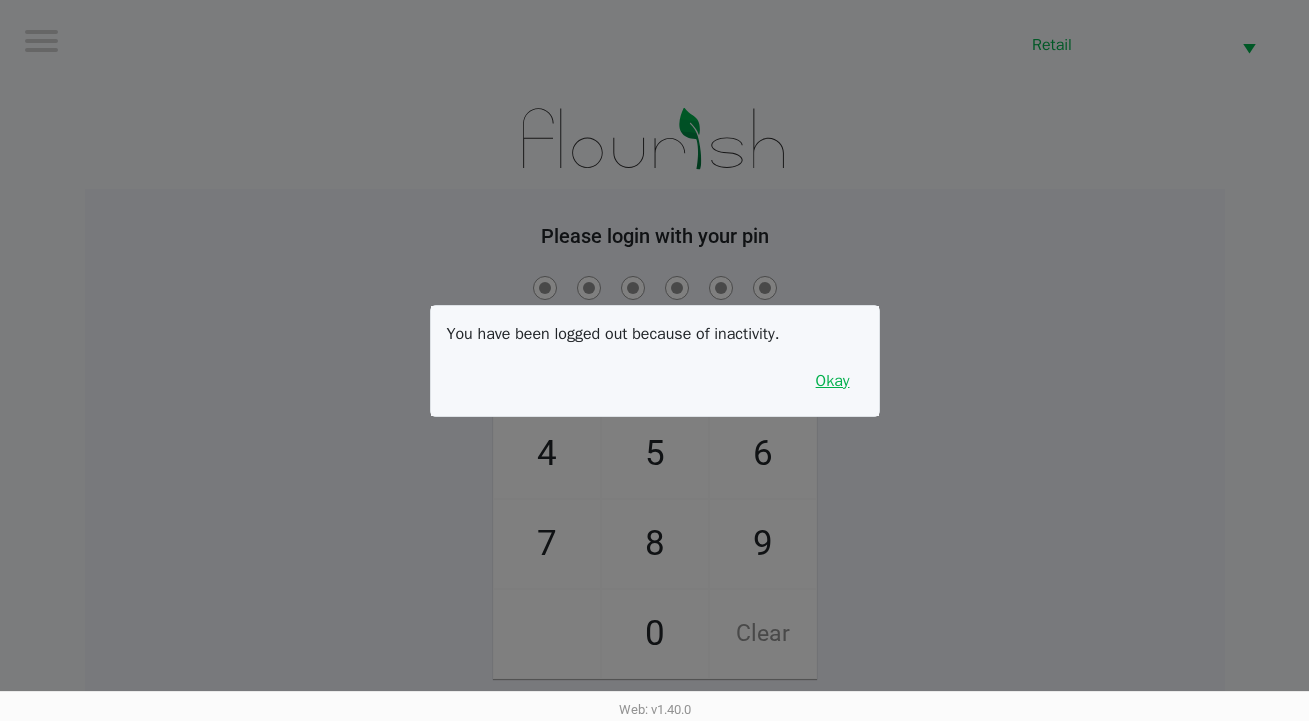click on "Okay" at bounding box center (833, 381) 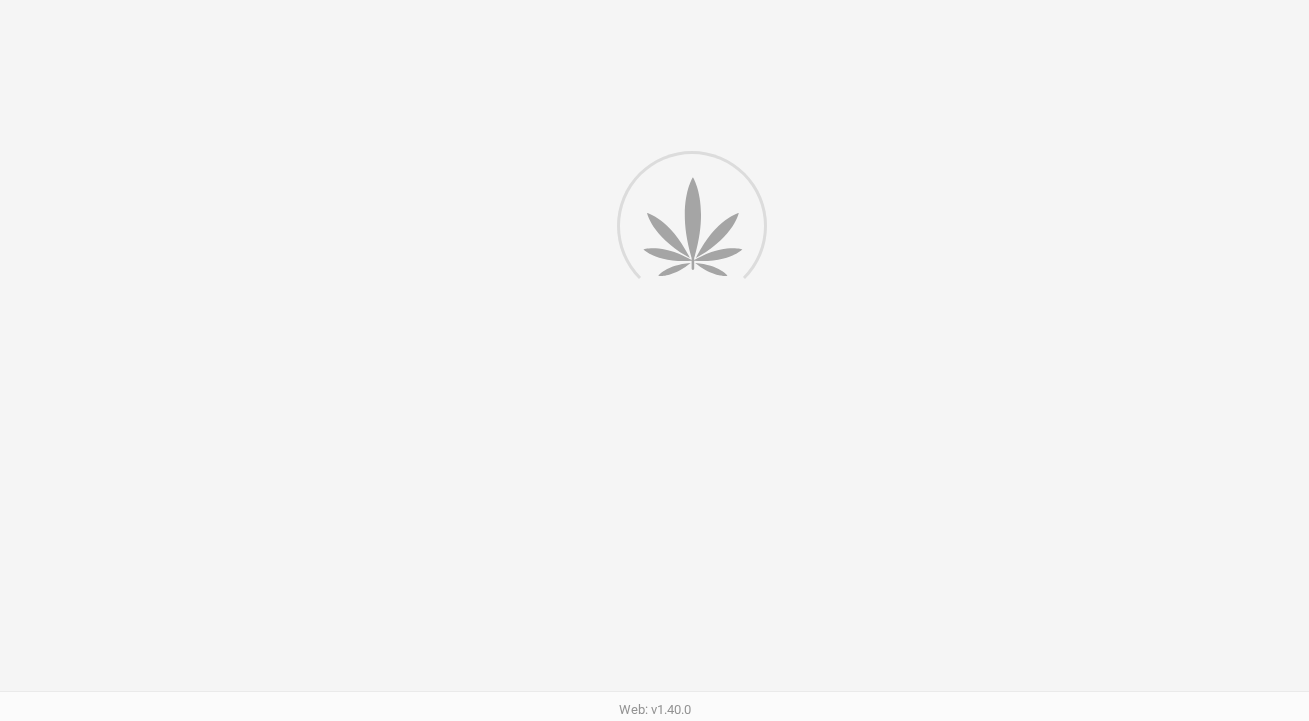 scroll, scrollTop: 0, scrollLeft: 0, axis: both 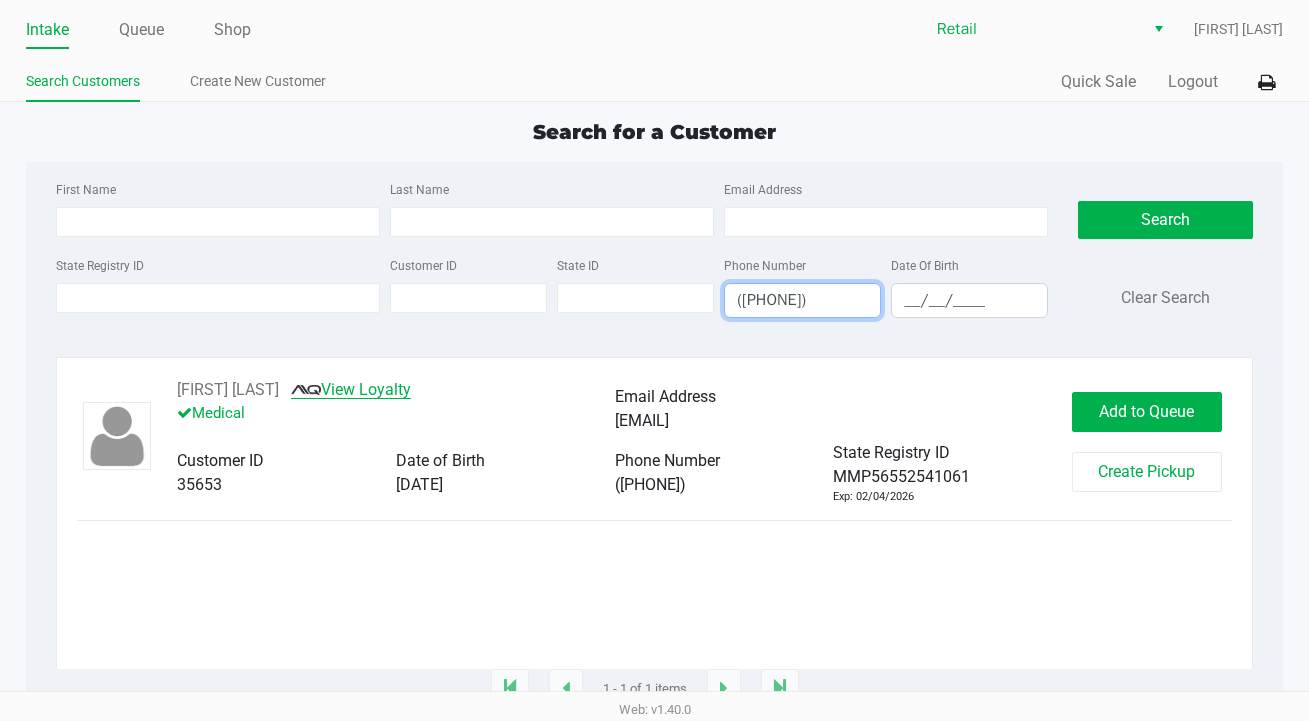 click on "View Loyalty" 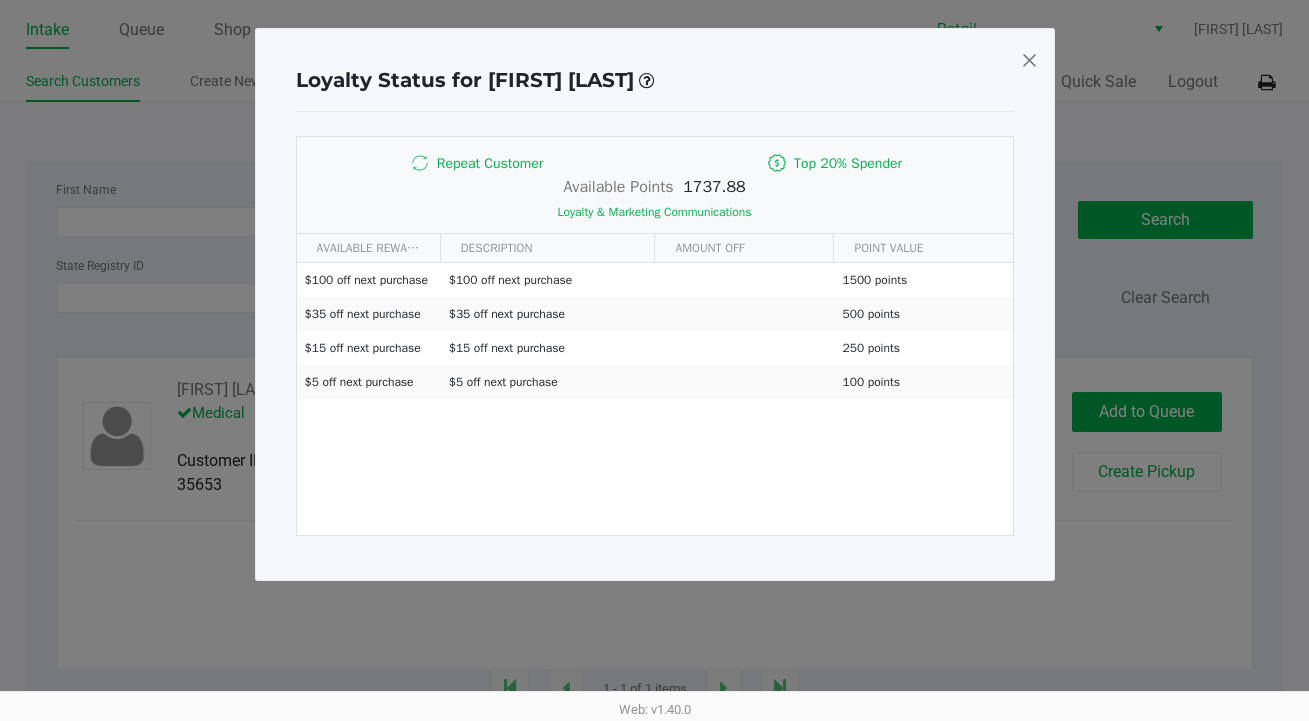 click 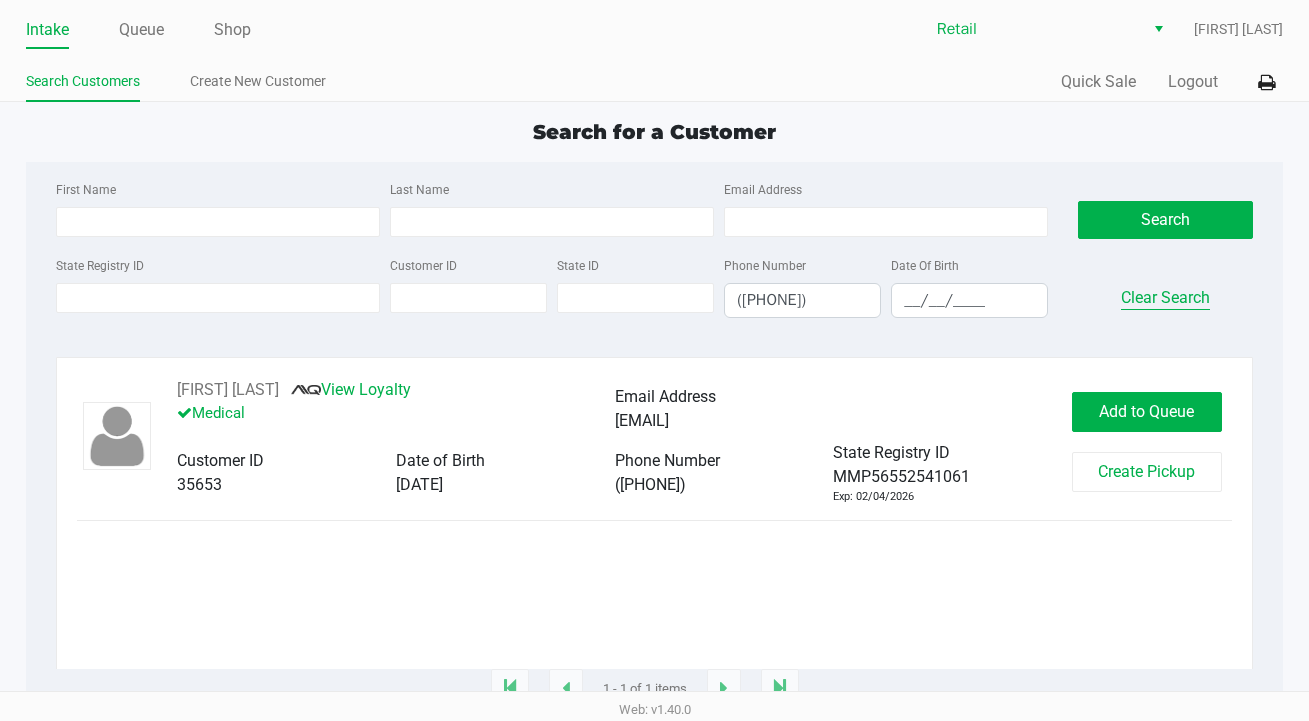 click on "Clear Search" 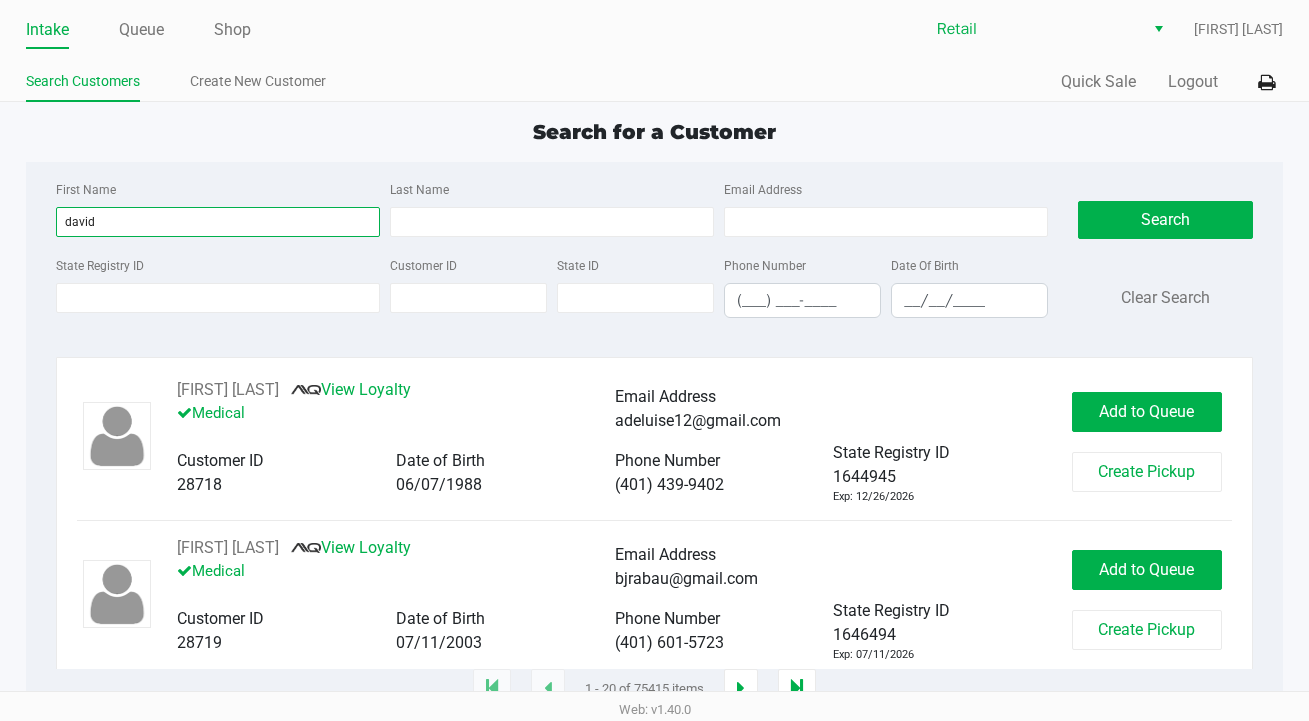 type on "david" 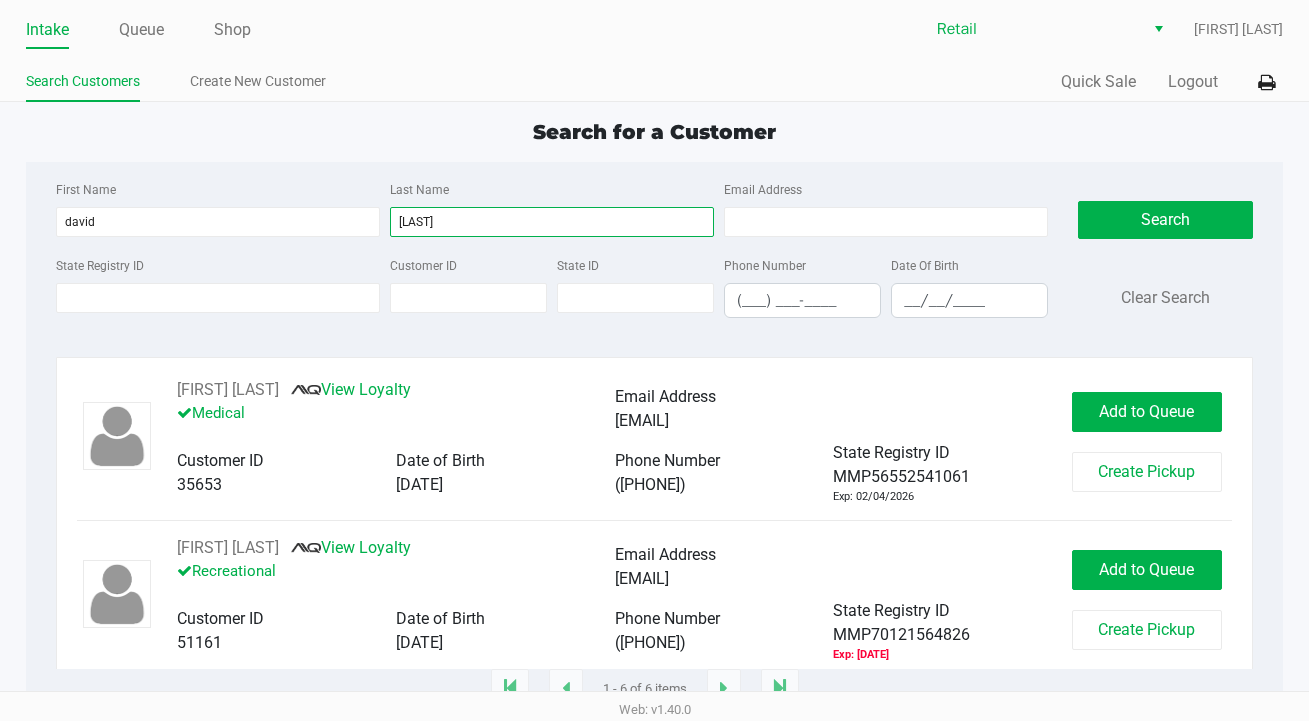 scroll, scrollTop: 0, scrollLeft: 0, axis: both 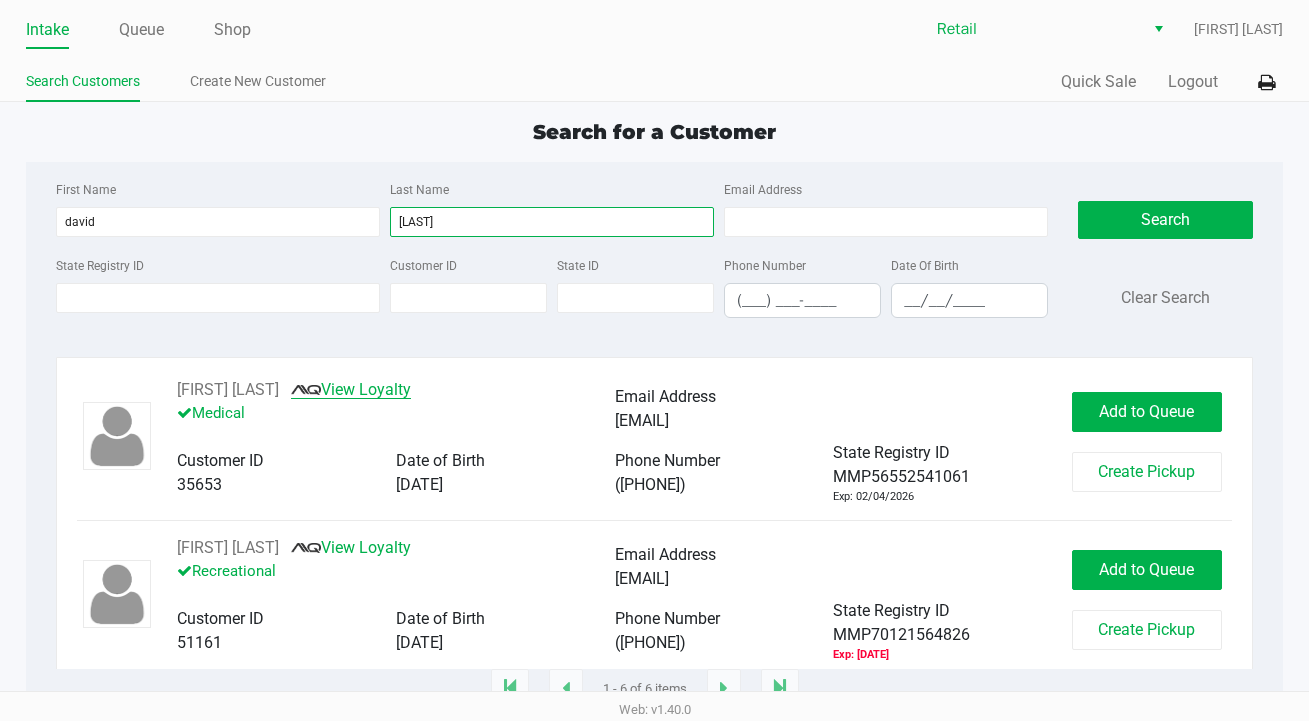 type on "[LAST]" 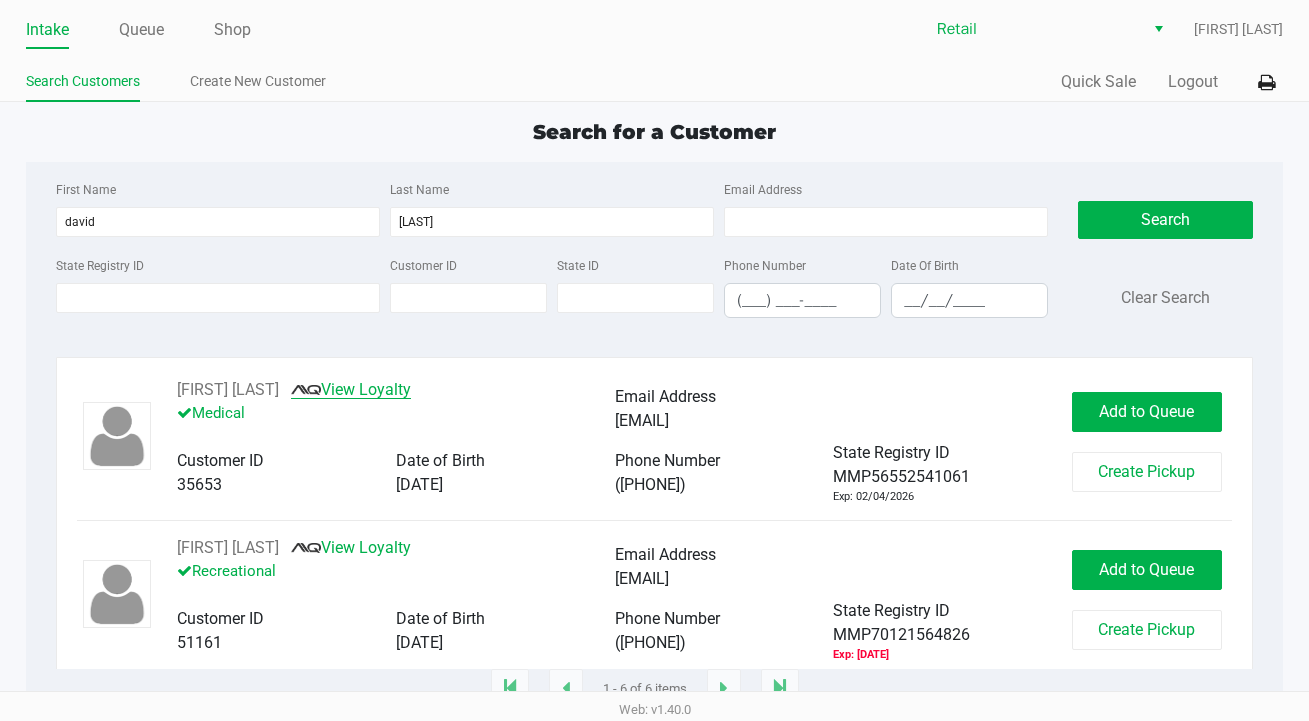 click on "View Loyalty" 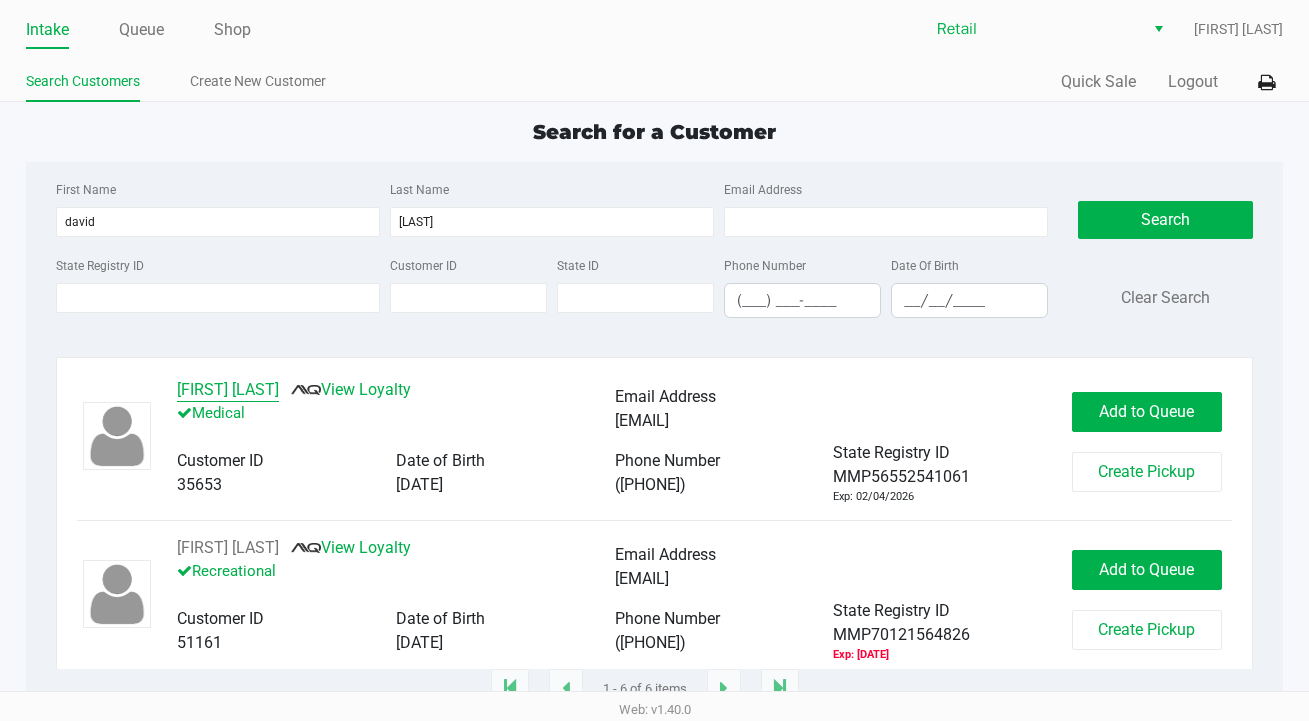 click on "[FIRST] [LAST]" 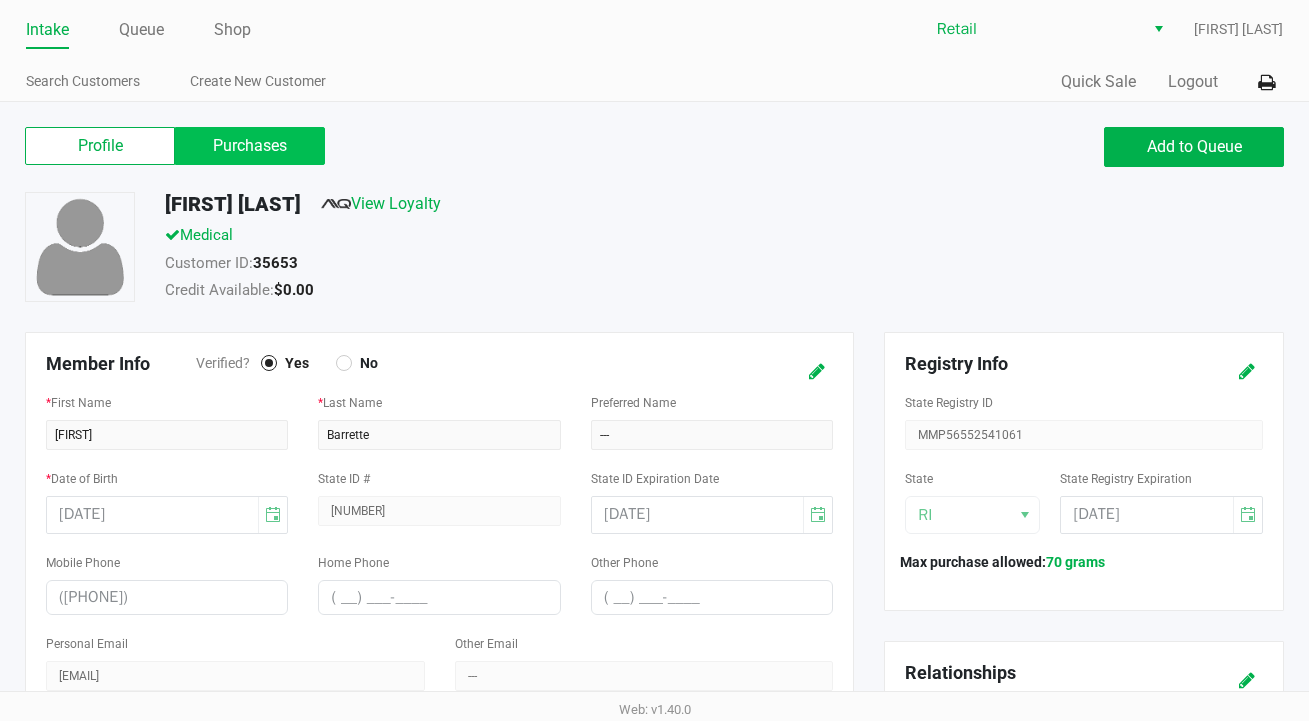 click on "Purchases" 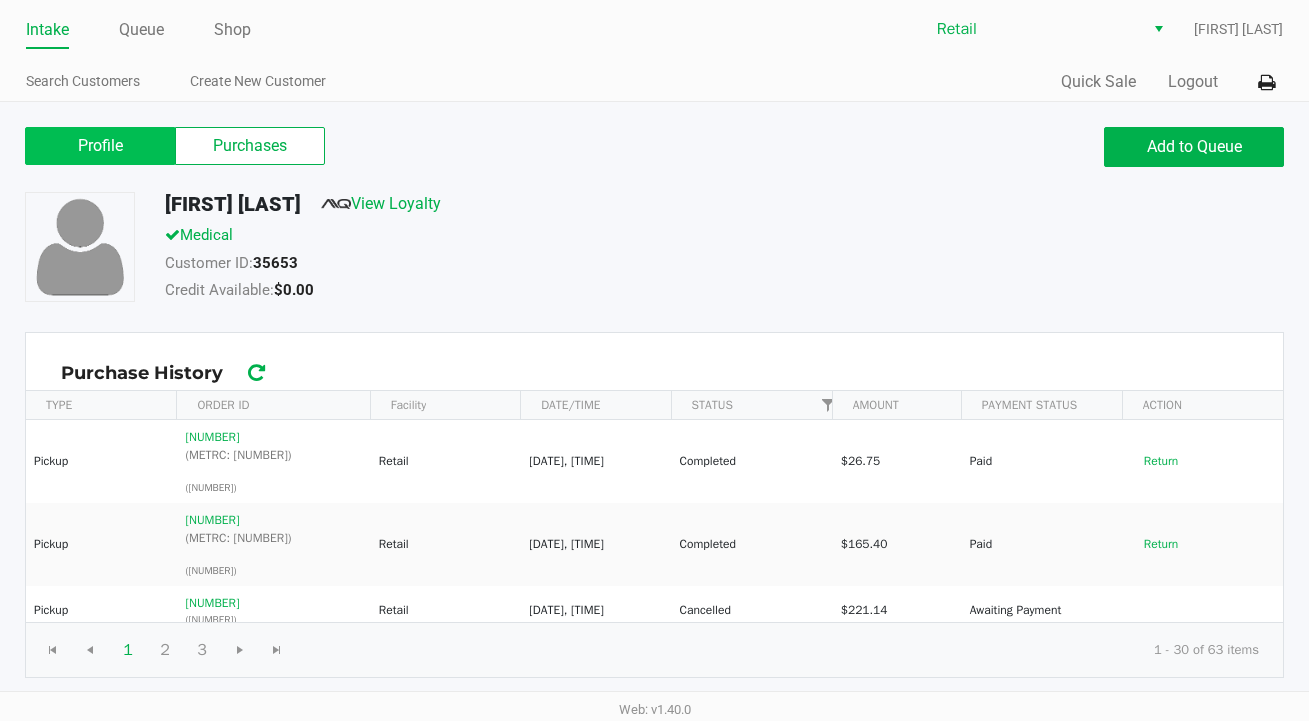 click on "Profile" 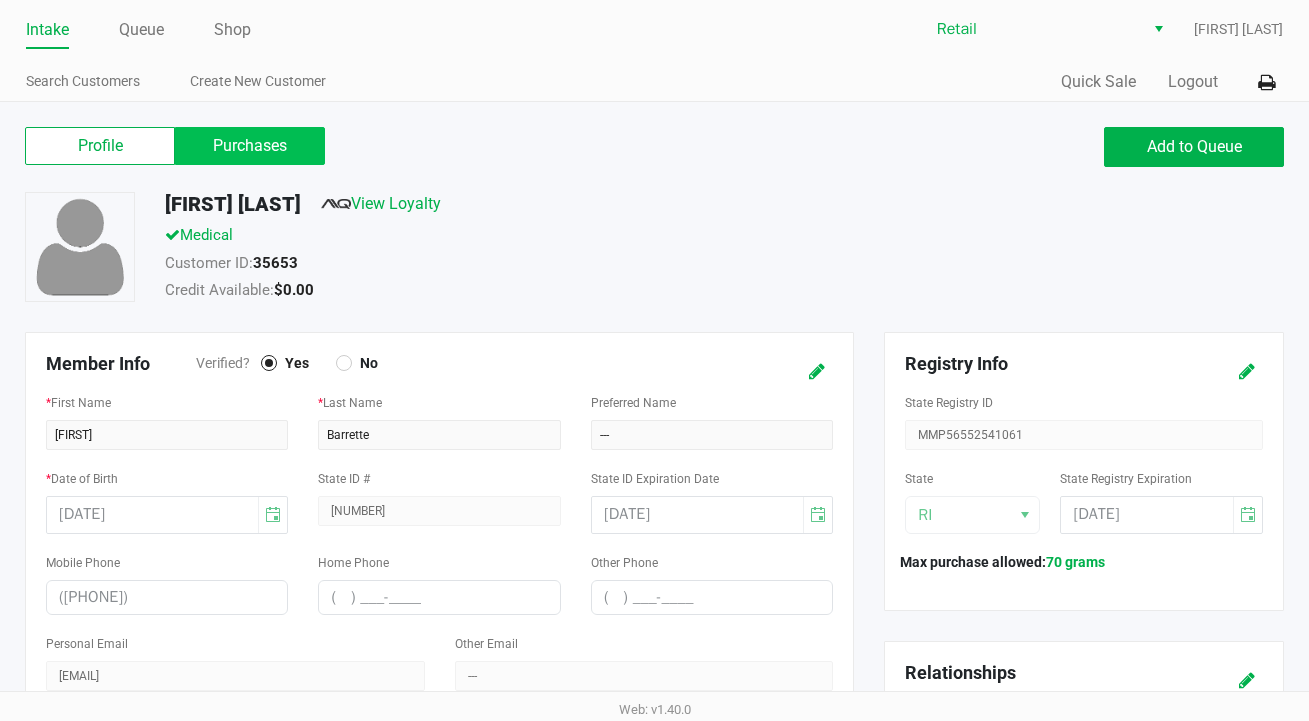click on "Purchases" 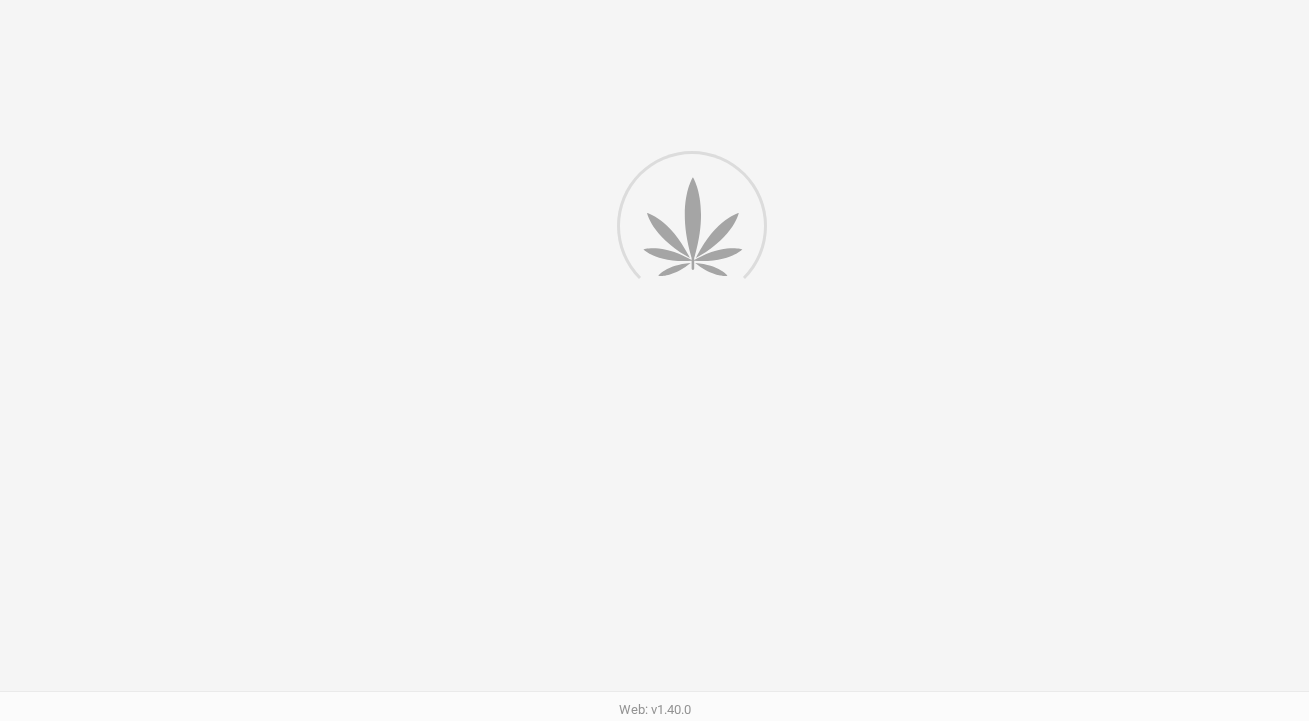 scroll, scrollTop: 0, scrollLeft: 0, axis: both 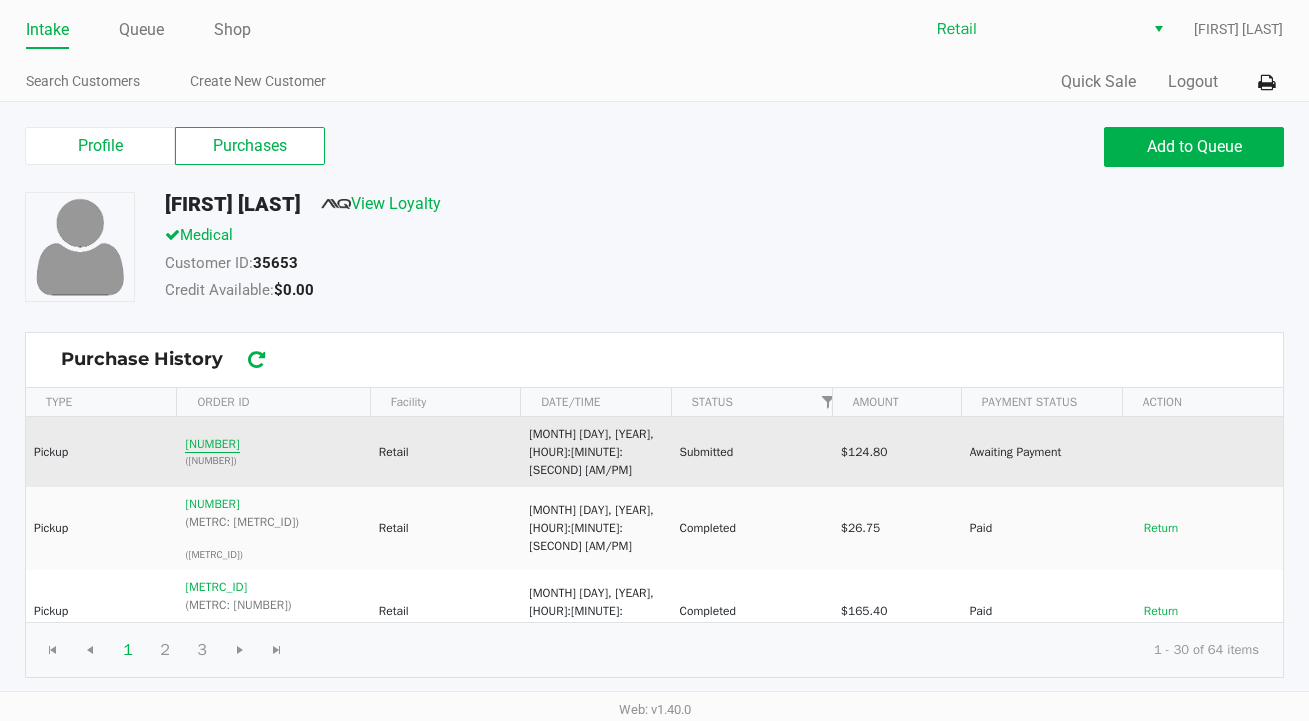 click on "[NUMBER]" 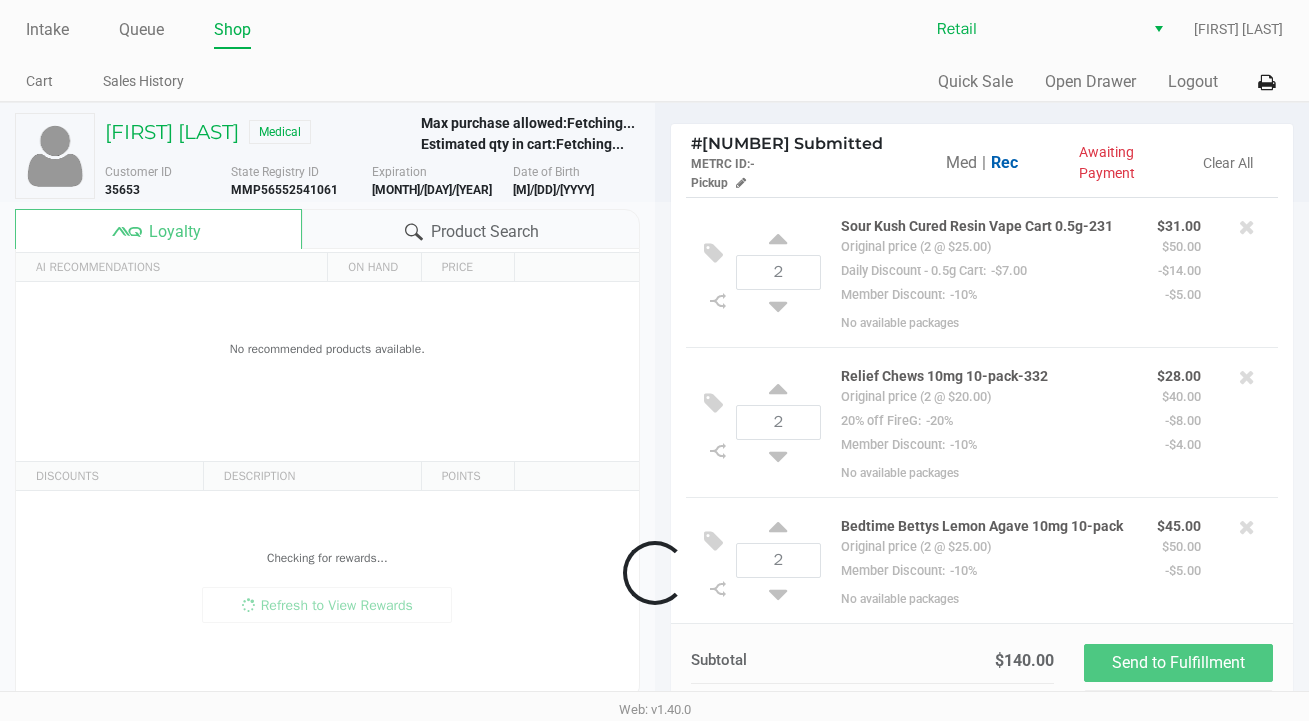 scroll, scrollTop: 111, scrollLeft: 0, axis: vertical 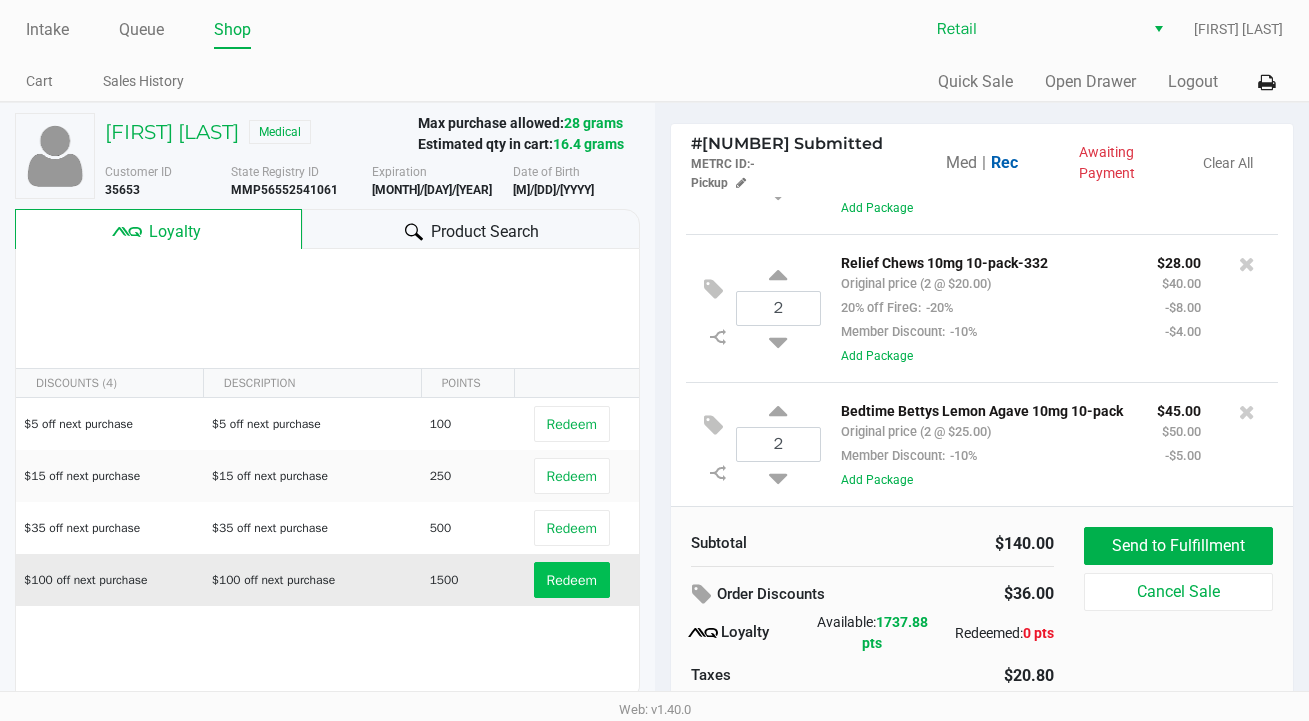 click on "Redeem" 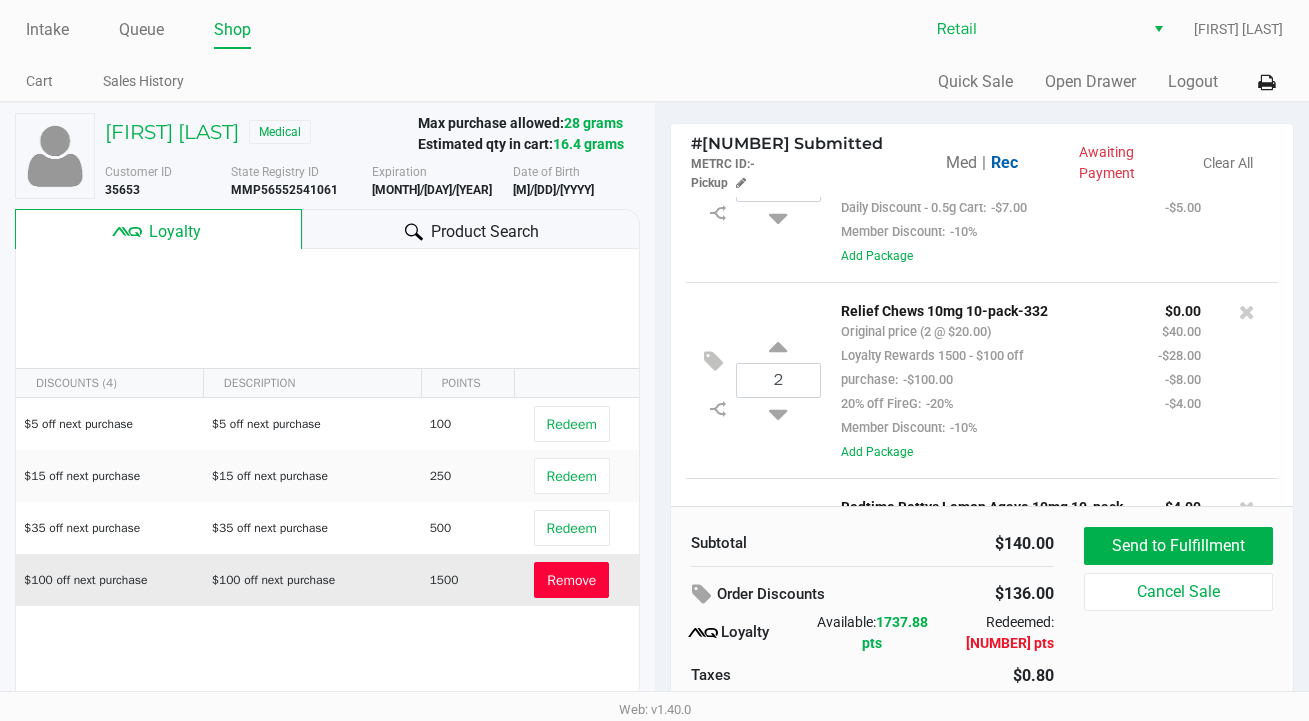 scroll, scrollTop: 54, scrollLeft: 0, axis: vertical 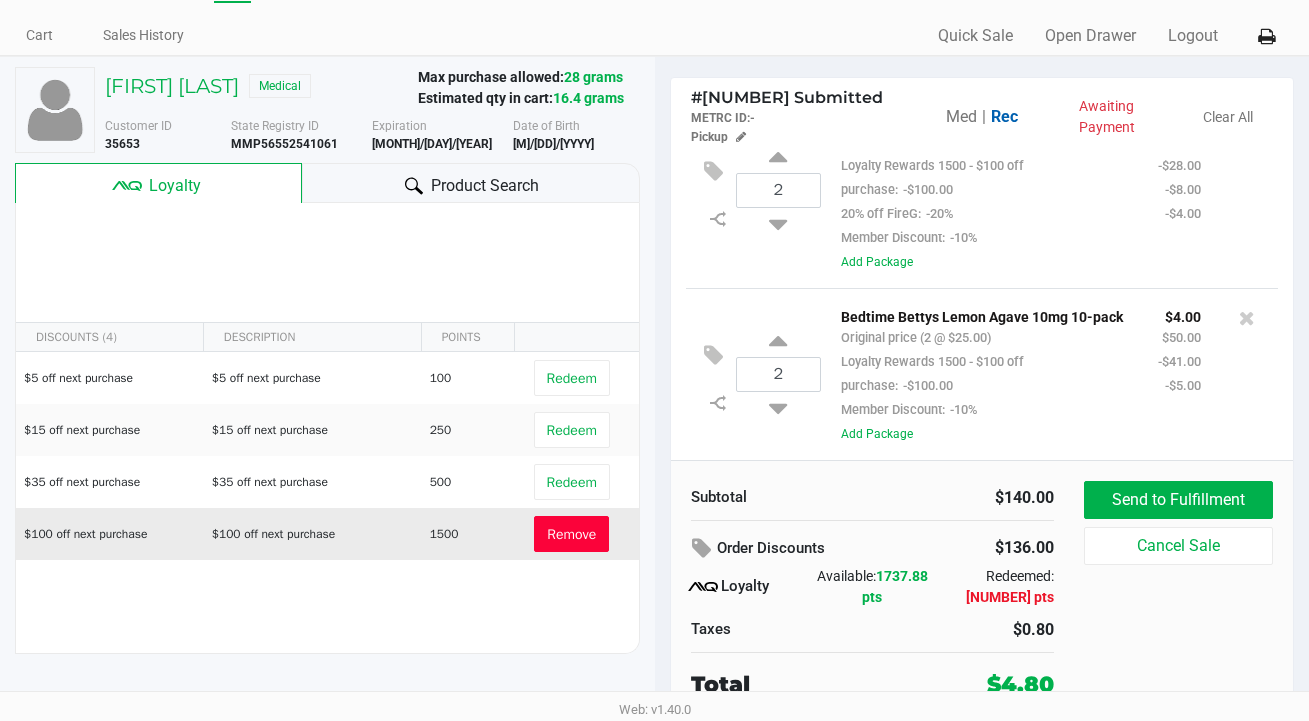 click on "Med" 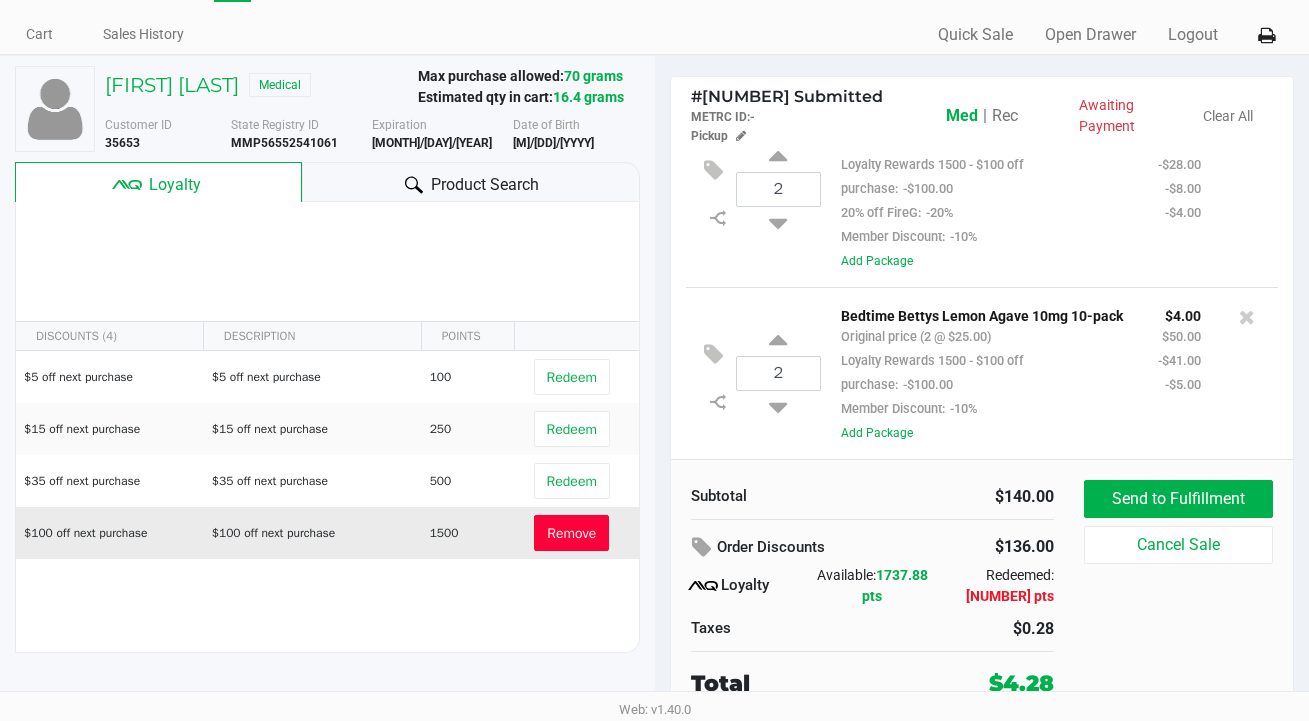 scroll, scrollTop: 46, scrollLeft: 0, axis: vertical 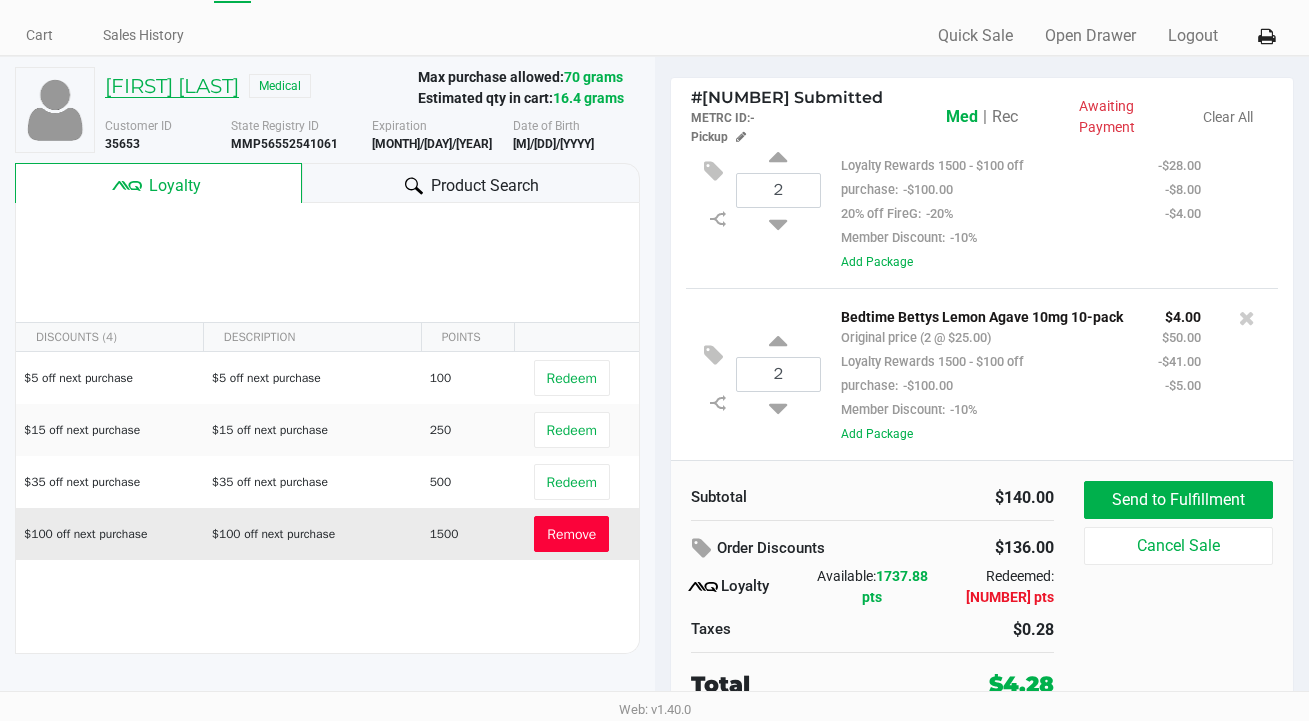 click on "[FIRST] [LAST]" 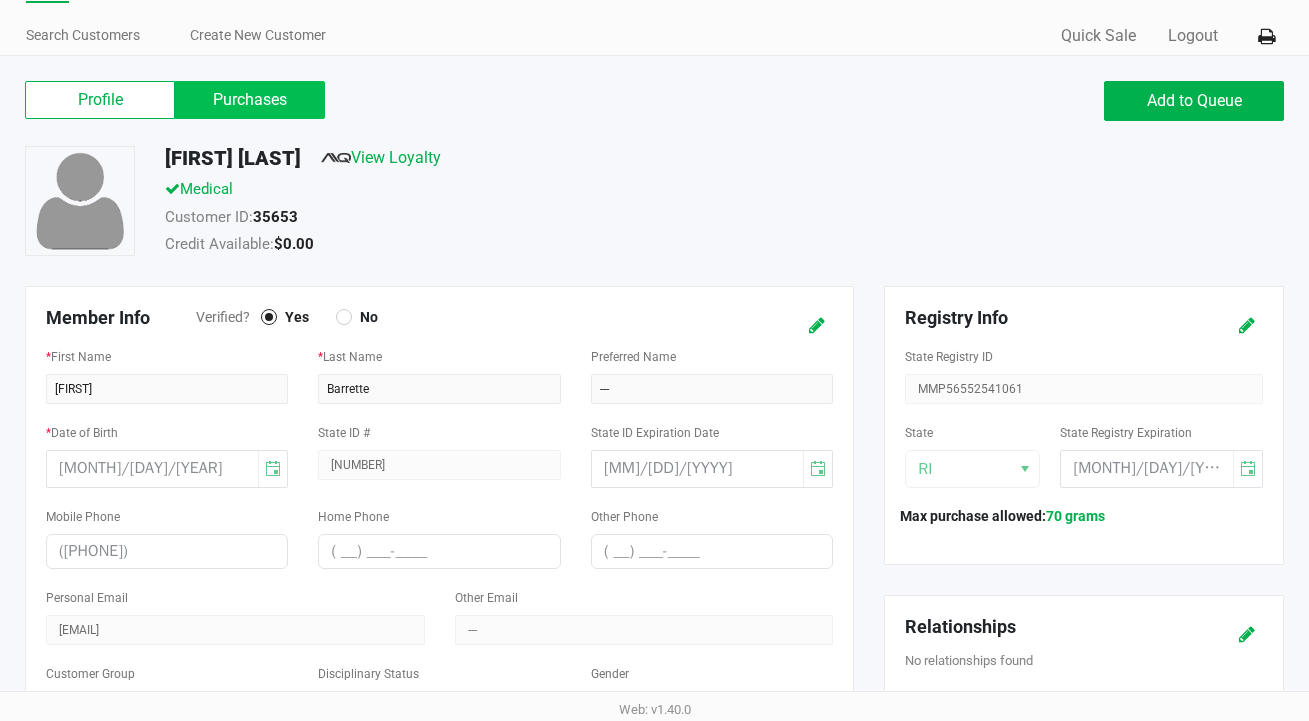 click on "Purchases" 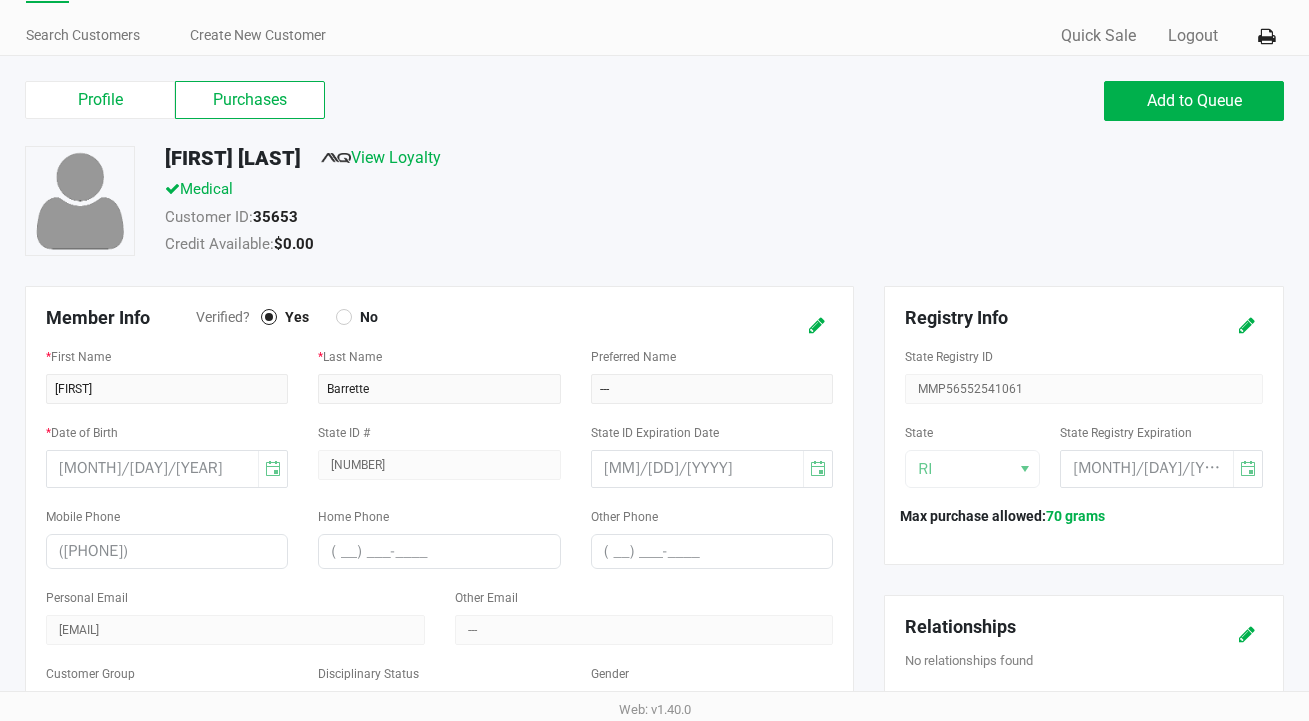 scroll, scrollTop: 0, scrollLeft: 0, axis: both 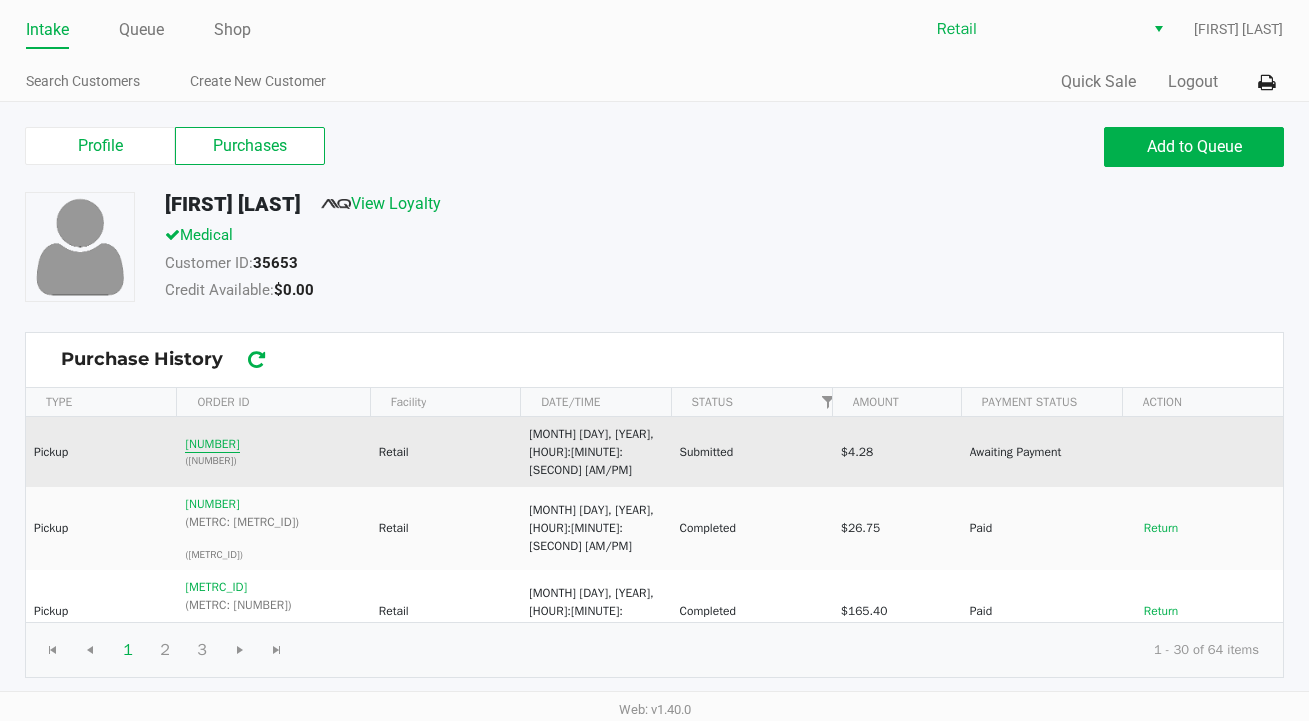 click on "[NUMBER]" 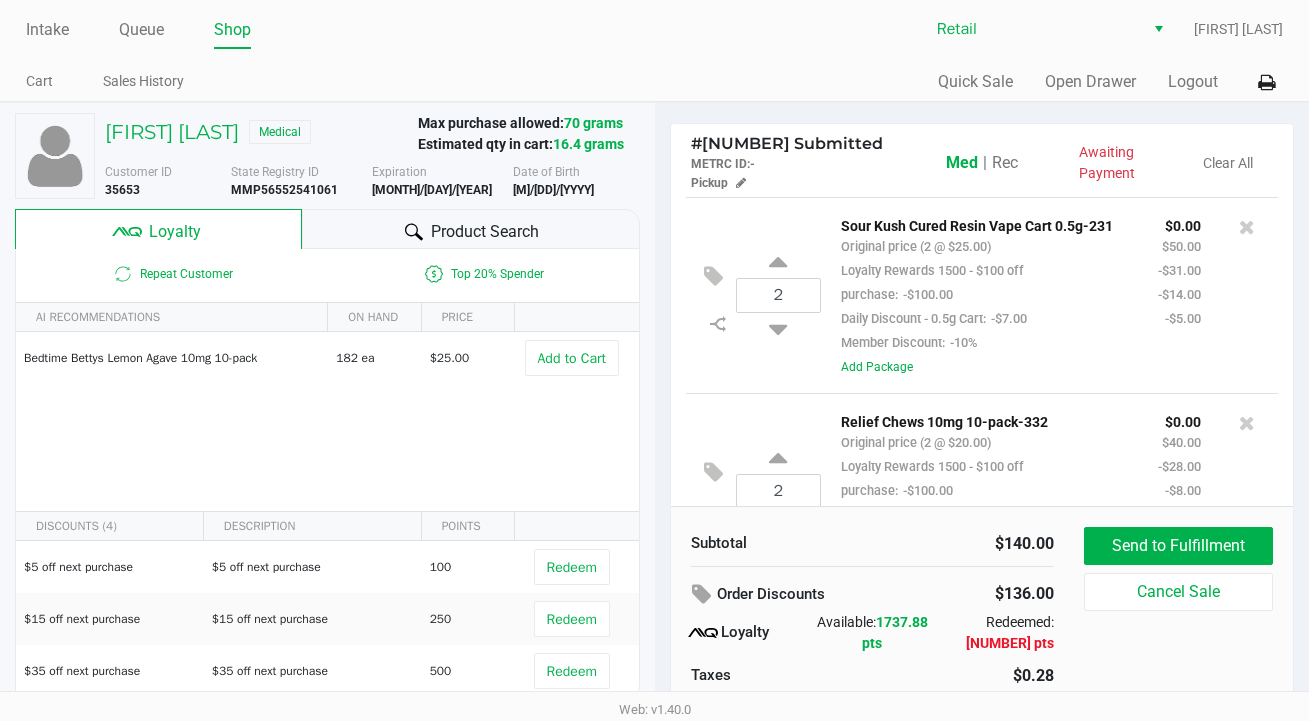 scroll, scrollTop: 255, scrollLeft: 0, axis: vertical 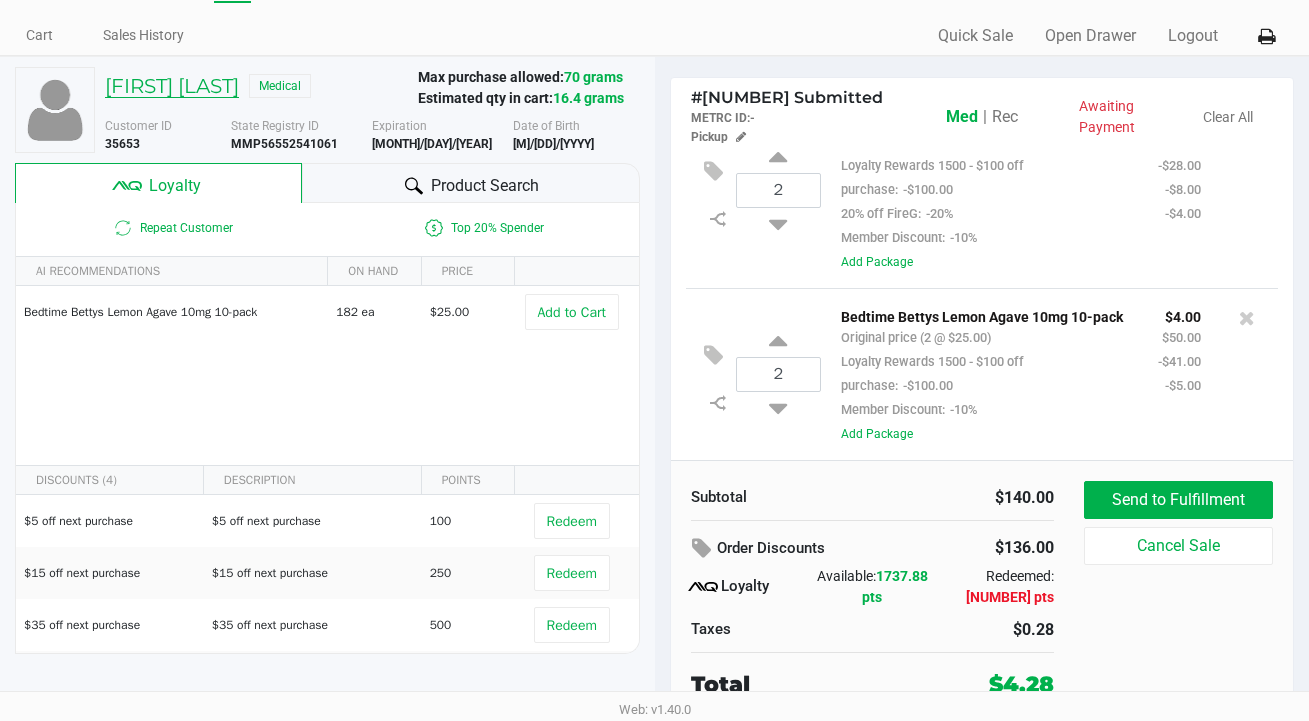 click on "[FIRST] [LAST]" 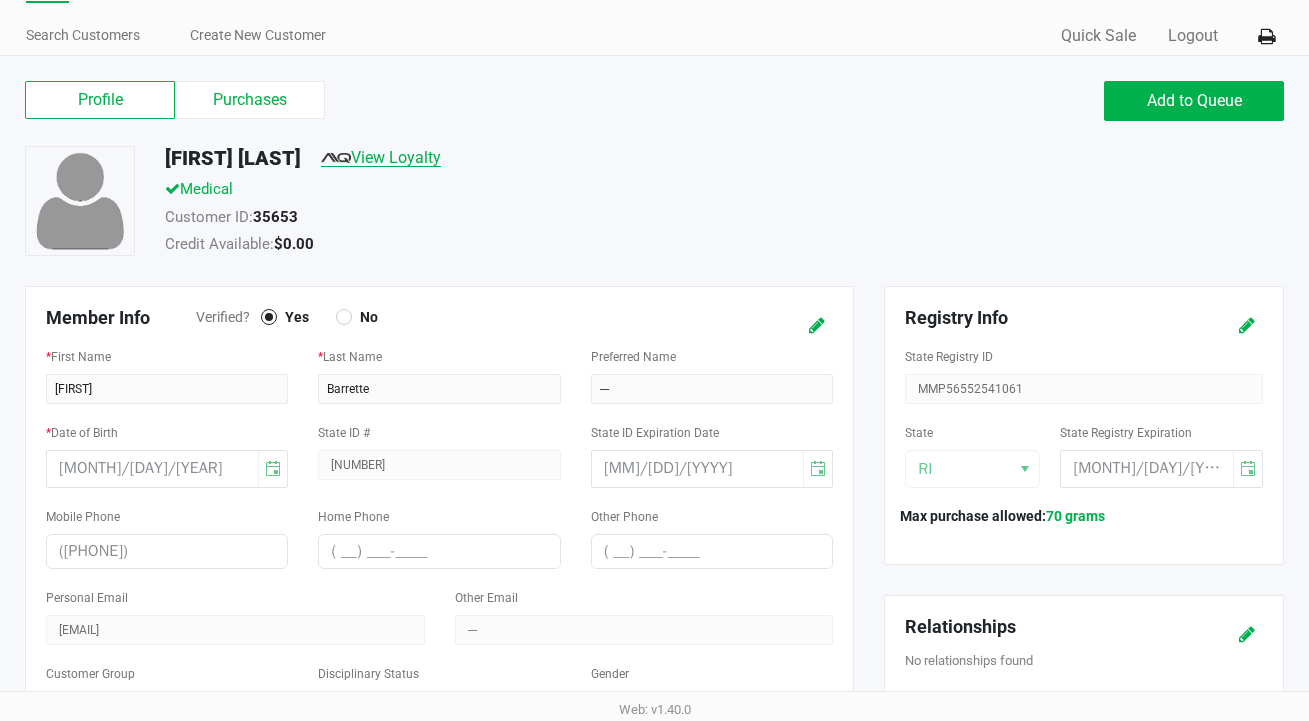 click on "View Loyalty" 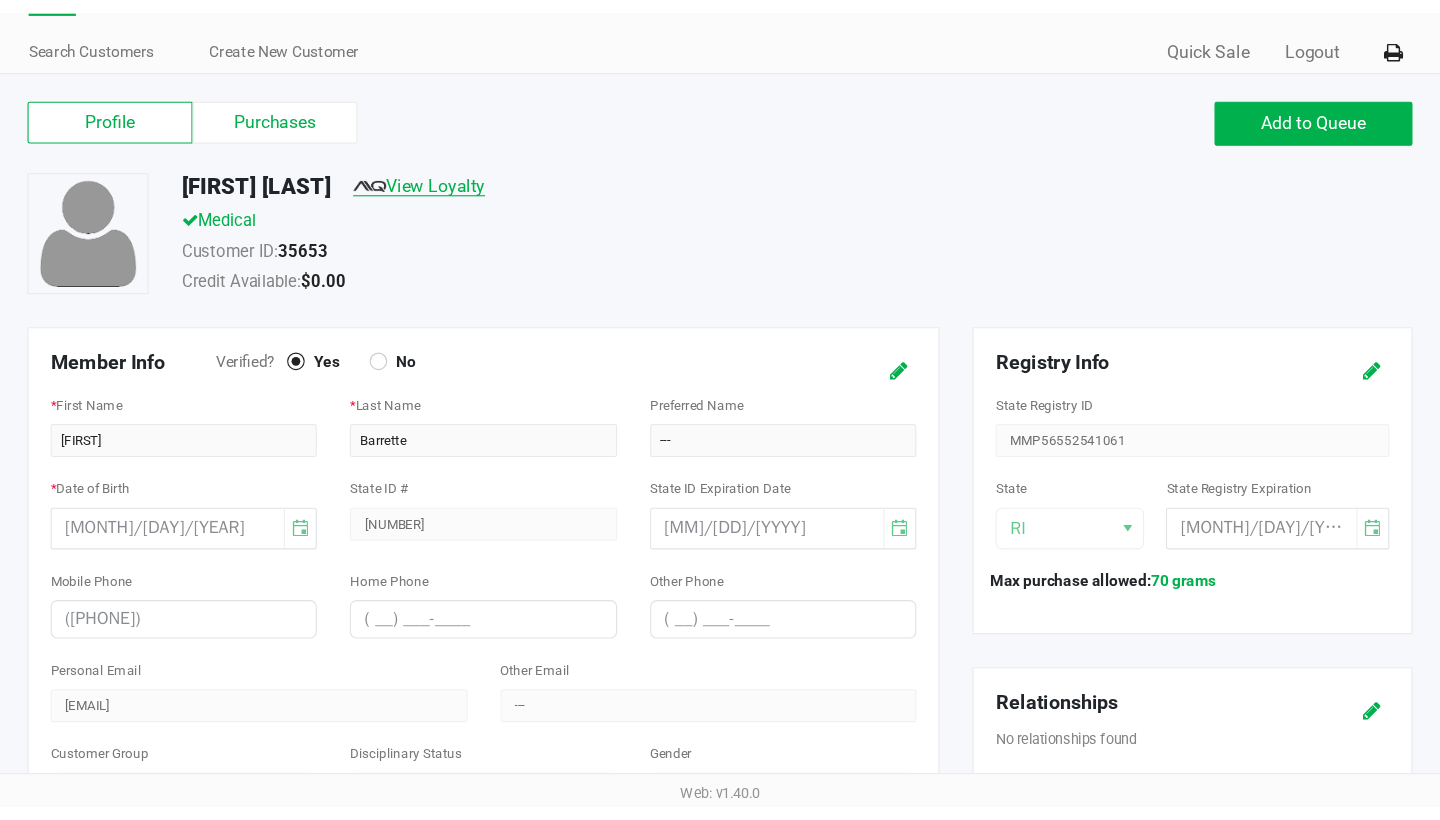 scroll, scrollTop: 0, scrollLeft: 0, axis: both 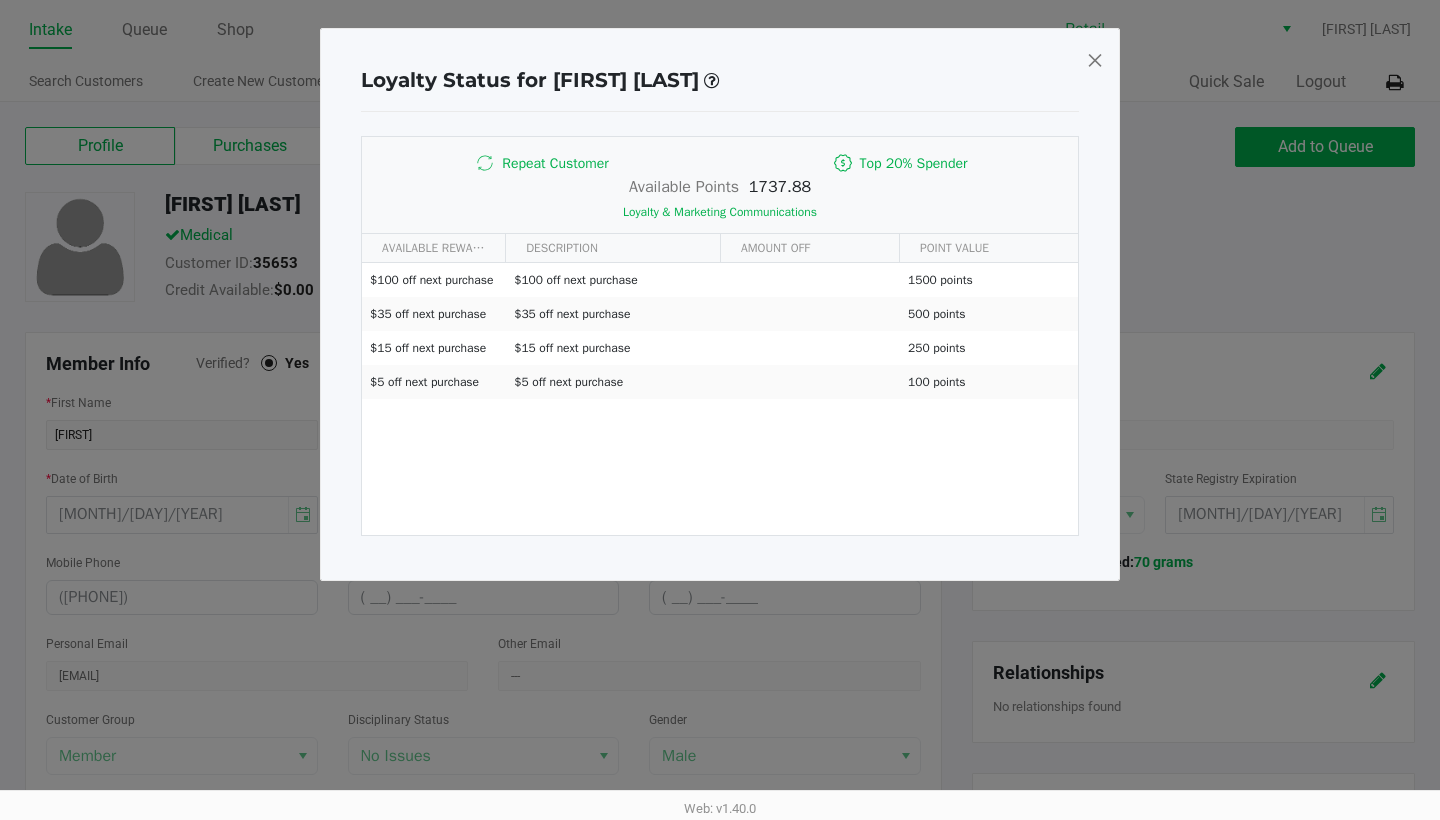 click 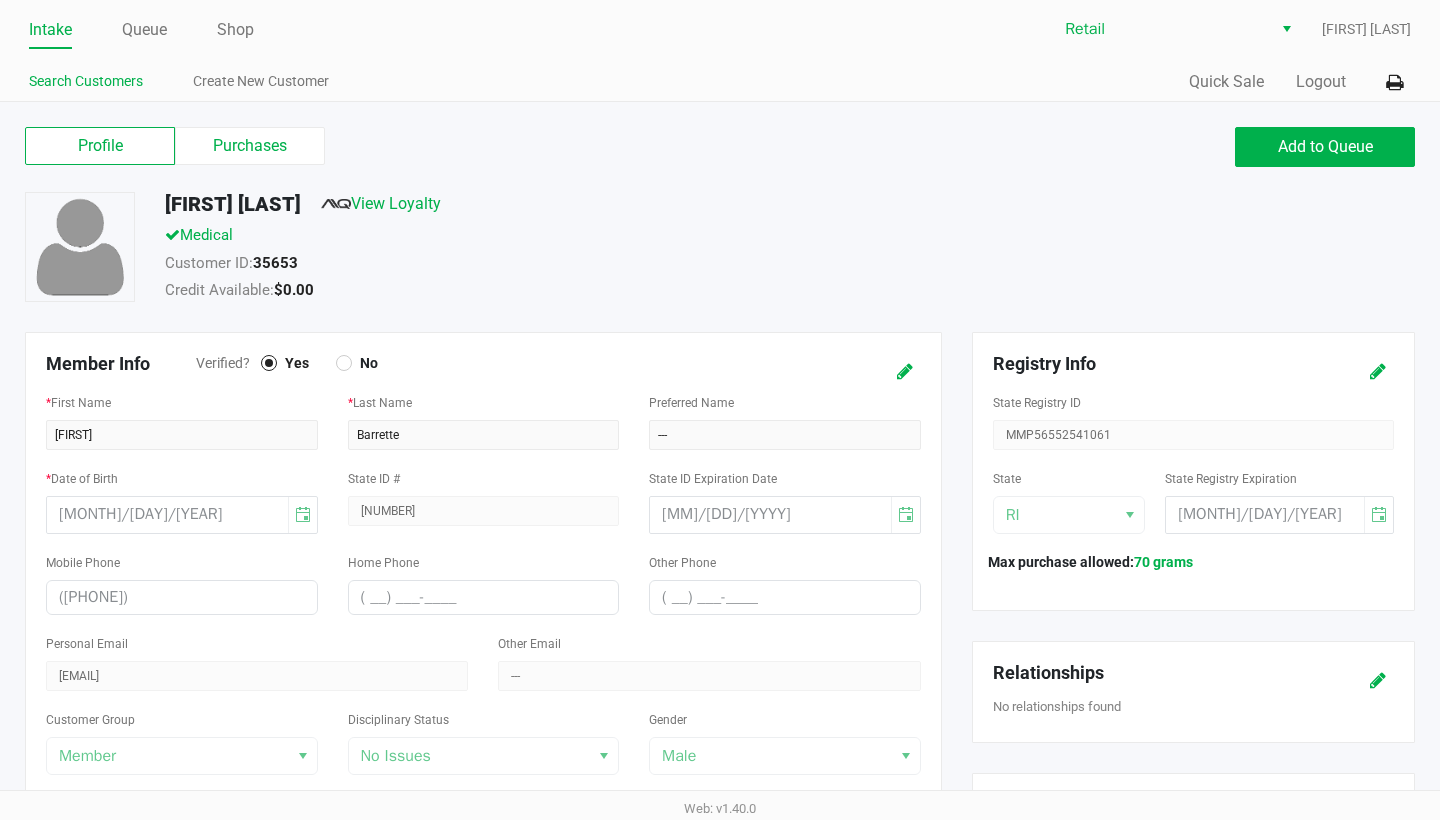 click on "Search Customers" 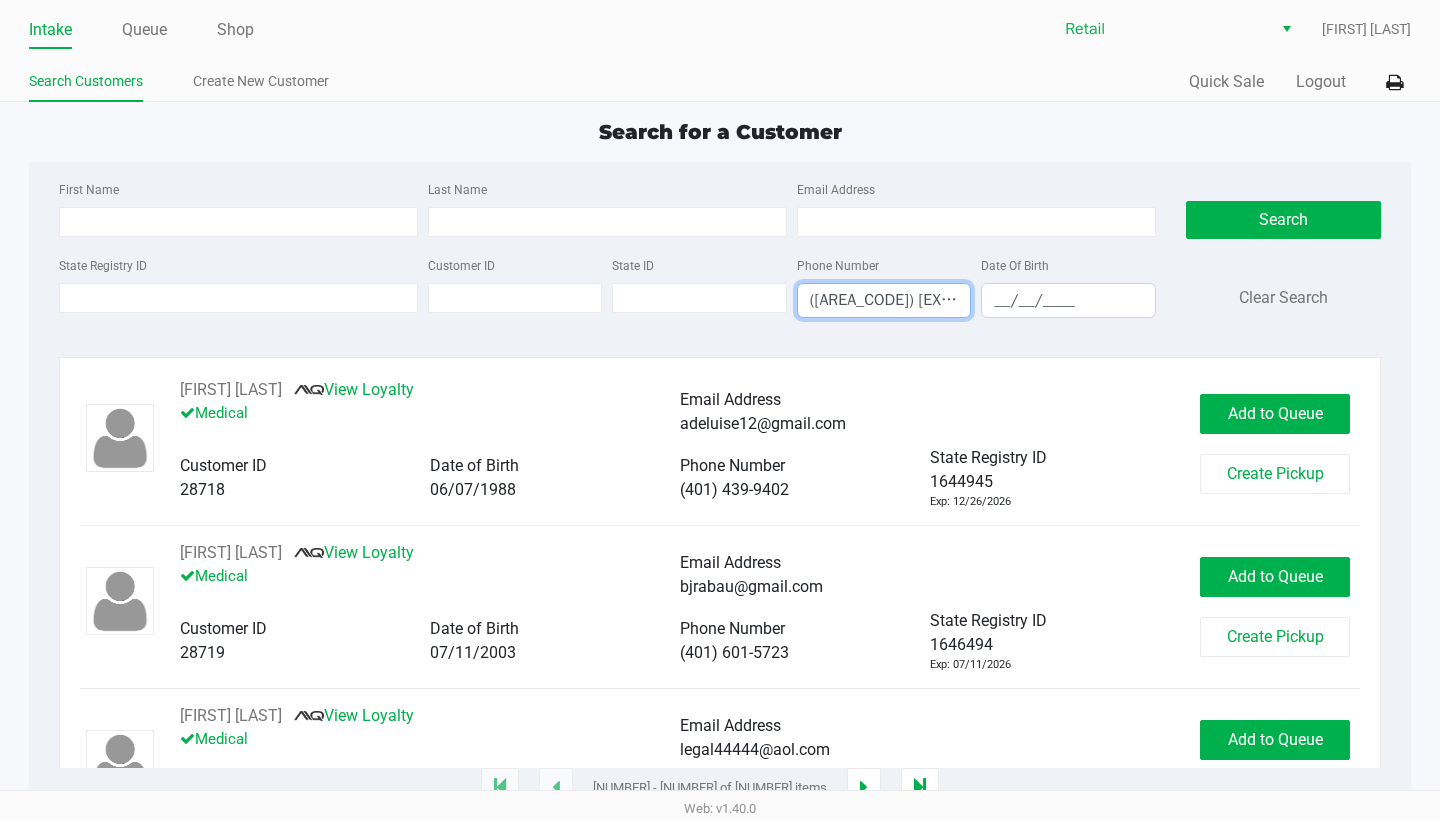 type on "([AREA_CODE]) [EXCHANGE]-[LINE]" 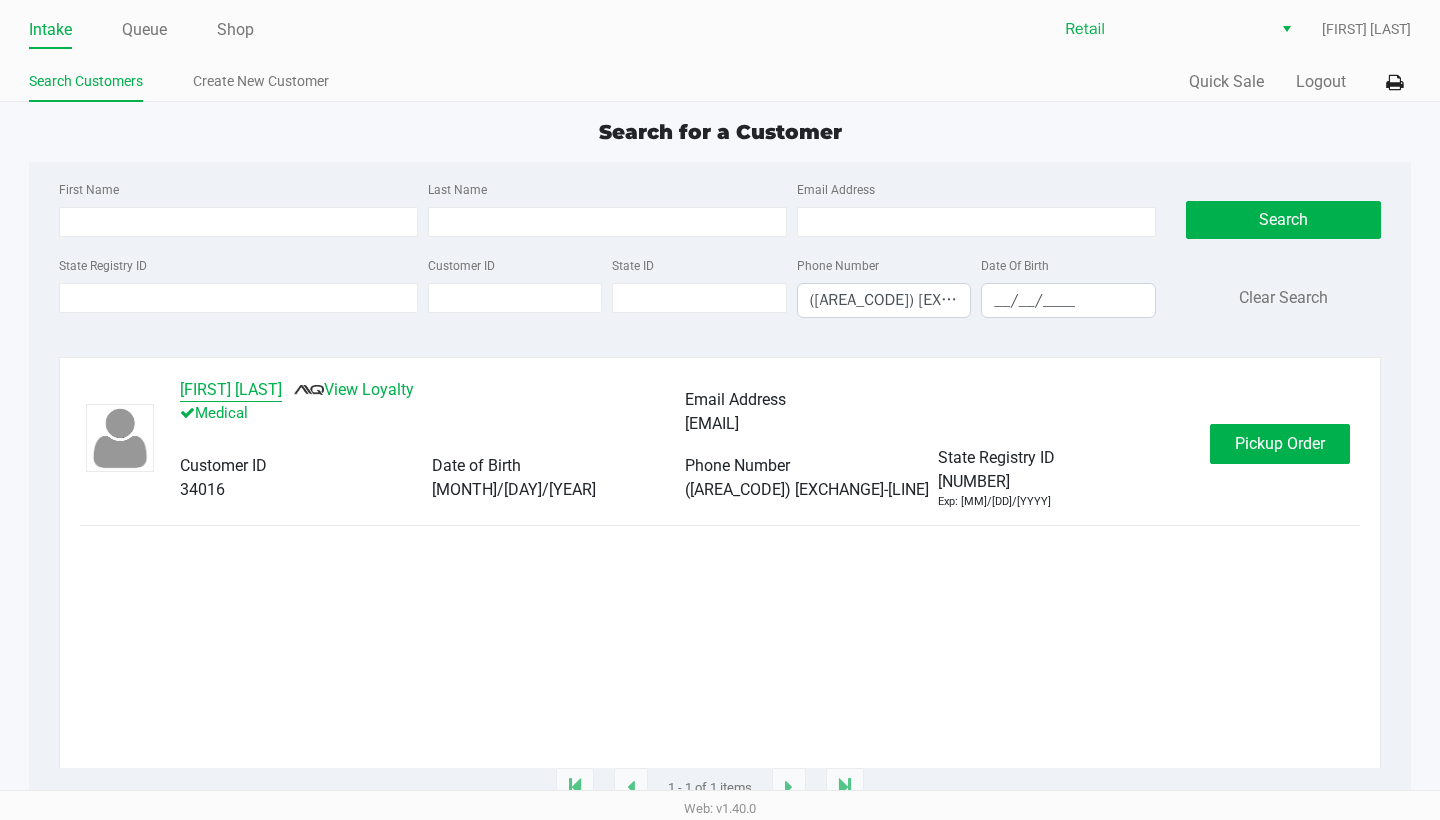 click on "[FIRST] [LAST]" 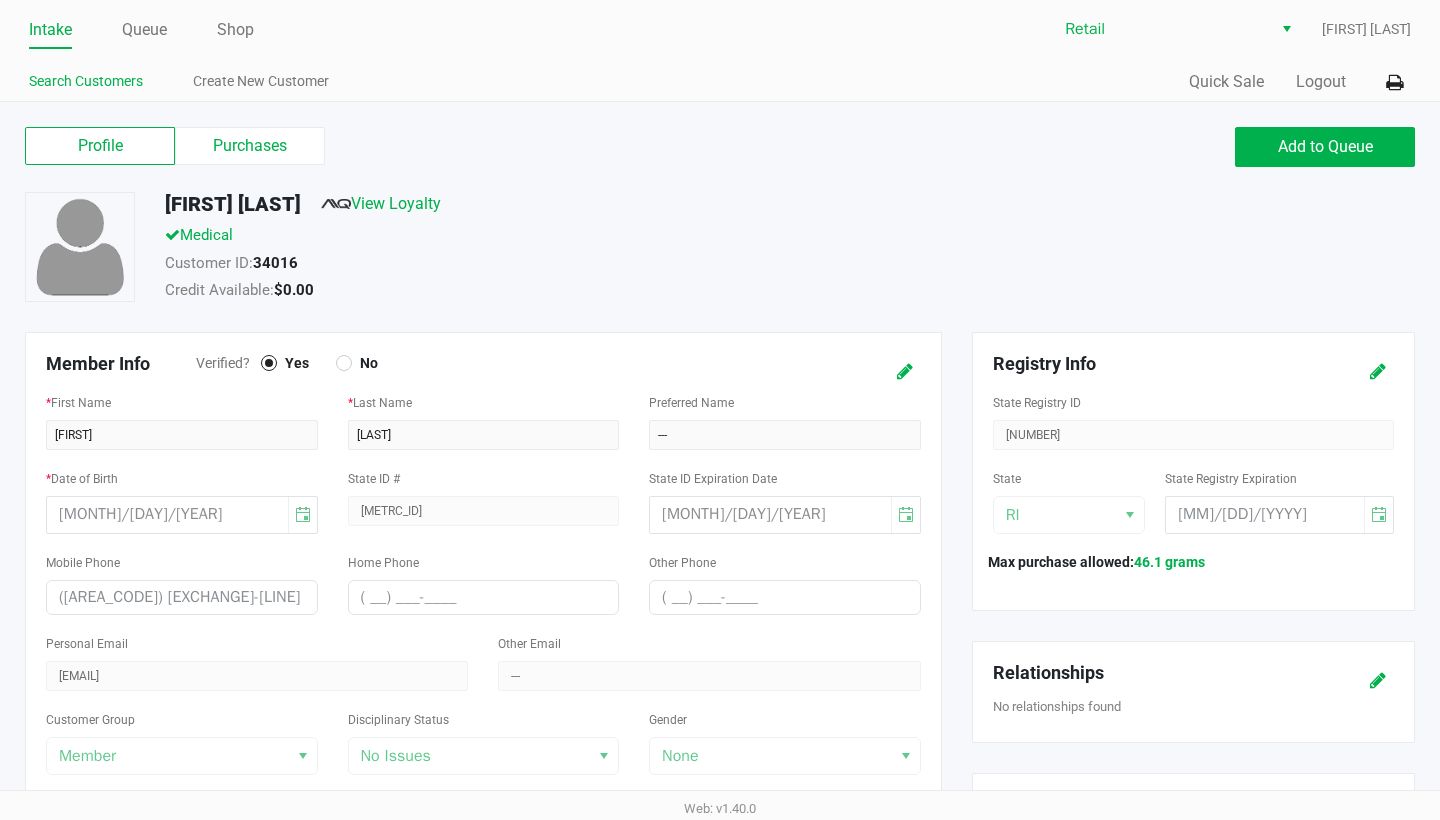 click on "Search Customers" 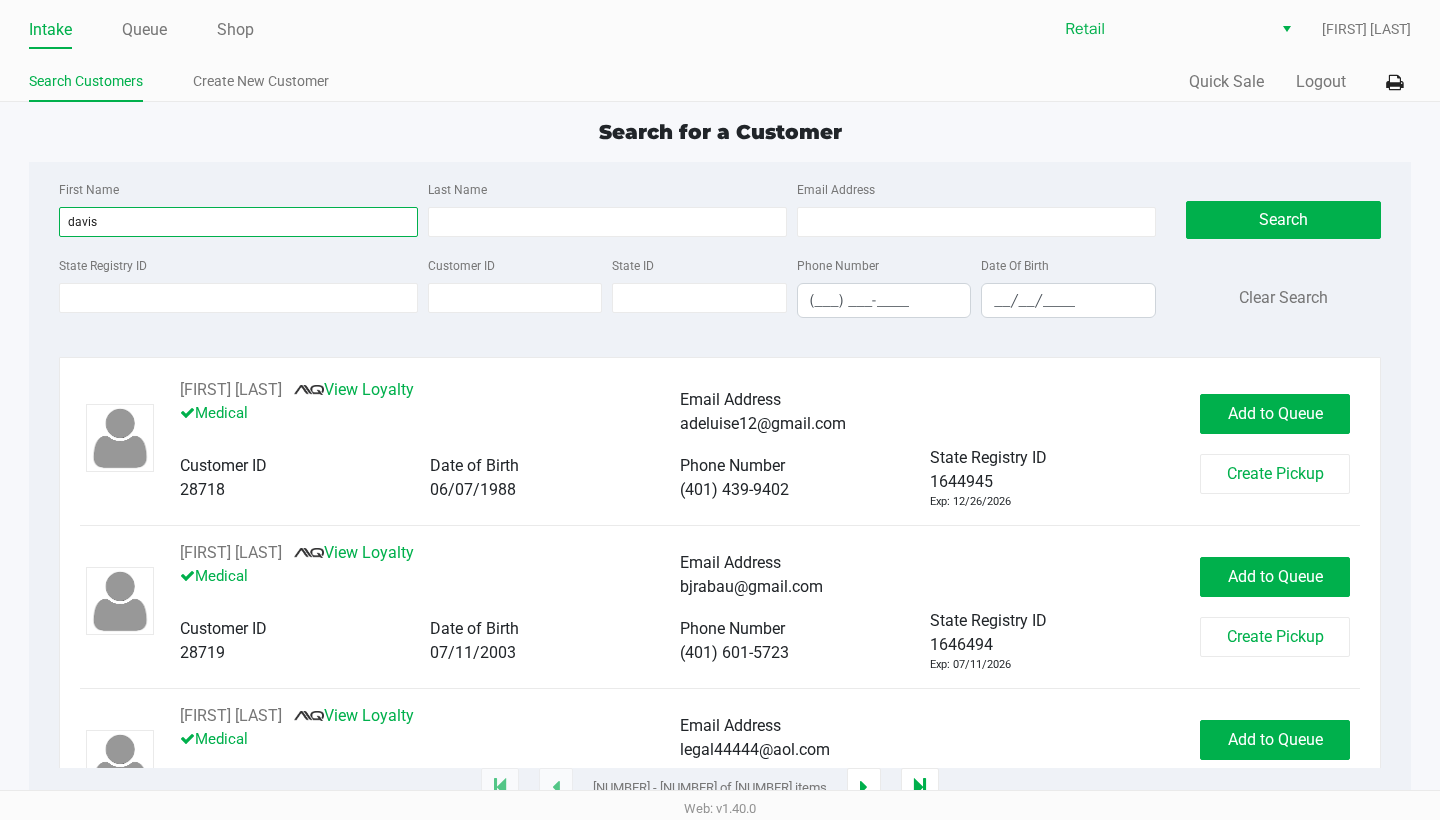 type on "davis" 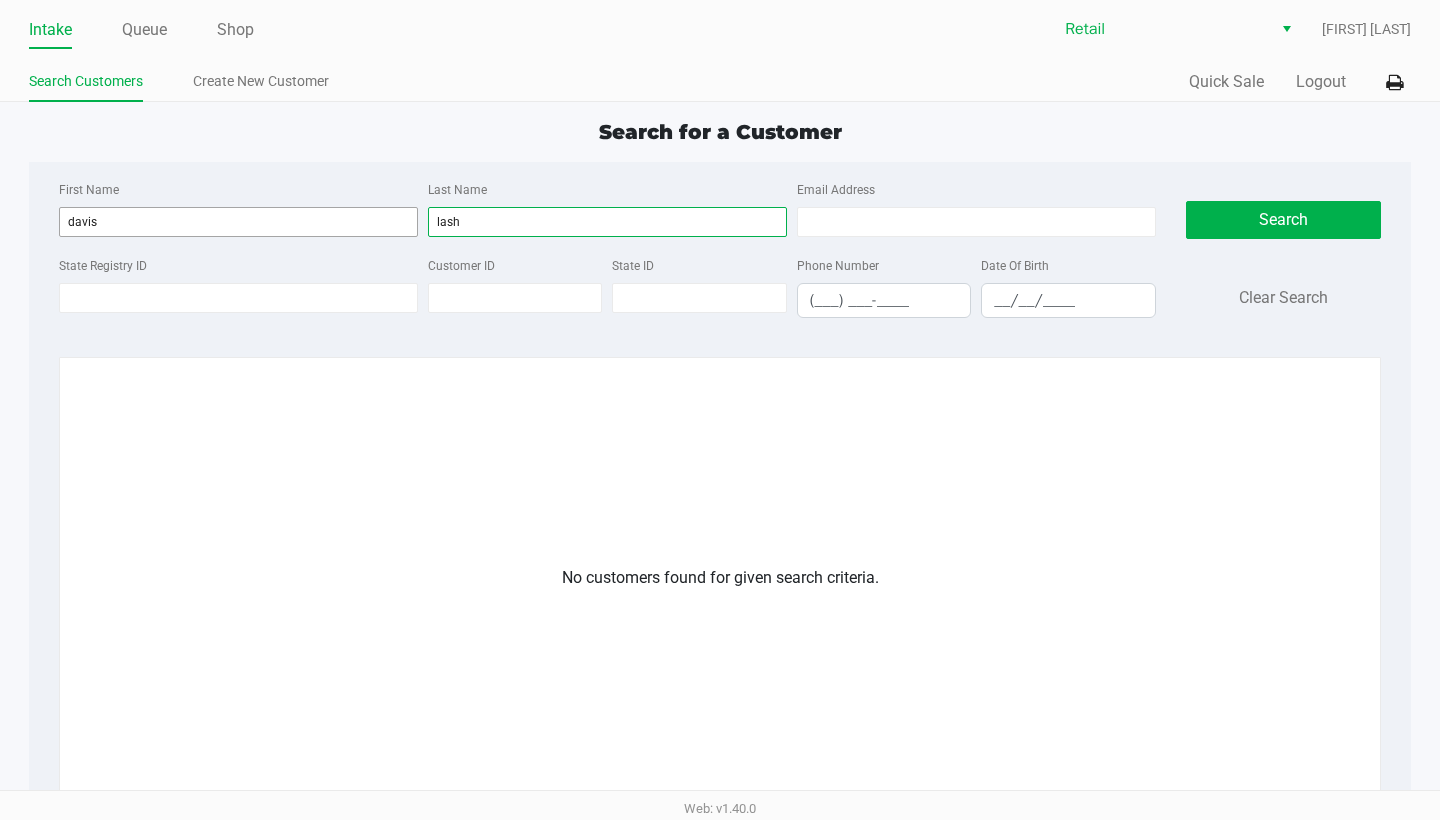 type on "lash" 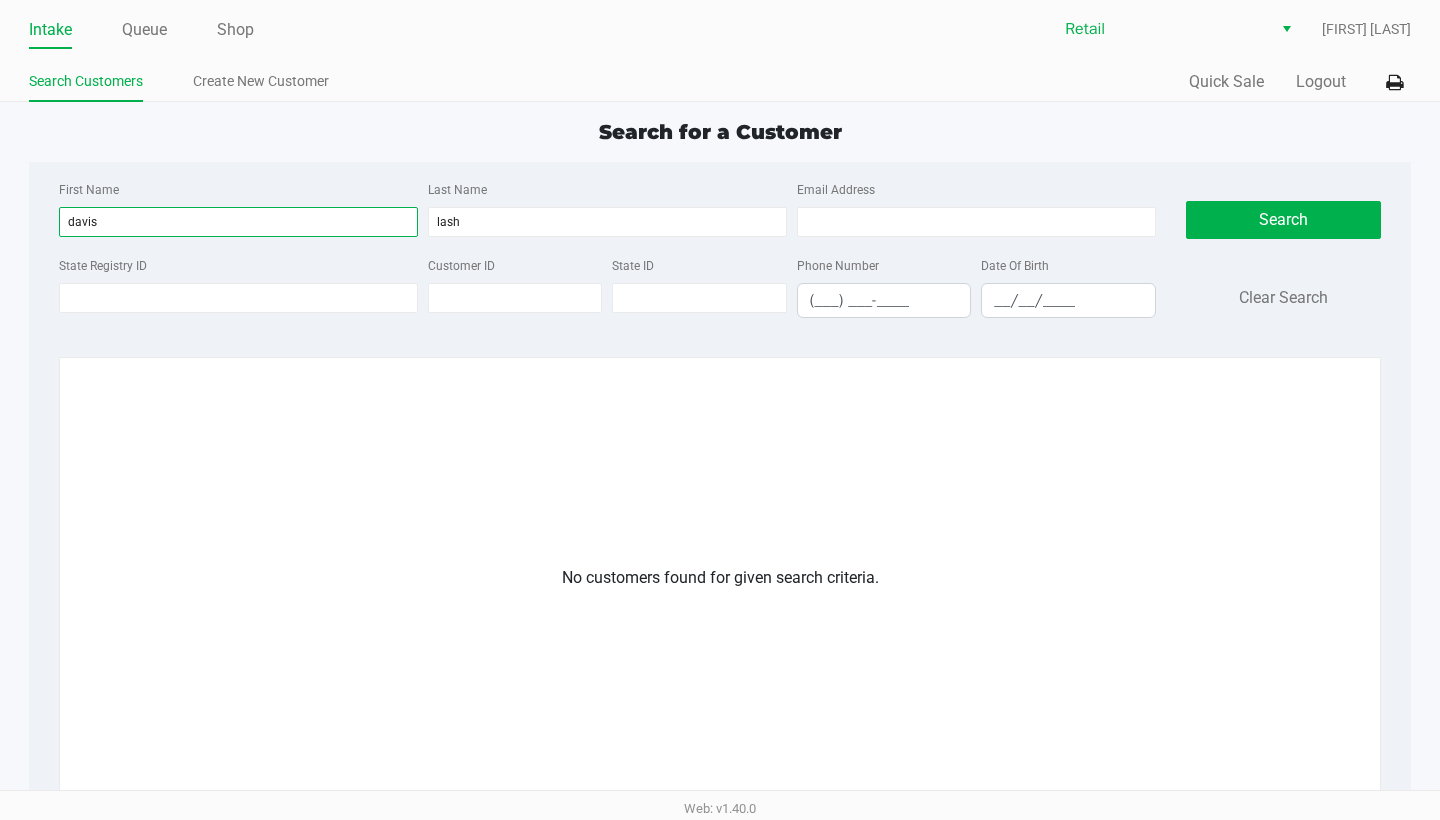click on "davis" at bounding box center (238, 222) 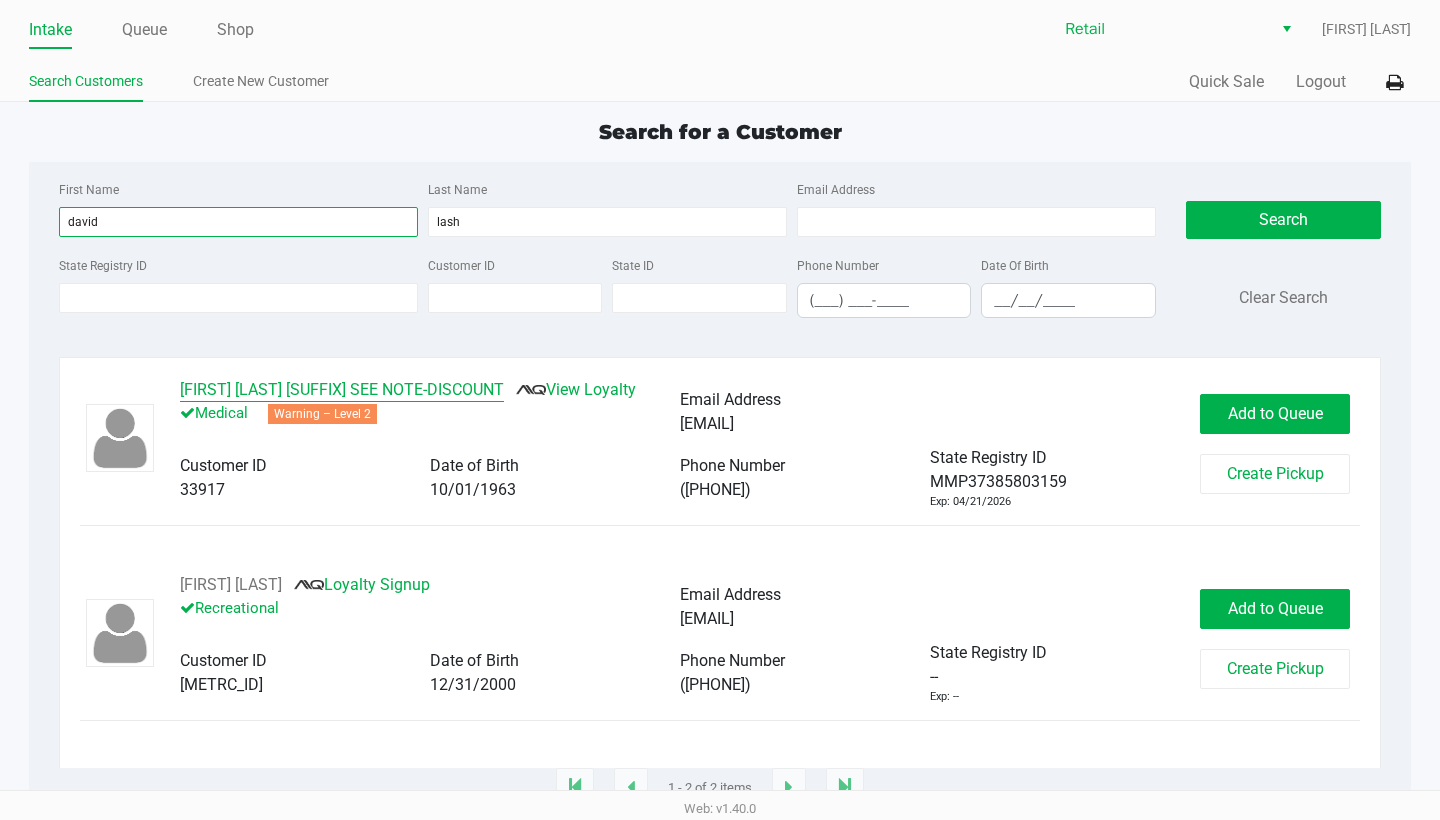 type on "david" 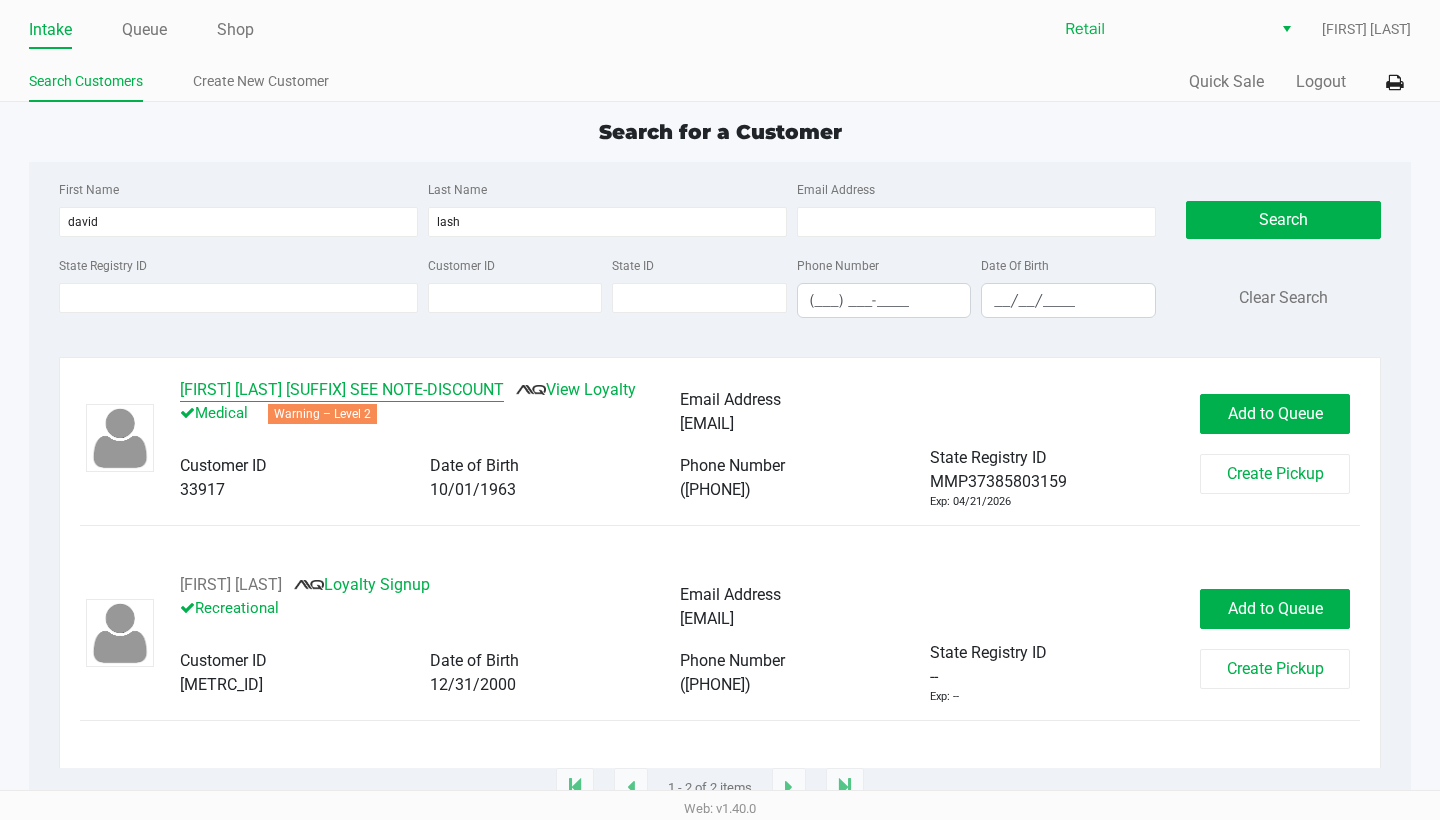 click on "David Lashus Jr SEE NOTE-DISCOUNT" 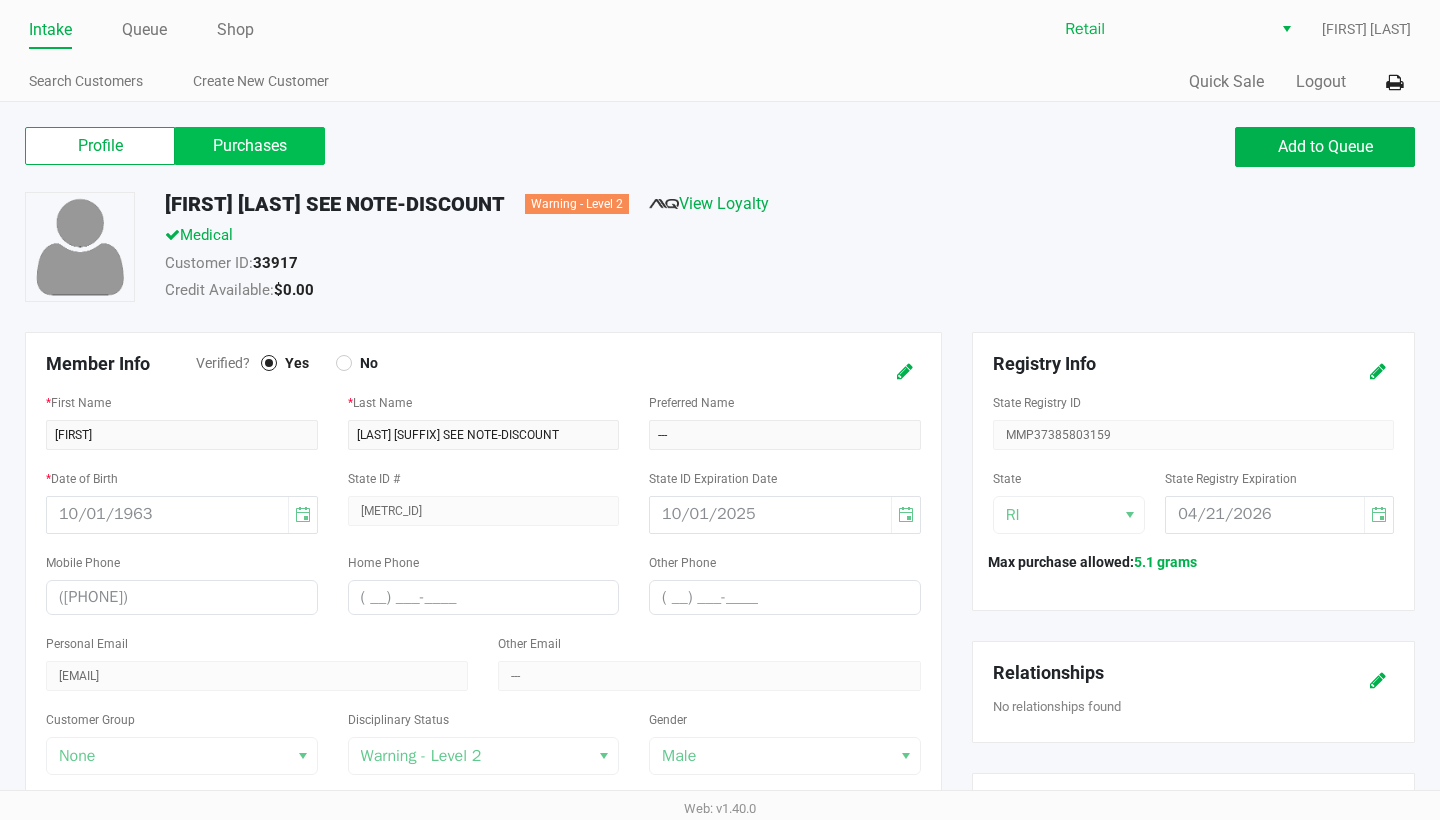 click on "Purchases" 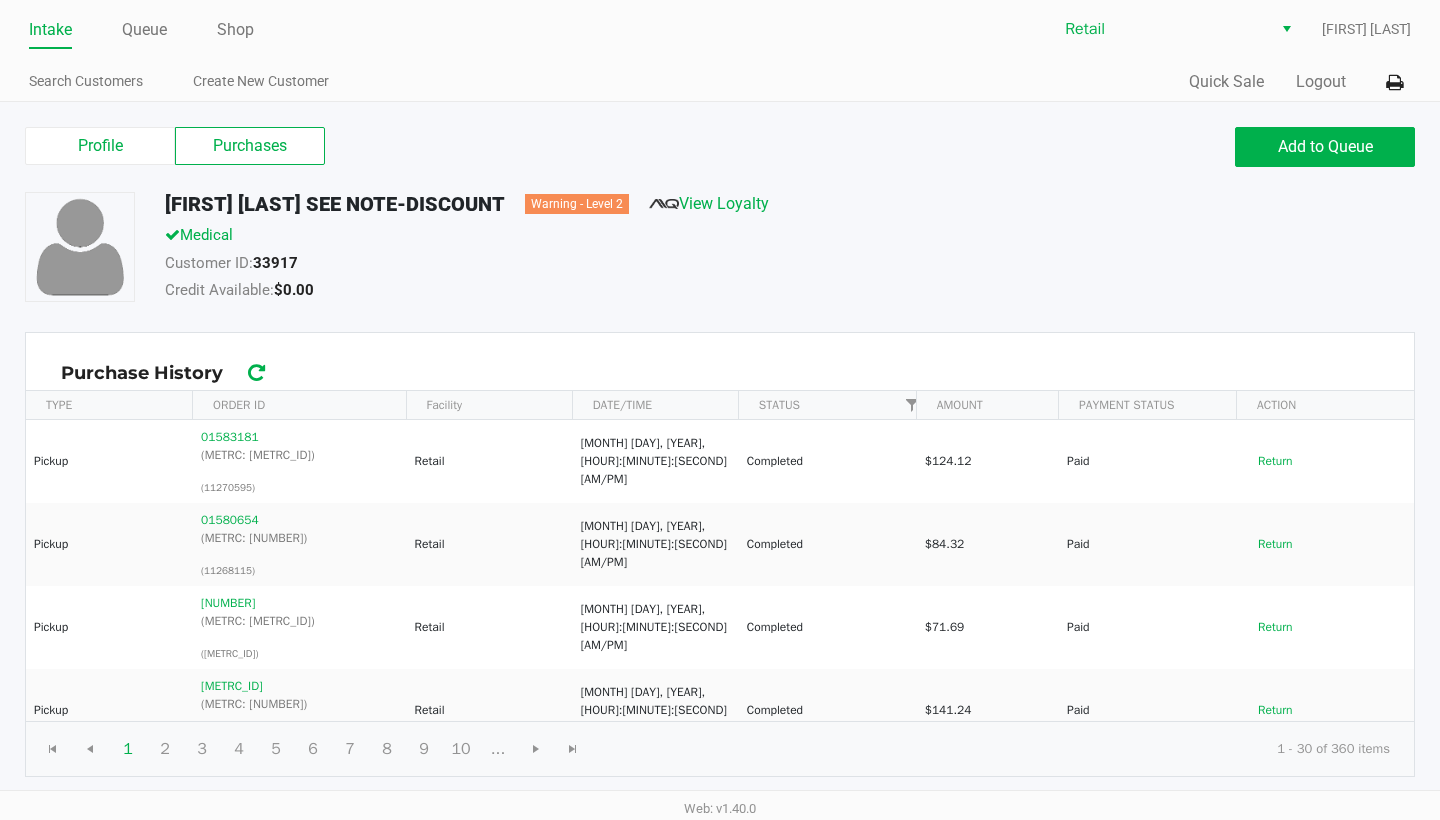 scroll, scrollTop: 0, scrollLeft: 0, axis: both 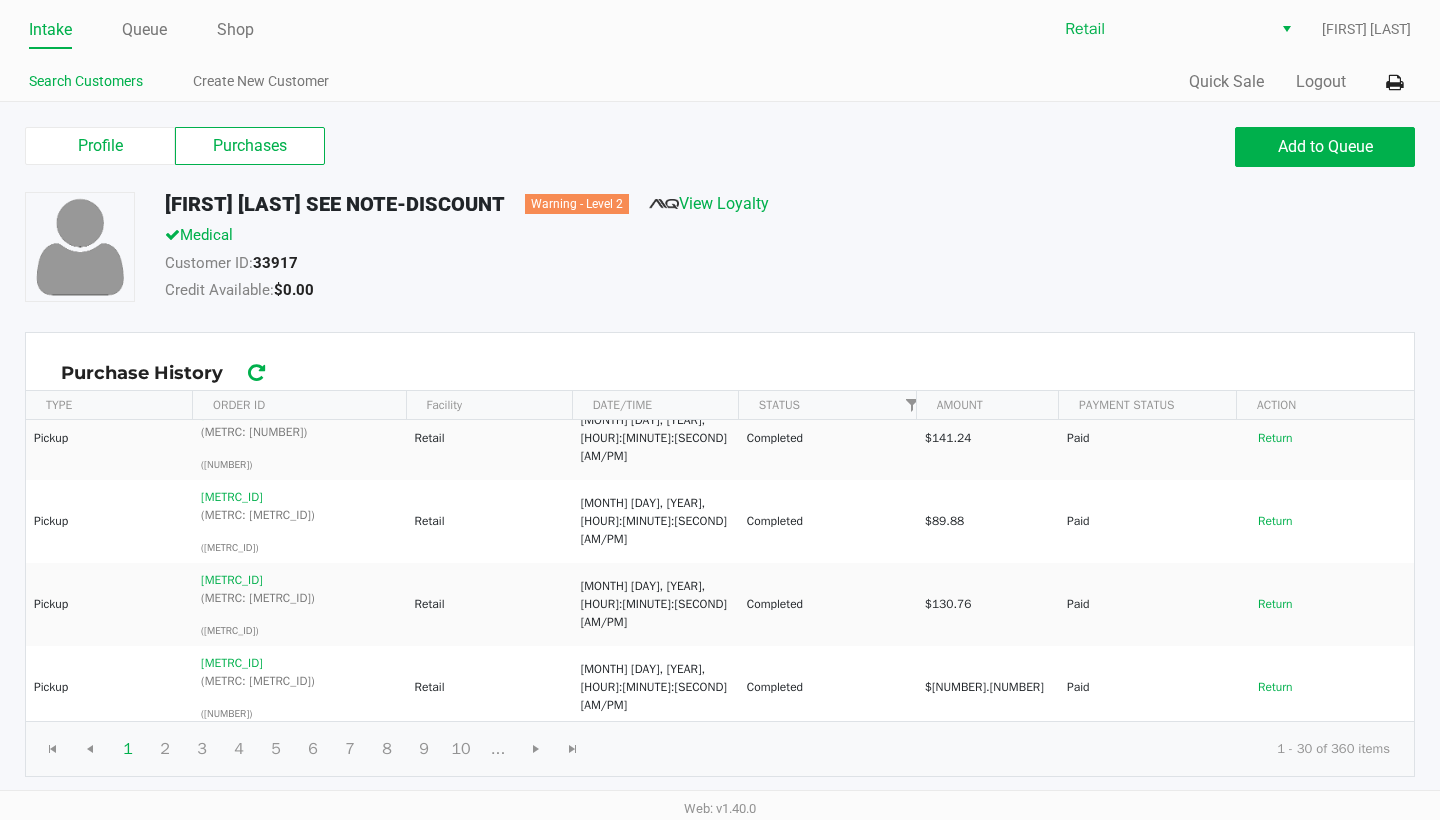 click on "Search Customers" 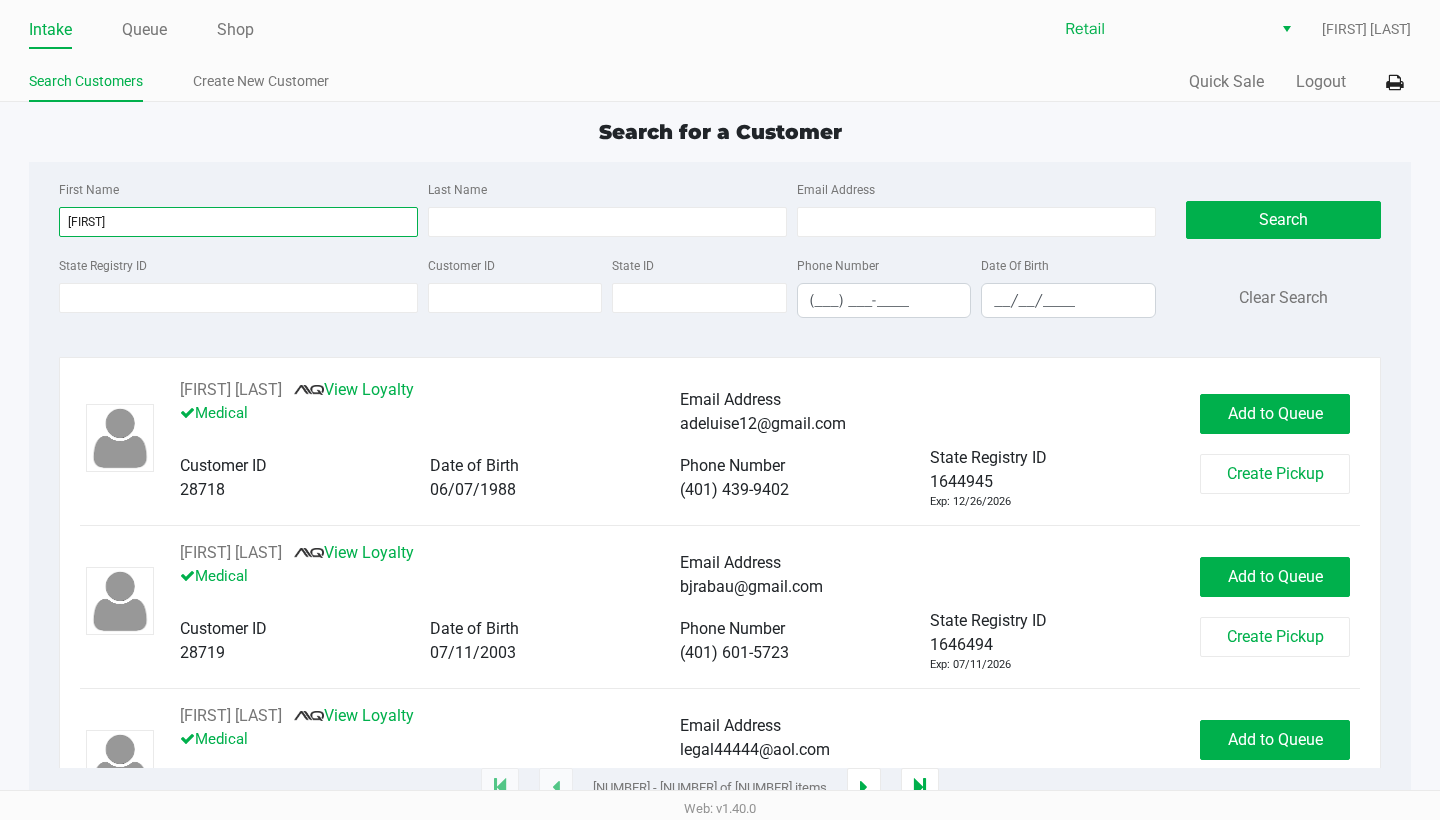 type on "rick" 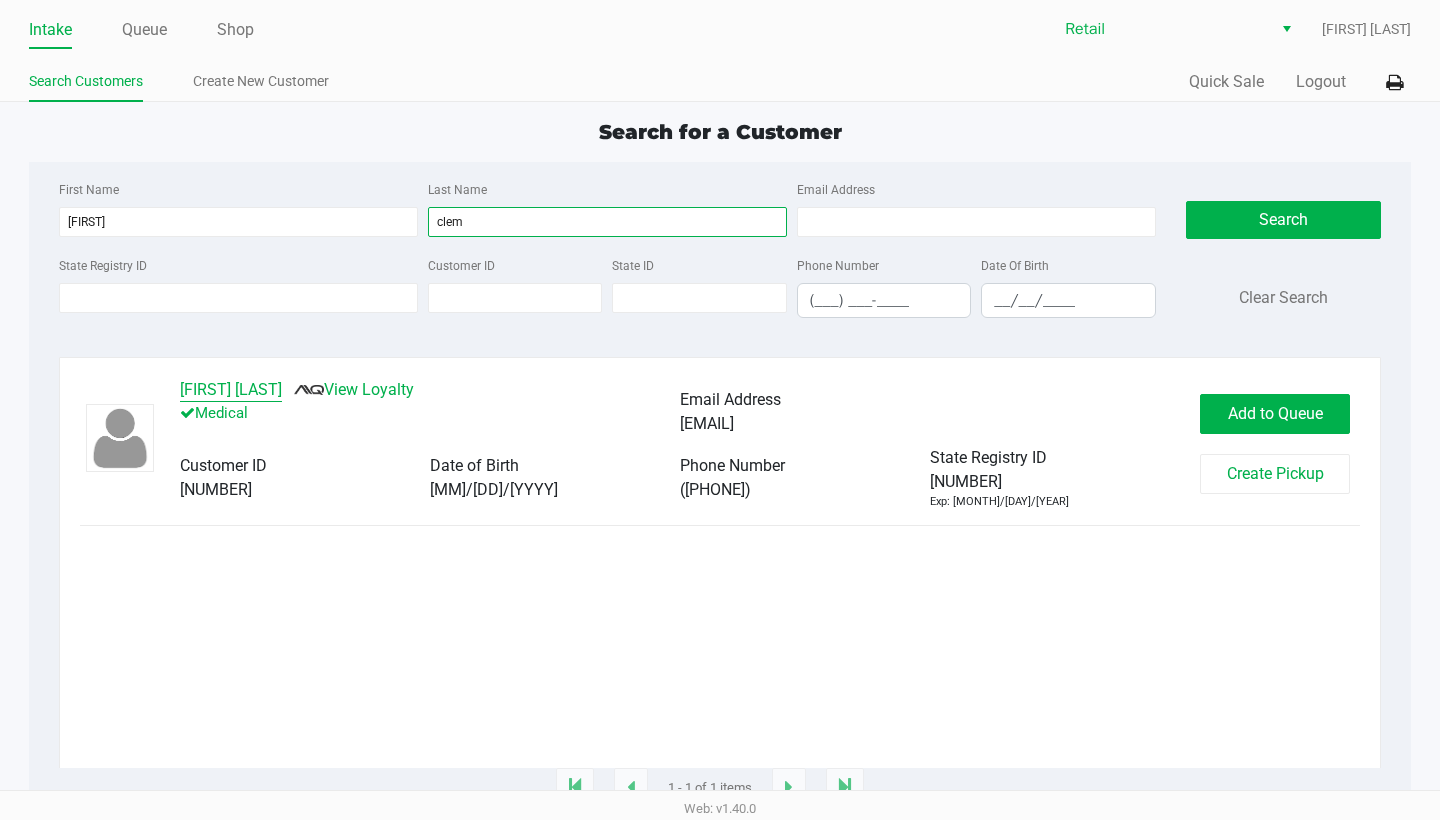 type on "clem" 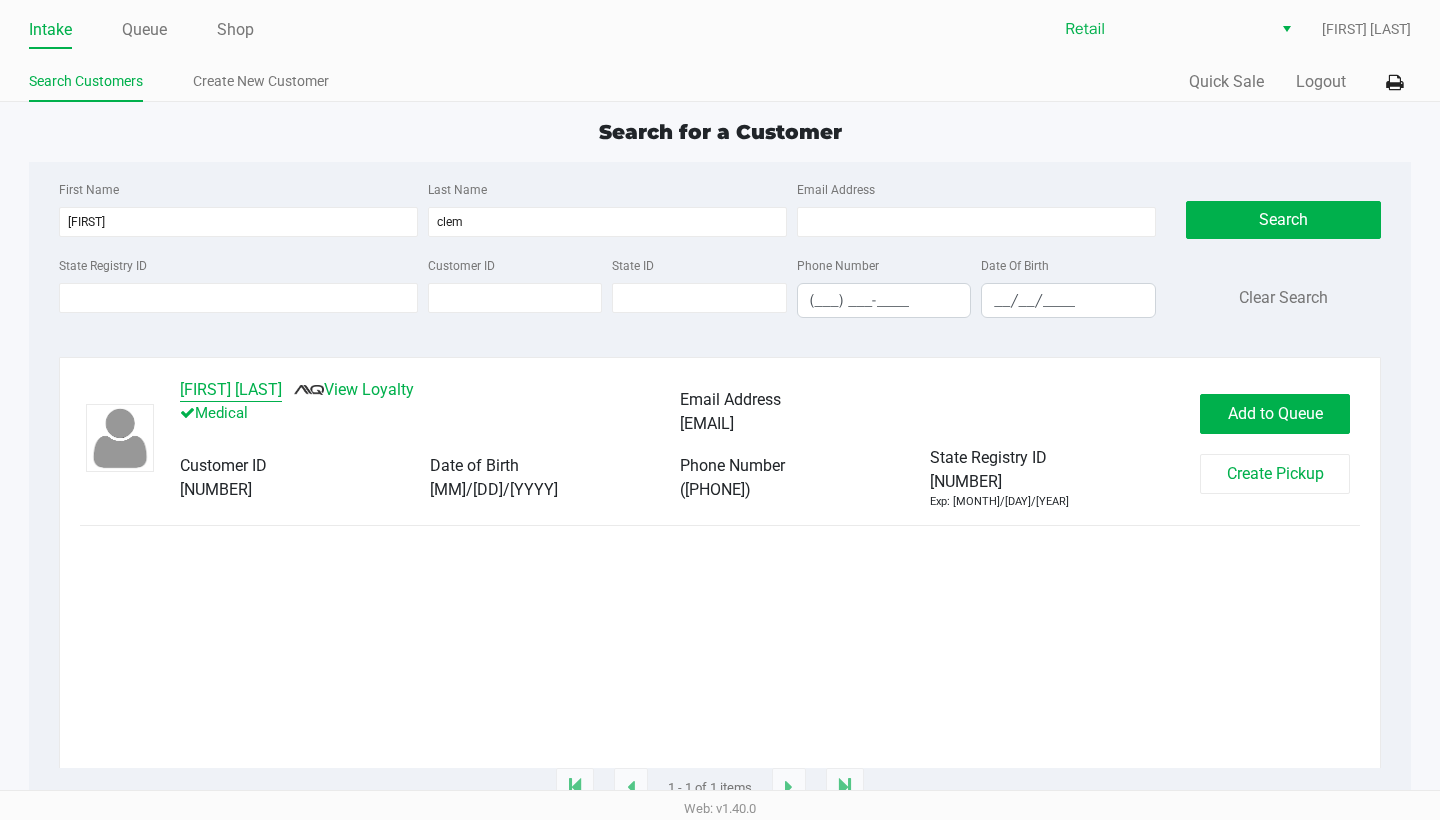 click on "Rick Clements" 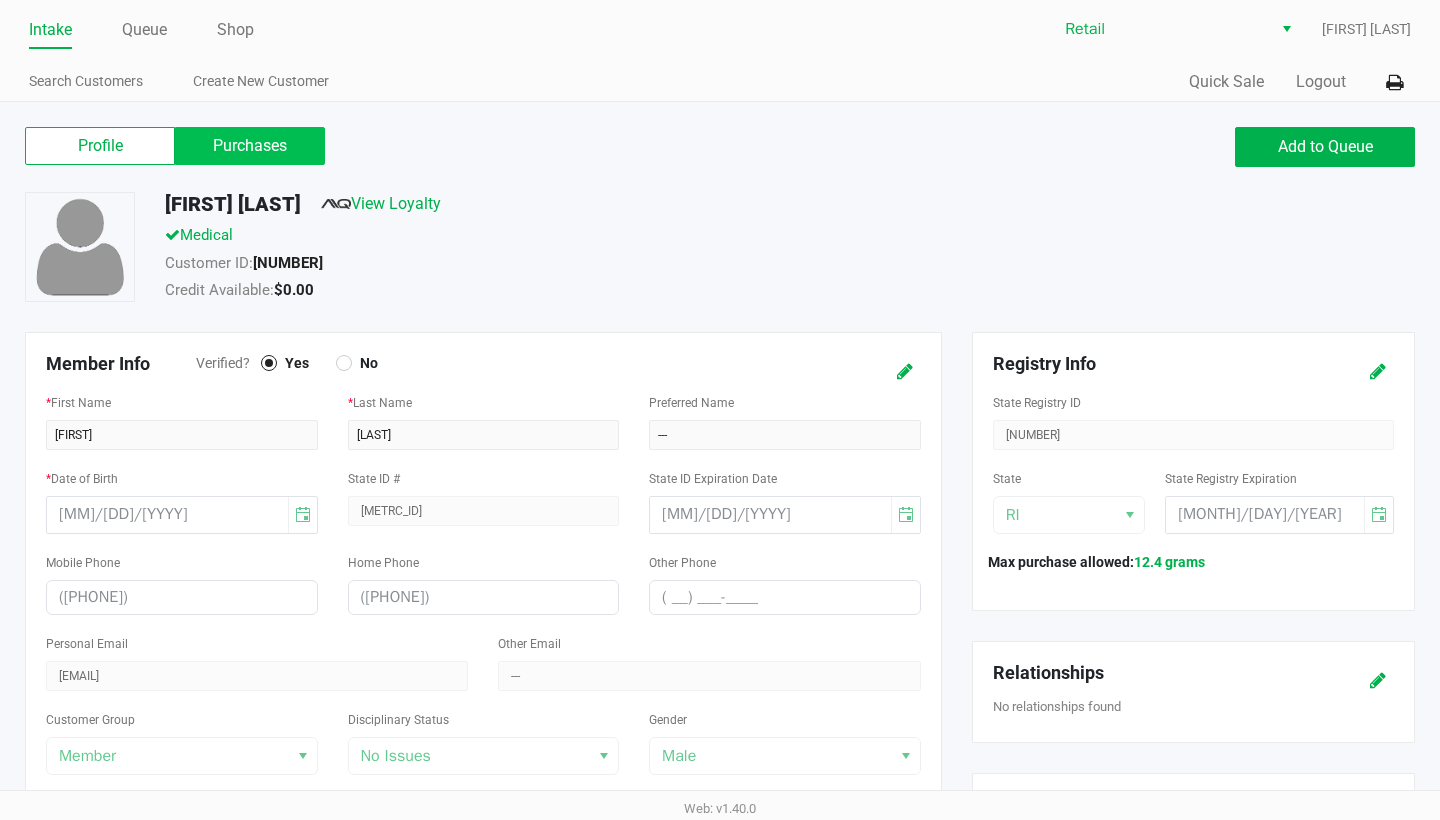 click on "Purchases" 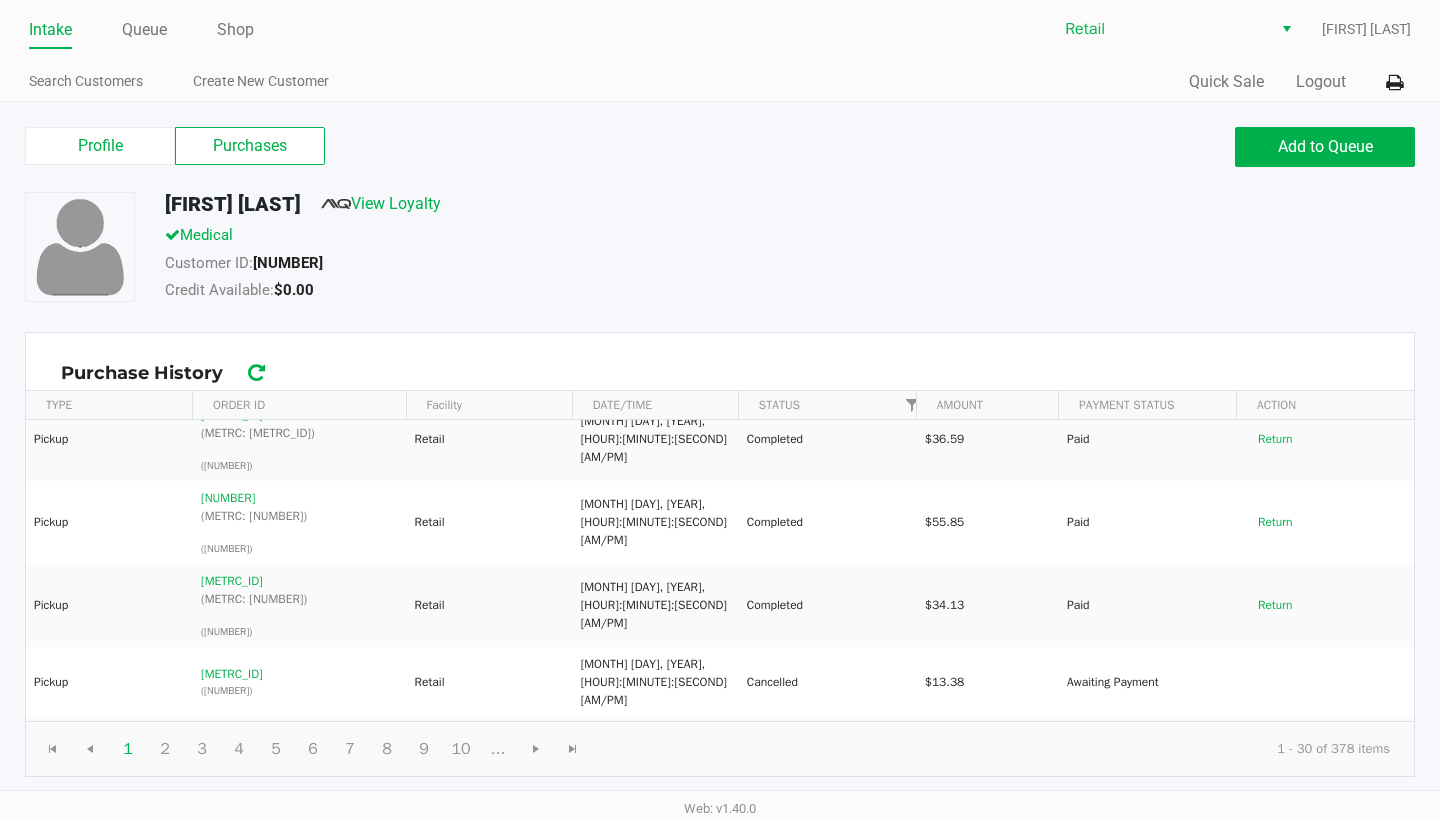 scroll, scrollTop: 544, scrollLeft: 0, axis: vertical 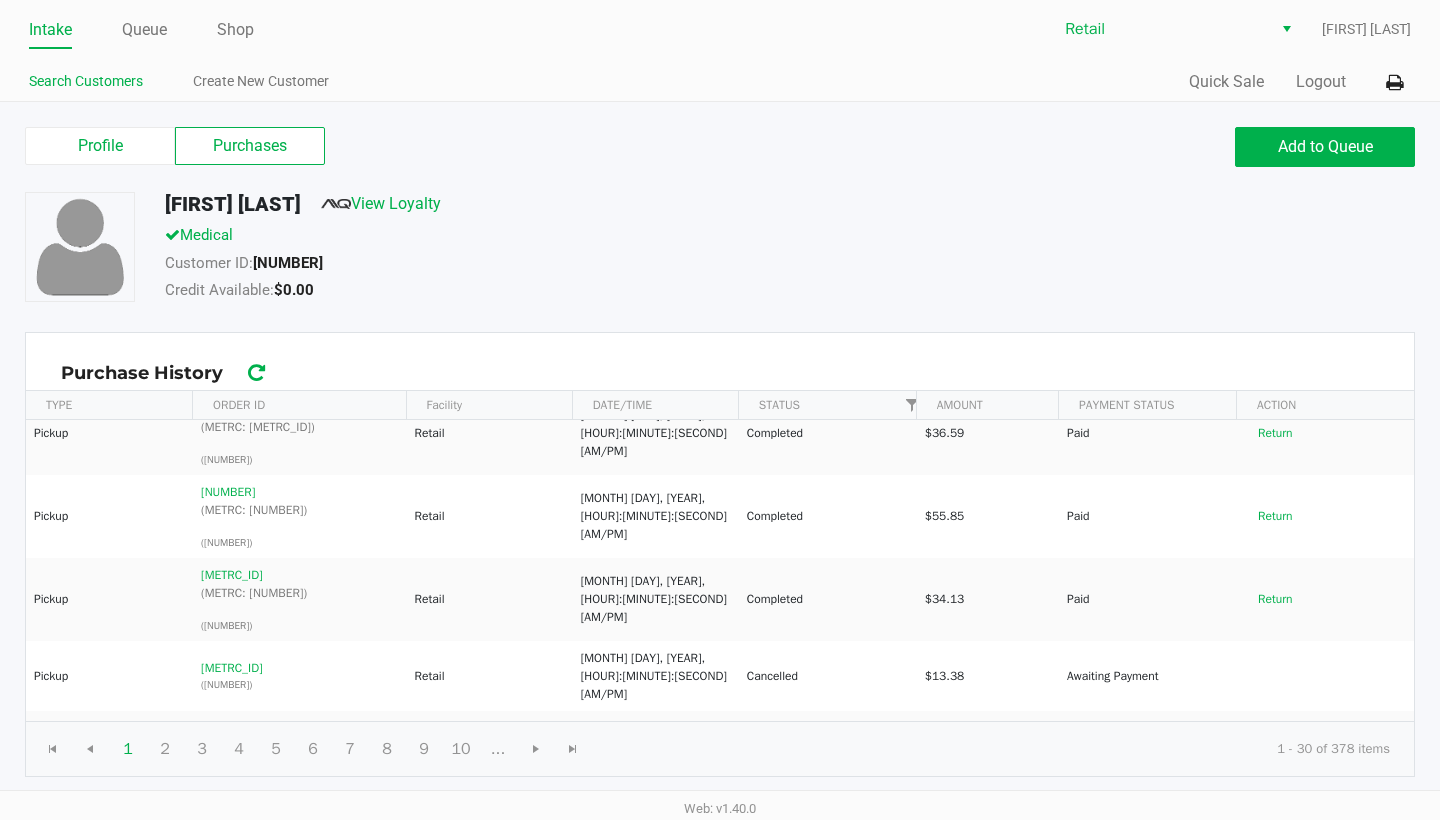 click on "Search Customers" 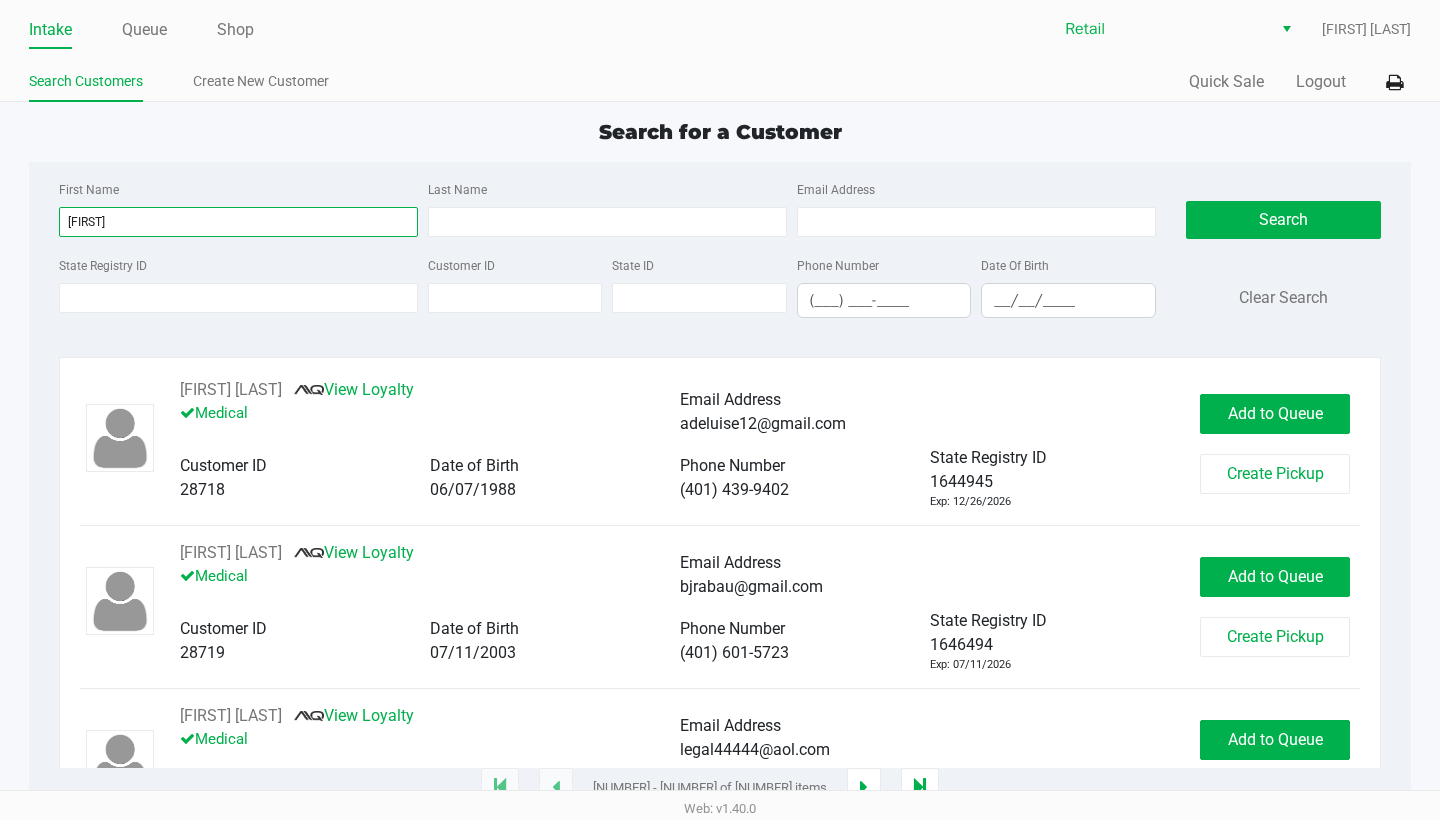 type on "kassidy" 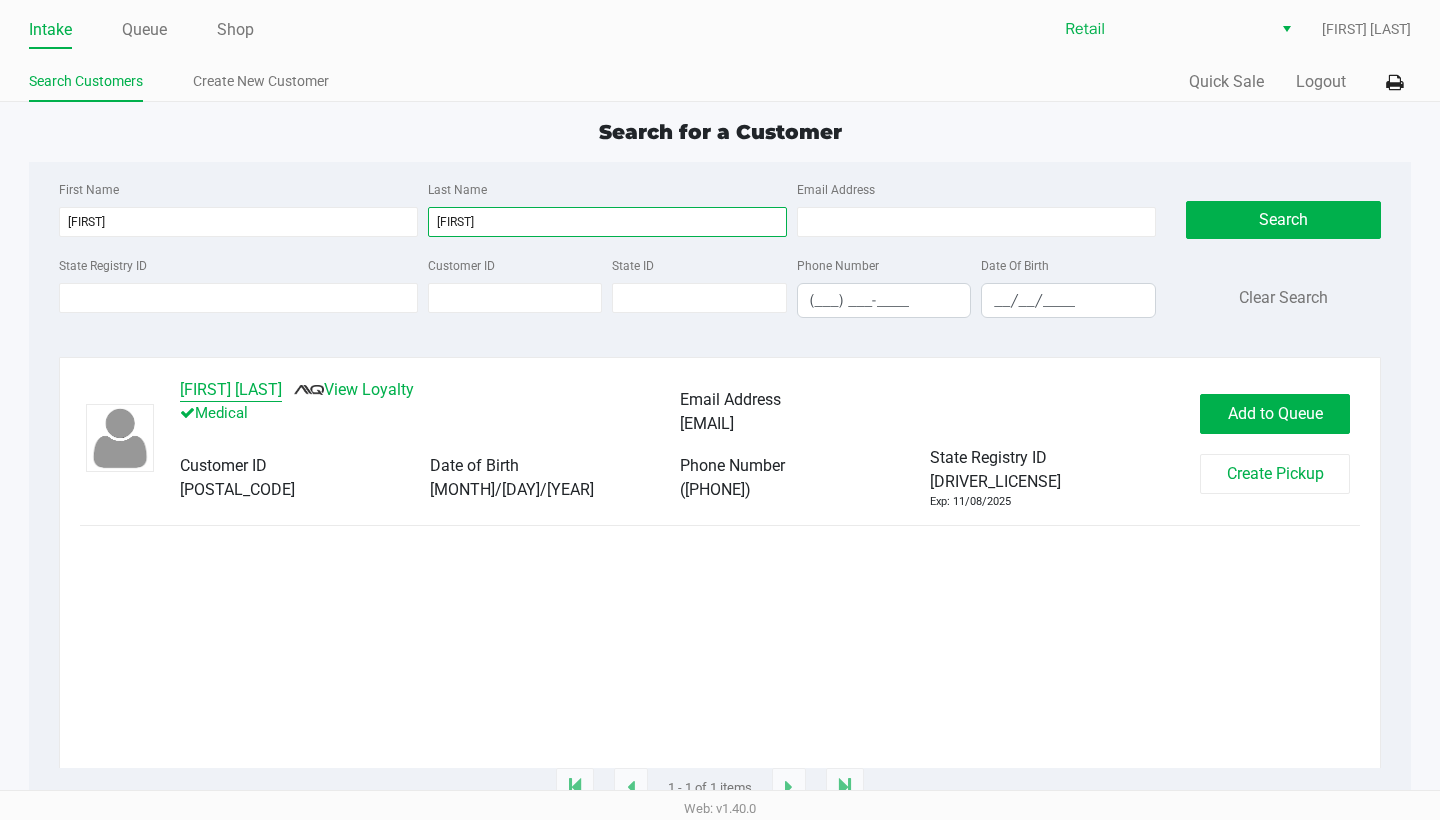 type on "bern" 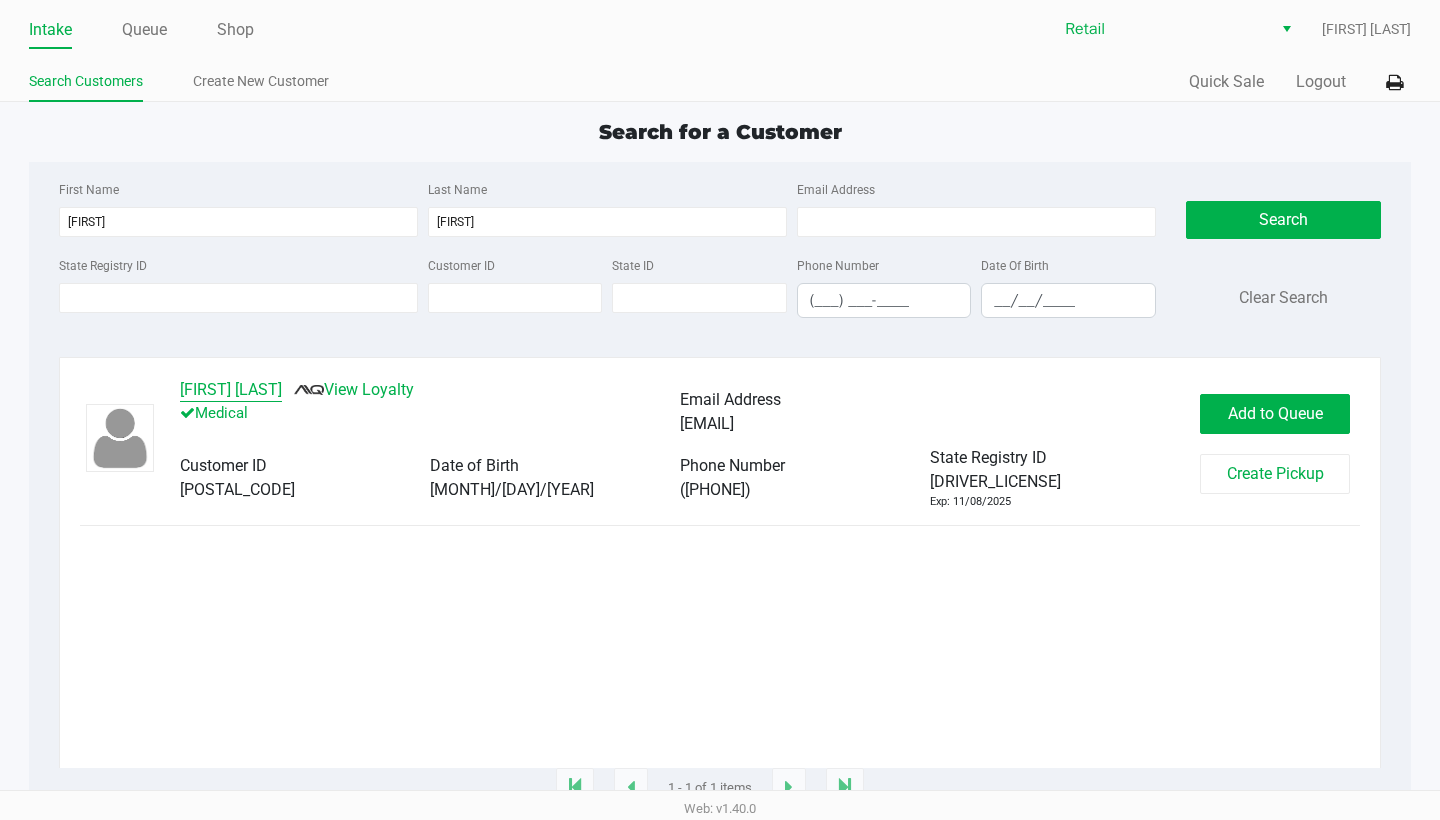 click on "Kassidy Bernardo" 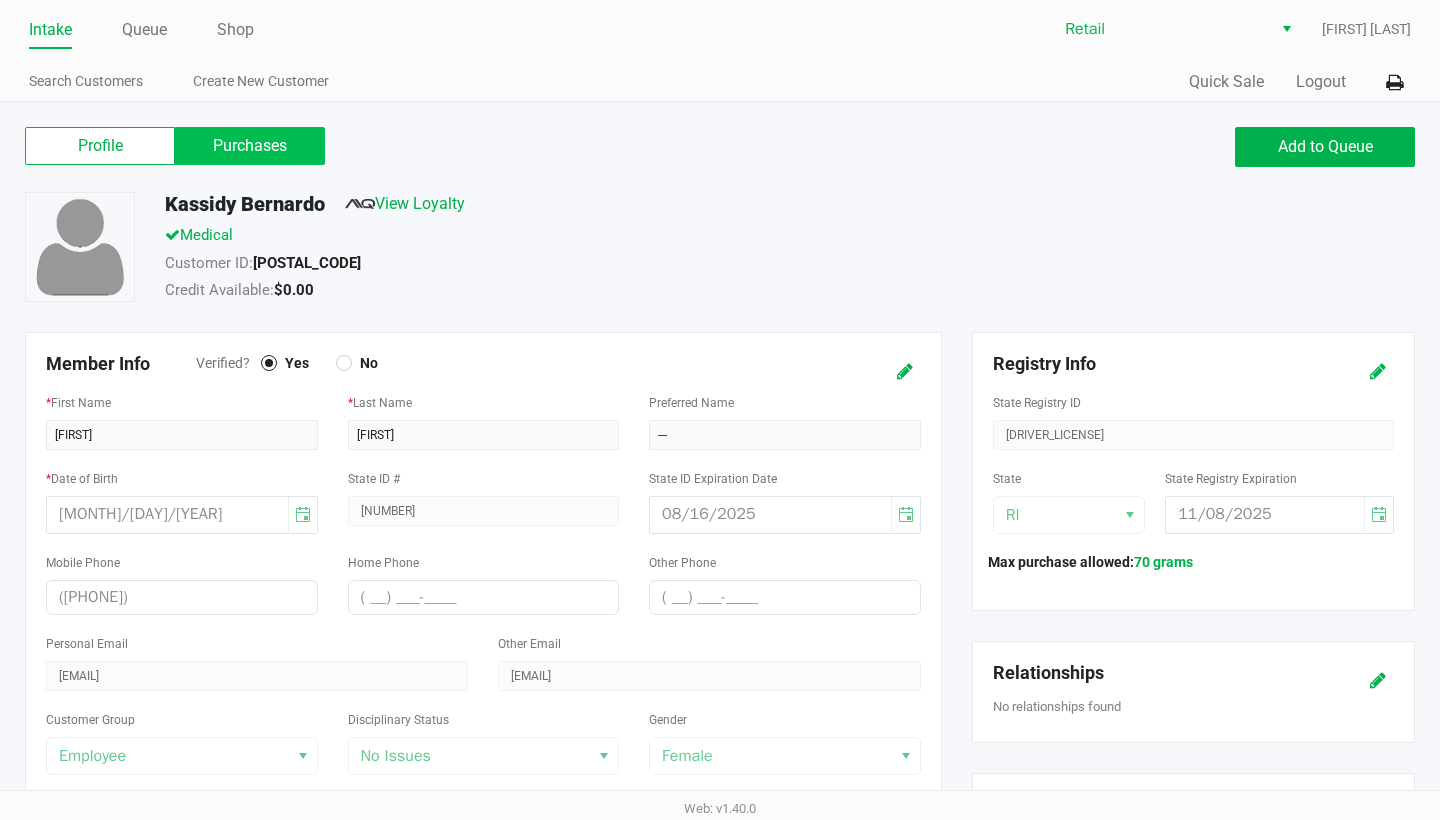 click on "Purchases" 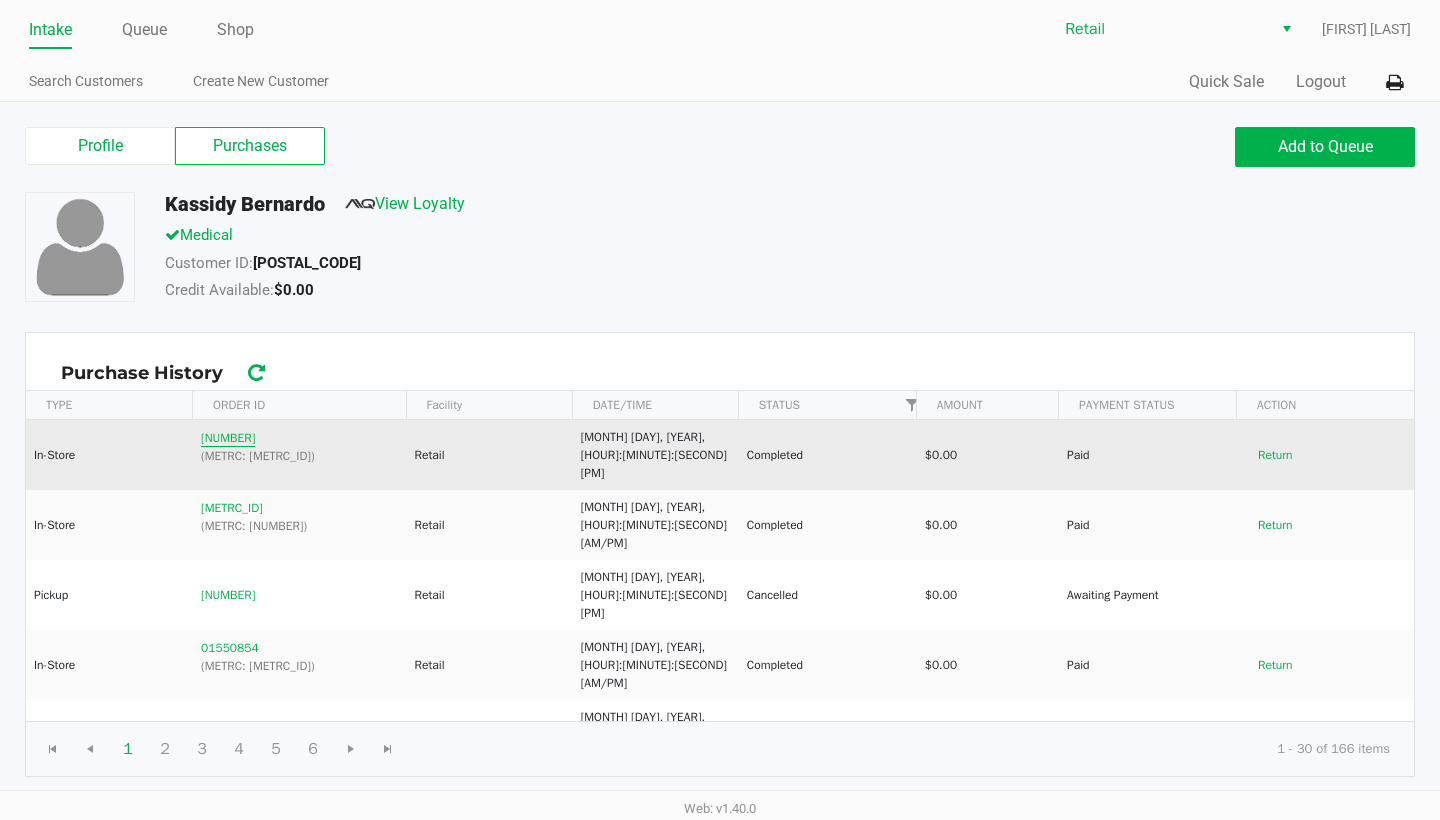 click on "01584935" 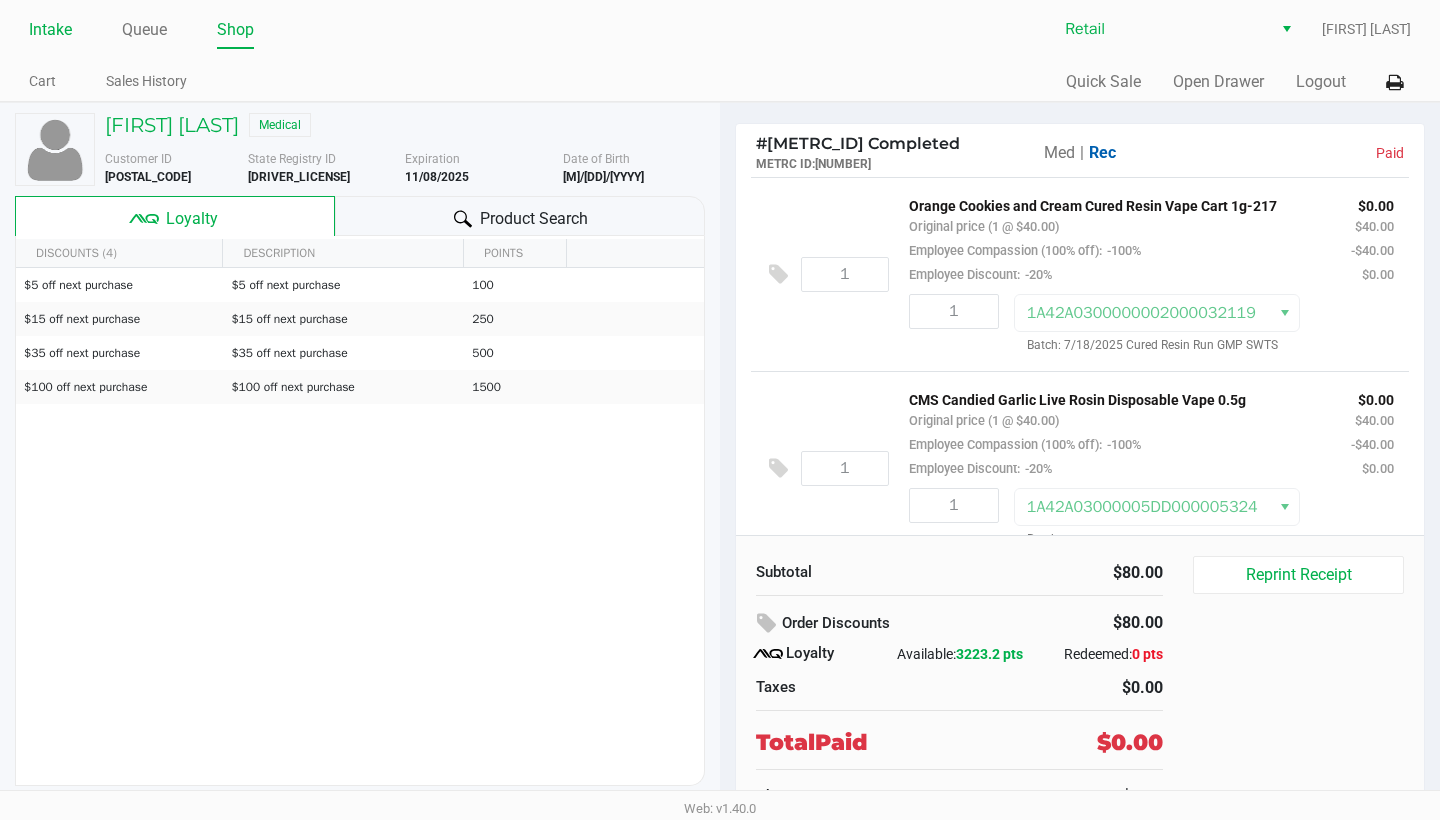 click on "Intake" 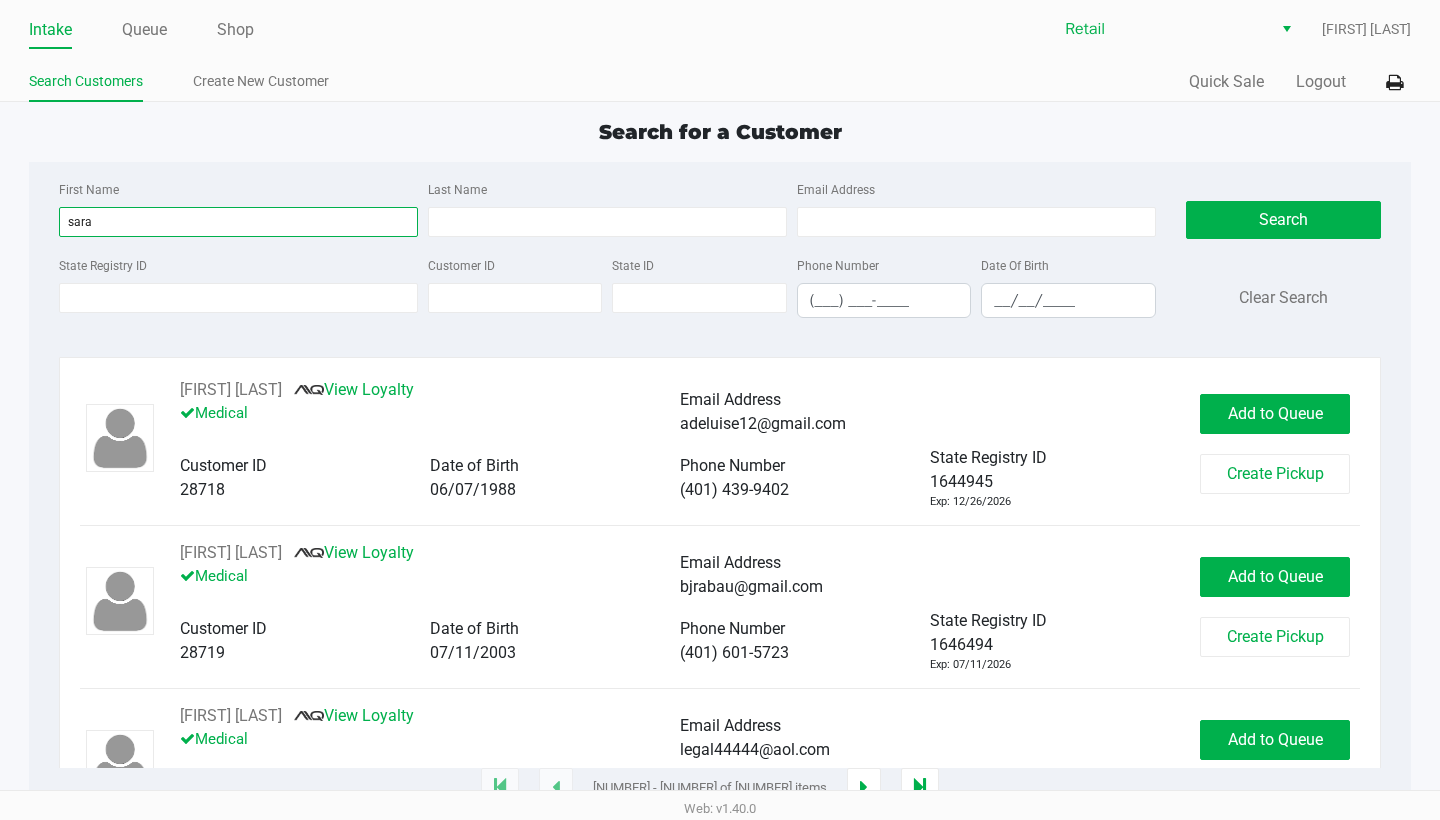 type on "sara" 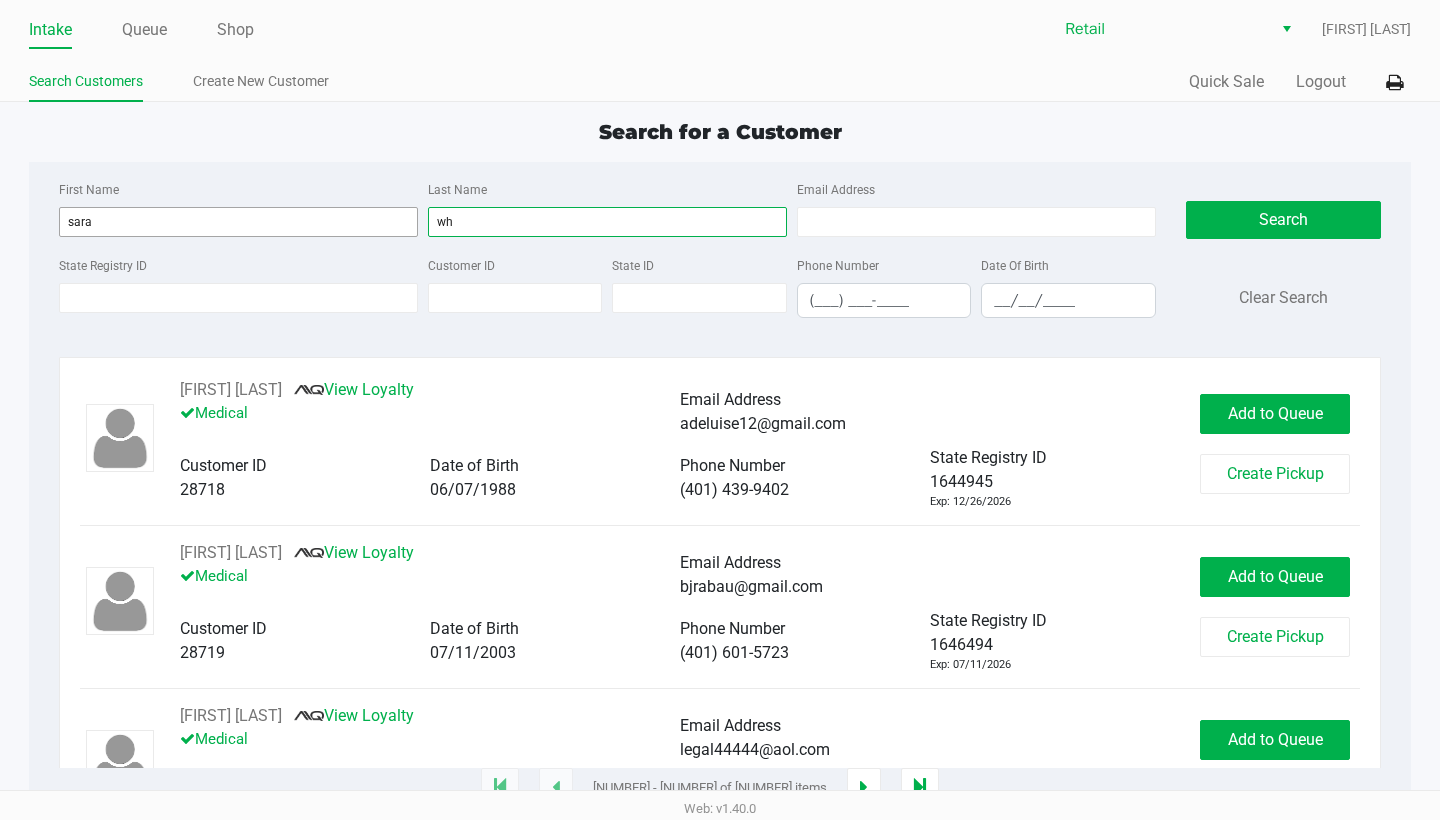 type on "whi" 